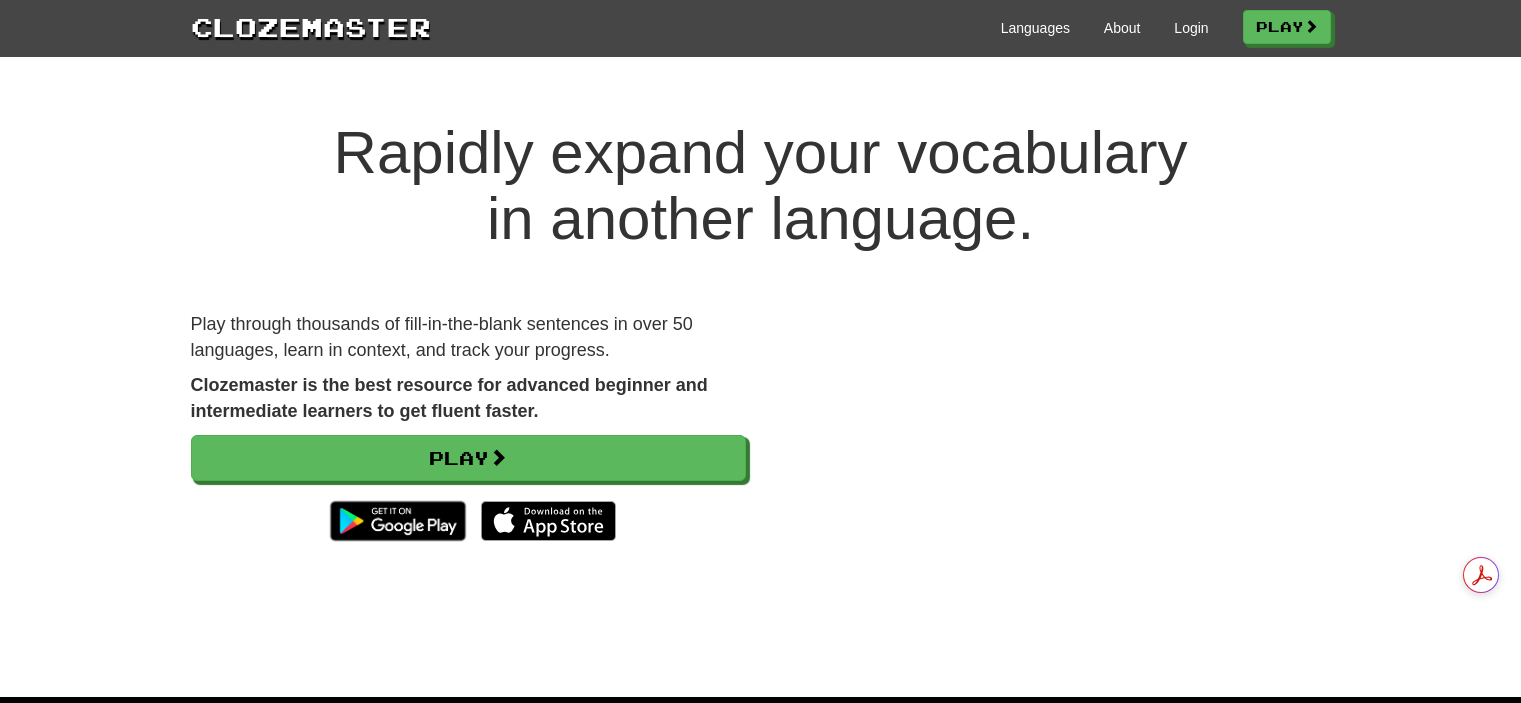 scroll, scrollTop: 0, scrollLeft: 0, axis: both 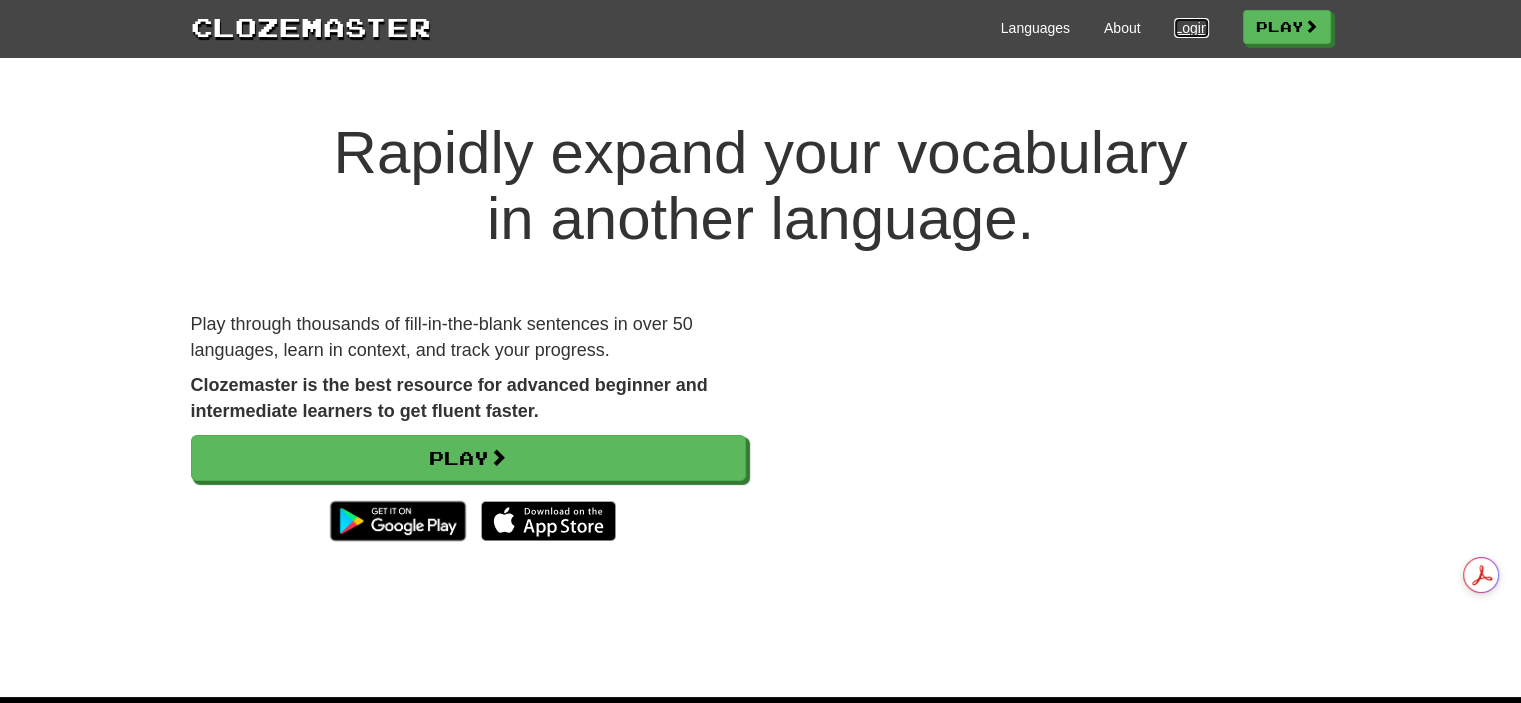 click on "Login" at bounding box center (1191, 28) 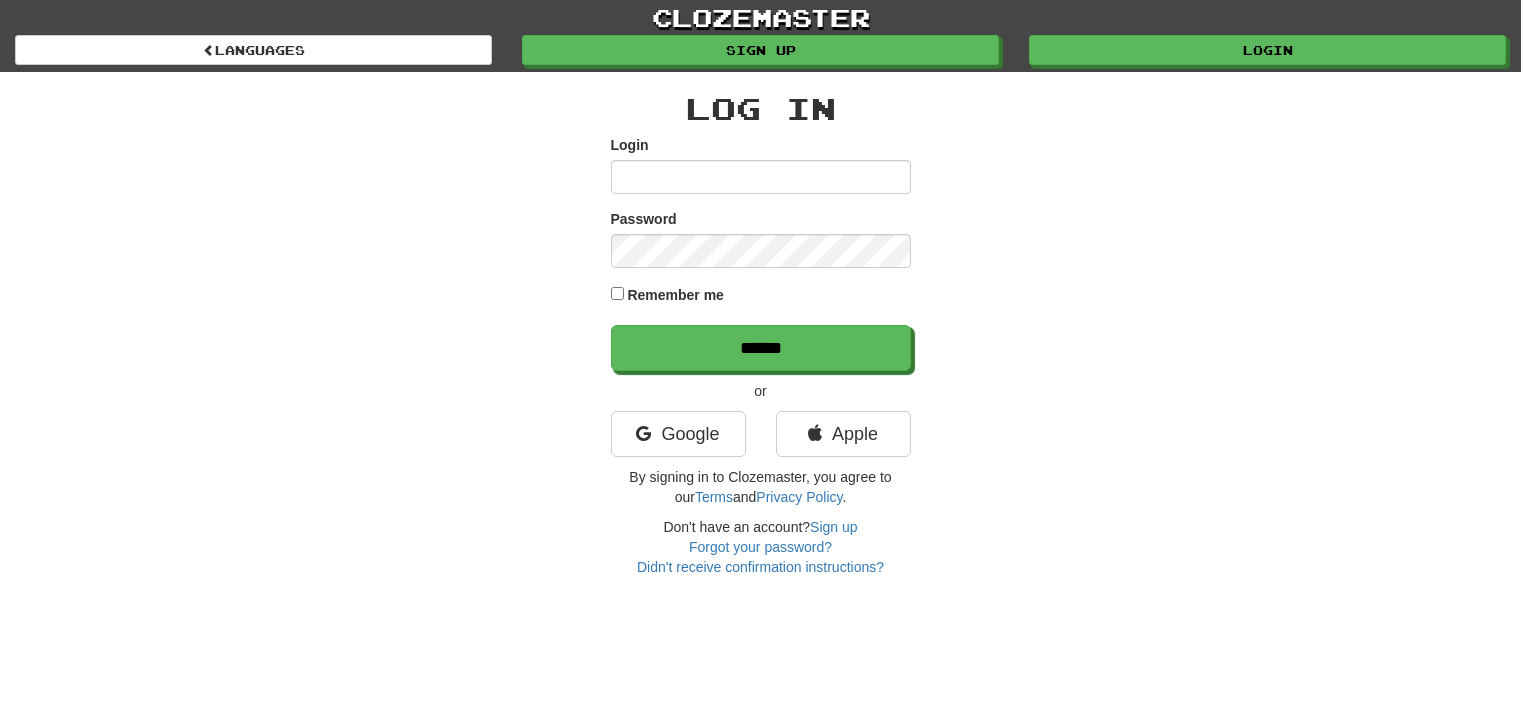 scroll, scrollTop: 0, scrollLeft: 0, axis: both 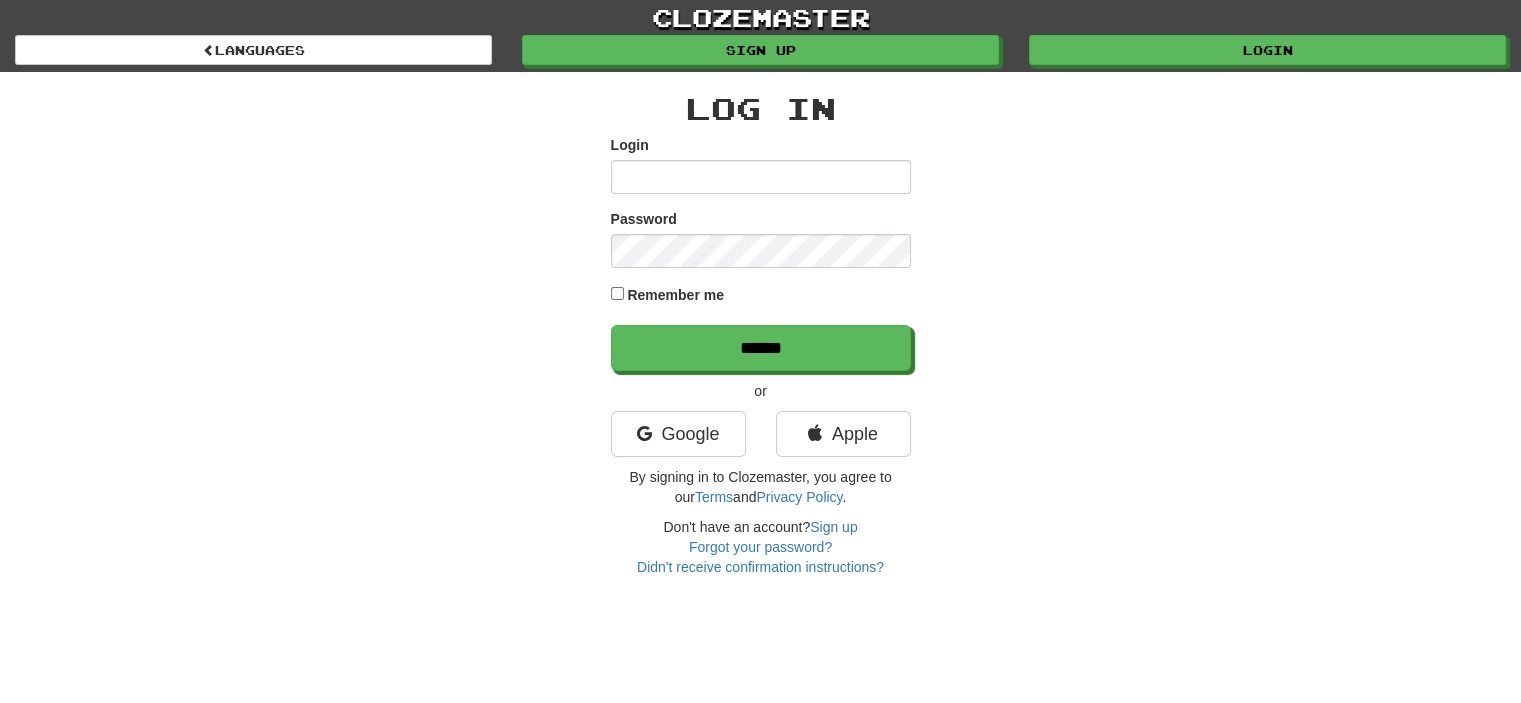 click on "Login" at bounding box center (761, 177) 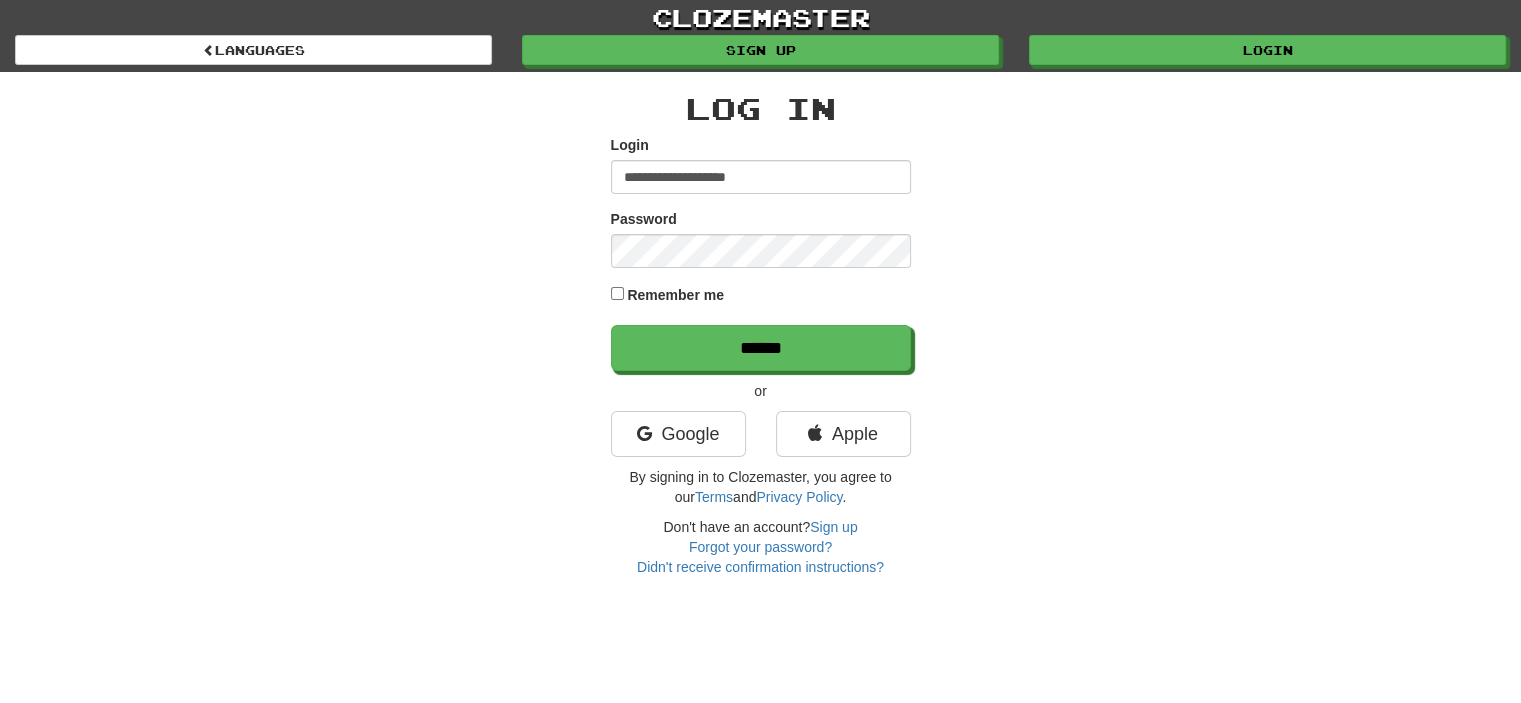 click on "**********" at bounding box center [761, 253] 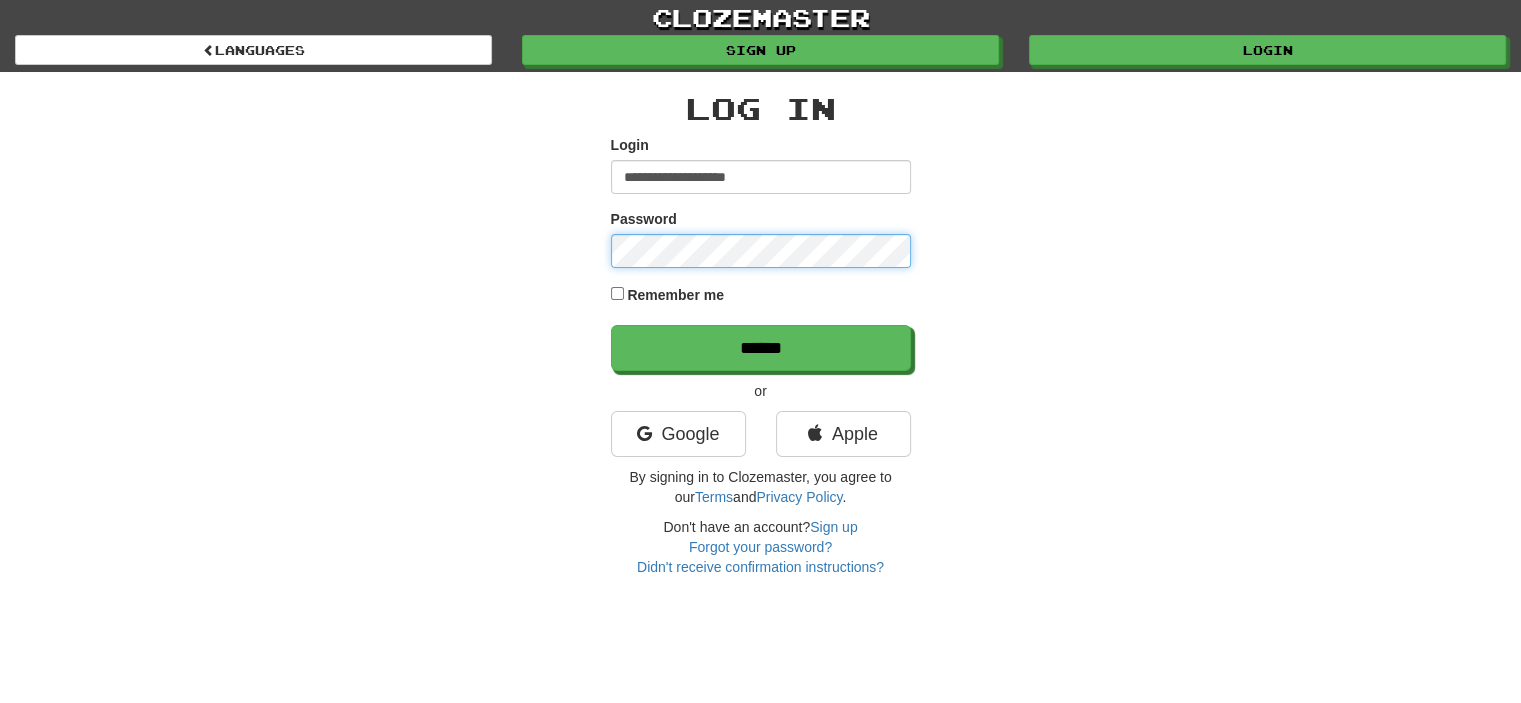 click on "******" at bounding box center (761, 348) 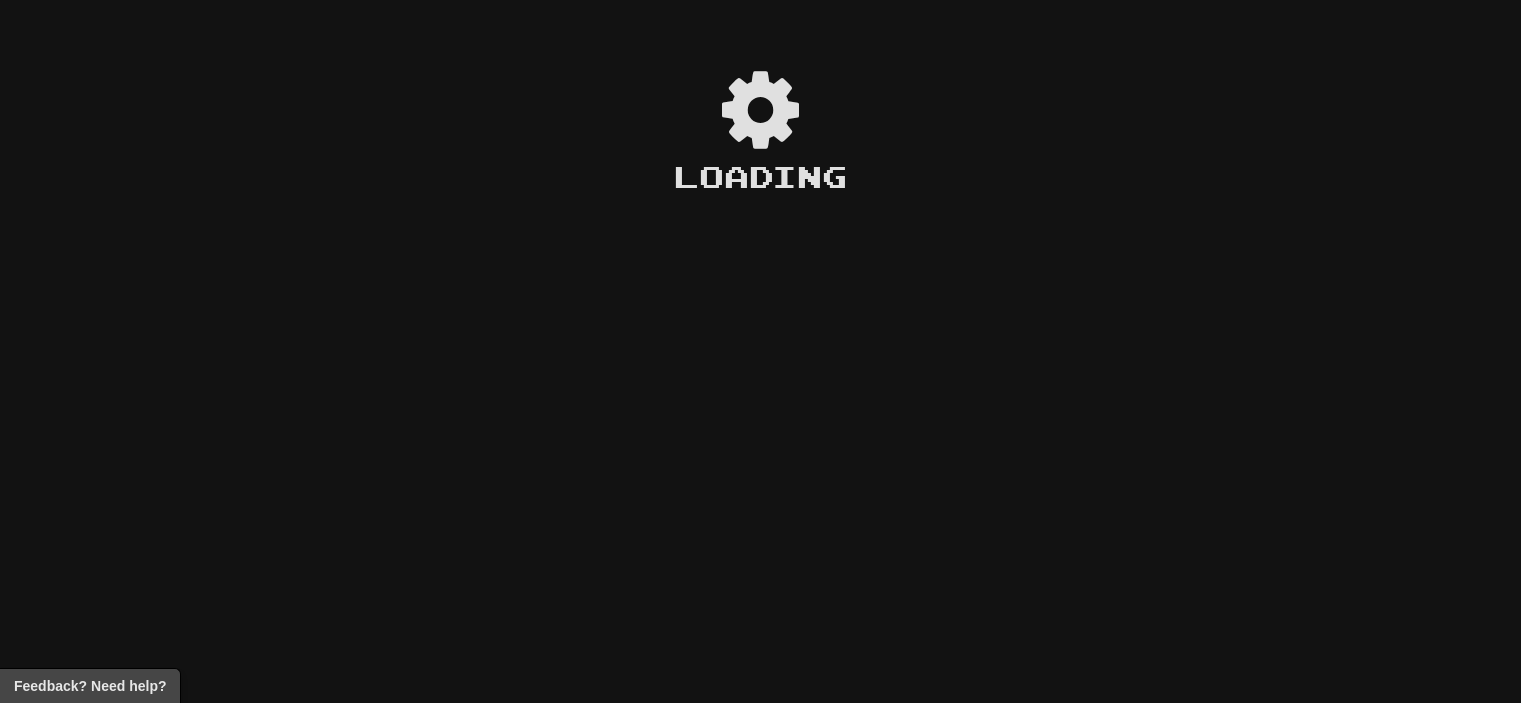 scroll, scrollTop: 0, scrollLeft: 0, axis: both 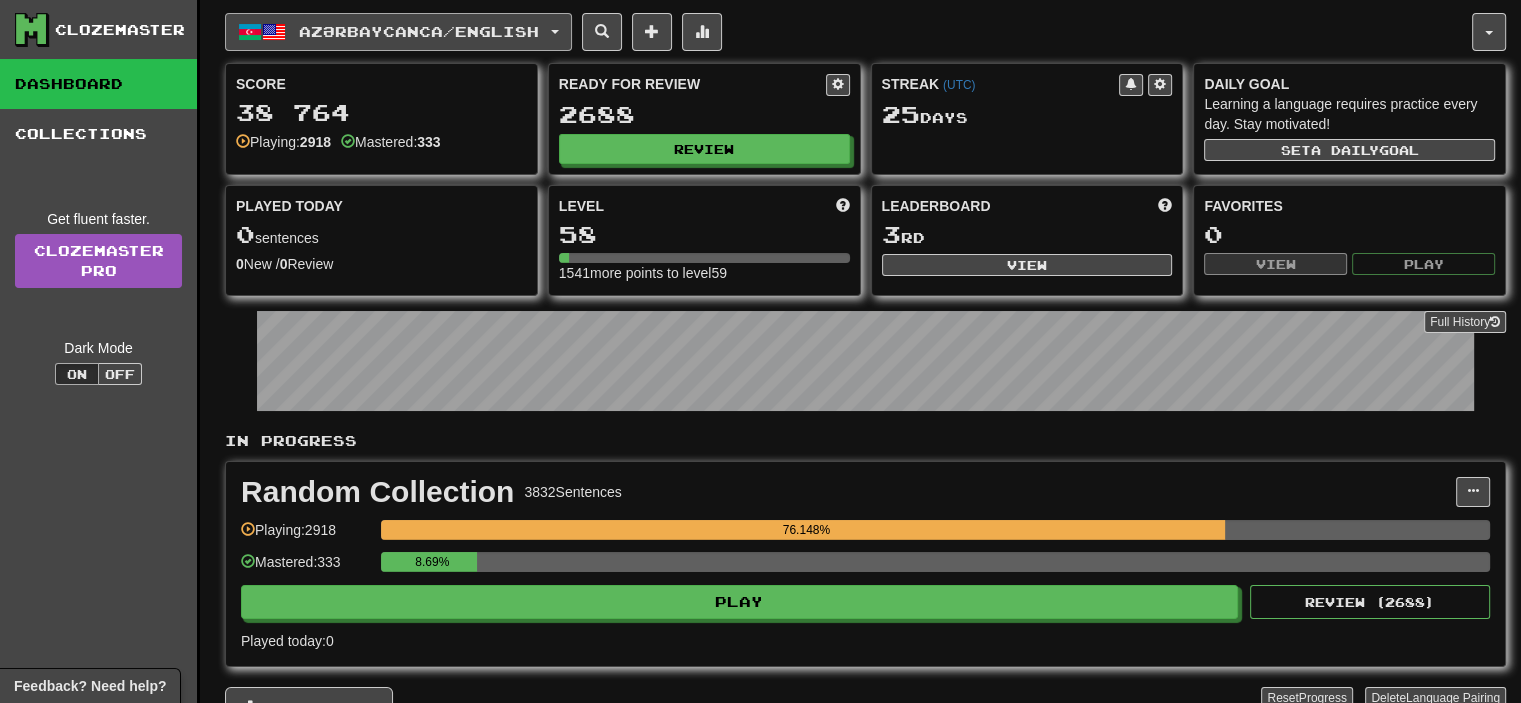 click on "Azərbaycanca  /  English" at bounding box center (419, 31) 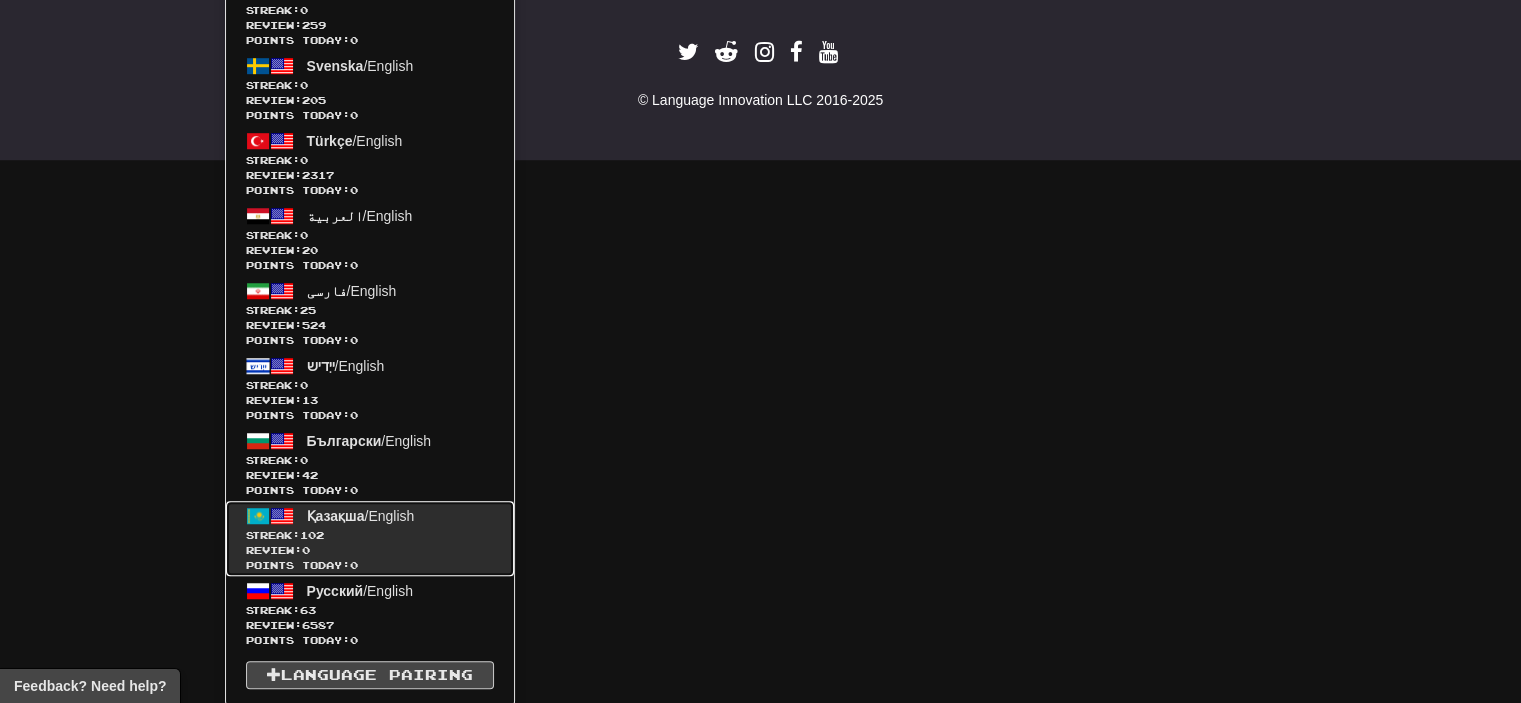 click on "Streak:  102" at bounding box center [370, 535] 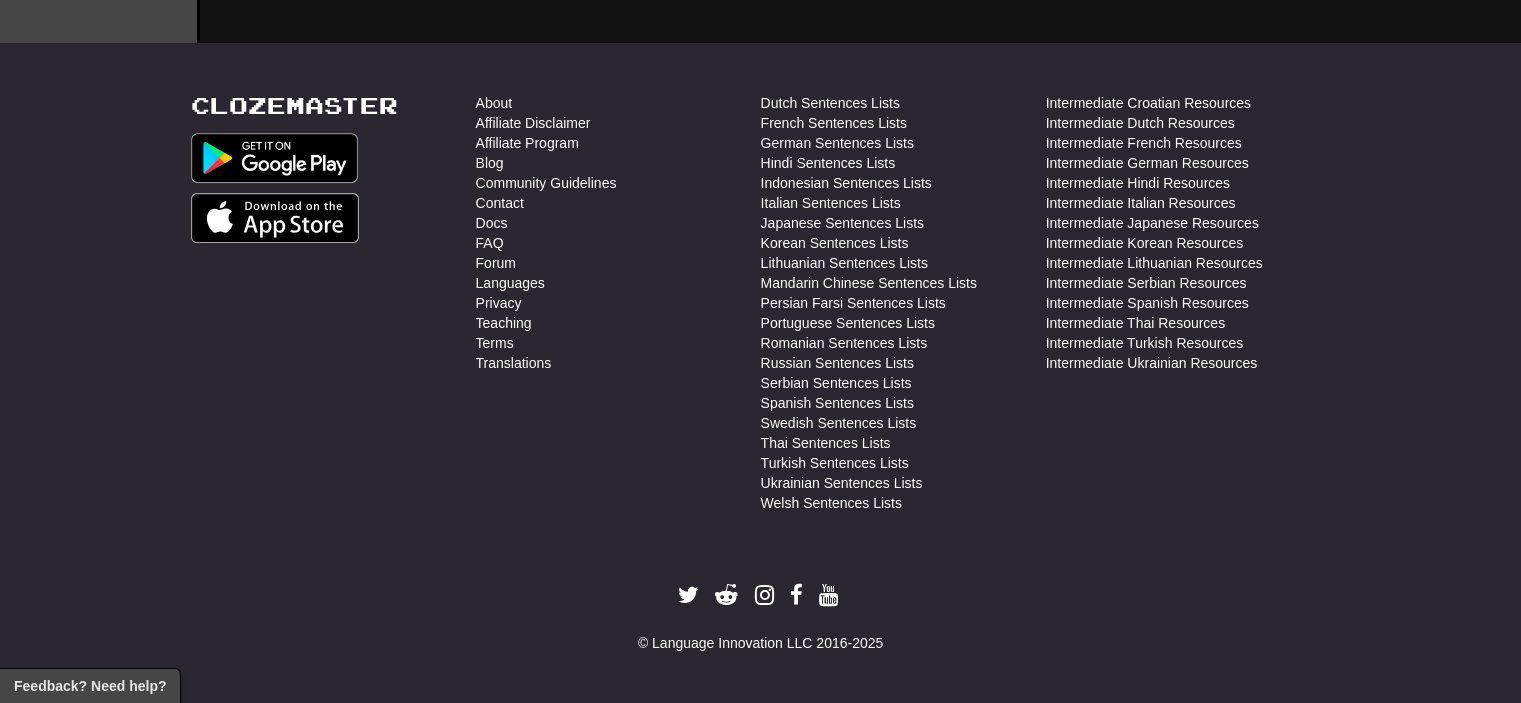 scroll, scrollTop: 736, scrollLeft: 0, axis: vertical 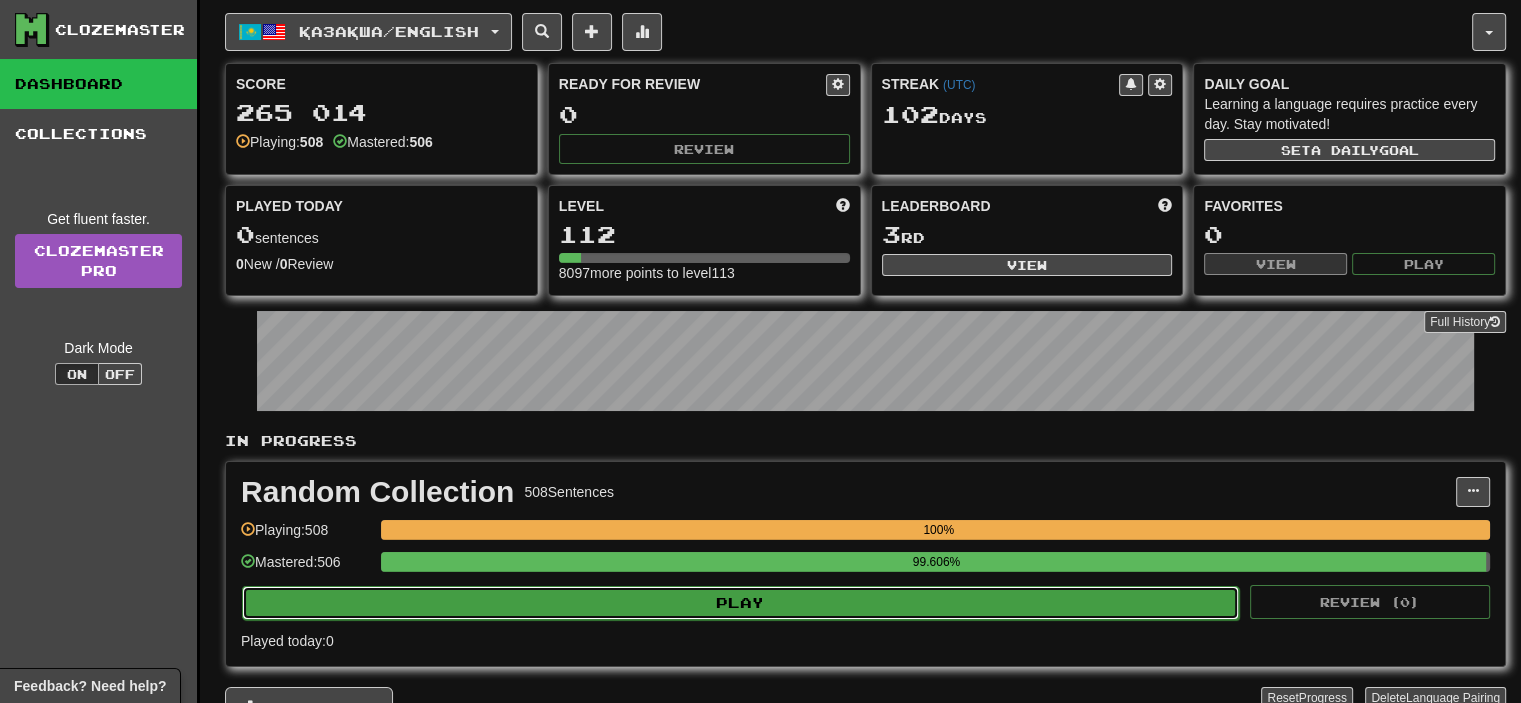 click on "Play" at bounding box center (740, 603) 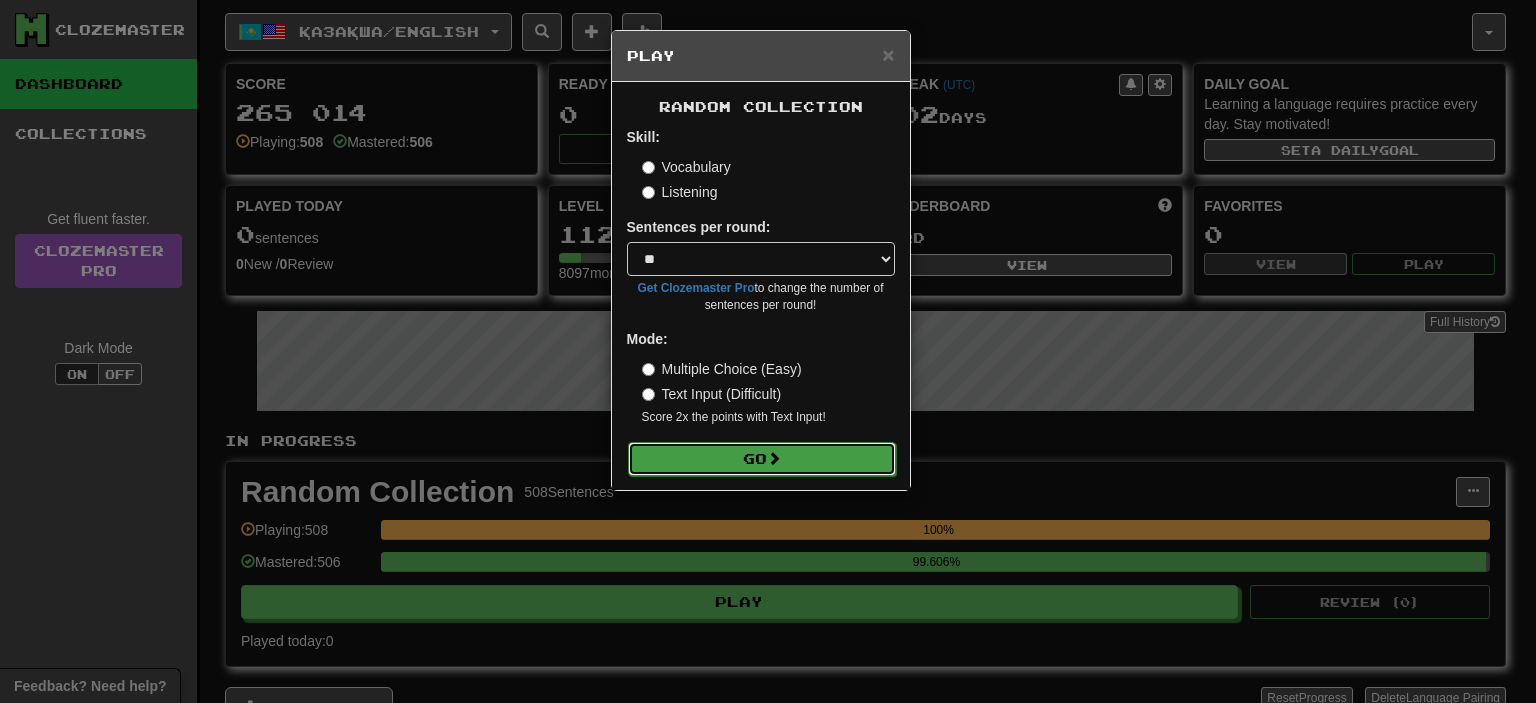 click on "Go" at bounding box center [762, 459] 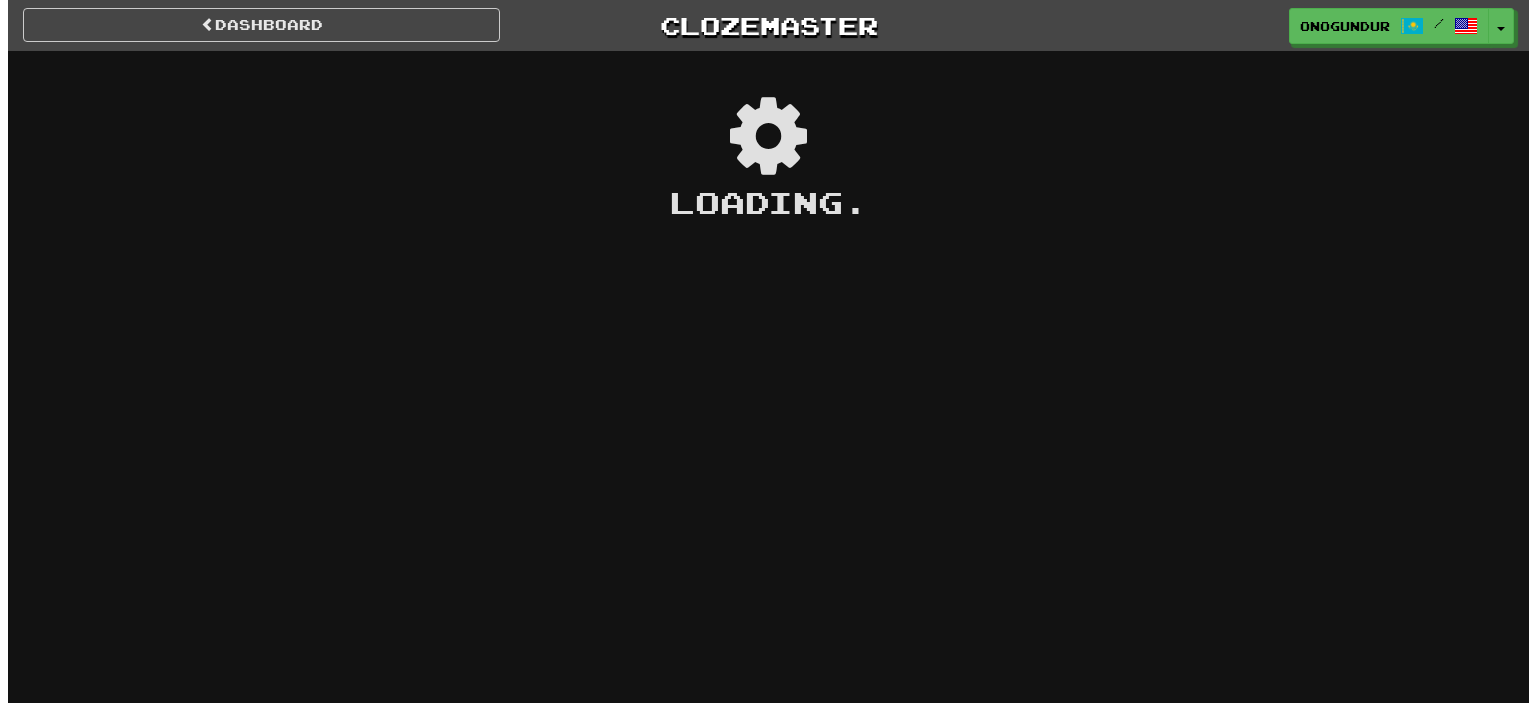 scroll, scrollTop: 0, scrollLeft: 0, axis: both 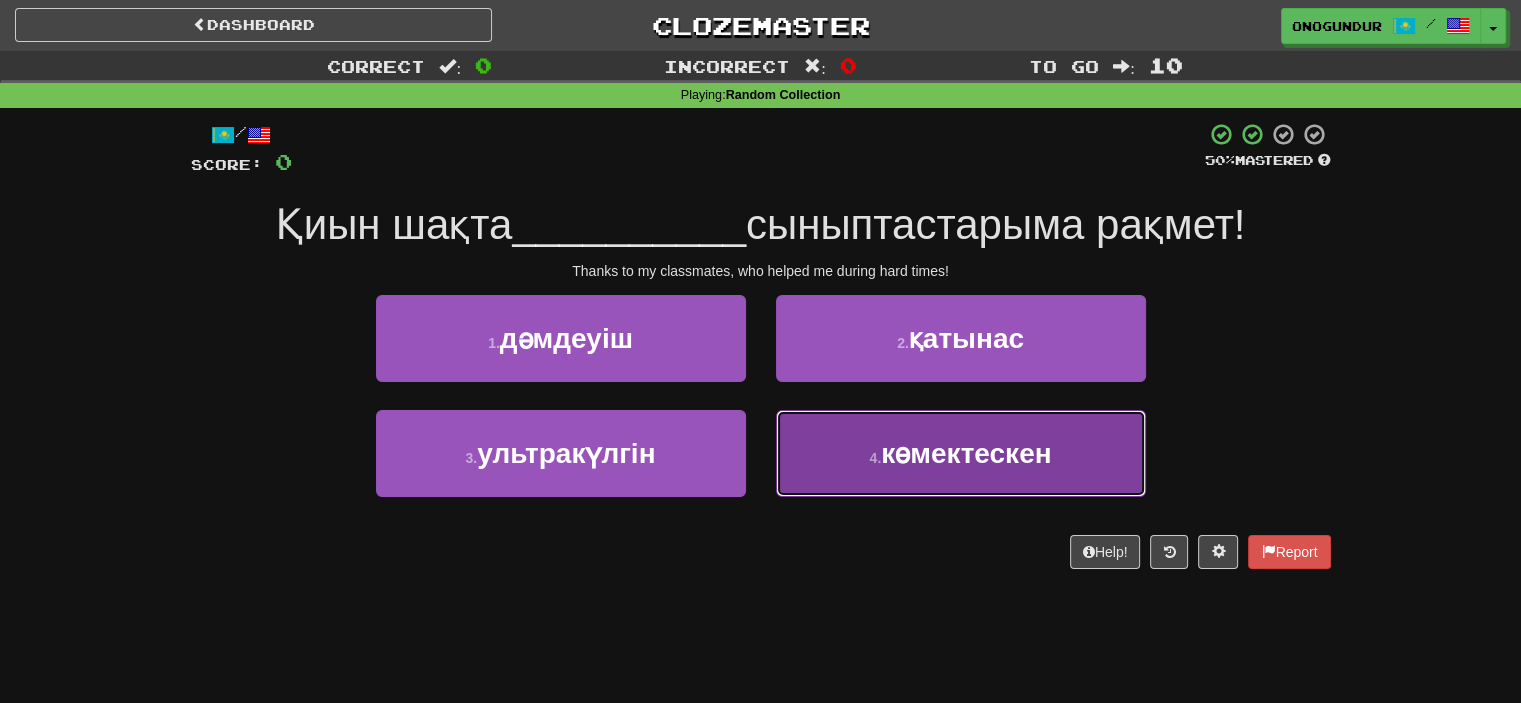 click on "4 .  көмектескен" at bounding box center [961, 453] 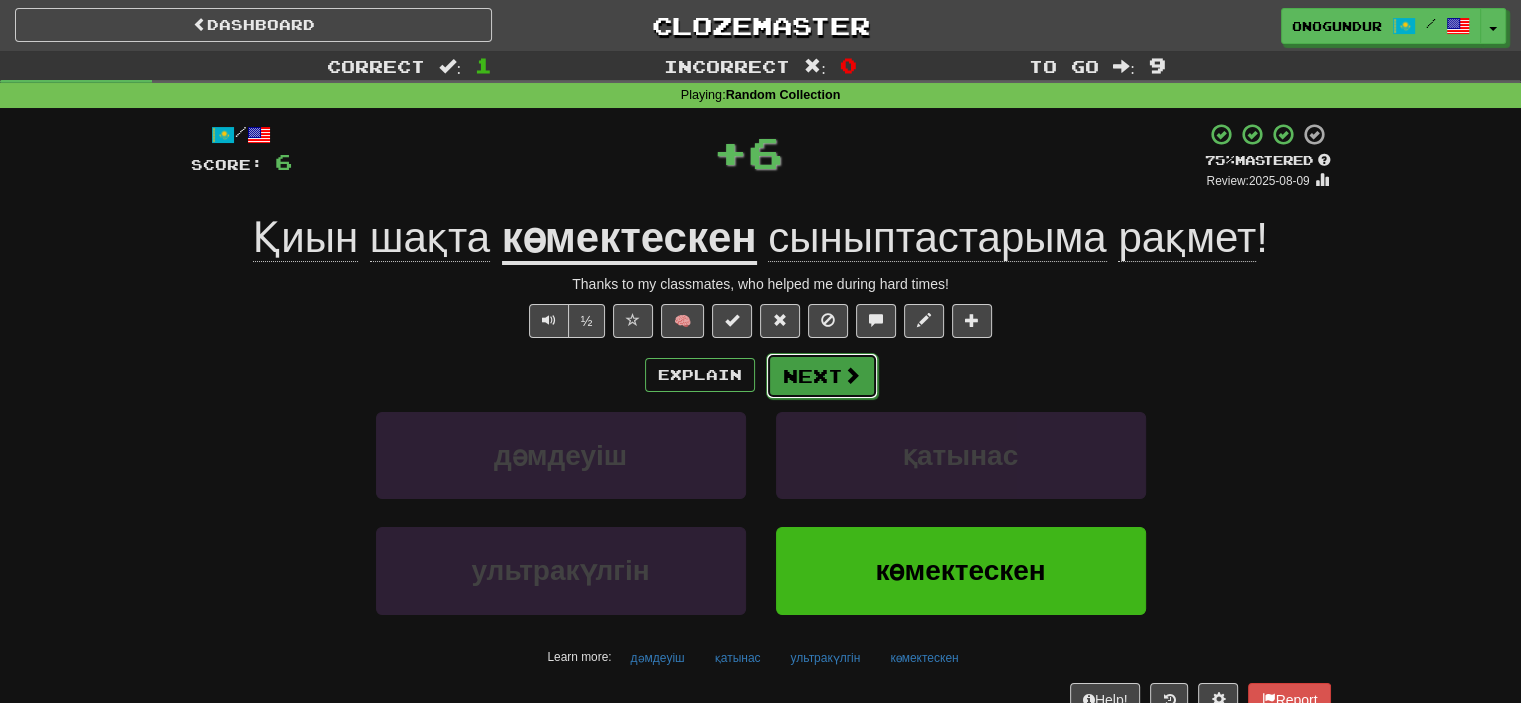 click on "Next" at bounding box center [822, 376] 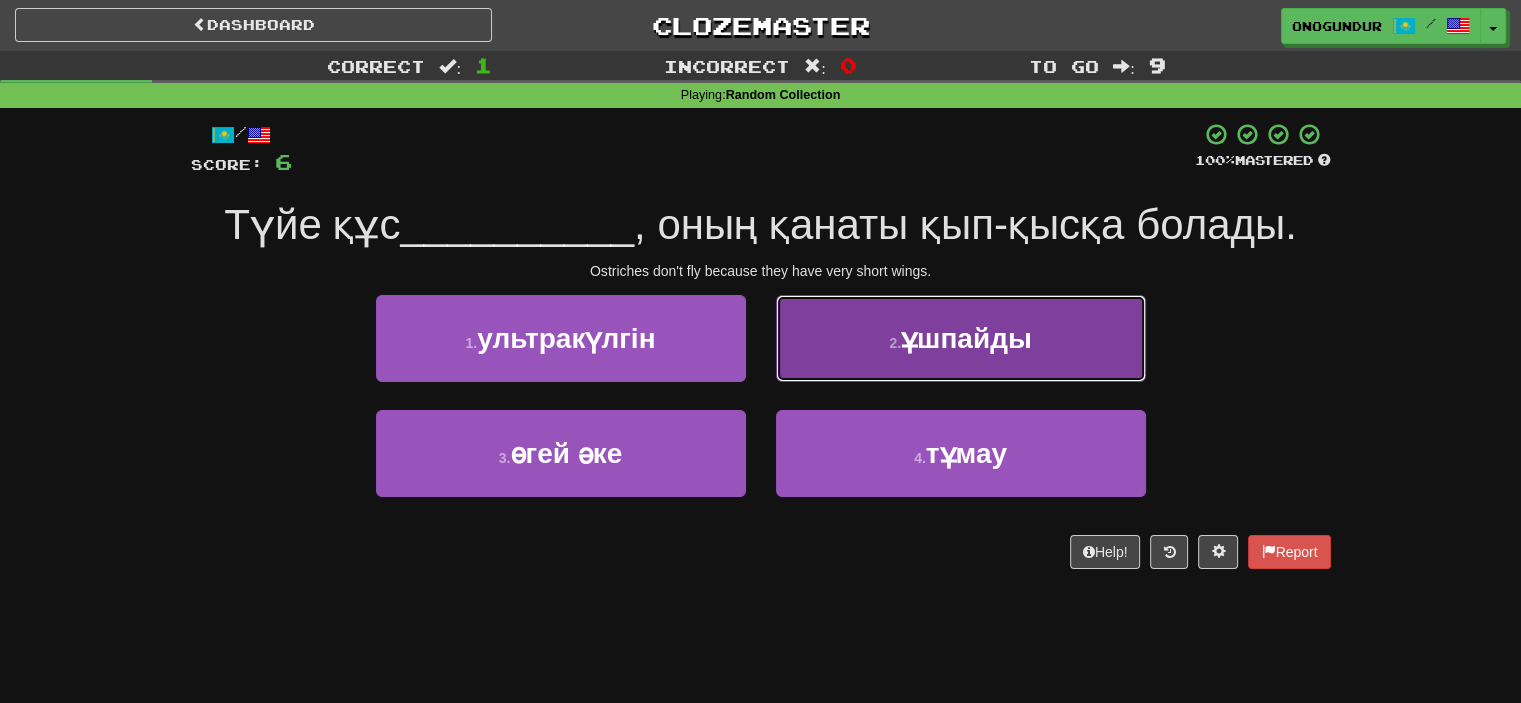 click on "ұшпайды" at bounding box center [966, 338] 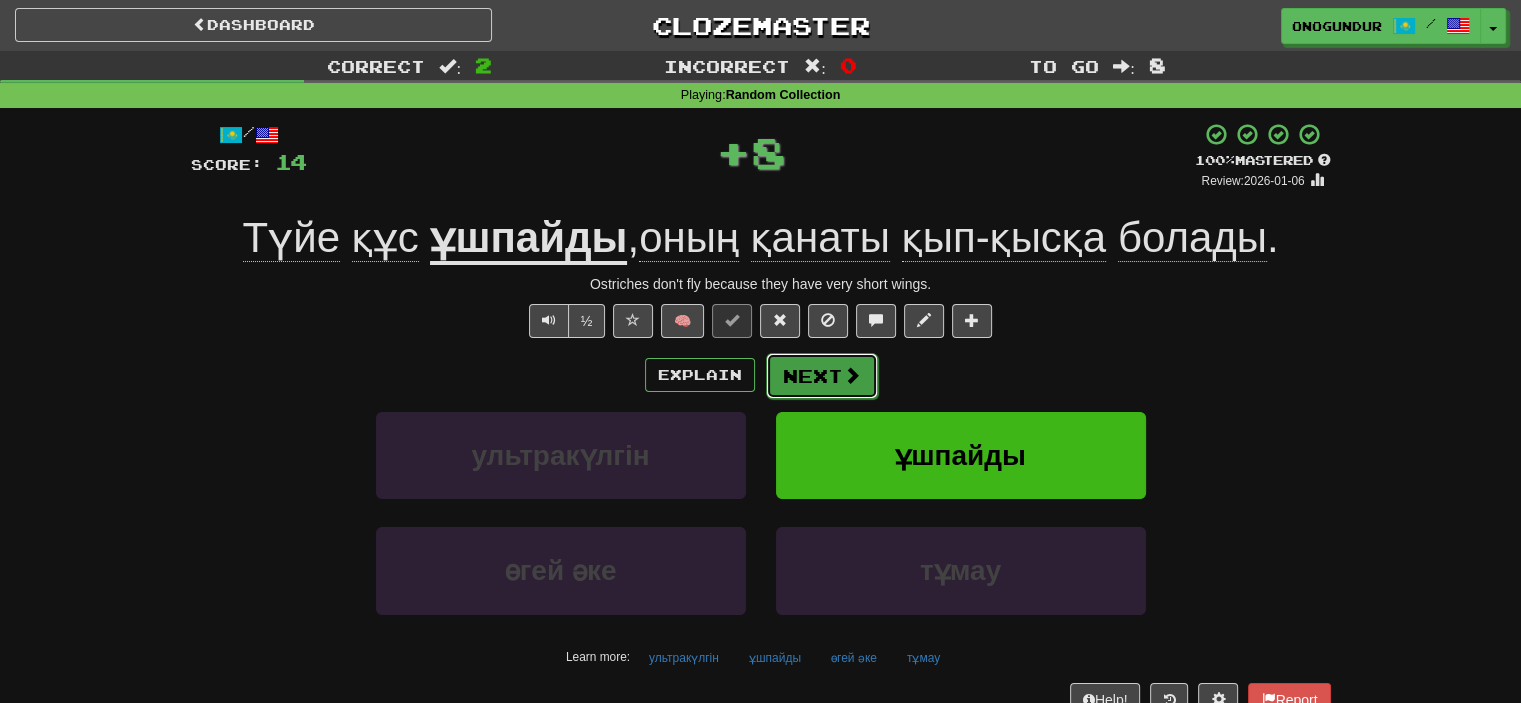 click on "Next" at bounding box center [822, 376] 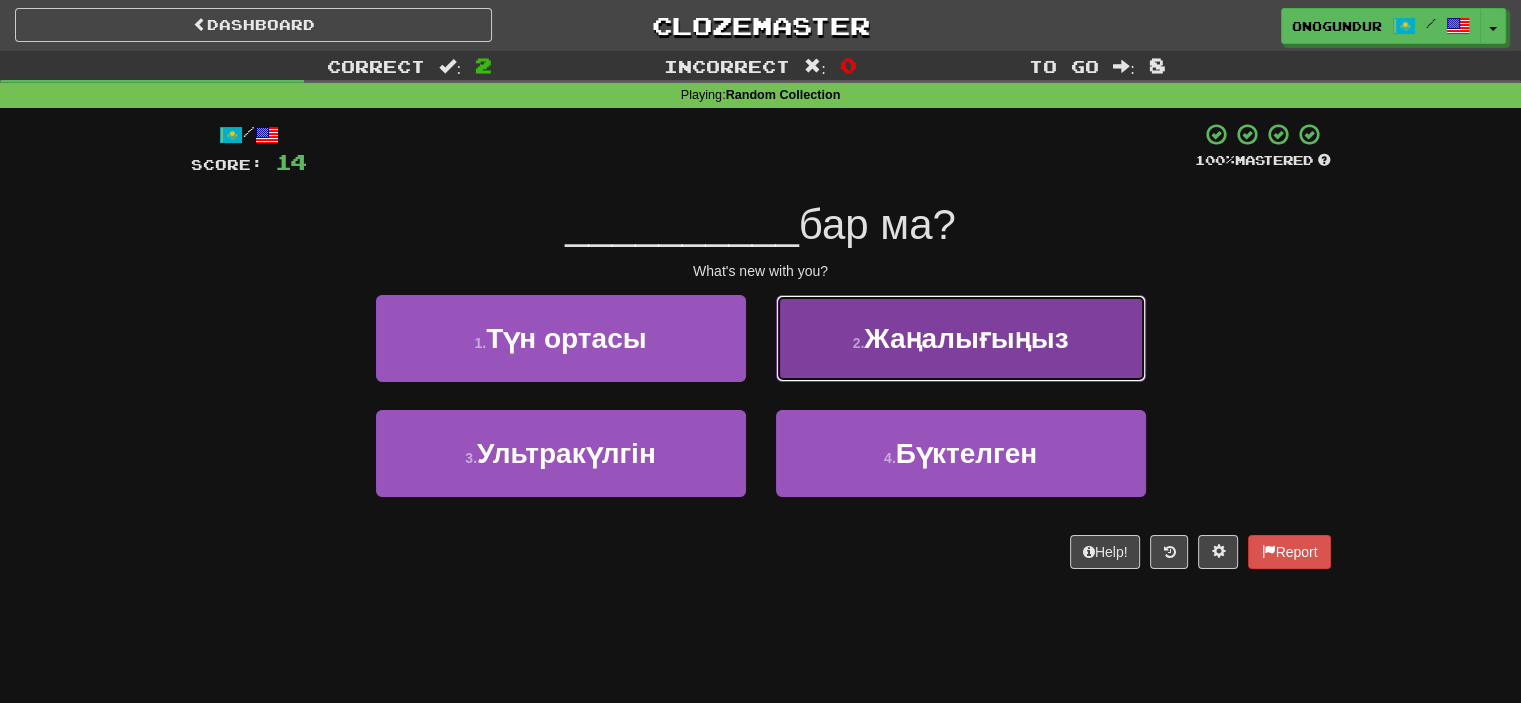 click on "Жаңалығыңыз" at bounding box center [966, 338] 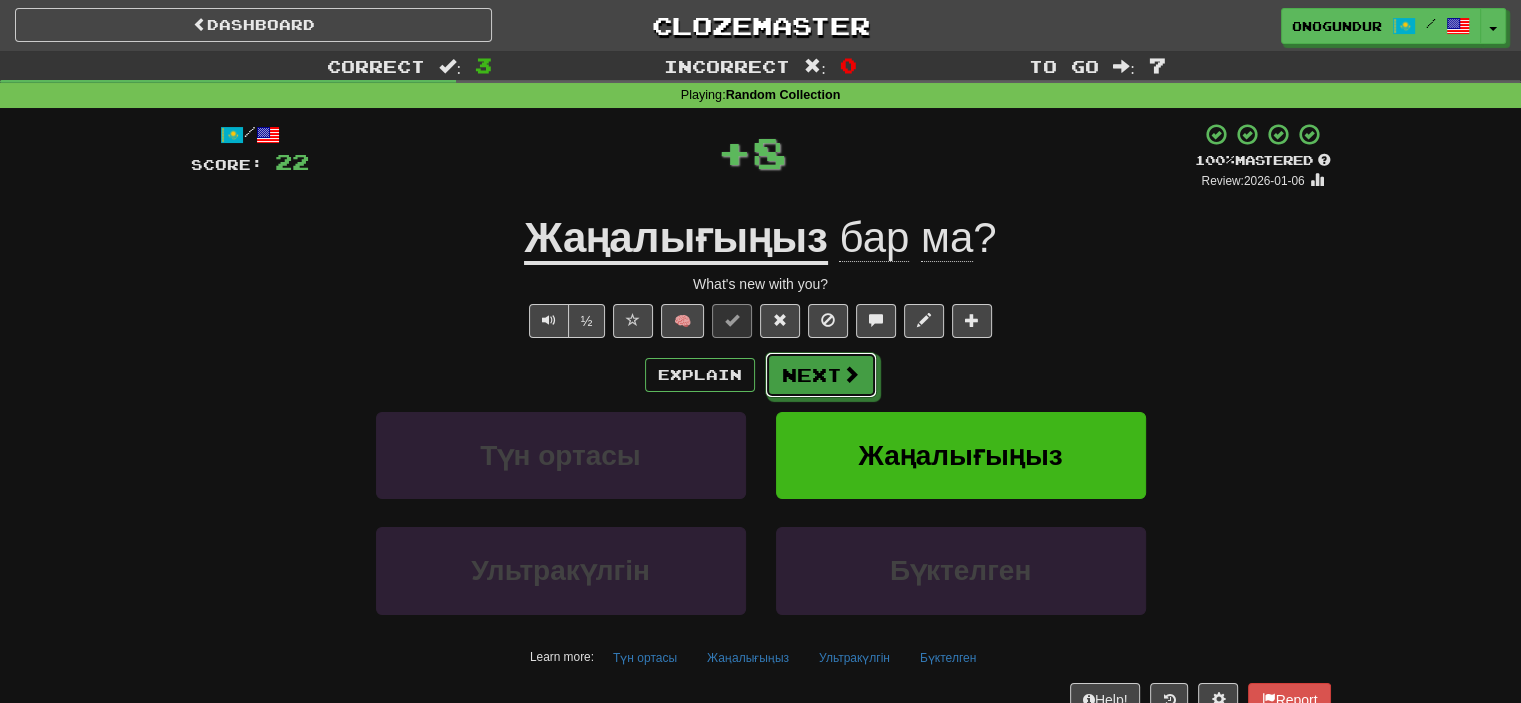 click on "Next" at bounding box center [821, 375] 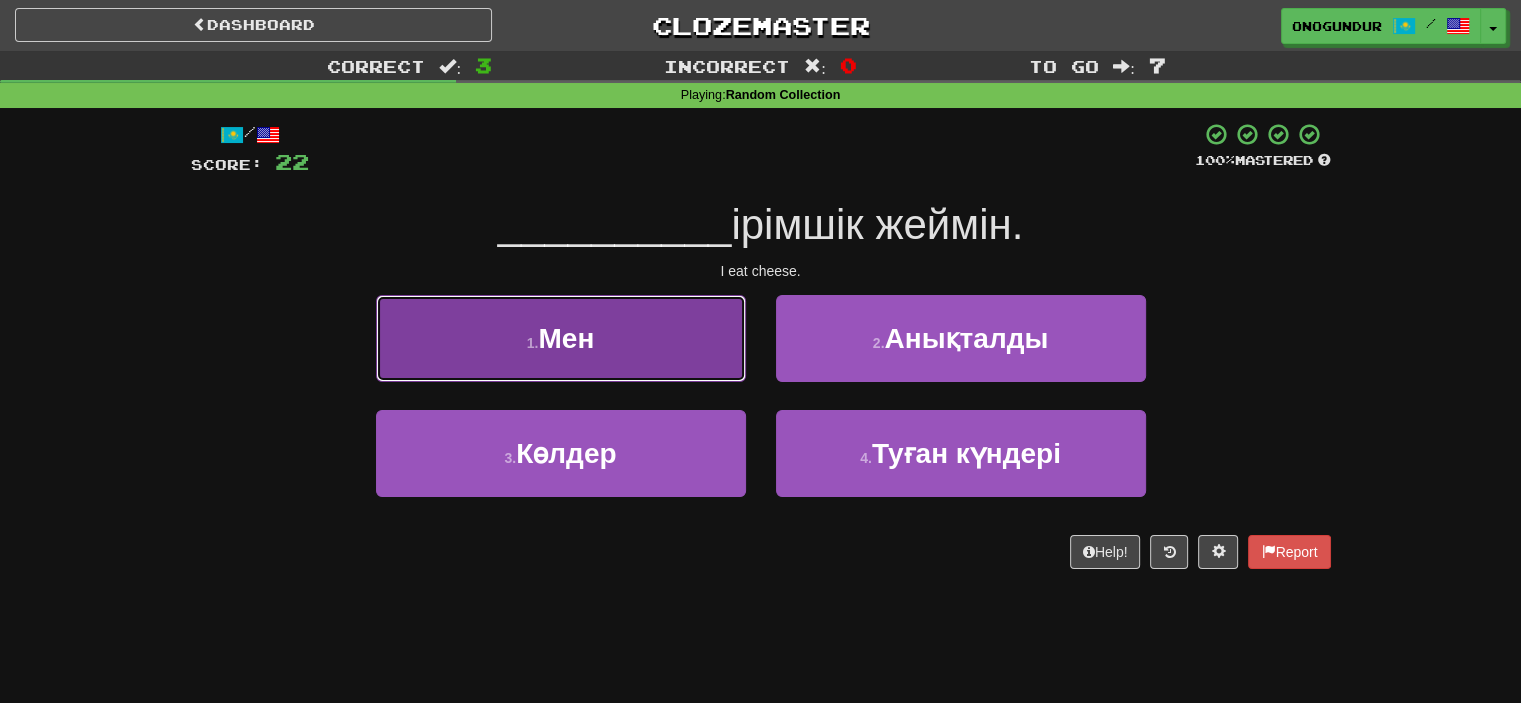 click on "1 .  Мен" at bounding box center [561, 338] 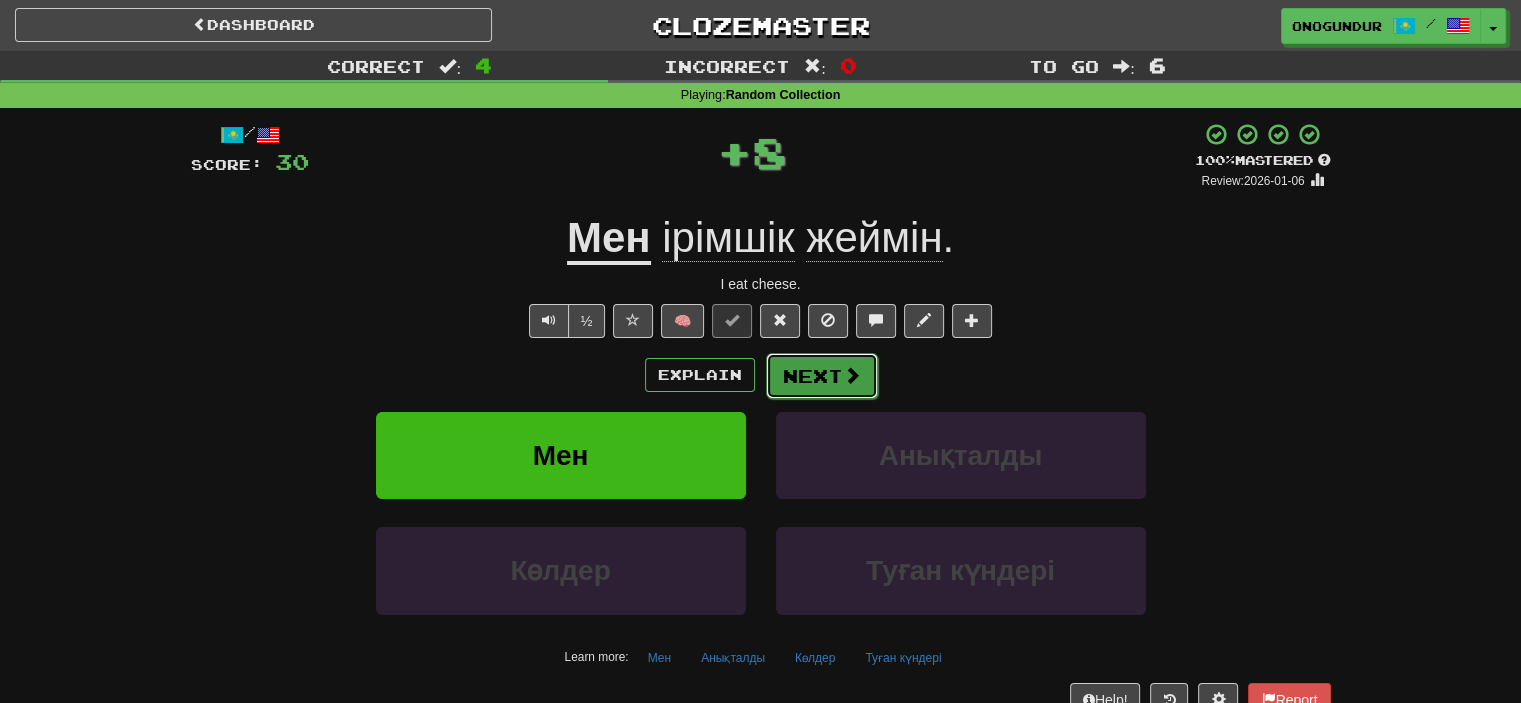 click on "Next" at bounding box center [822, 376] 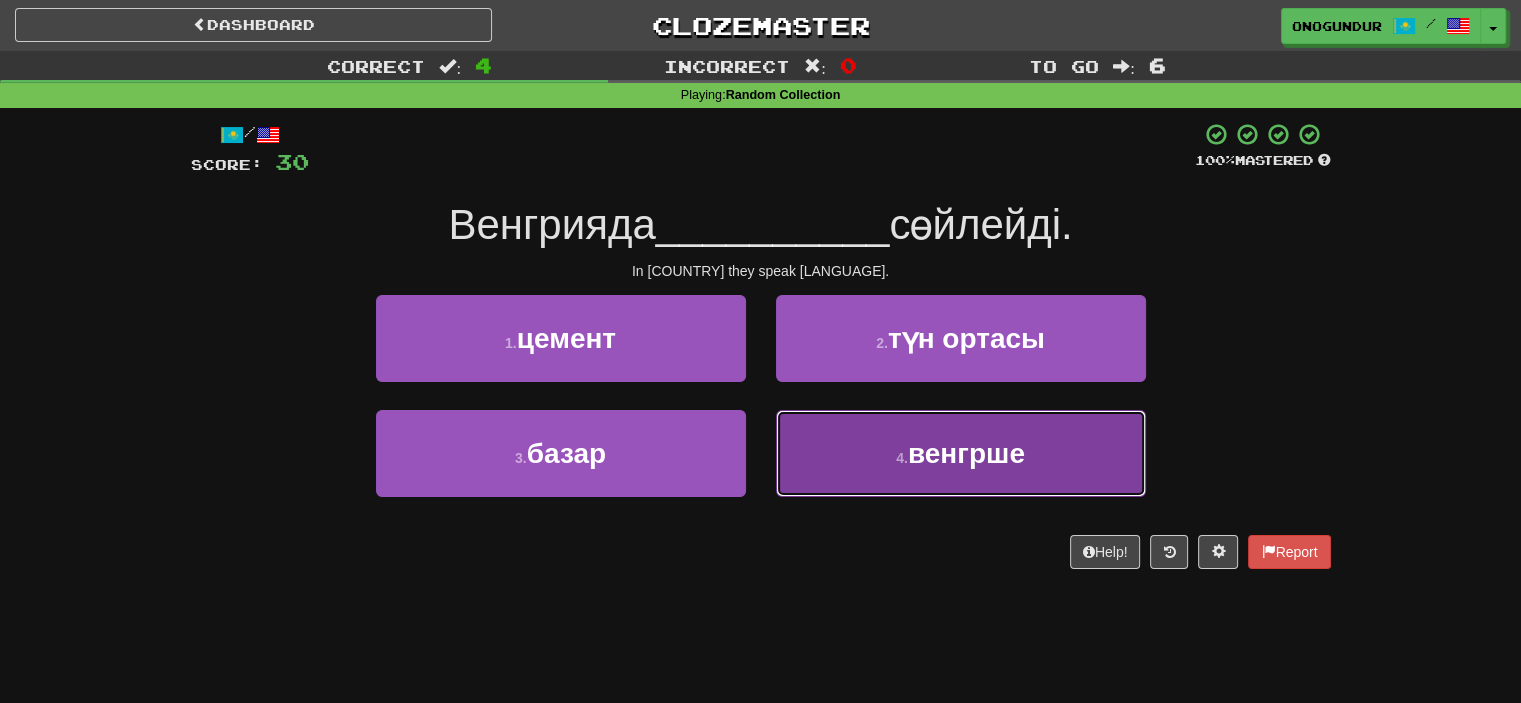 click on "4 .  венгрше" at bounding box center [961, 453] 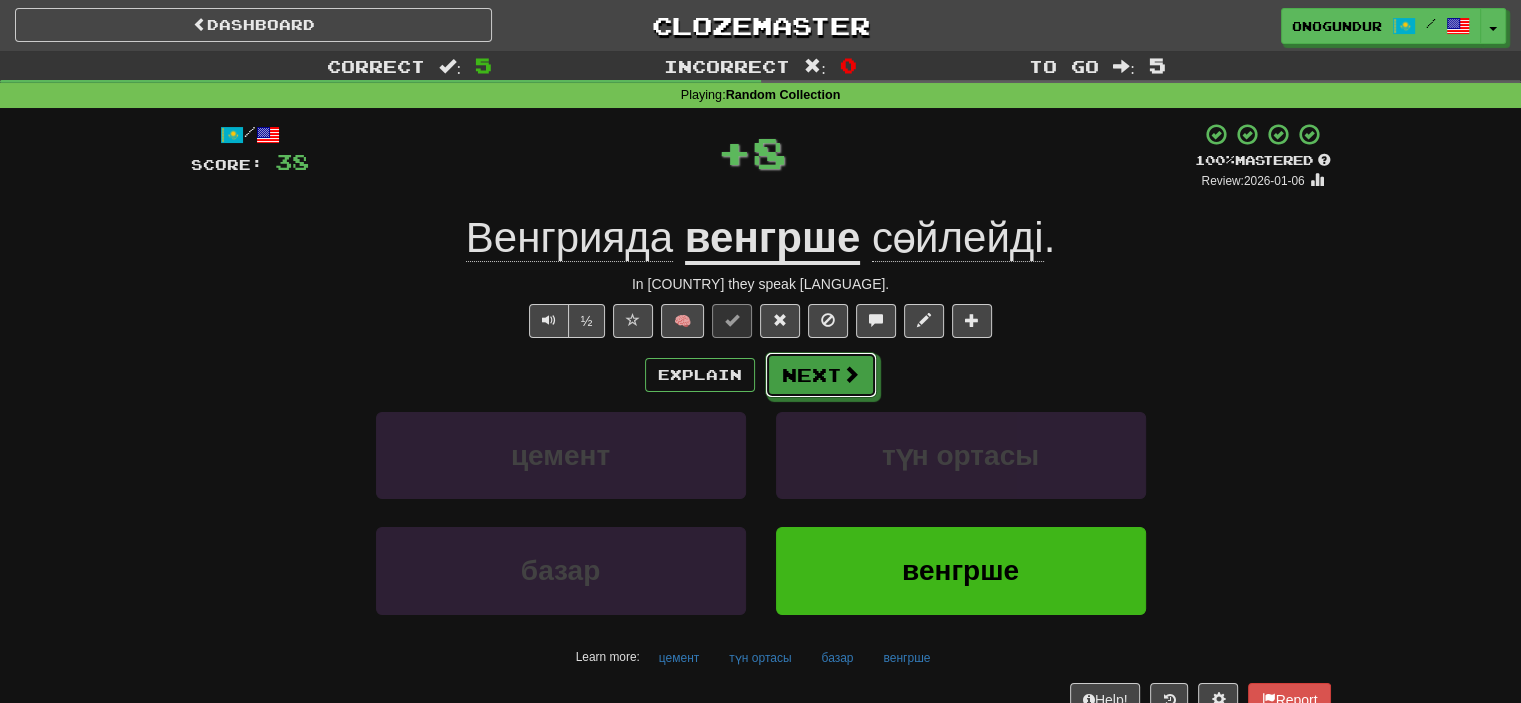 click on "Next" at bounding box center (821, 375) 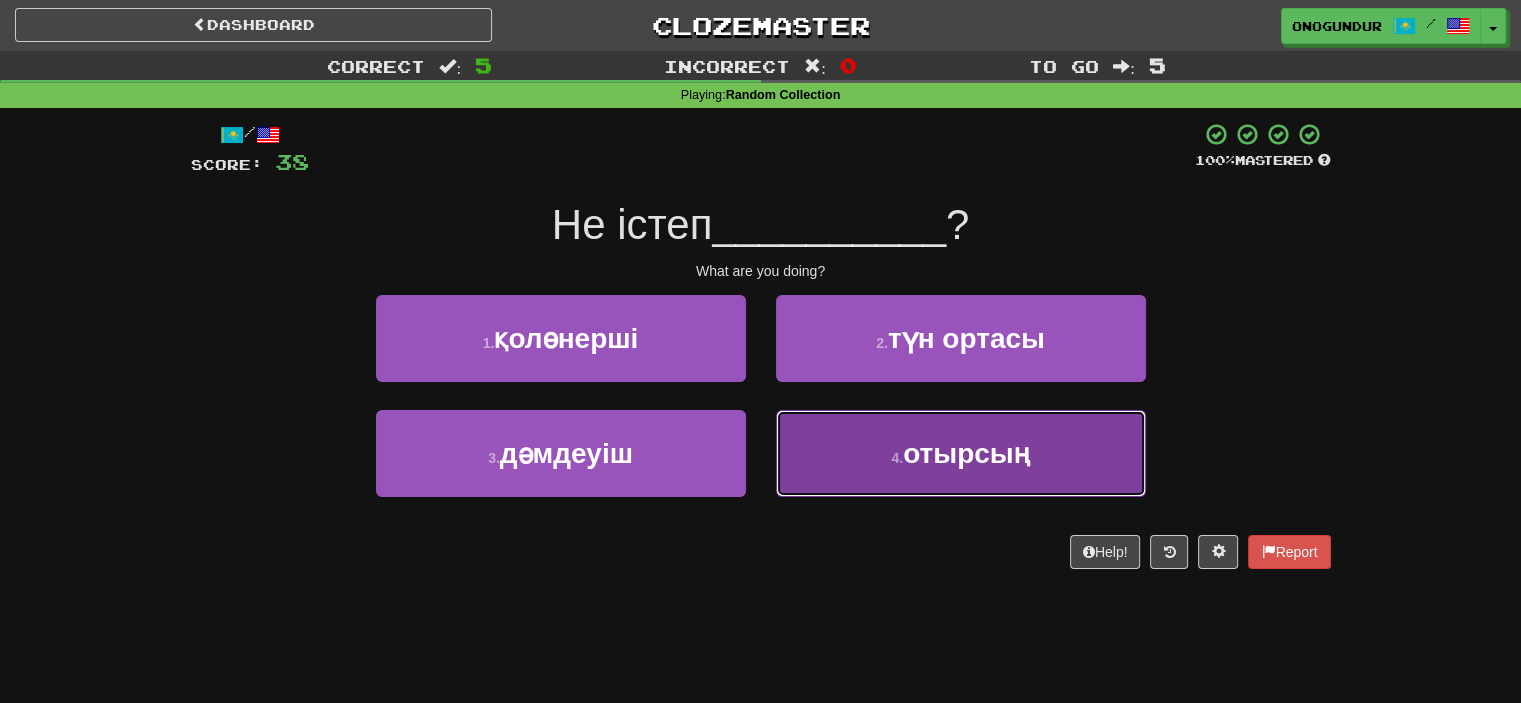 click on "4 .  отырсың" at bounding box center (961, 453) 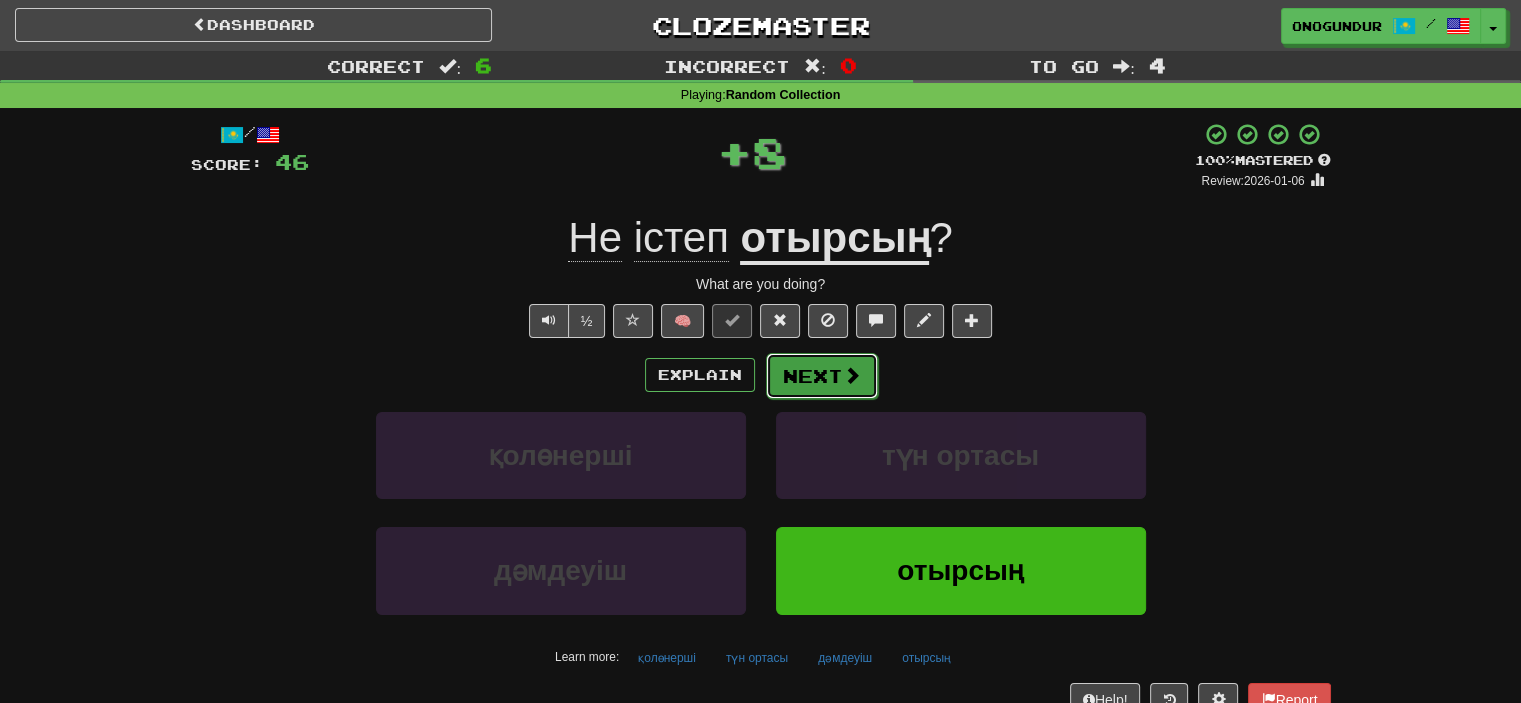 click on "Next" at bounding box center (822, 376) 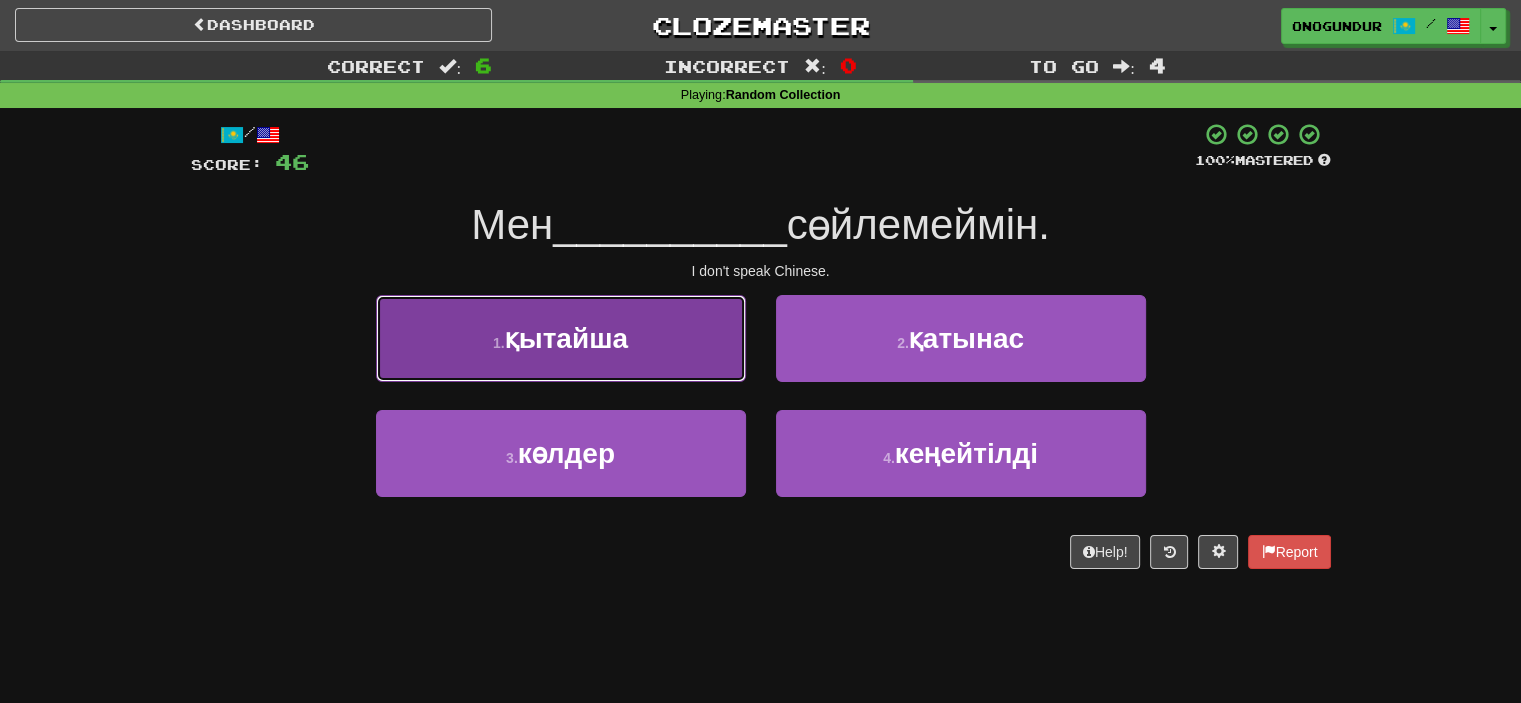 click on "1 .  қытайша" at bounding box center (561, 338) 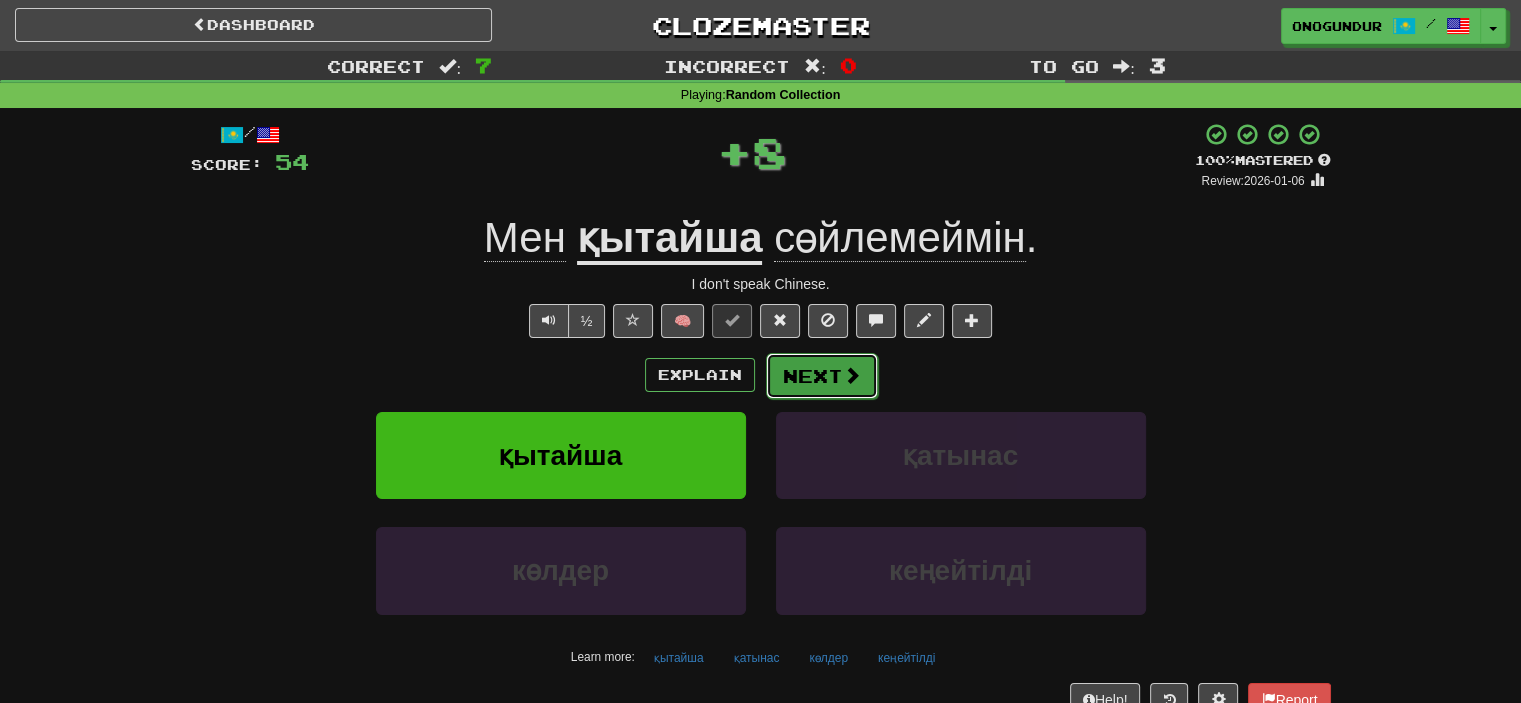 click on "Next" at bounding box center [822, 376] 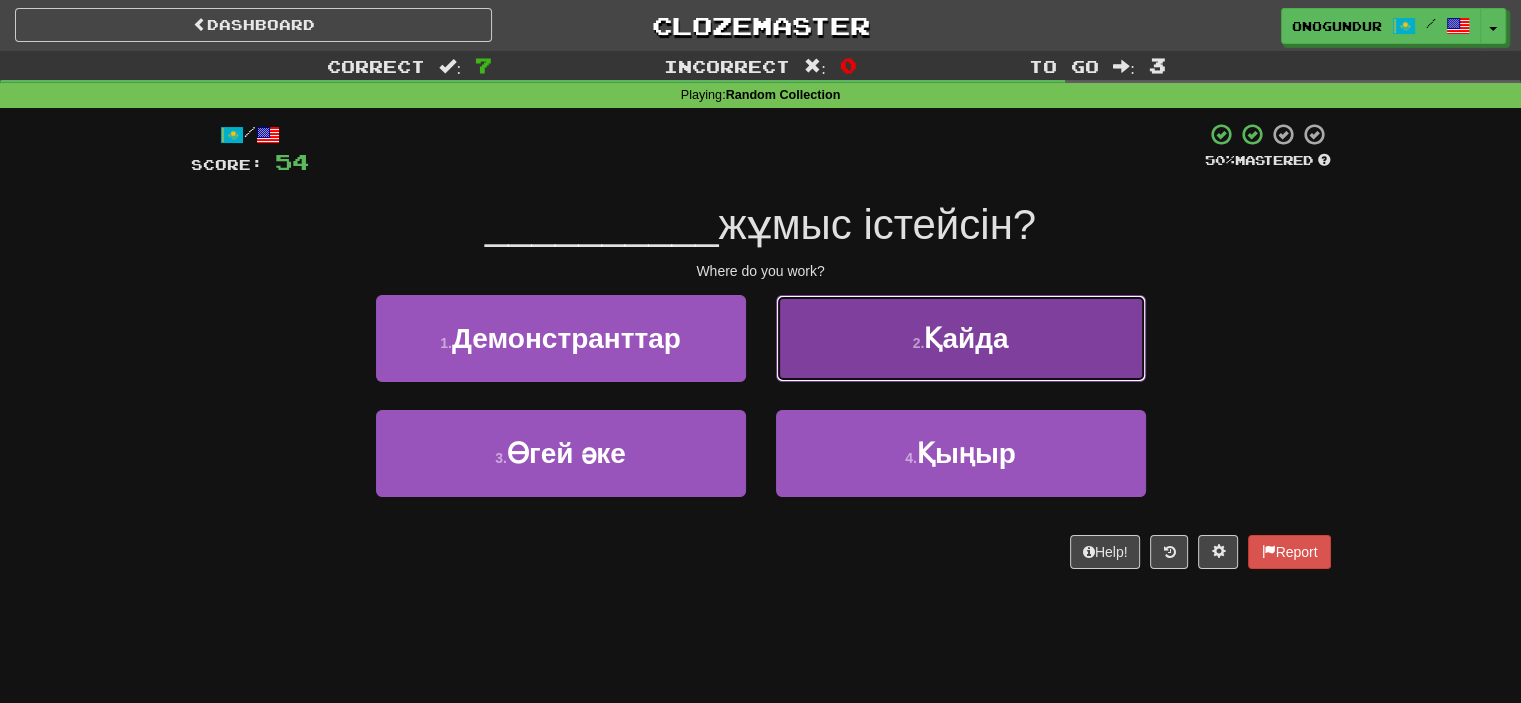click on "2 .  Қайда" at bounding box center (961, 338) 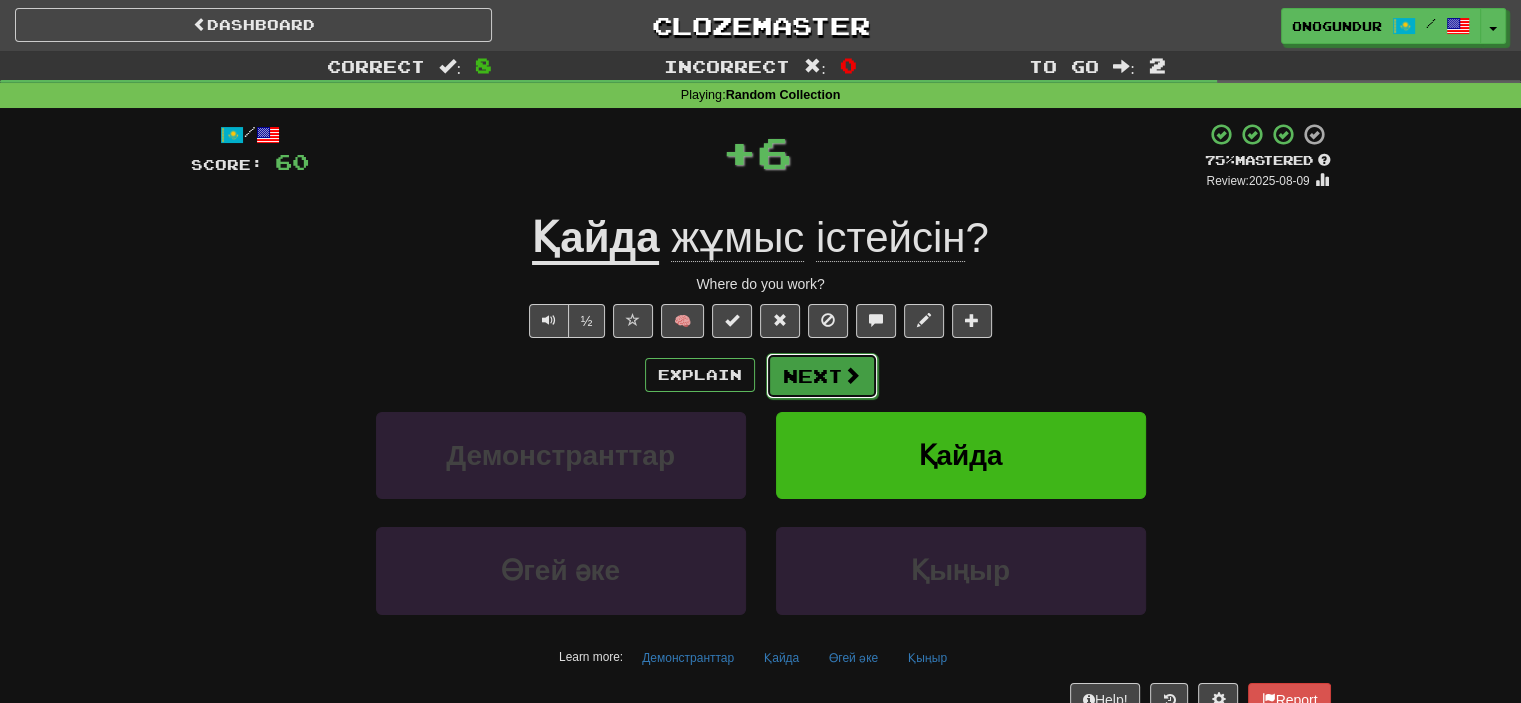 click on "Next" at bounding box center [822, 376] 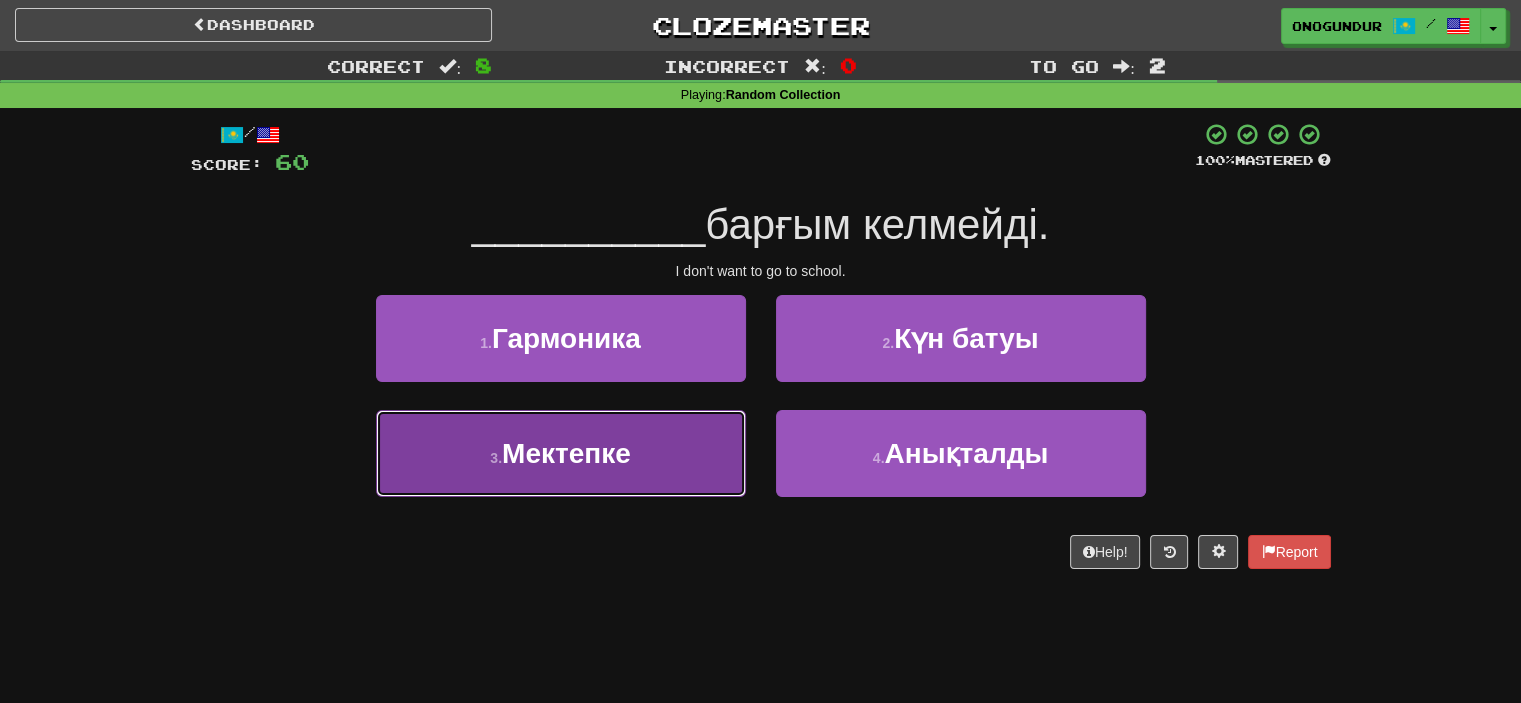 click on "3 .  Мектепке" at bounding box center [561, 453] 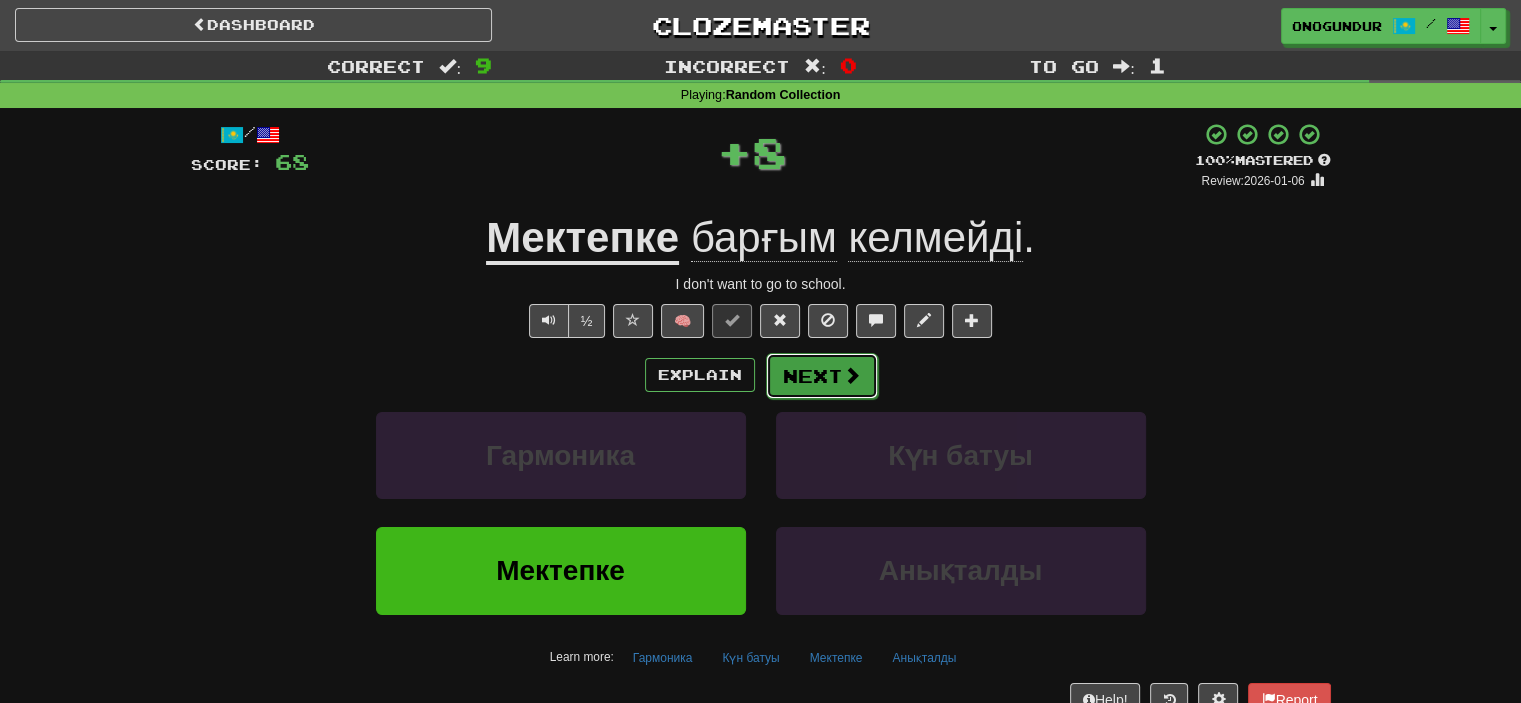 click at bounding box center [852, 375] 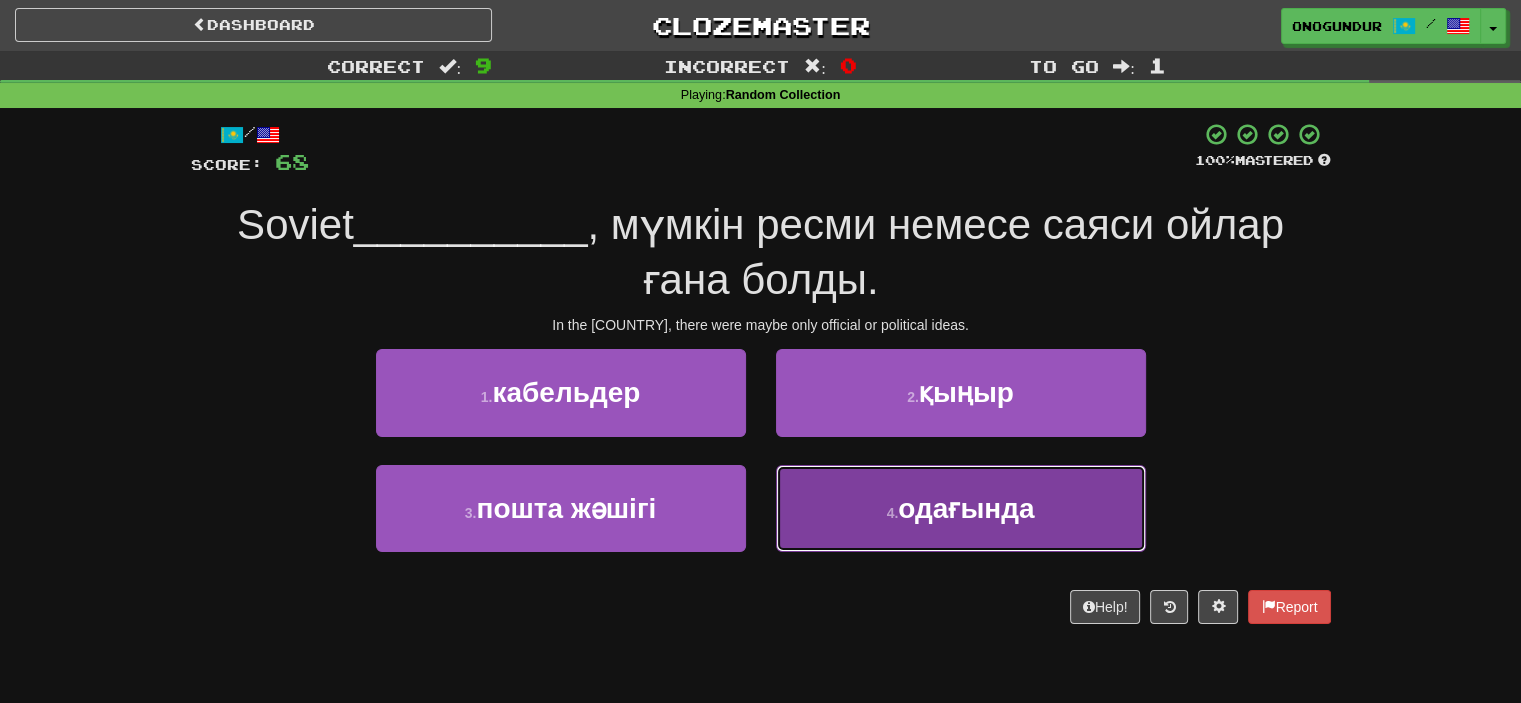 click on "4 .  одағында" at bounding box center [961, 508] 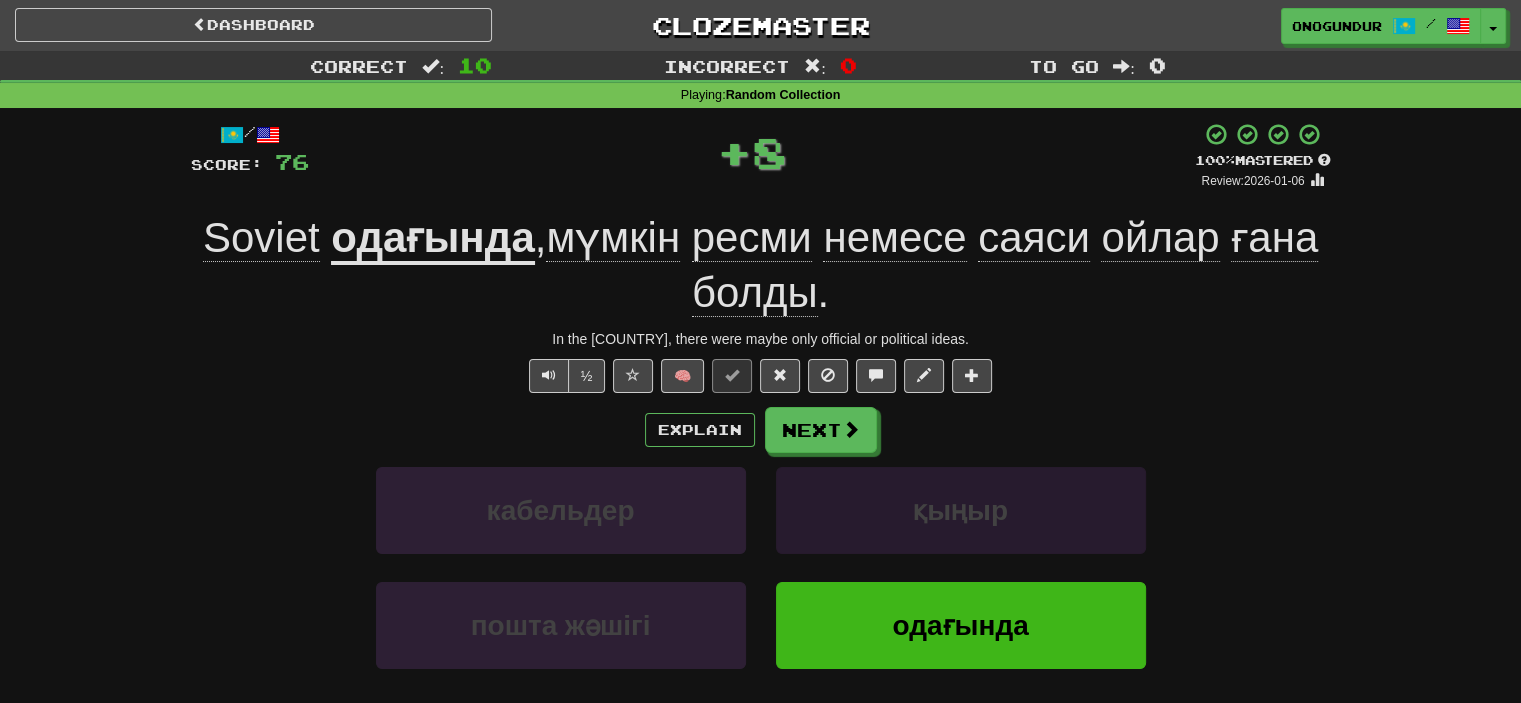 click on "Next" at bounding box center (821, 430) 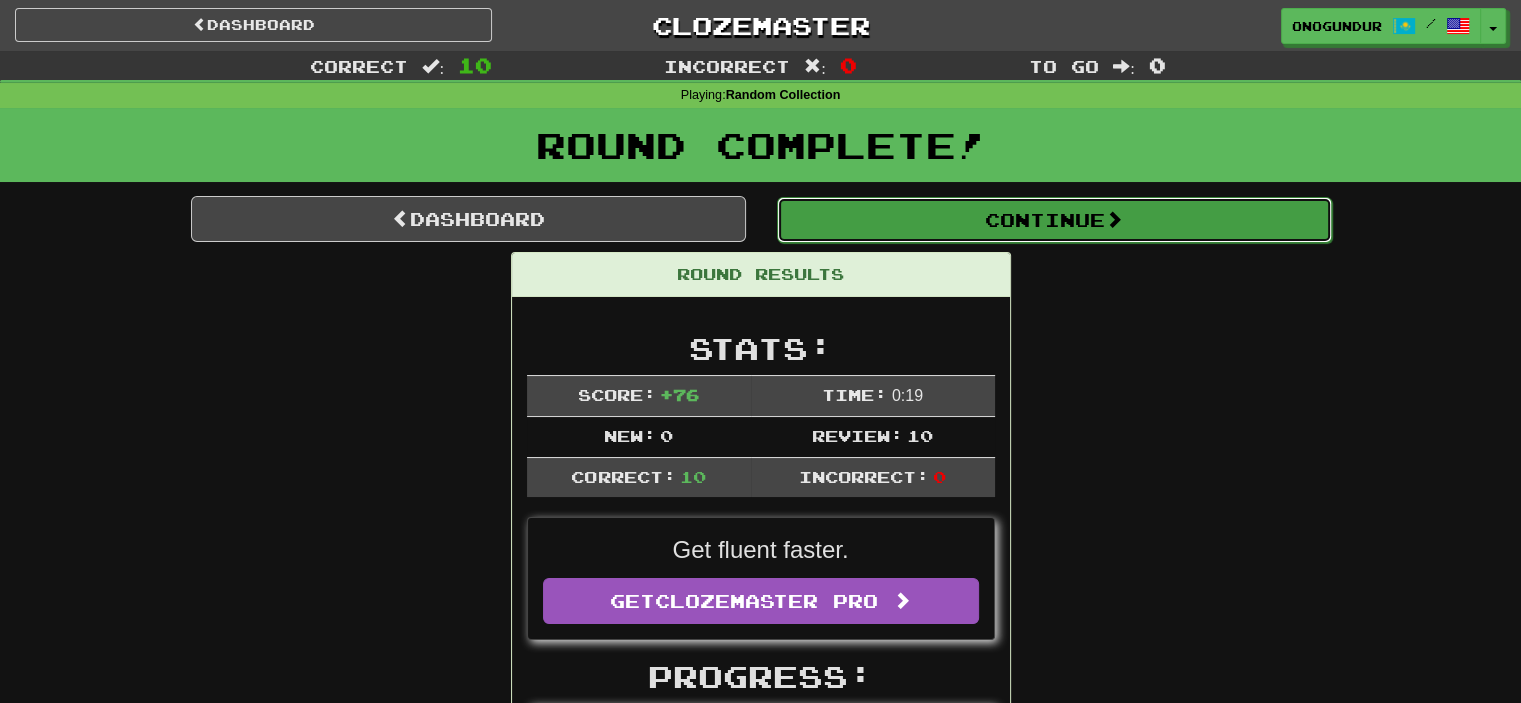 click on "Continue" at bounding box center (1054, 220) 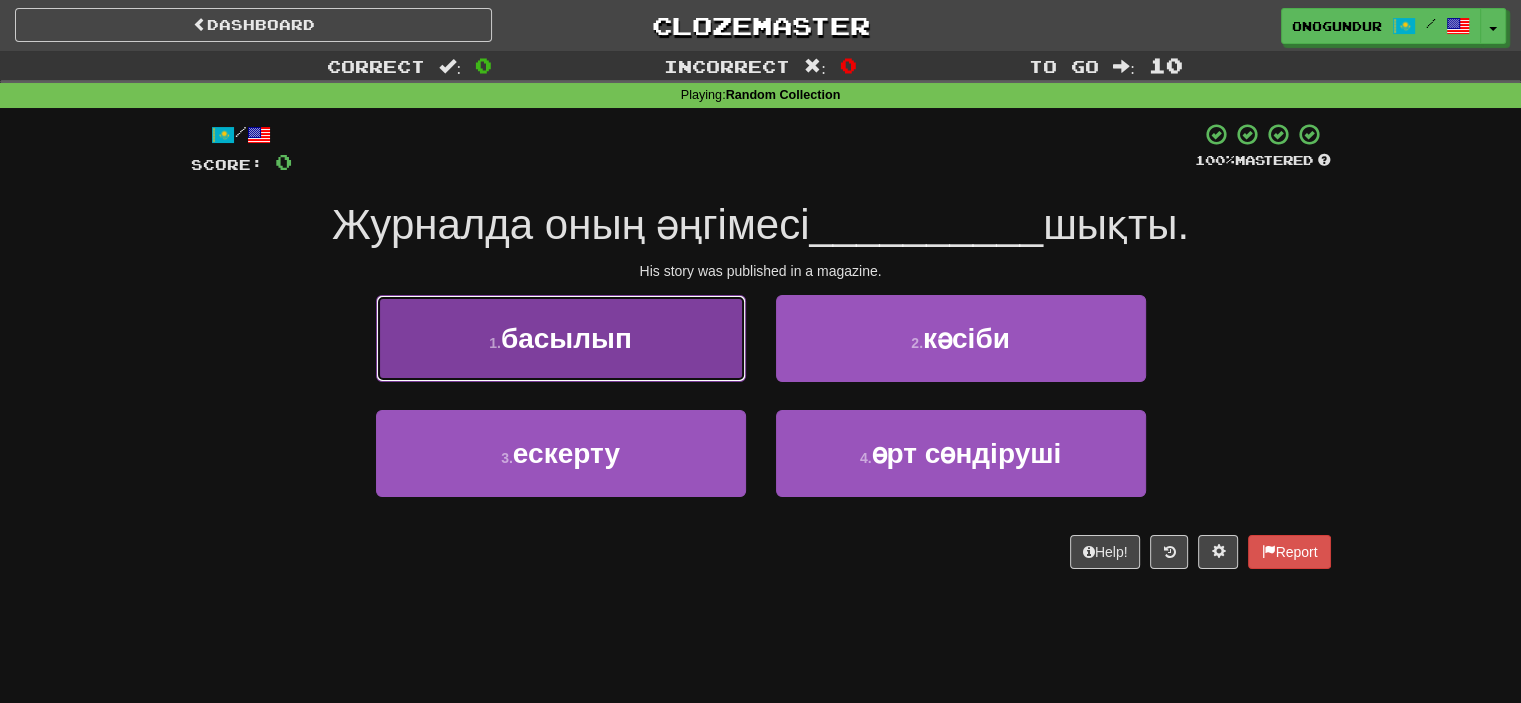 click on "1 .  басылып" at bounding box center (561, 338) 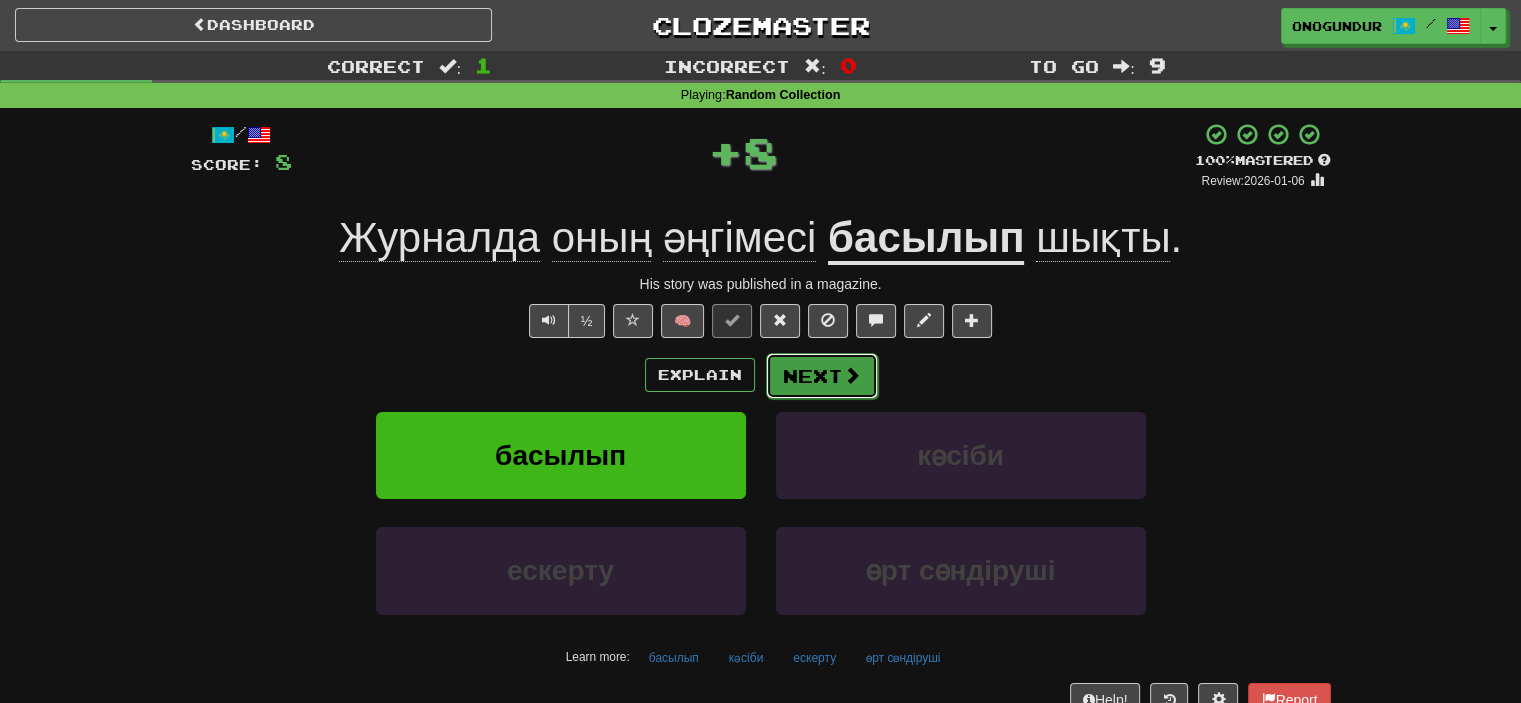 click on "Next" at bounding box center (822, 376) 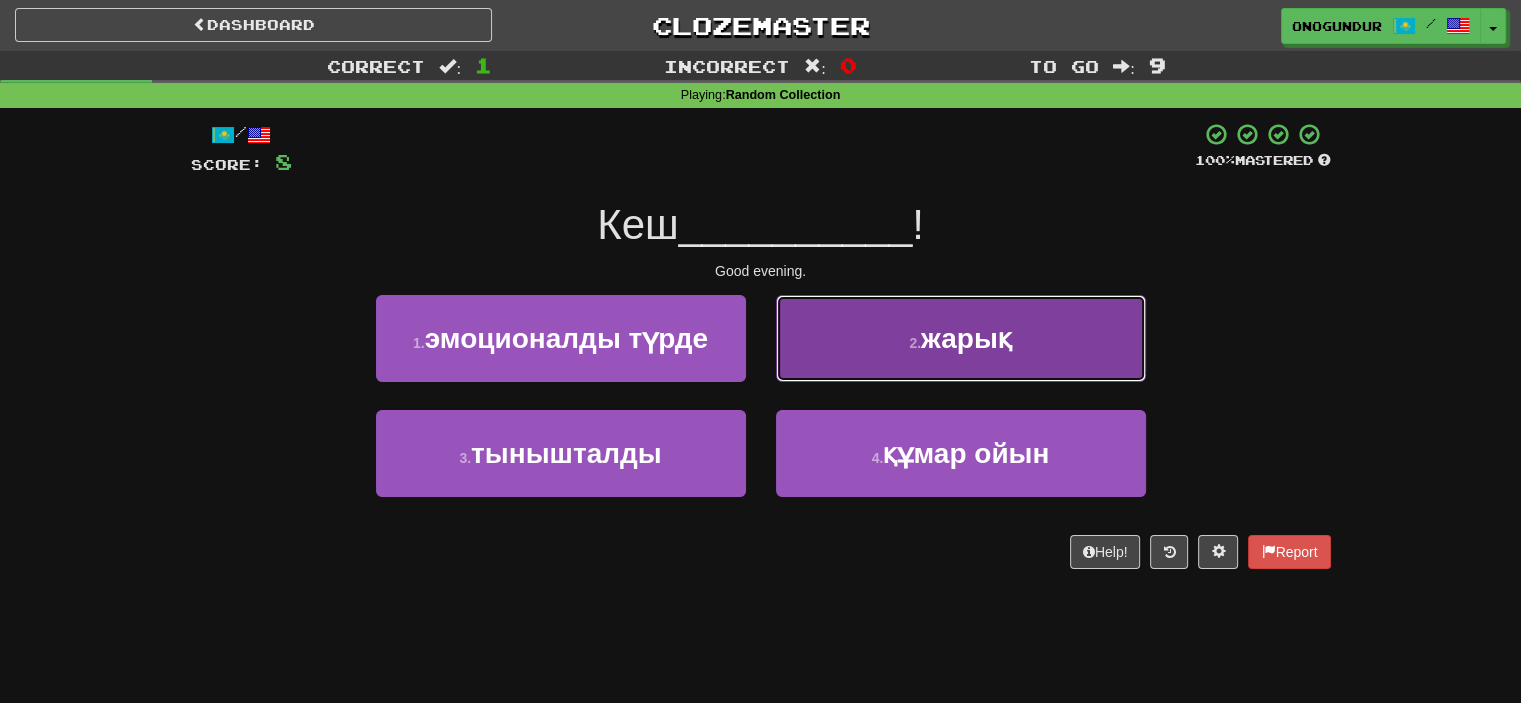 click on "жарық" at bounding box center (966, 338) 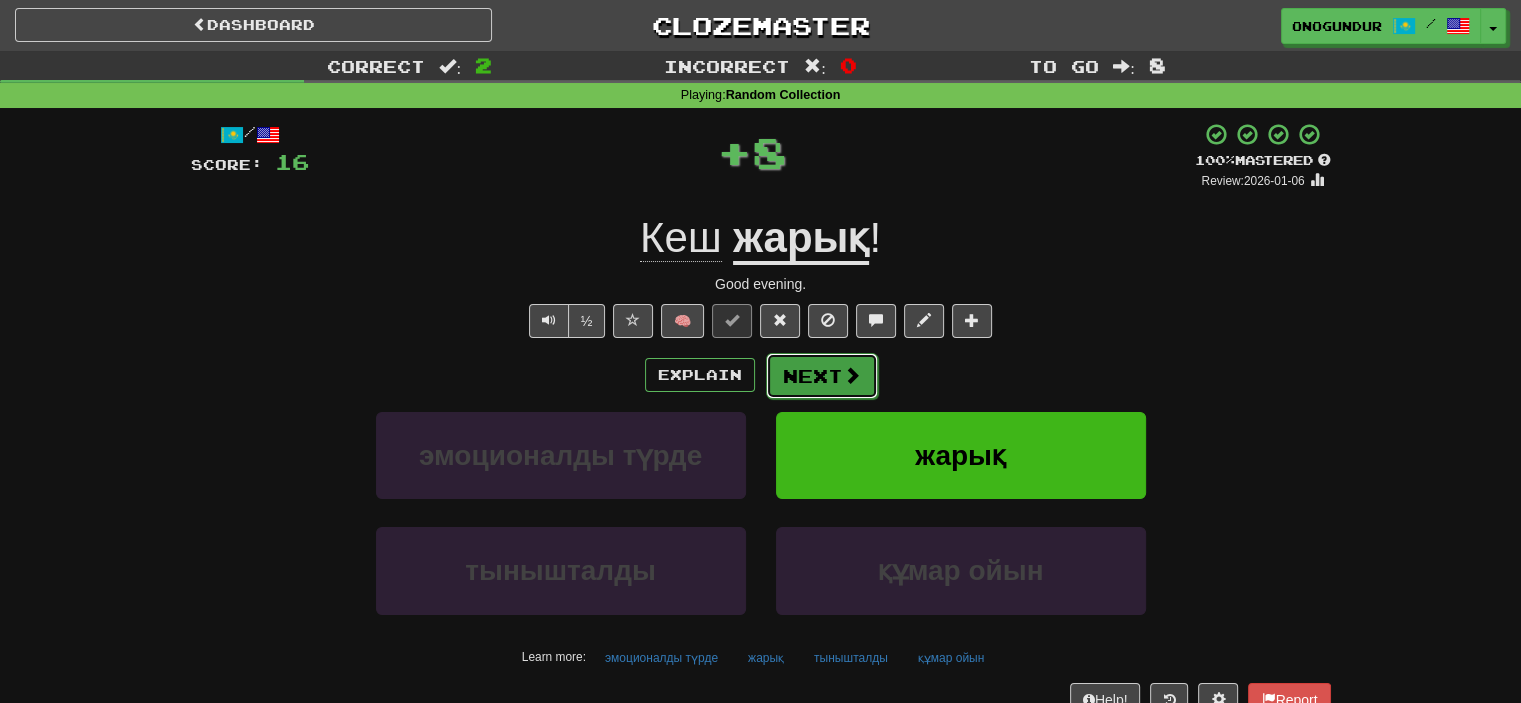 click on "Next" at bounding box center [822, 376] 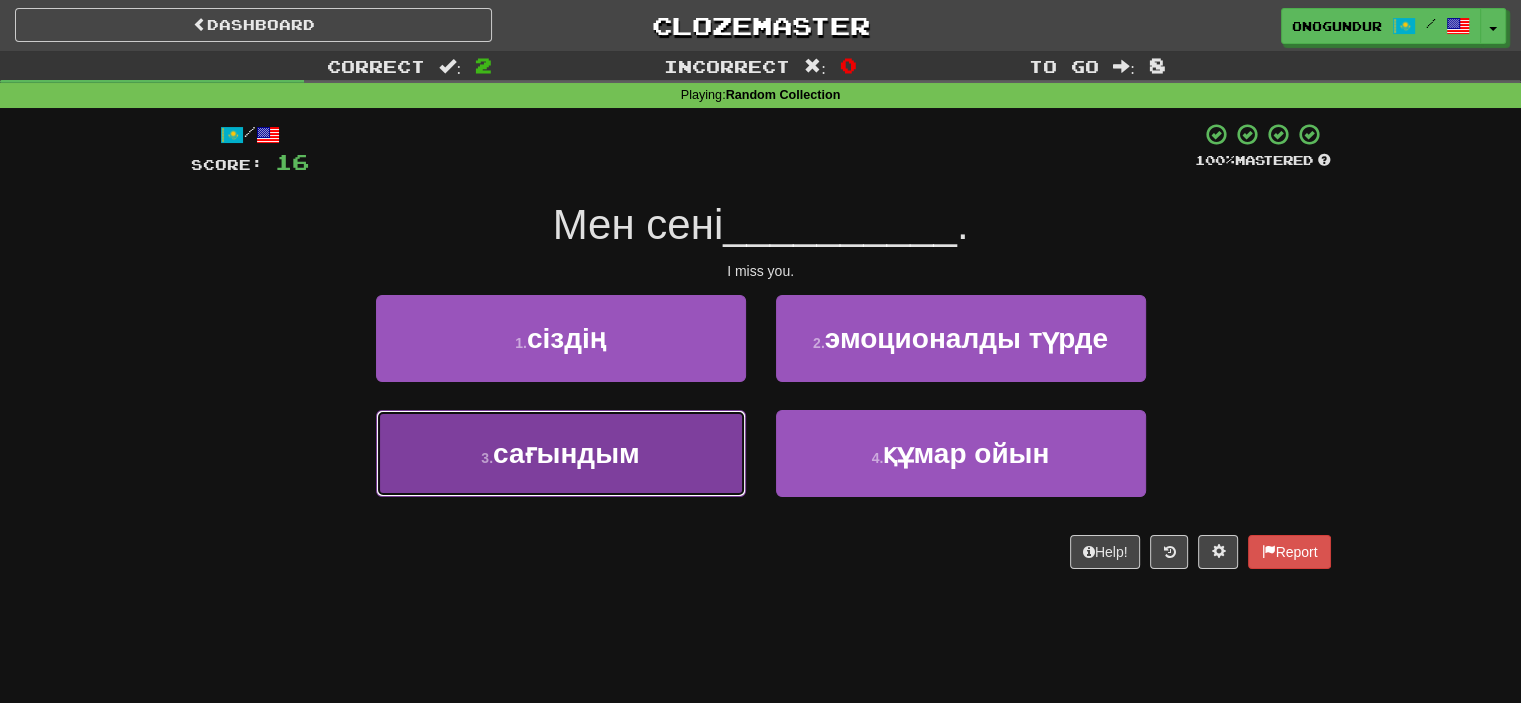 click on "3 .  сағындым" at bounding box center [561, 453] 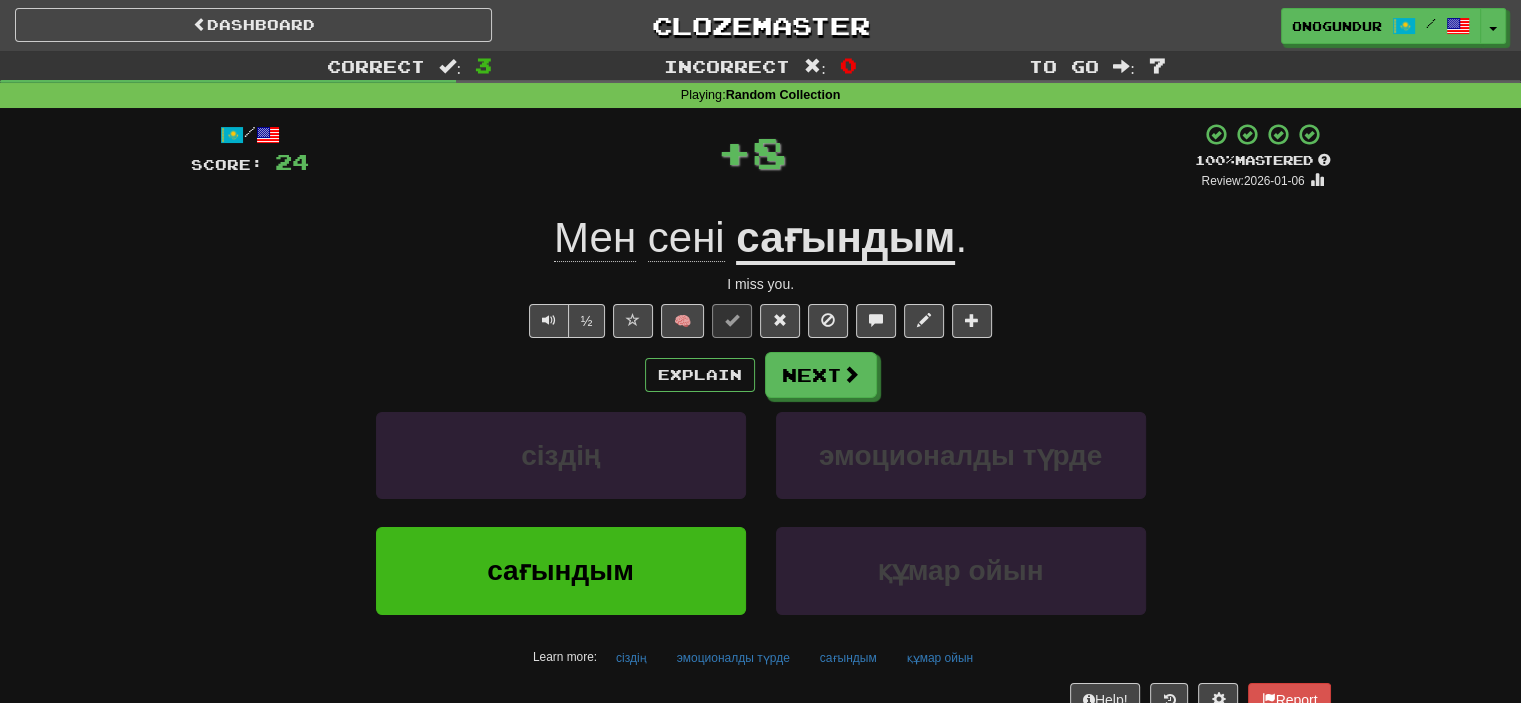 click on "Next" at bounding box center (821, 375) 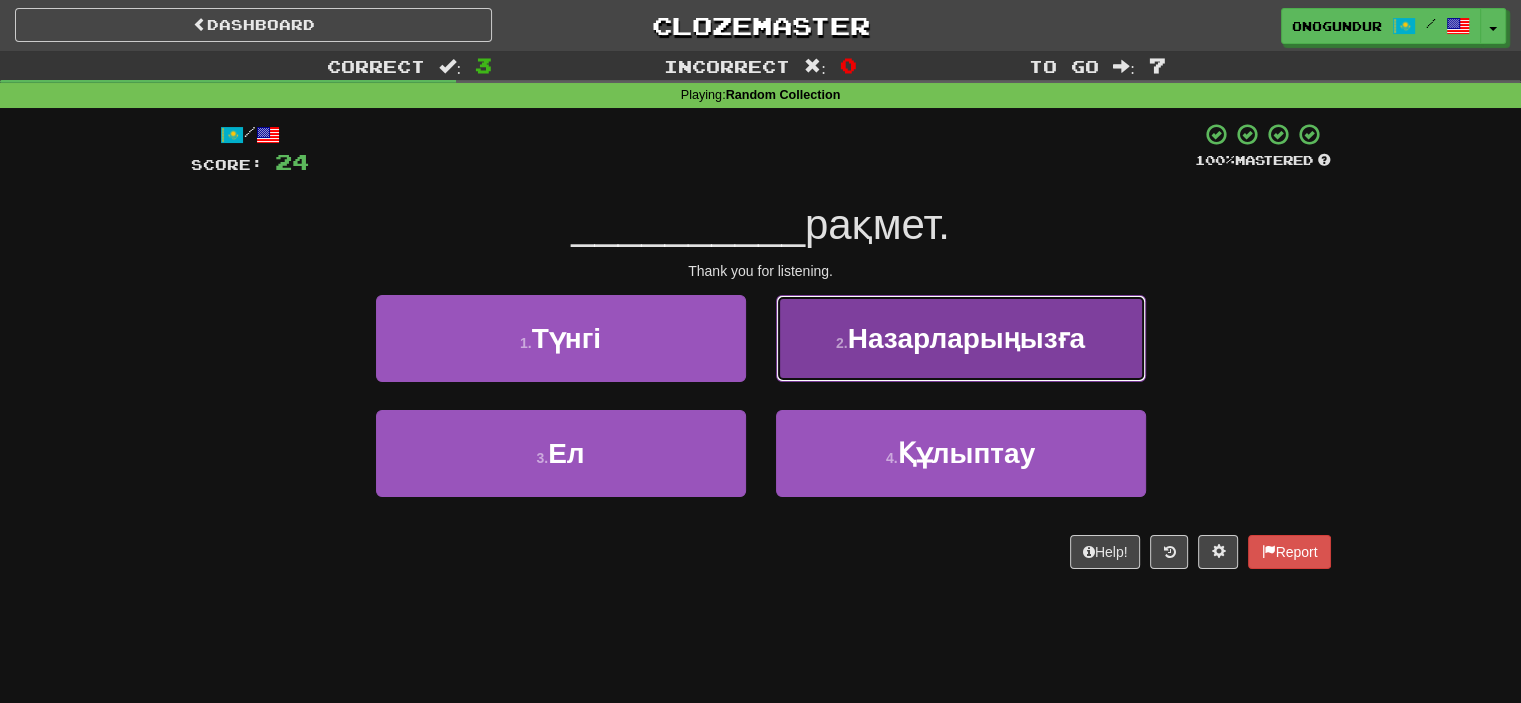click on "2 .  Назарларыңызға" at bounding box center (961, 338) 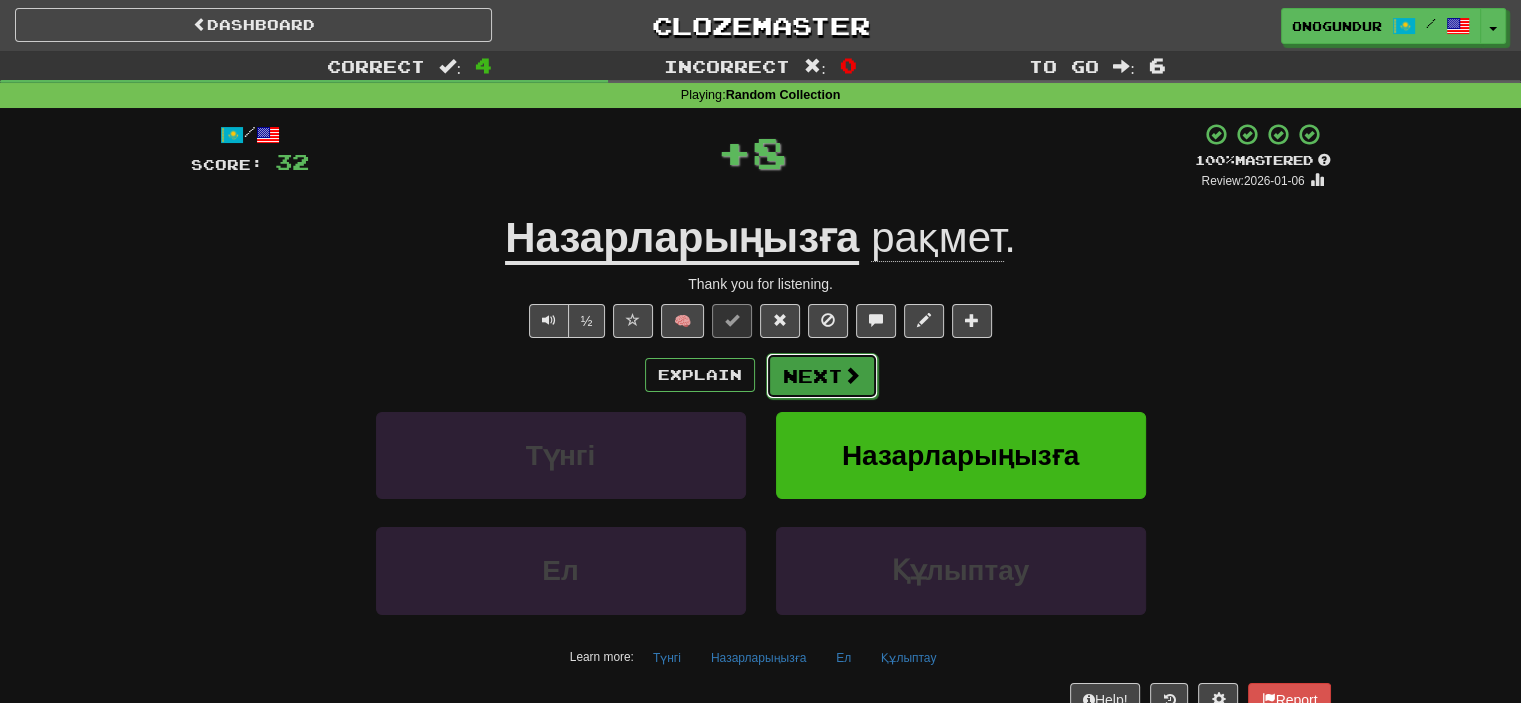 click on "Next" at bounding box center (822, 376) 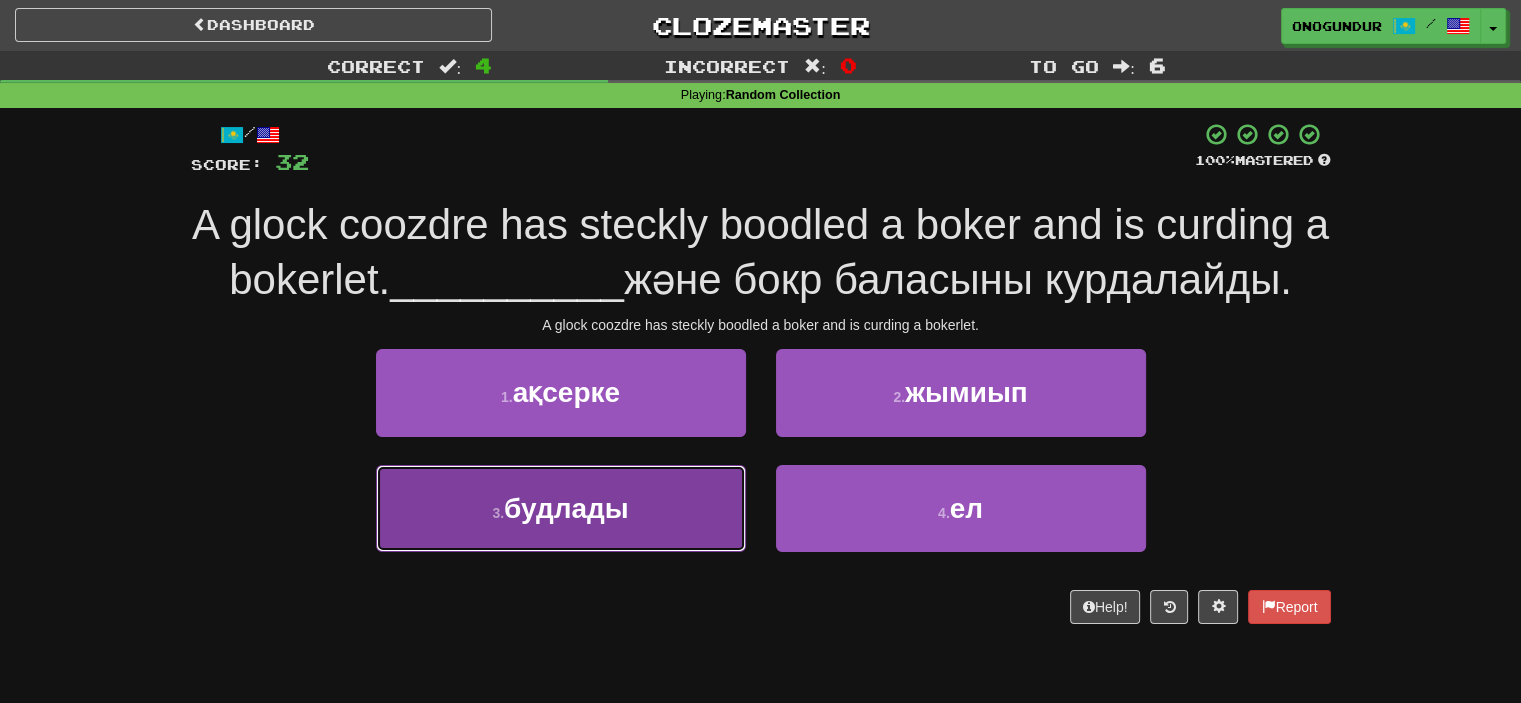 click on "3 .  будлады" at bounding box center (561, 508) 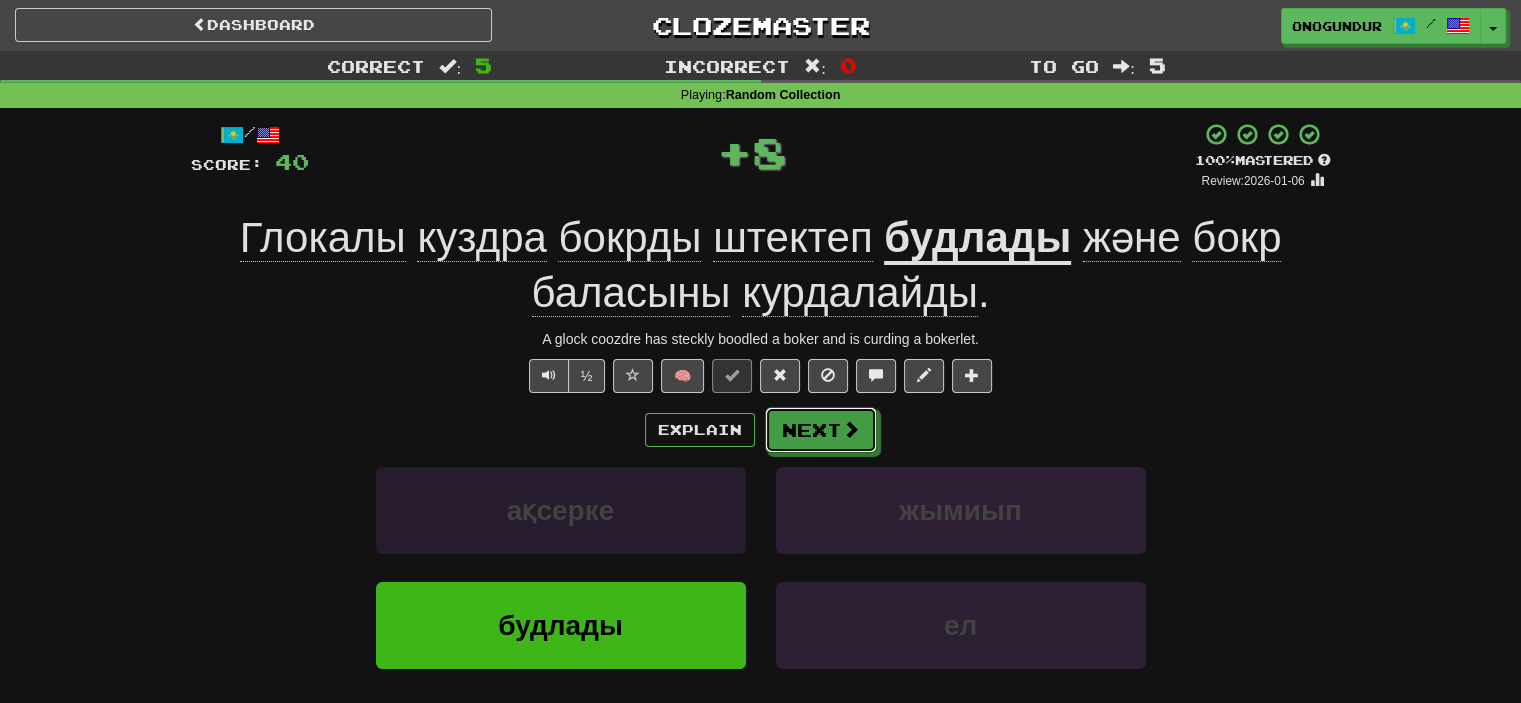 click on "Next" at bounding box center (821, 430) 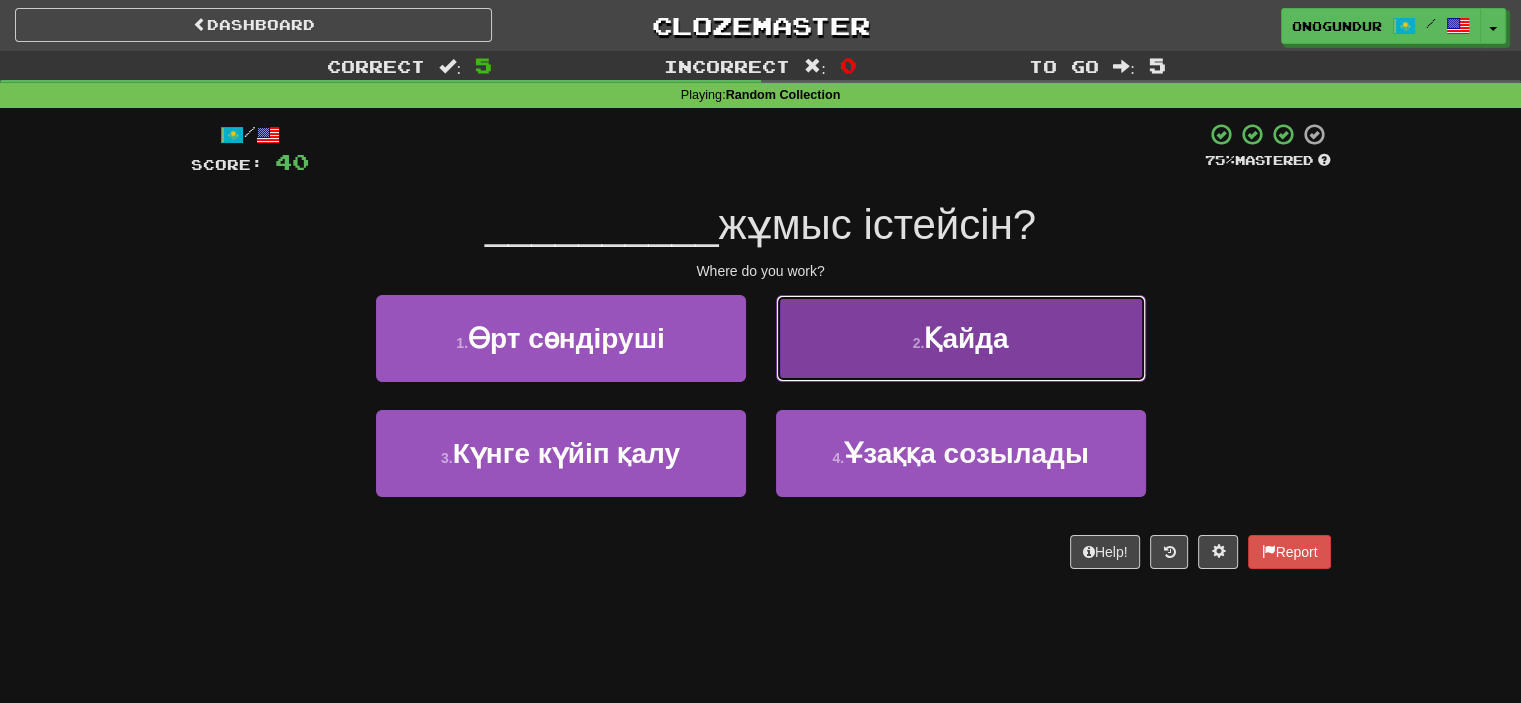 click on "Қайда" at bounding box center (966, 338) 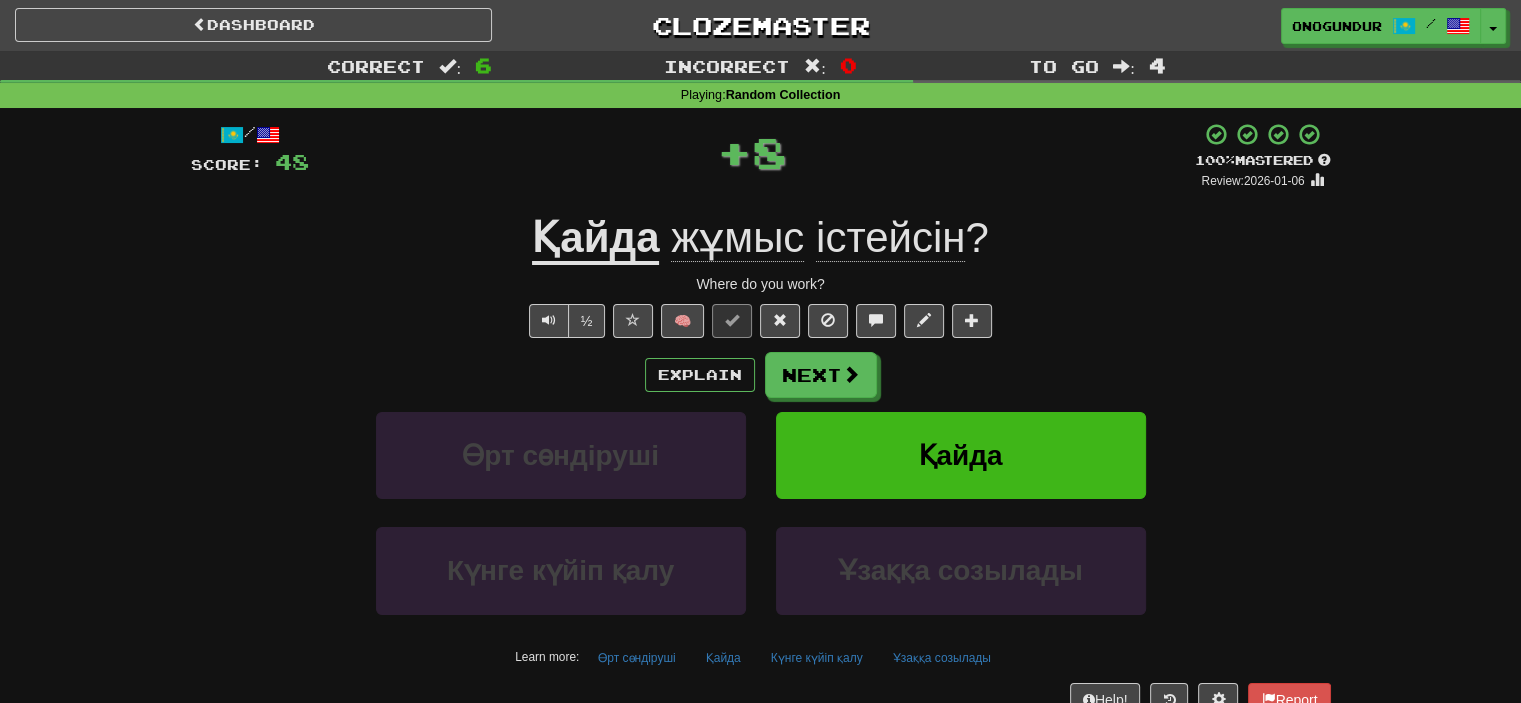 click on "Next" at bounding box center (821, 375) 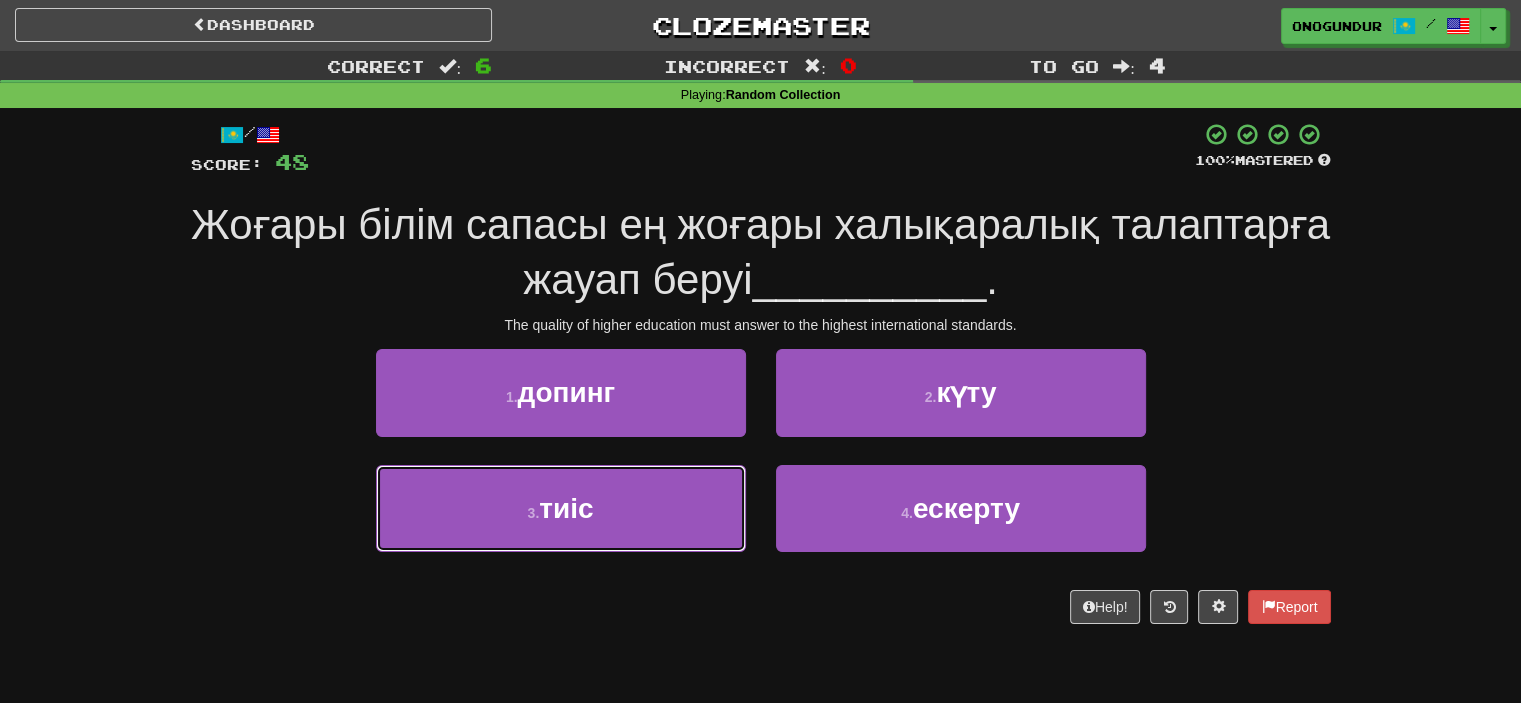 drag, startPoint x: 654, startPoint y: 513, endPoint x: 800, endPoint y: 459, distance: 155.6663 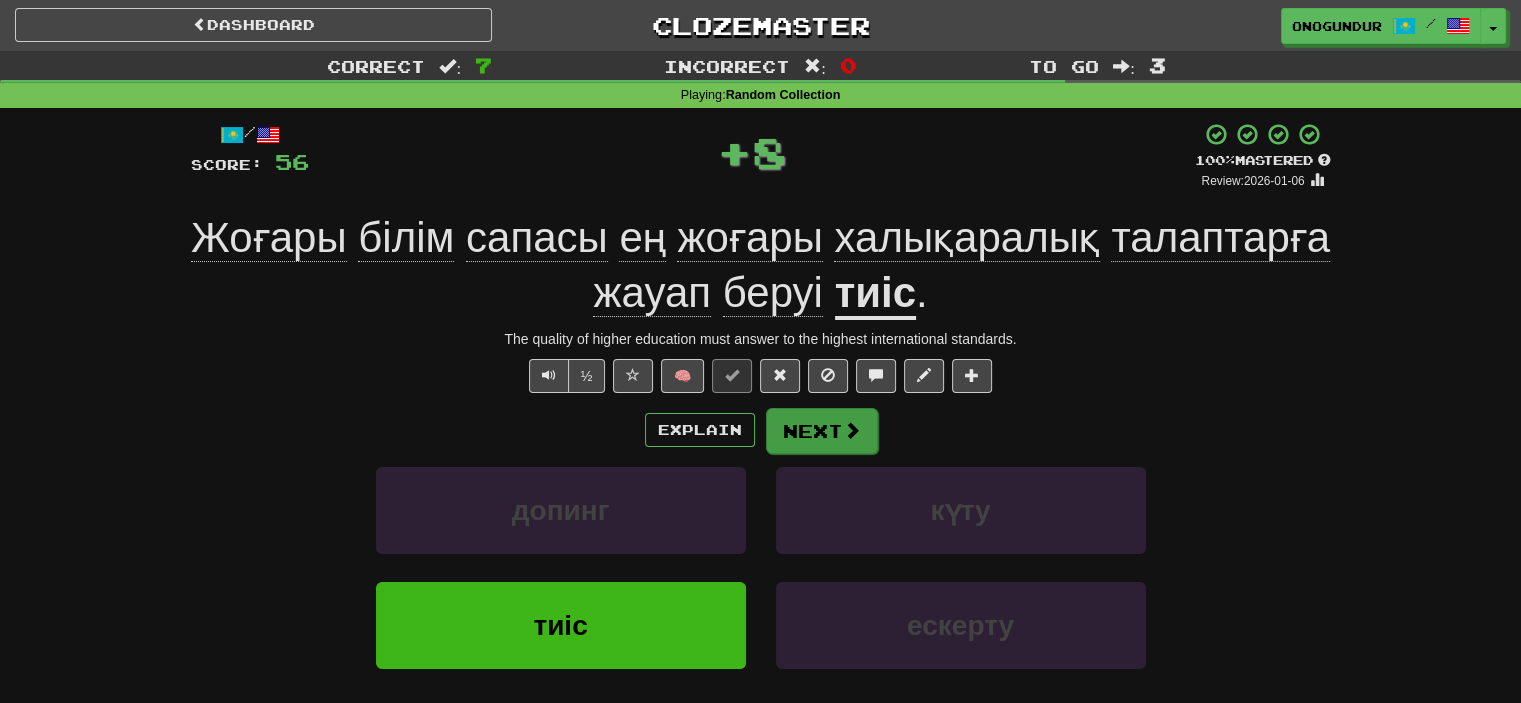 click on "Explain Next допинг күту тиіс ескерту Learn more: допинг күту тиіс ескерту" at bounding box center (761, 567) 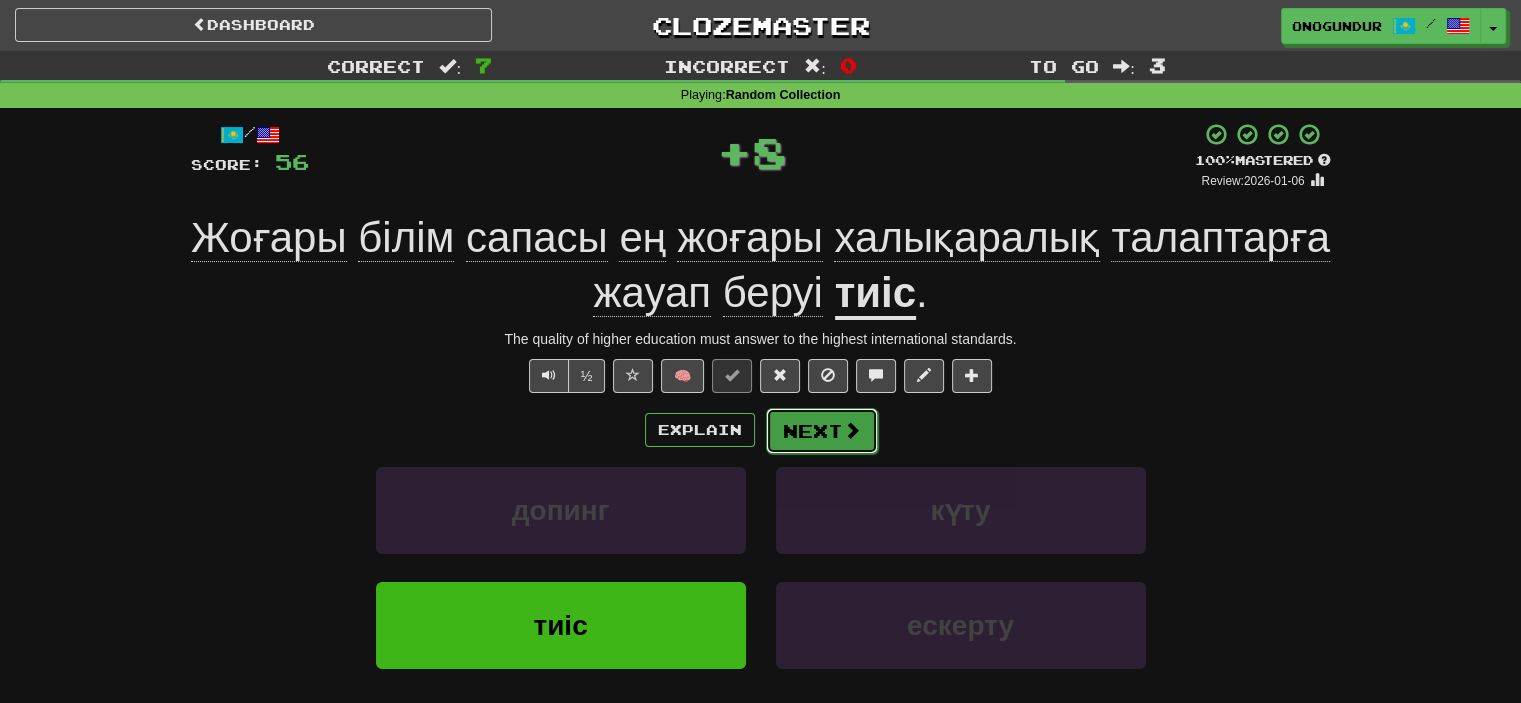 click on "Next" at bounding box center (822, 431) 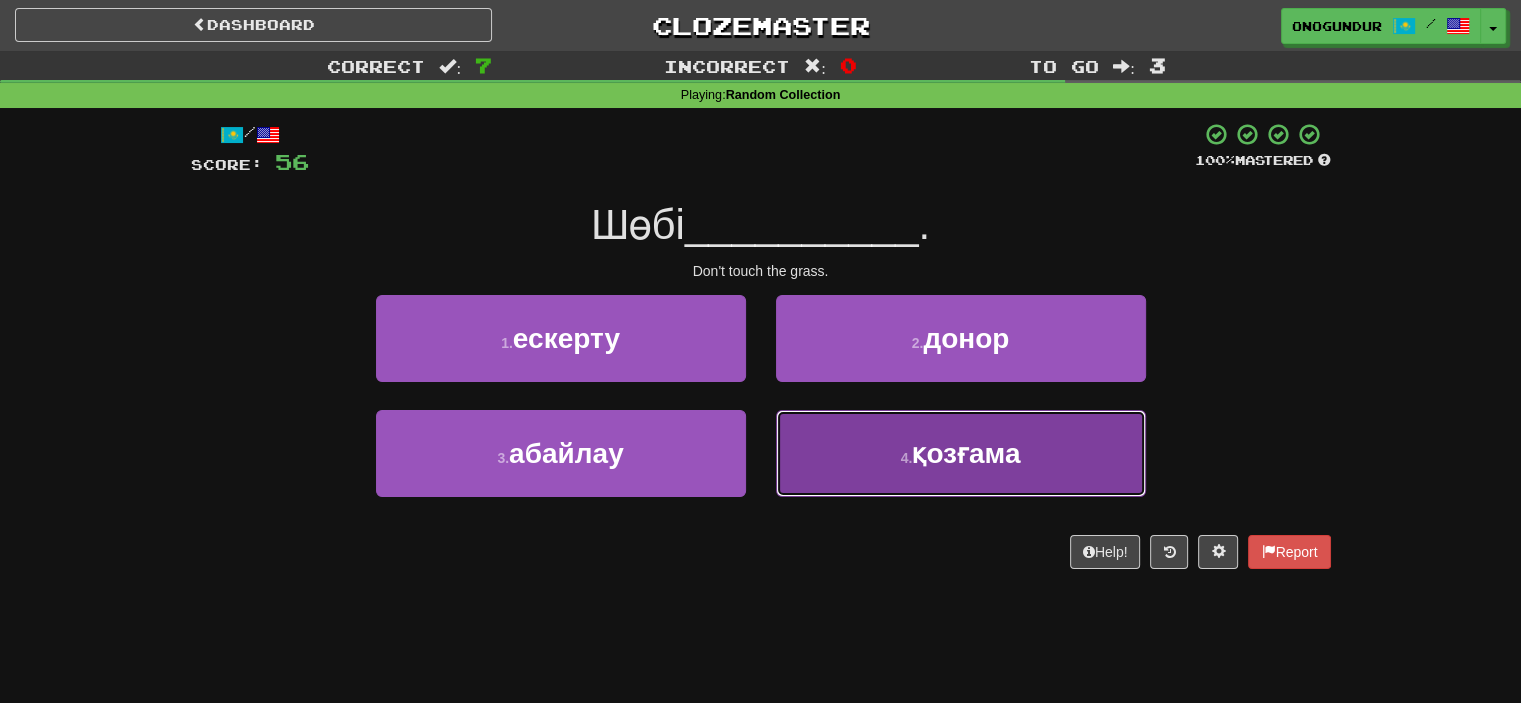 click on "4 .  қозғама" at bounding box center [961, 453] 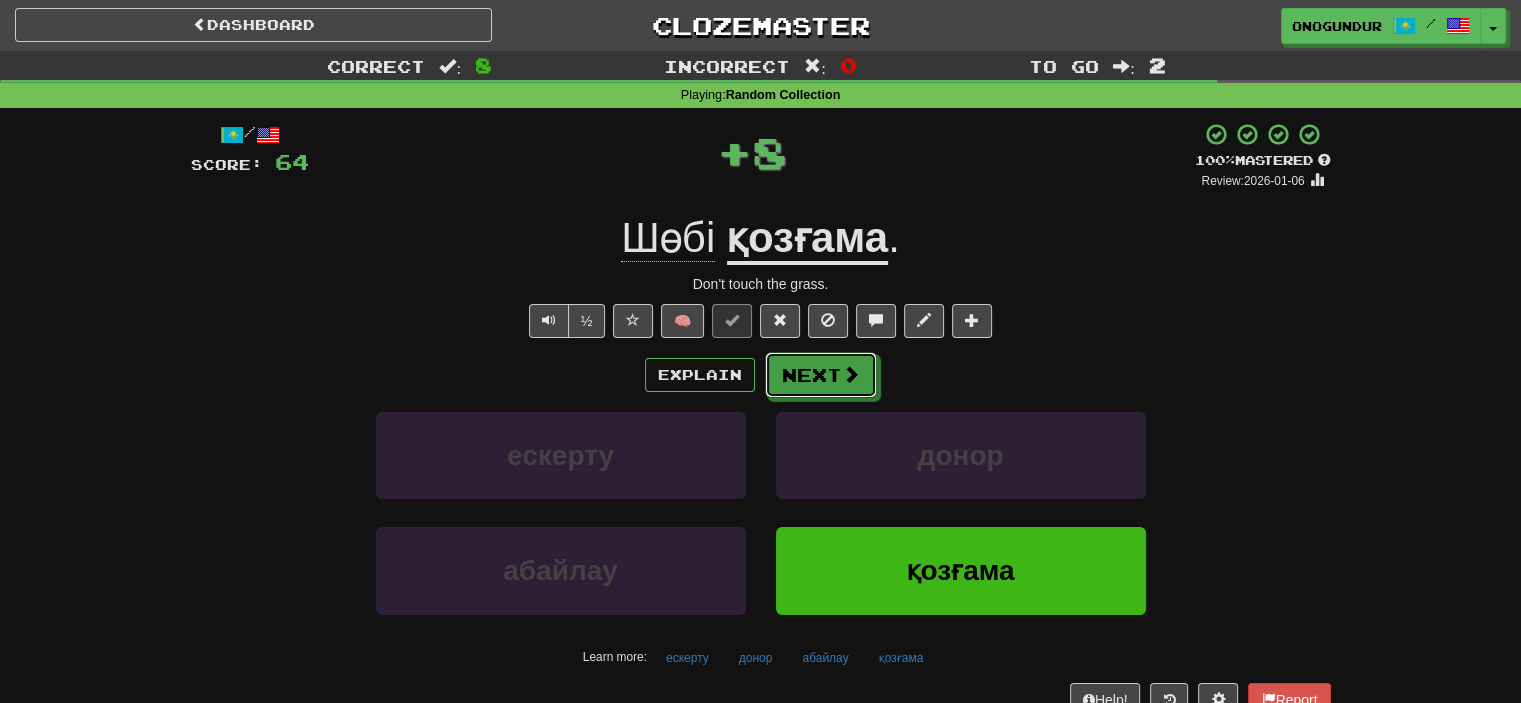click on "Next" at bounding box center [821, 375] 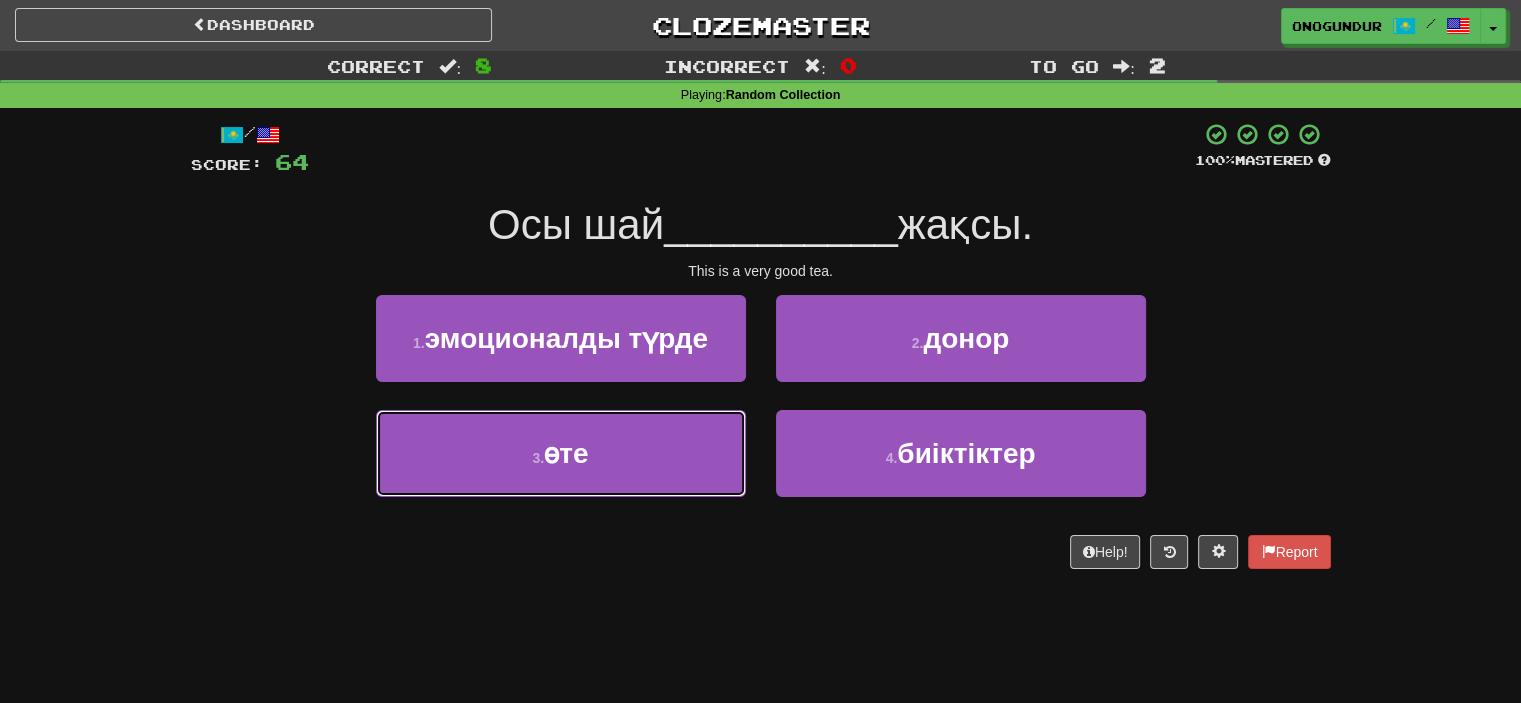 drag, startPoint x: 695, startPoint y: 452, endPoint x: 756, endPoint y: 427, distance: 65.9242 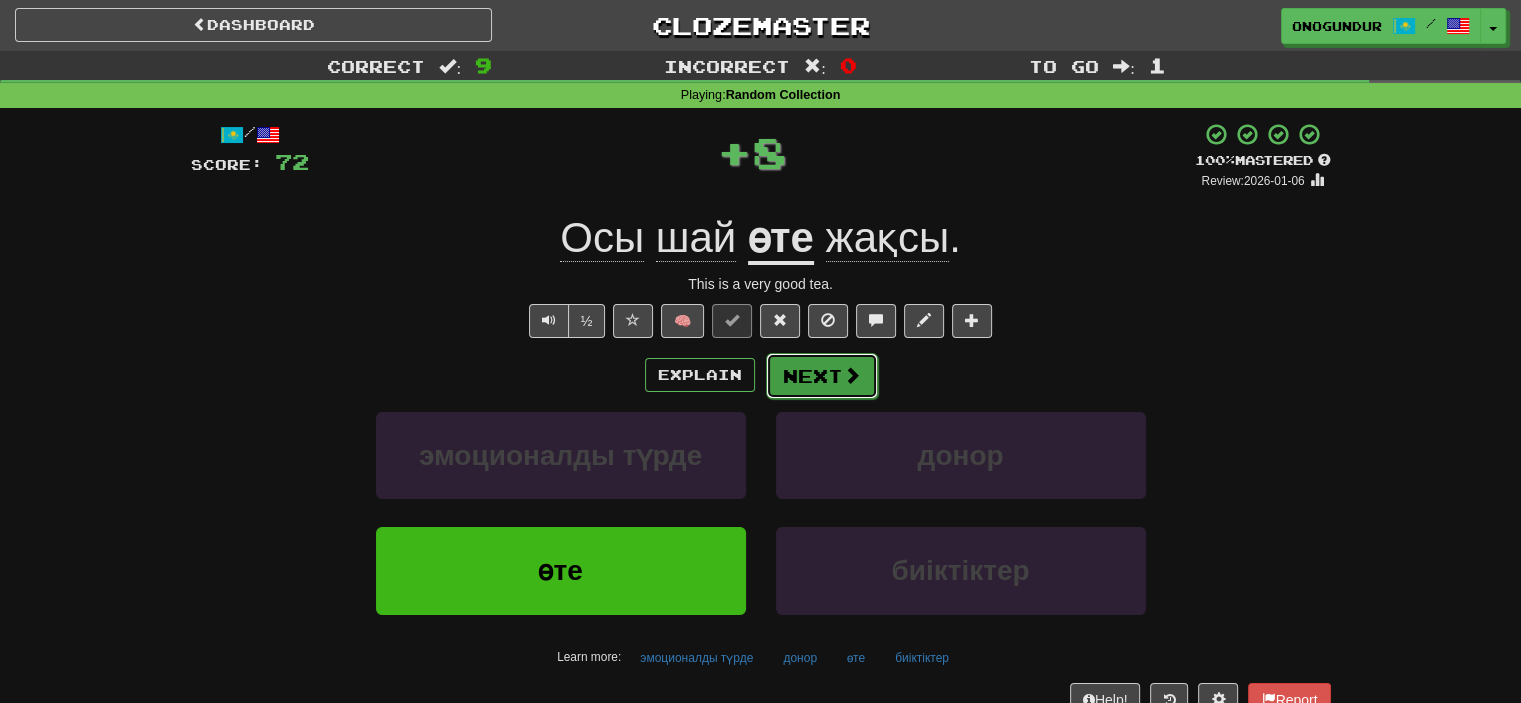 click on "Next" at bounding box center [822, 376] 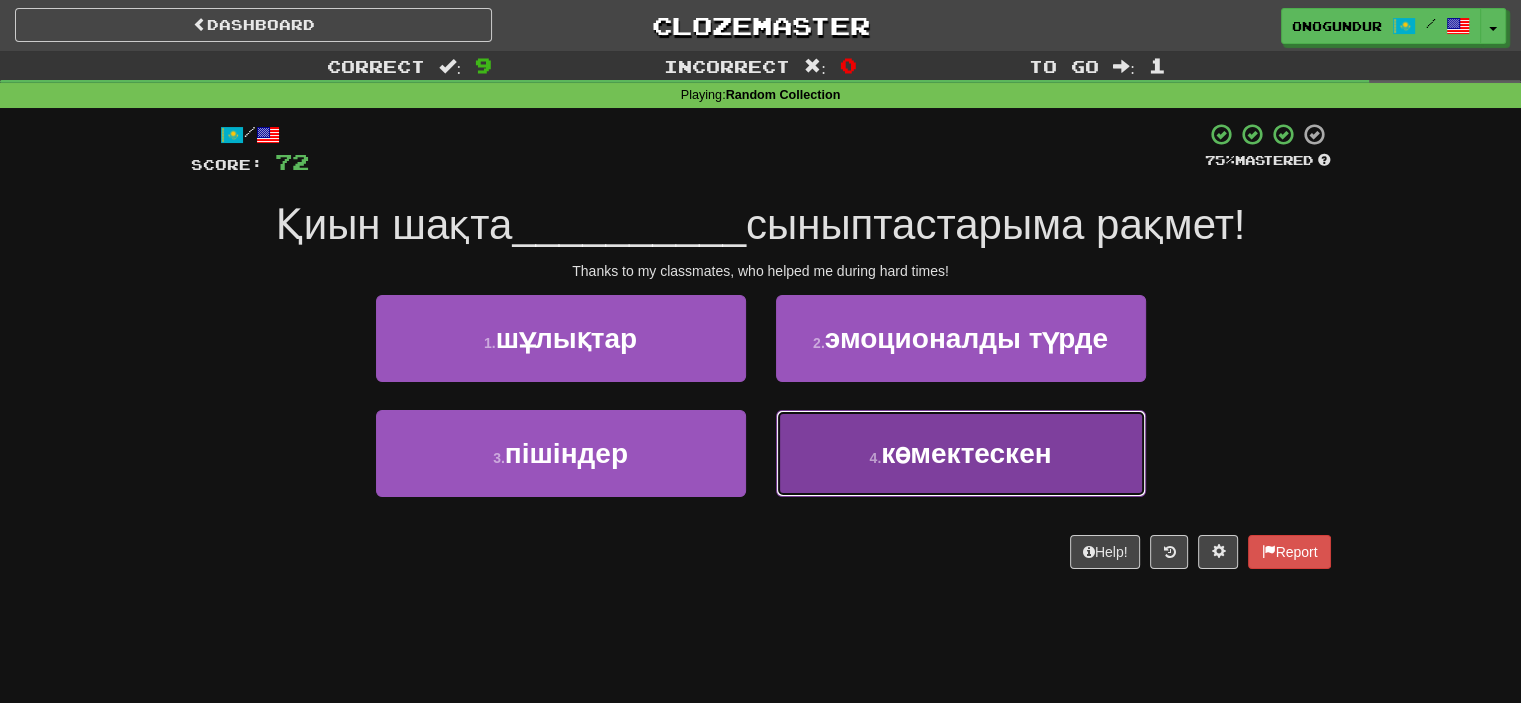click on "көмектескен" at bounding box center (966, 453) 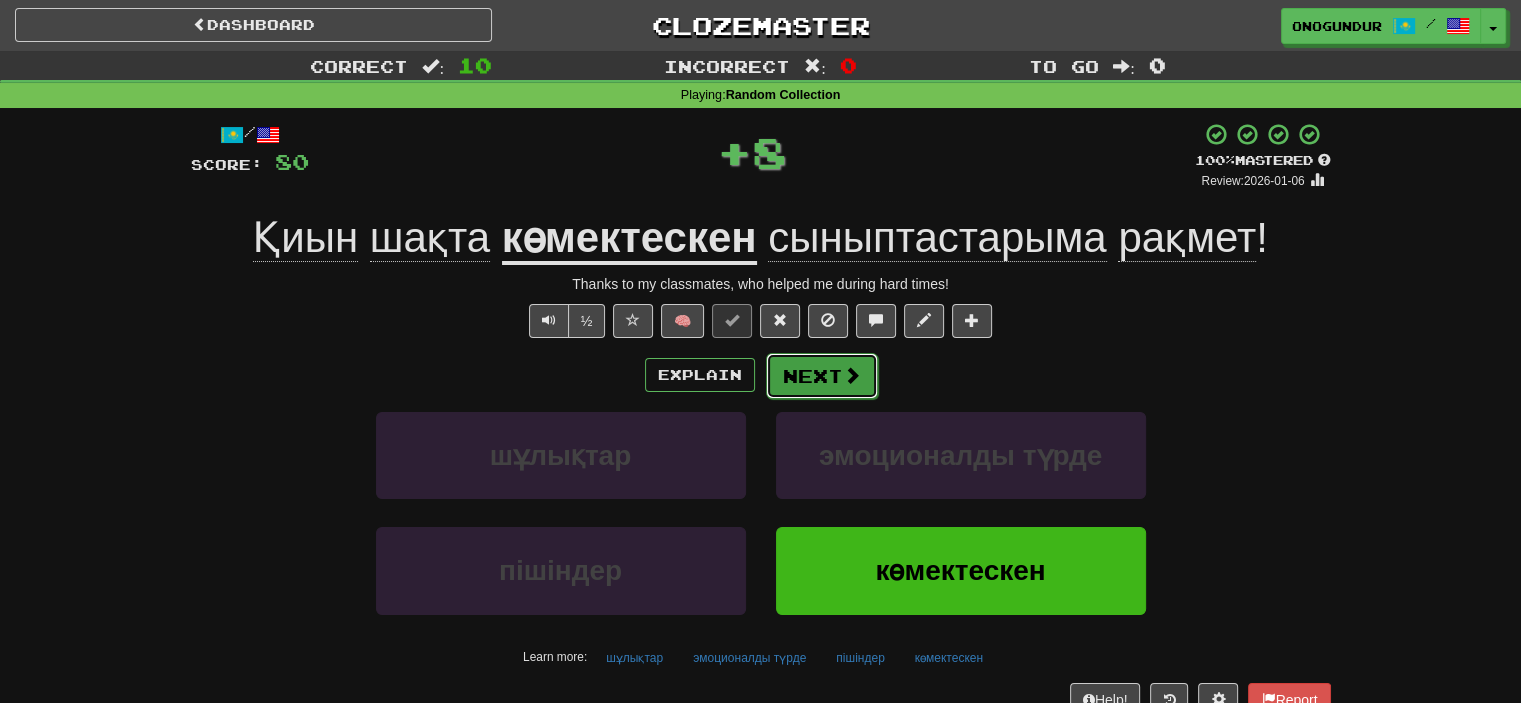 click on "Next" at bounding box center (822, 376) 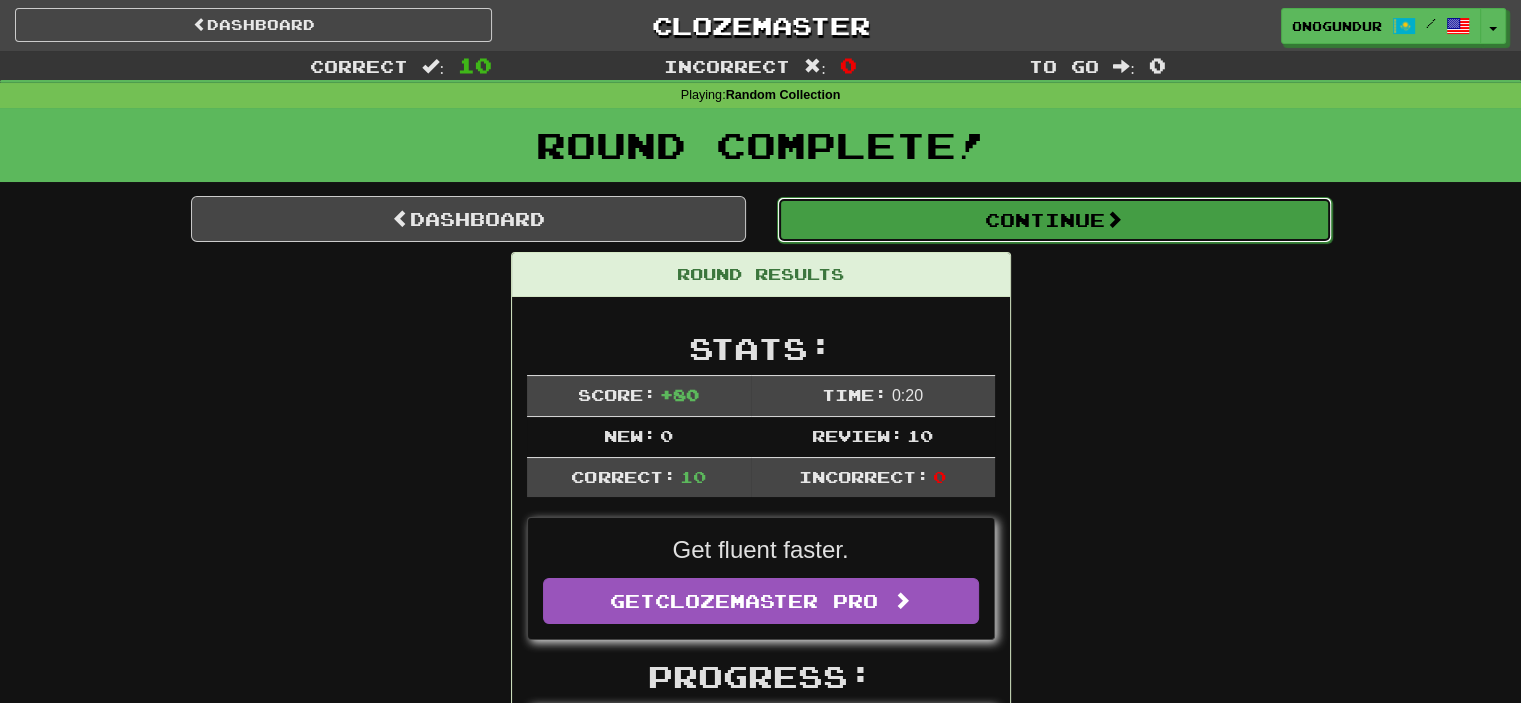 click on "Continue" at bounding box center [1054, 220] 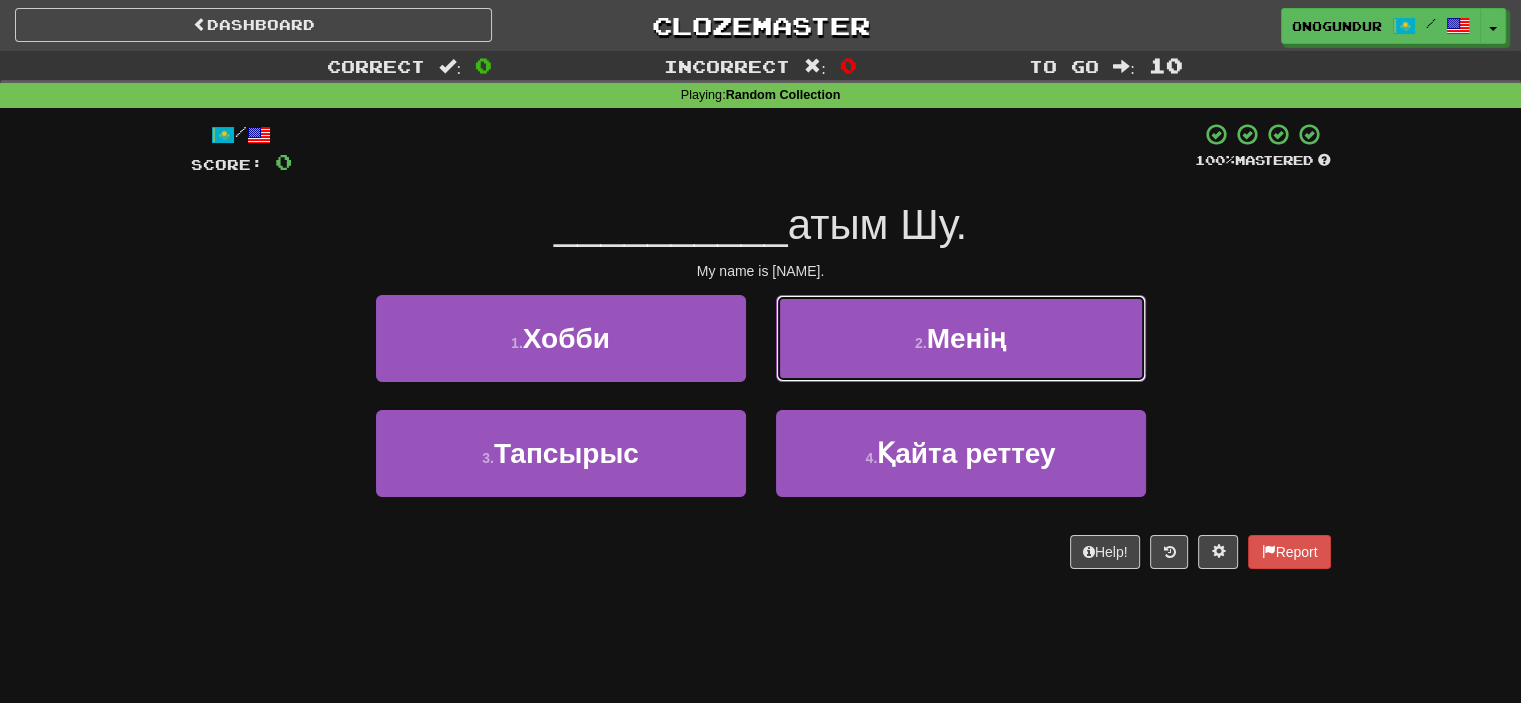 click on "2 .  Менің" at bounding box center (961, 338) 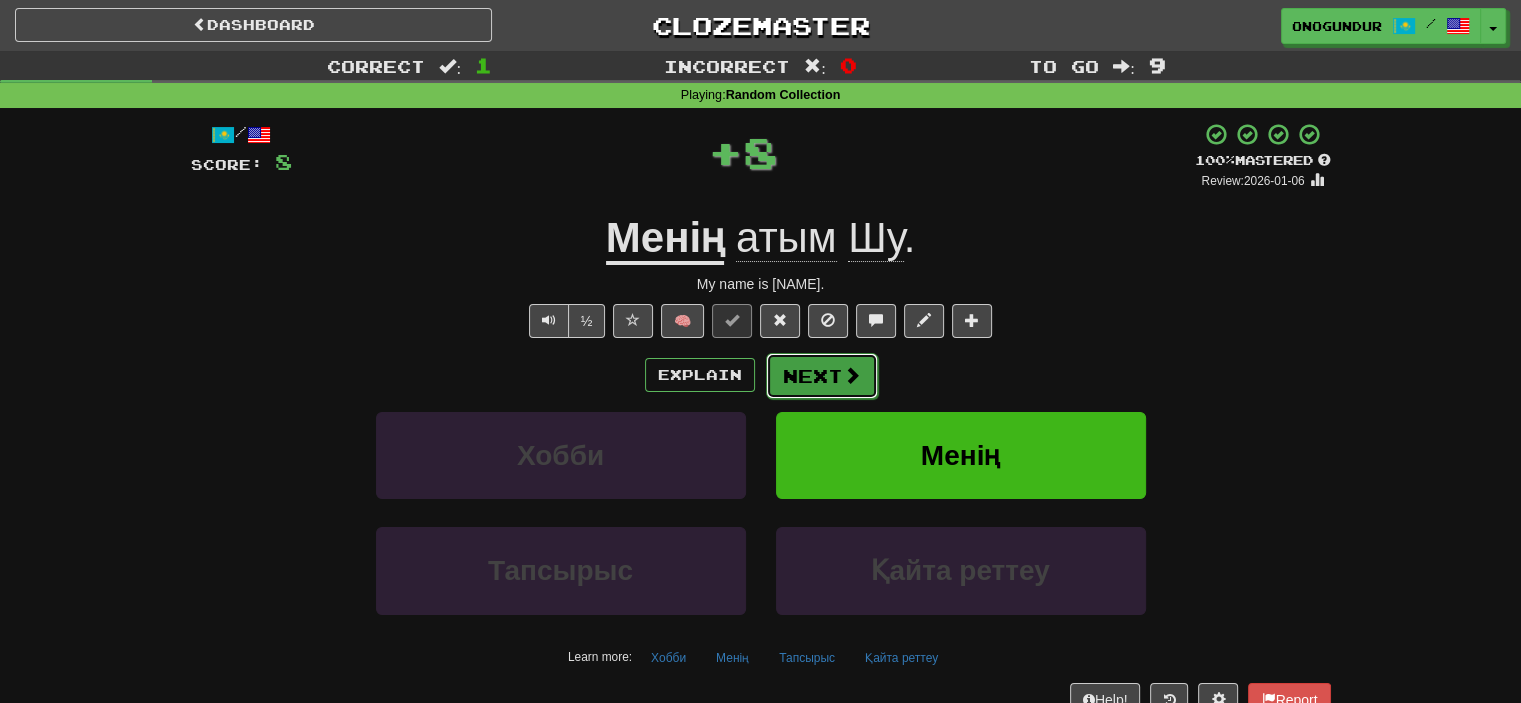 click at bounding box center (852, 375) 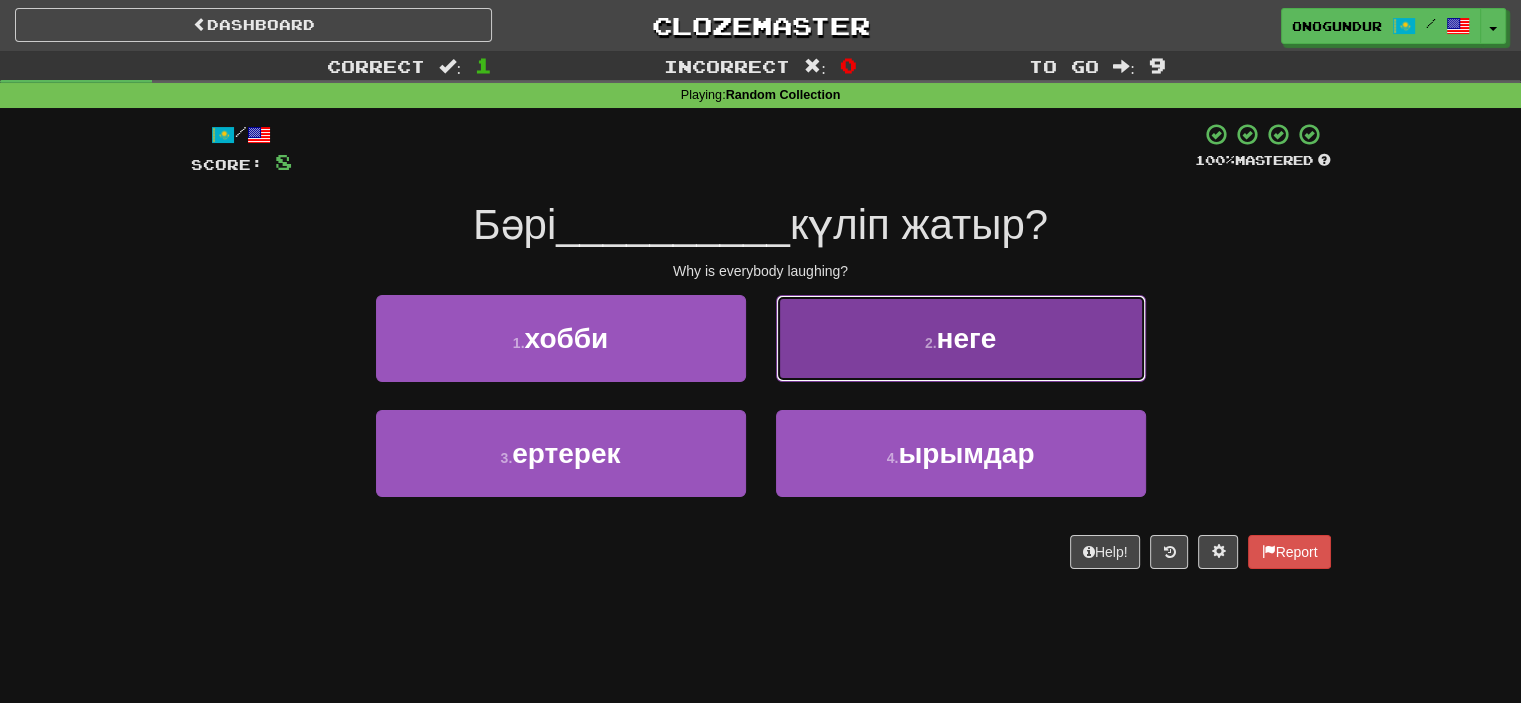 click on "2 .  неге" at bounding box center [961, 338] 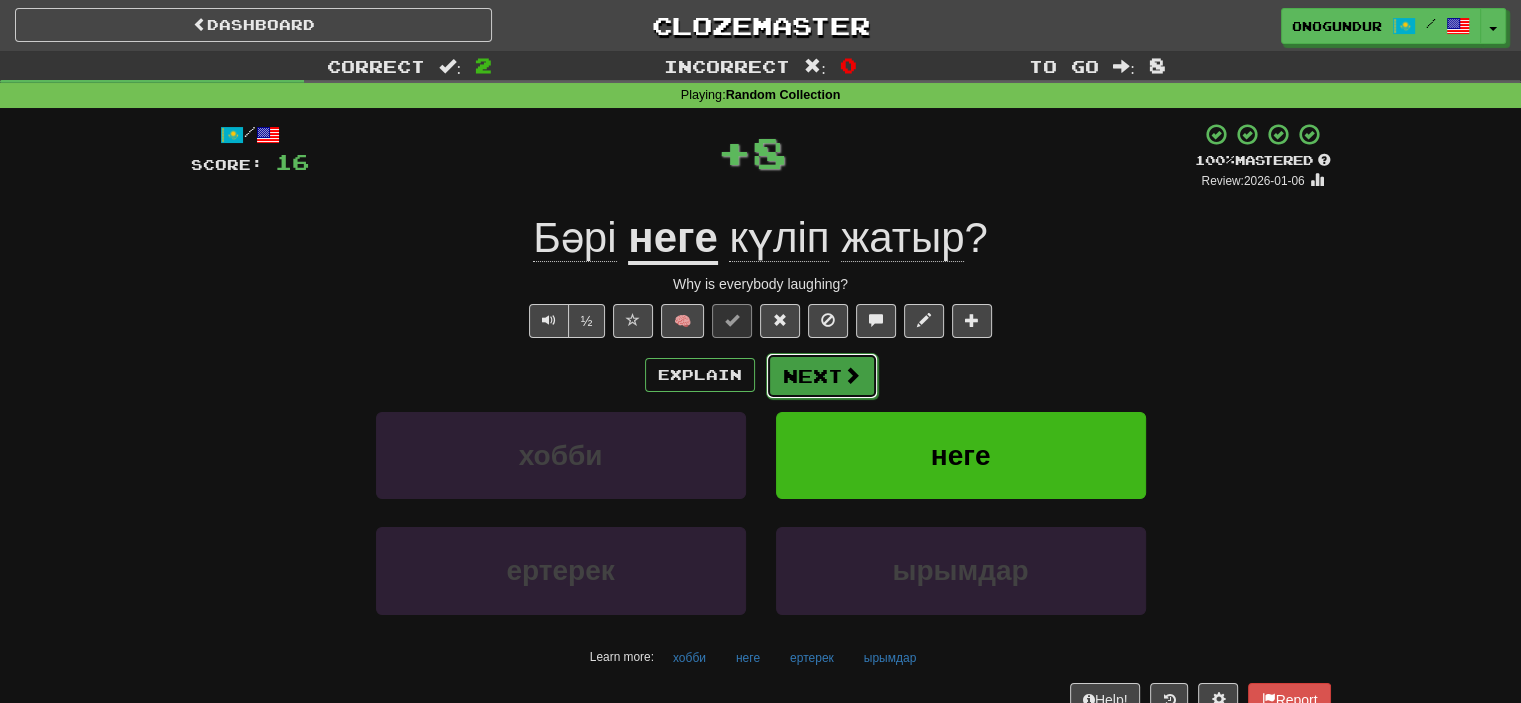 click on "Next" at bounding box center [822, 376] 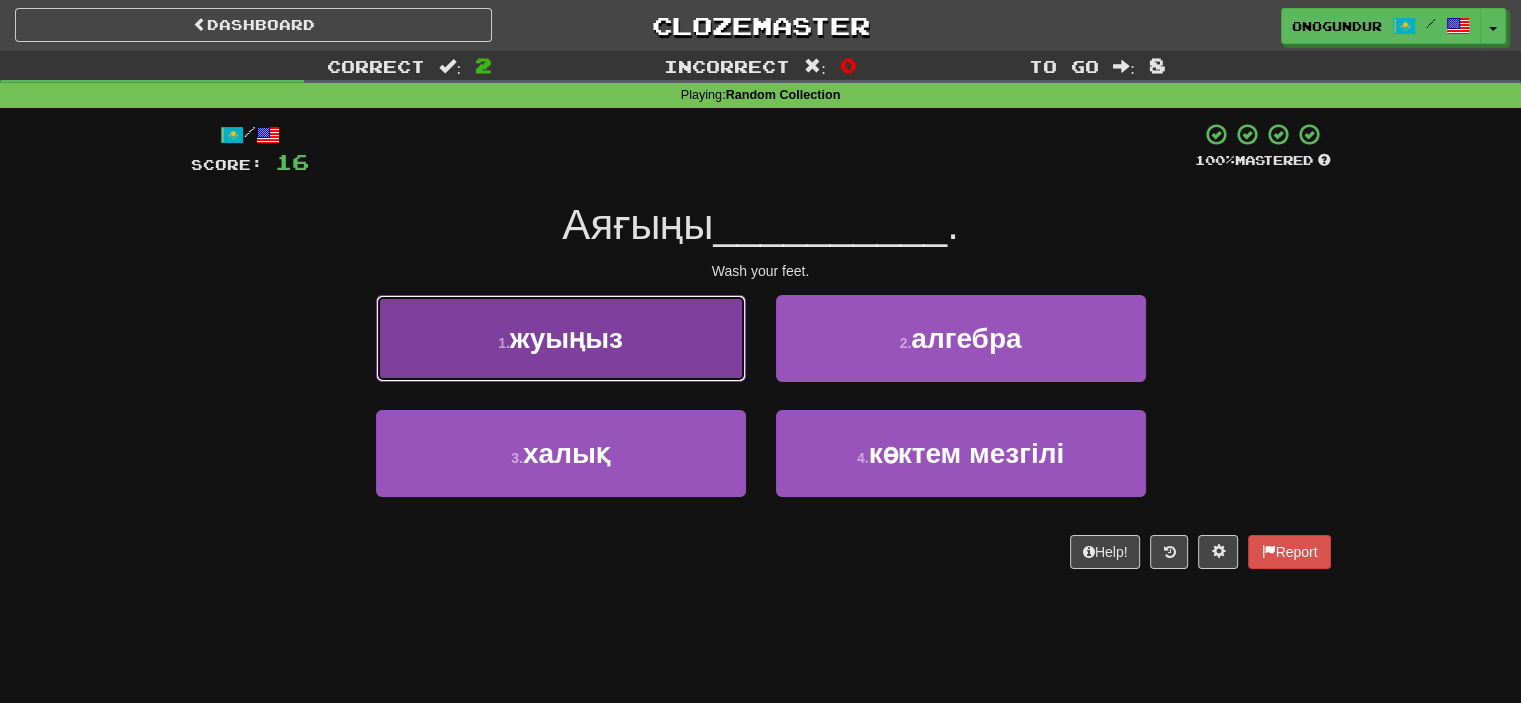 click on "1 .  жуыңыз" at bounding box center [561, 338] 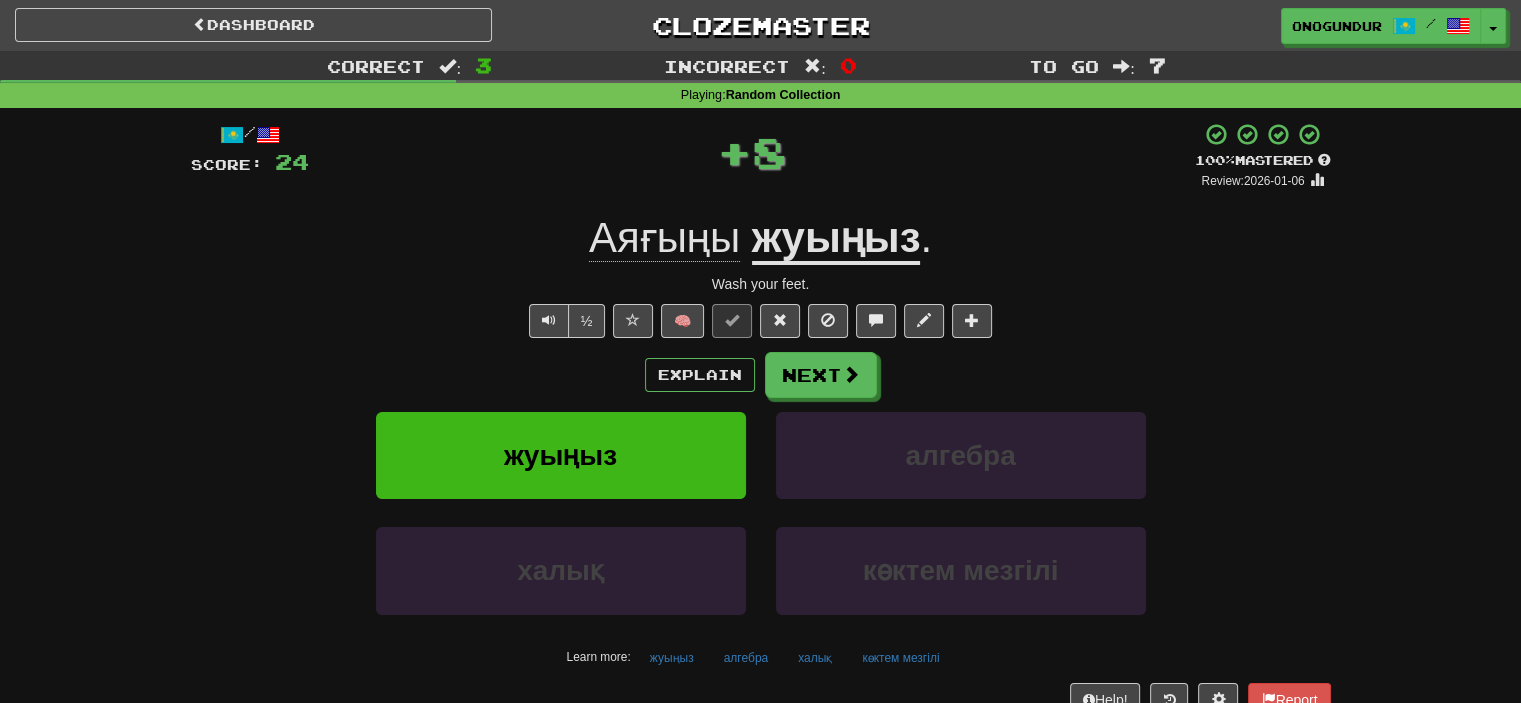 click on "Next" at bounding box center (821, 375) 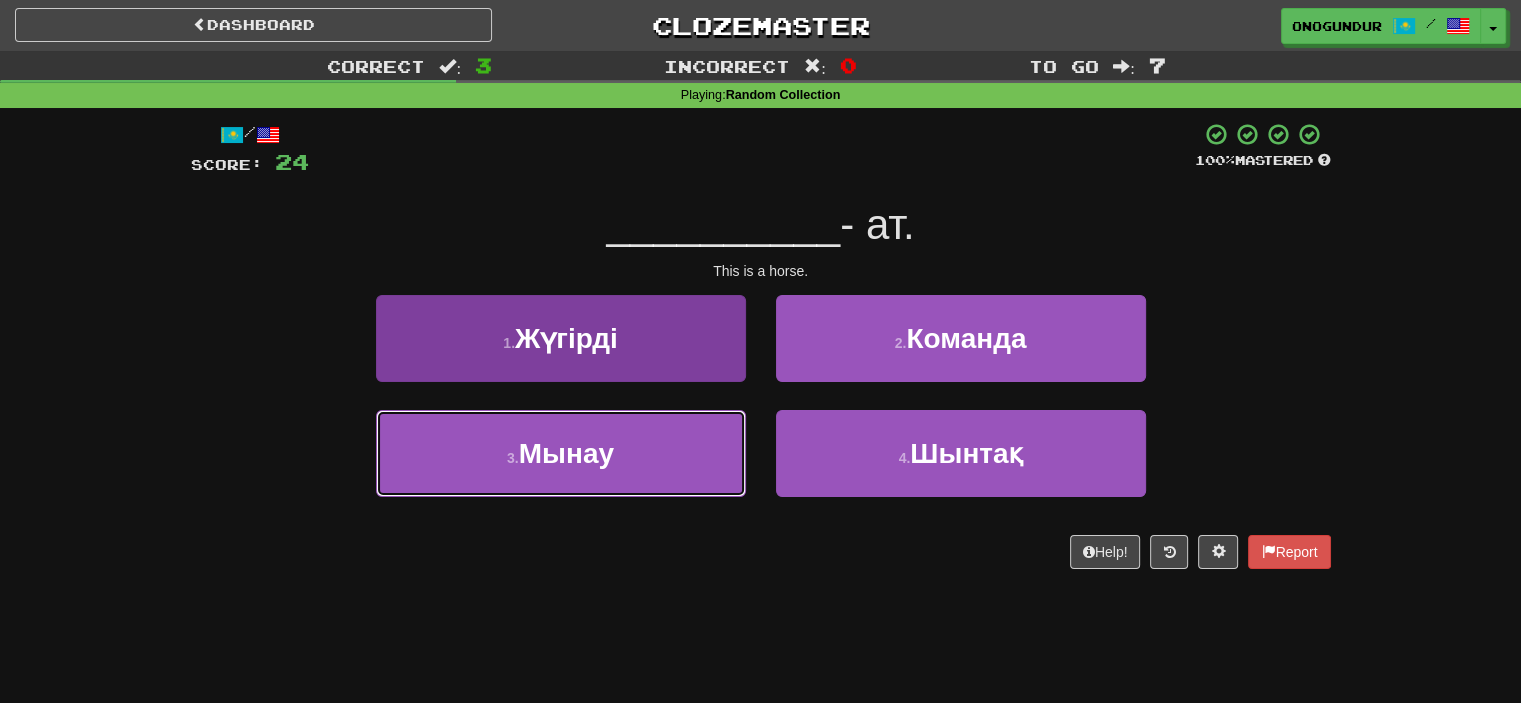 click on "3 .  Мынау" at bounding box center [561, 453] 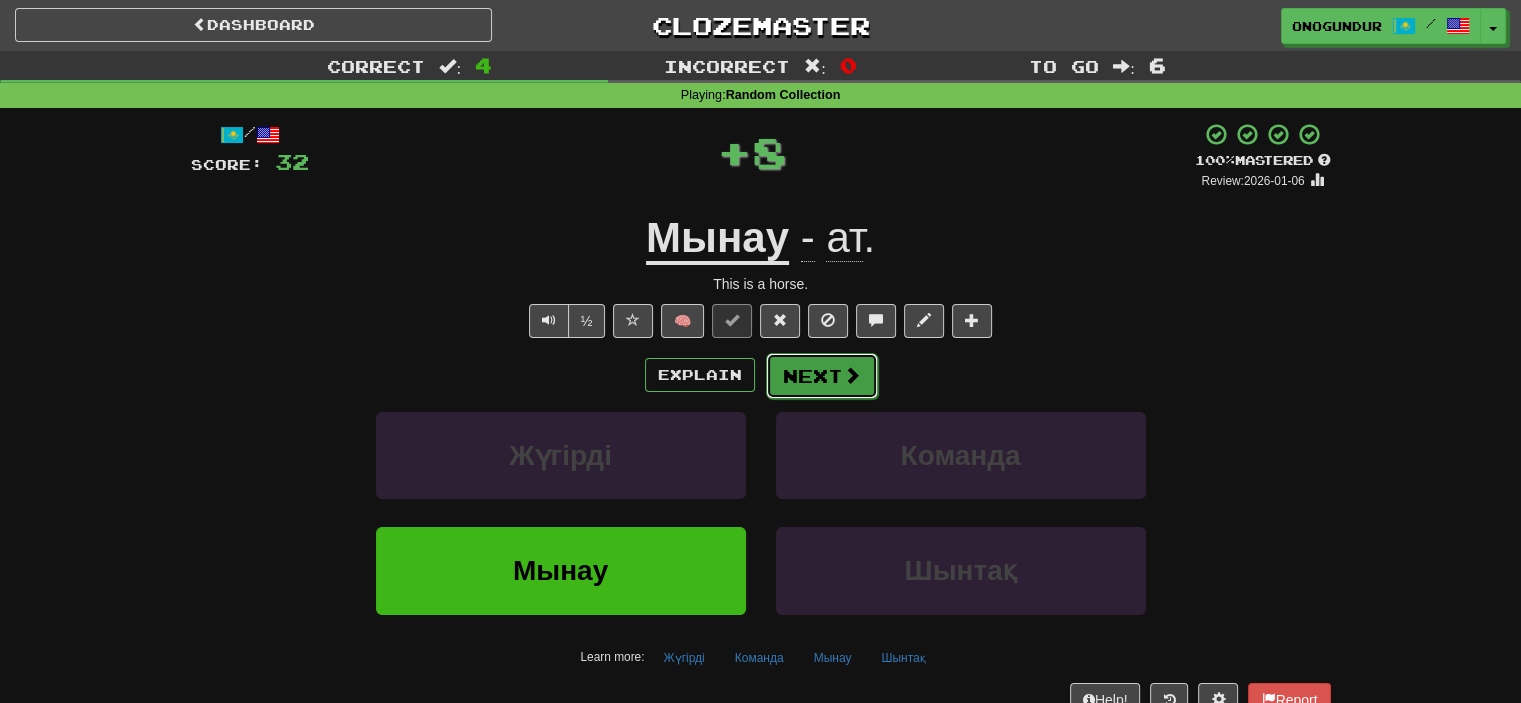 click on "Next" at bounding box center (822, 376) 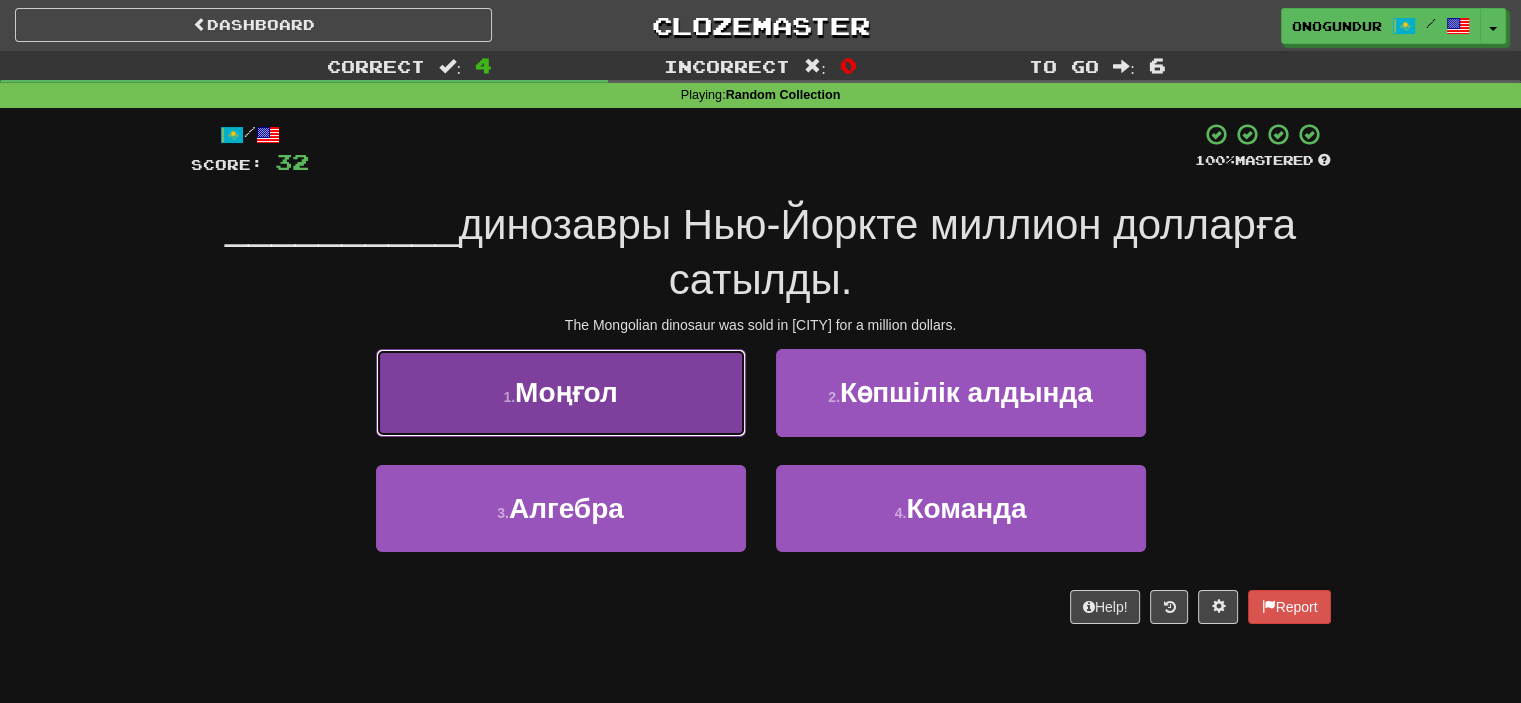 drag, startPoint x: 663, startPoint y: 407, endPoint x: 693, endPoint y: 419, distance: 32.31099 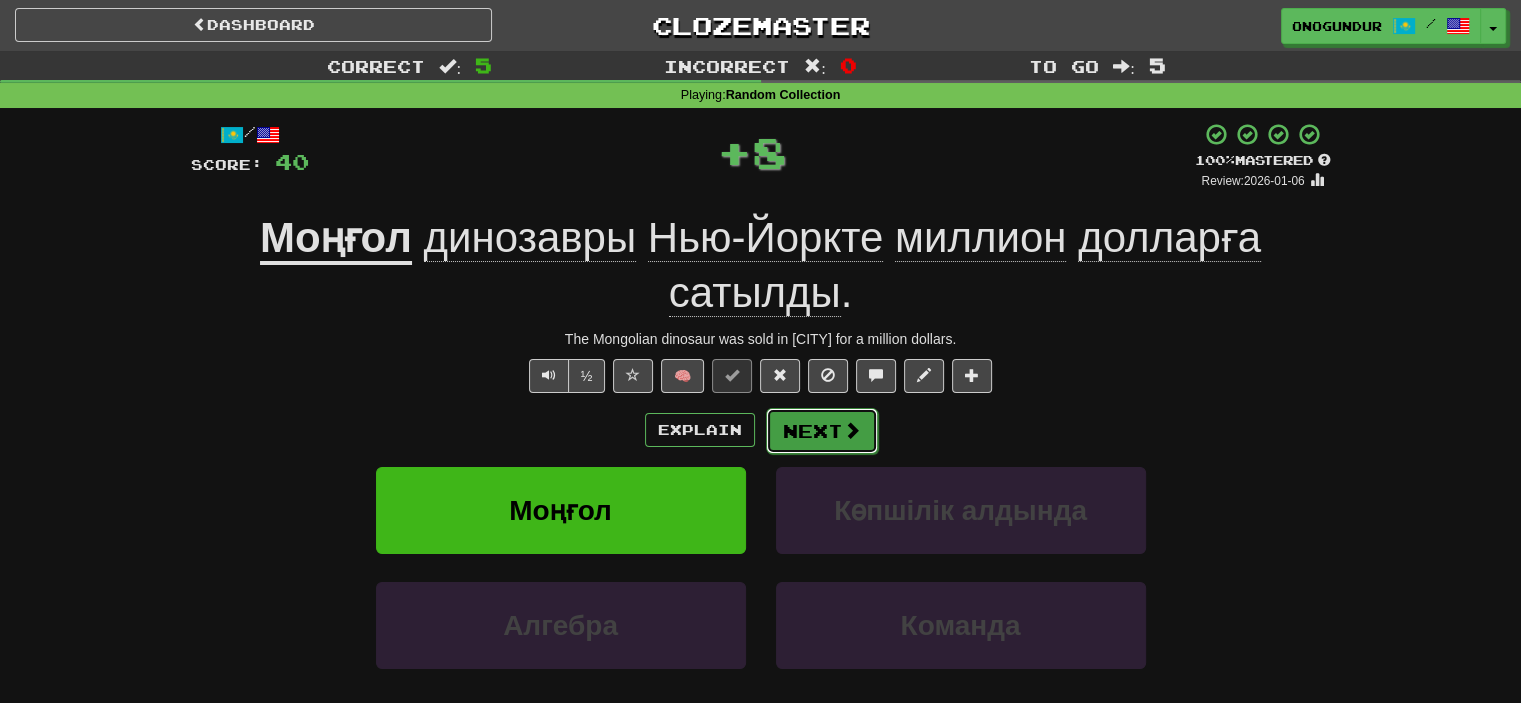 click on "Next" at bounding box center [822, 431] 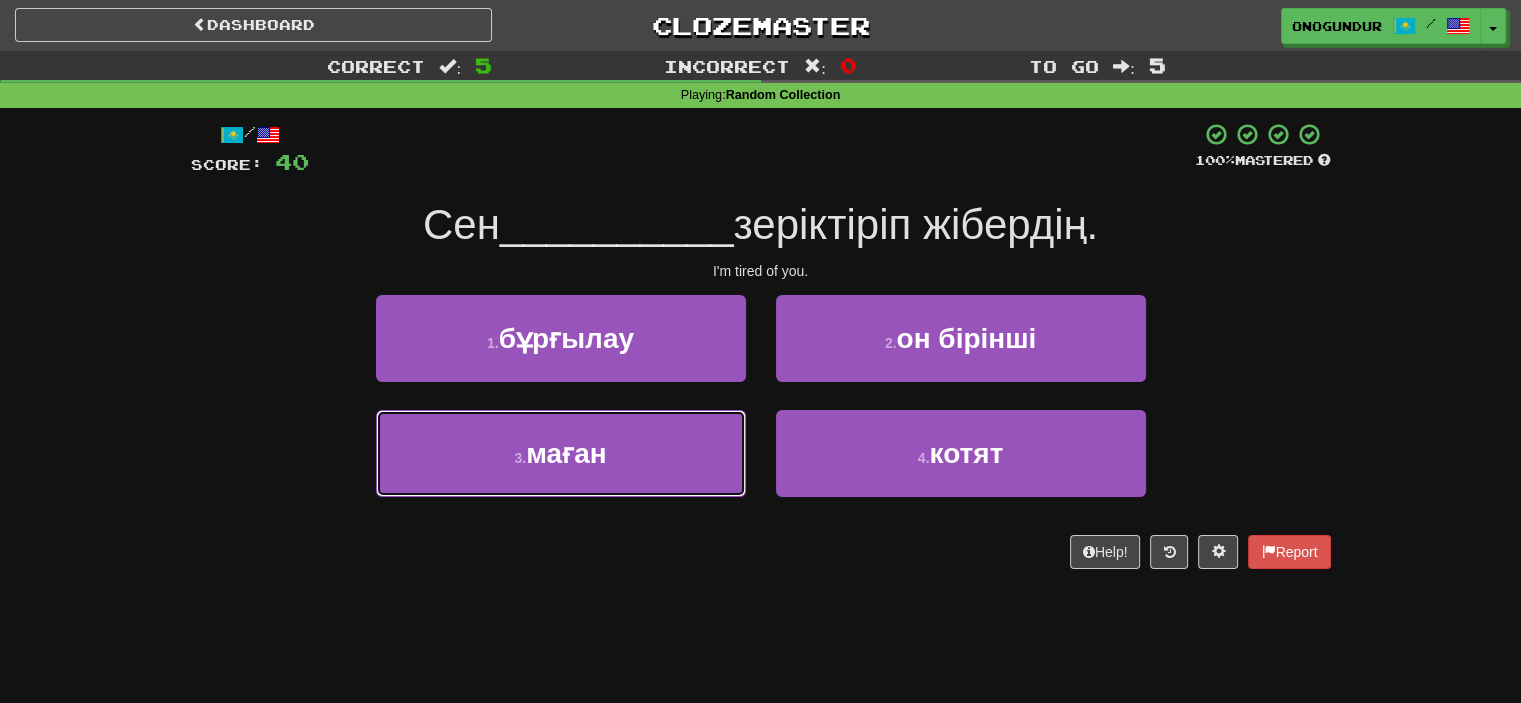 drag, startPoint x: 673, startPoint y: 454, endPoint x: 783, endPoint y: 407, distance: 119.62023 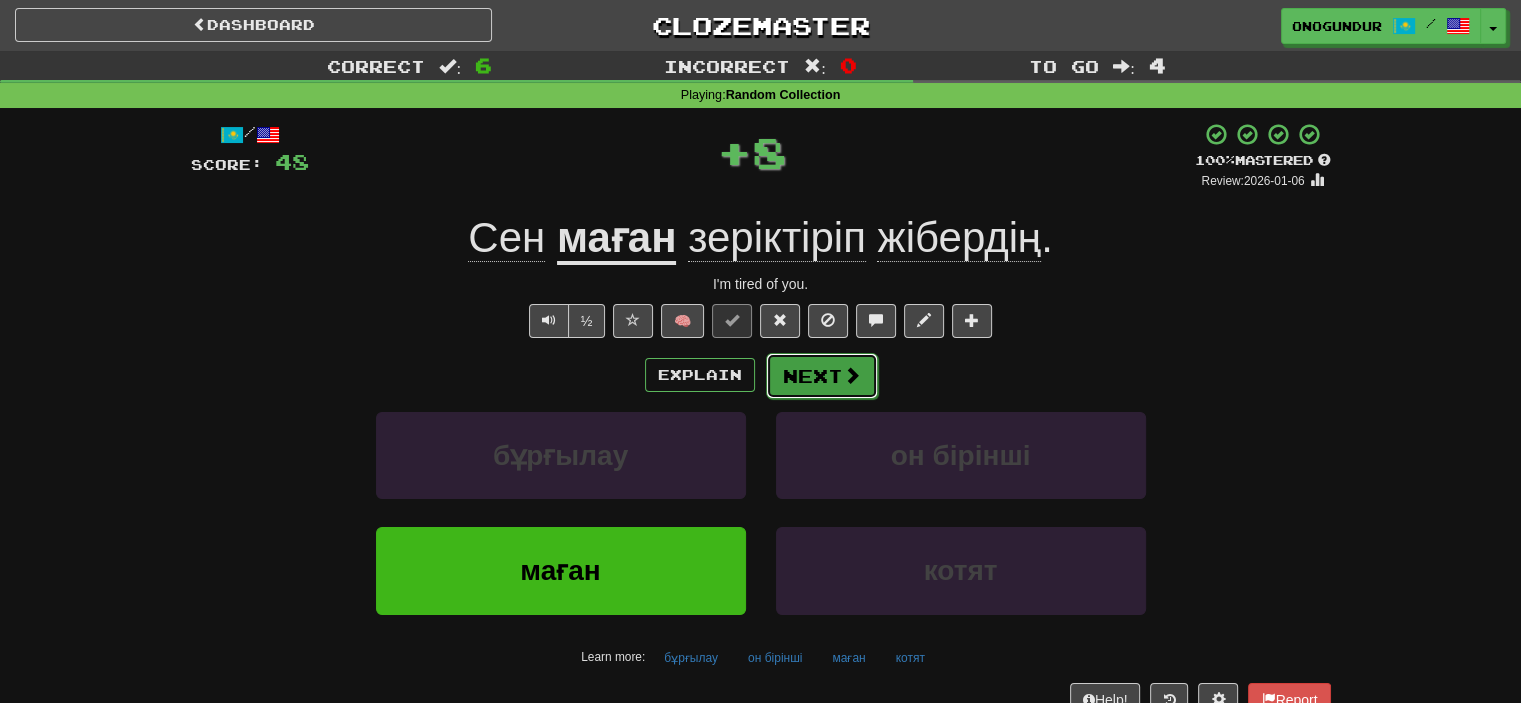 drag, startPoint x: 783, startPoint y: 407, endPoint x: 836, endPoint y: 380, distance: 59.48109 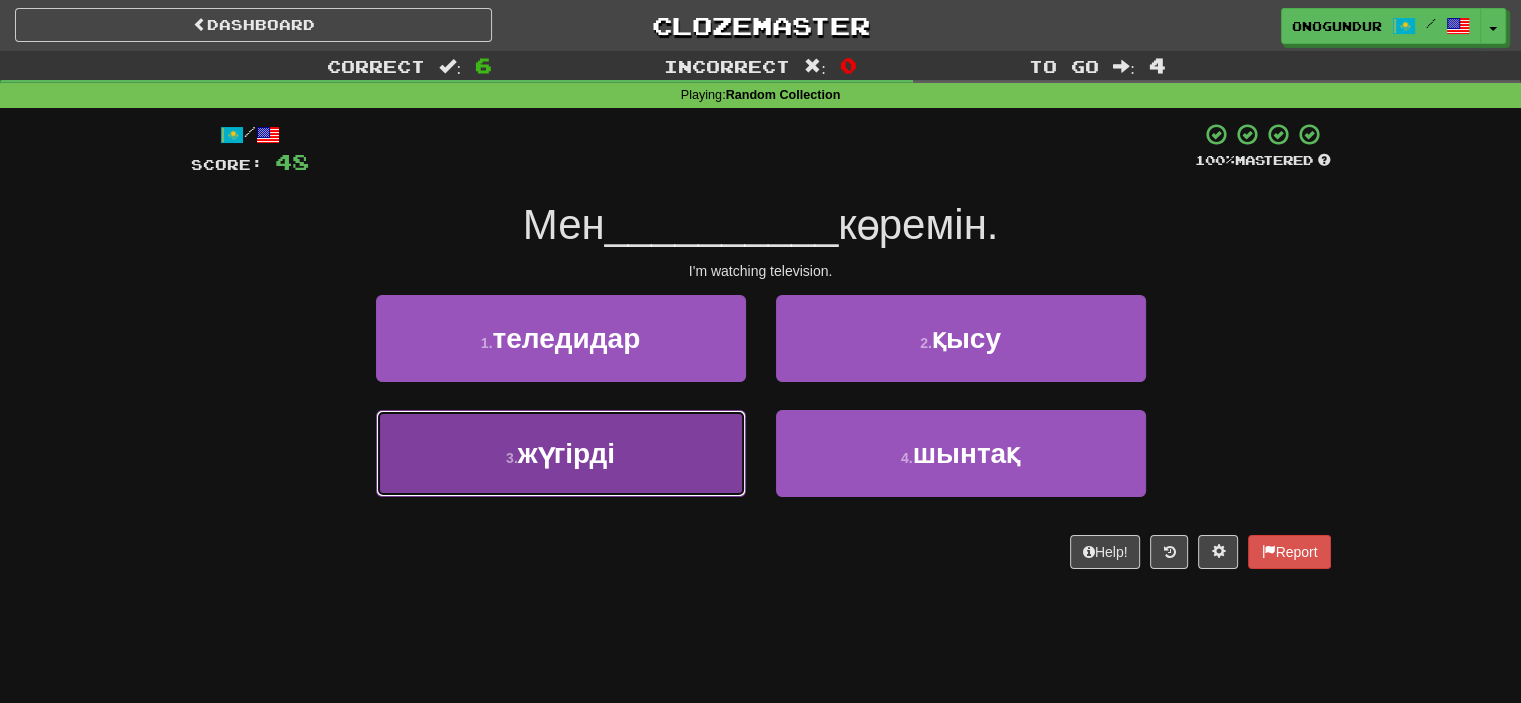 click on "3 .  жүгірді" at bounding box center [561, 453] 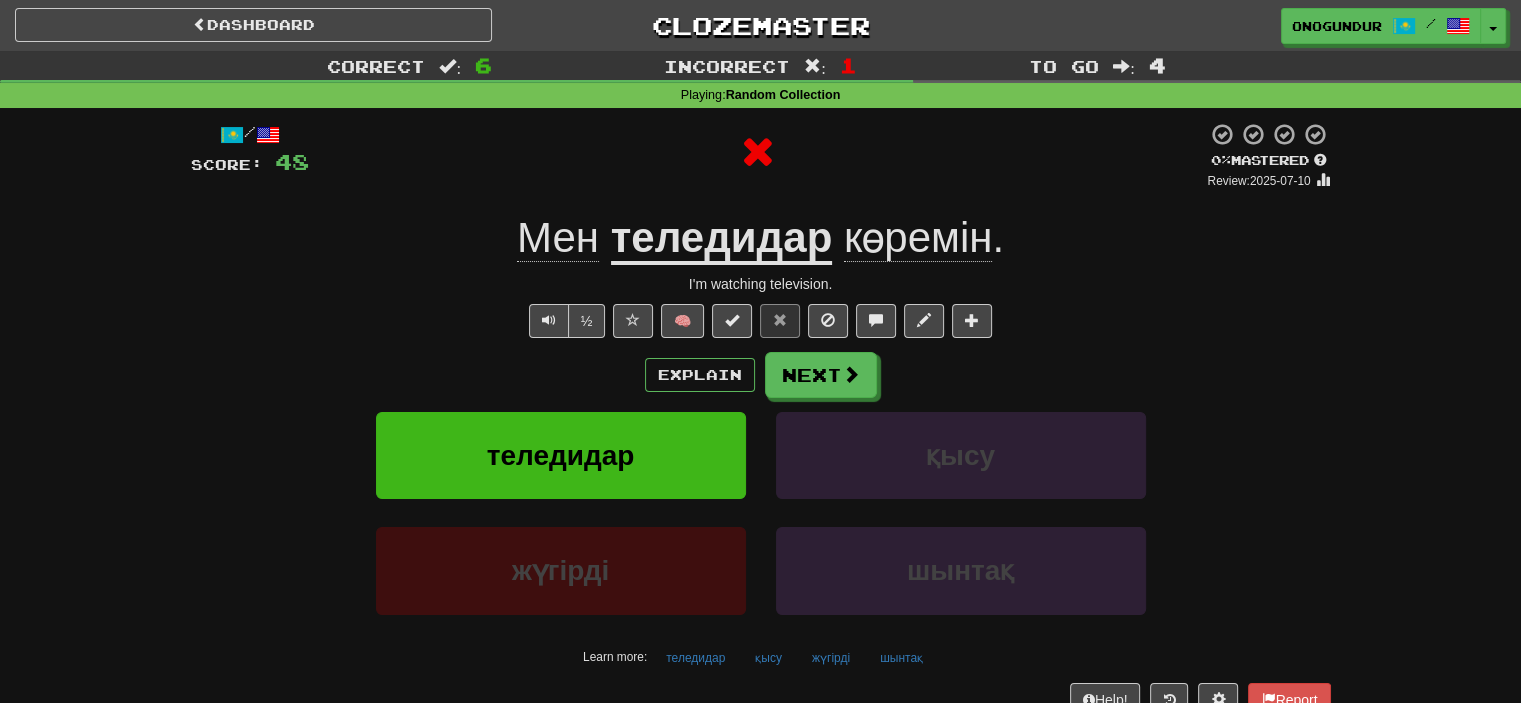 click at bounding box center [851, 374] 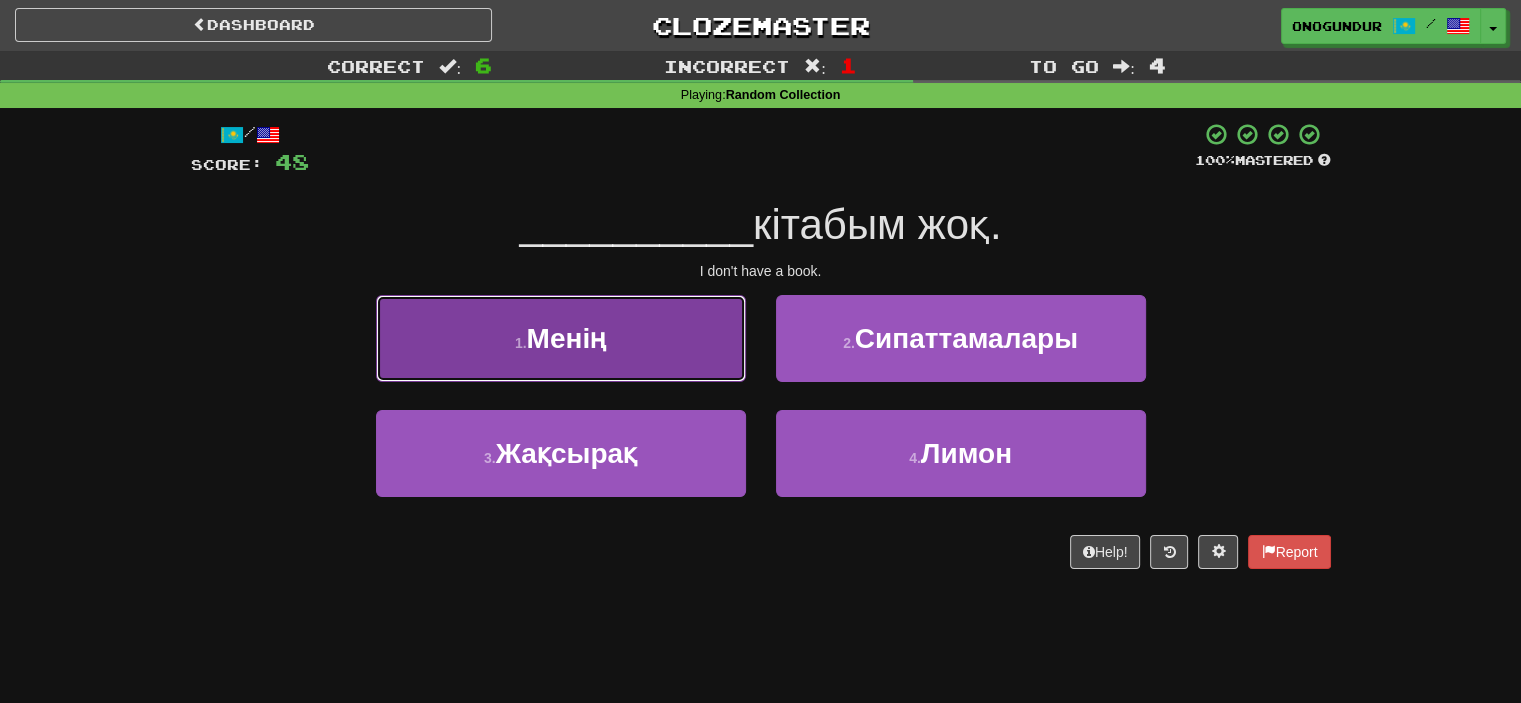 drag, startPoint x: 676, startPoint y: 363, endPoint x: 731, endPoint y: 363, distance: 55 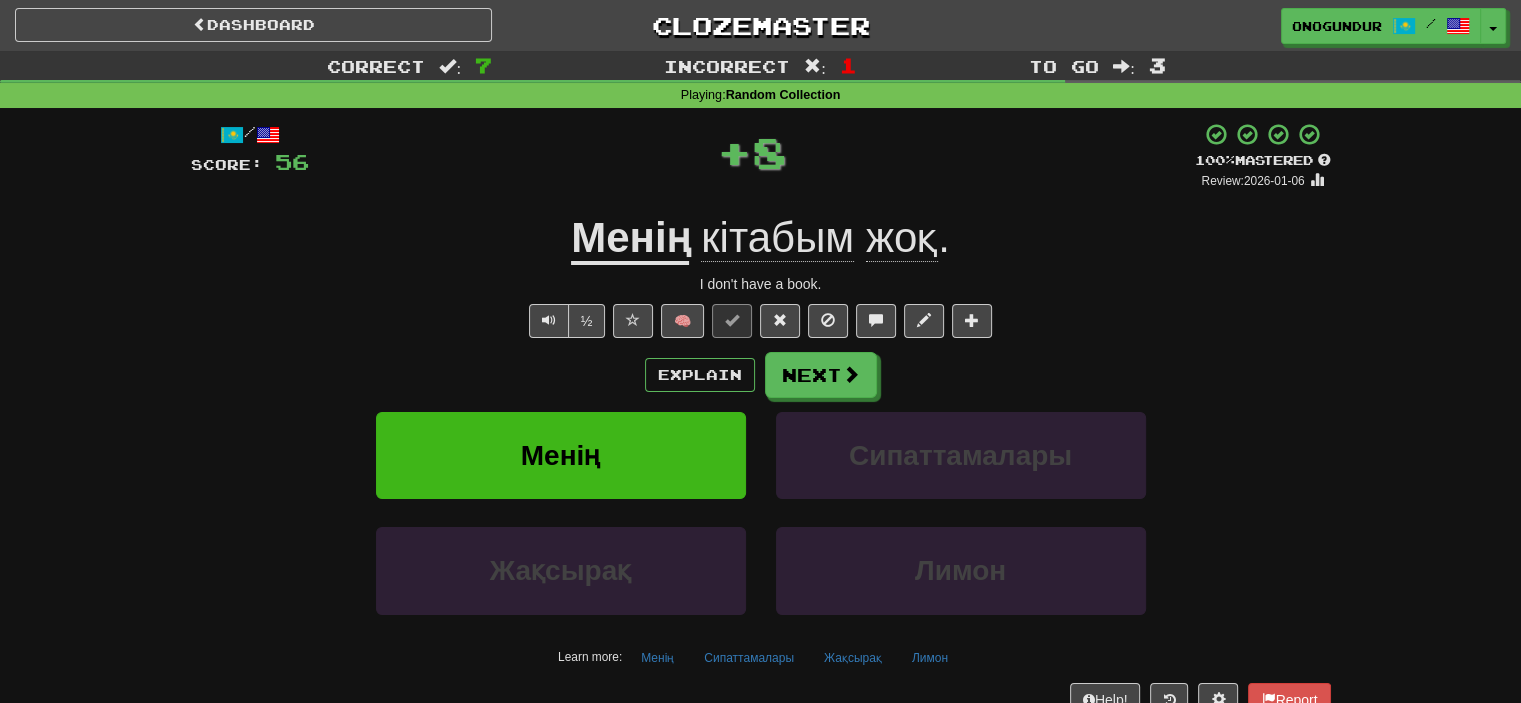 click on "Next" at bounding box center [821, 375] 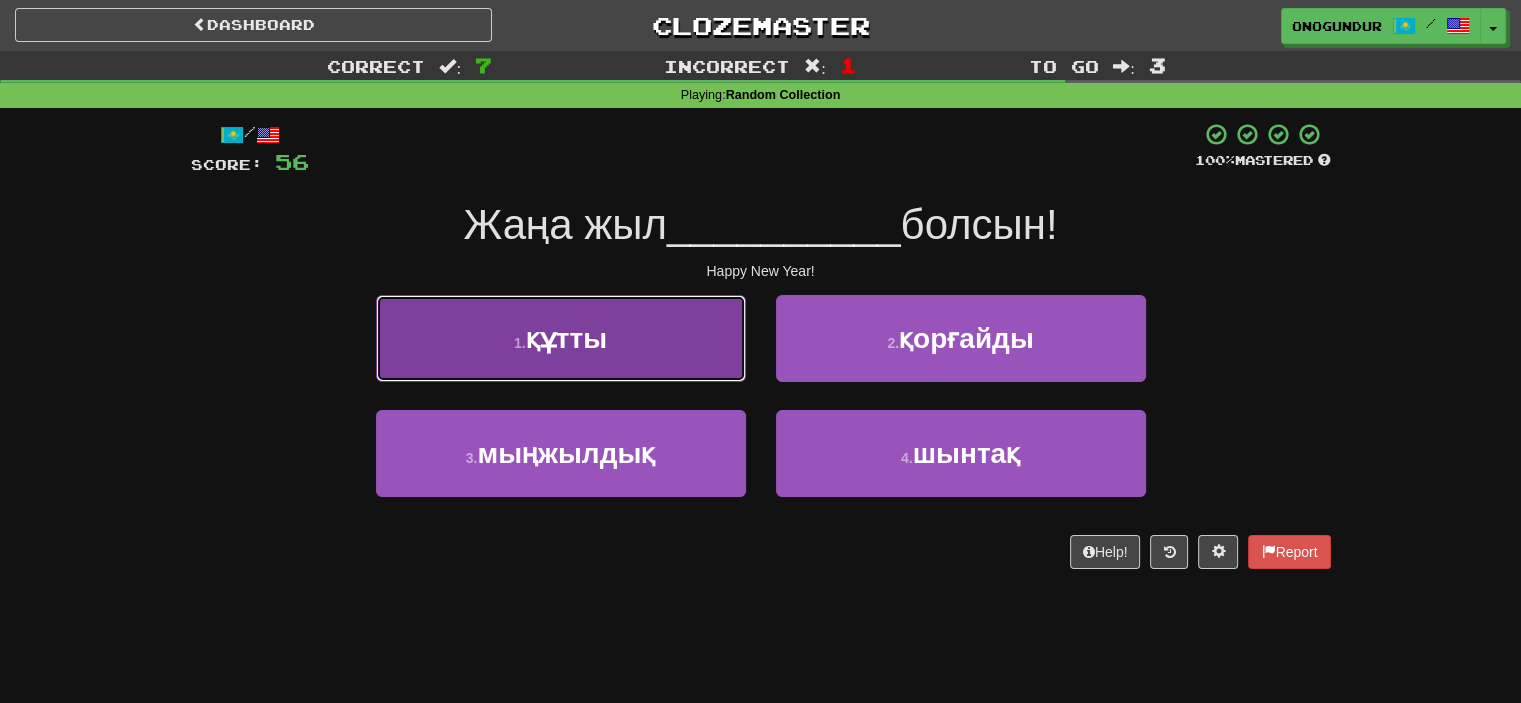drag, startPoint x: 680, startPoint y: 359, endPoint x: 704, endPoint y: 364, distance: 24.5153 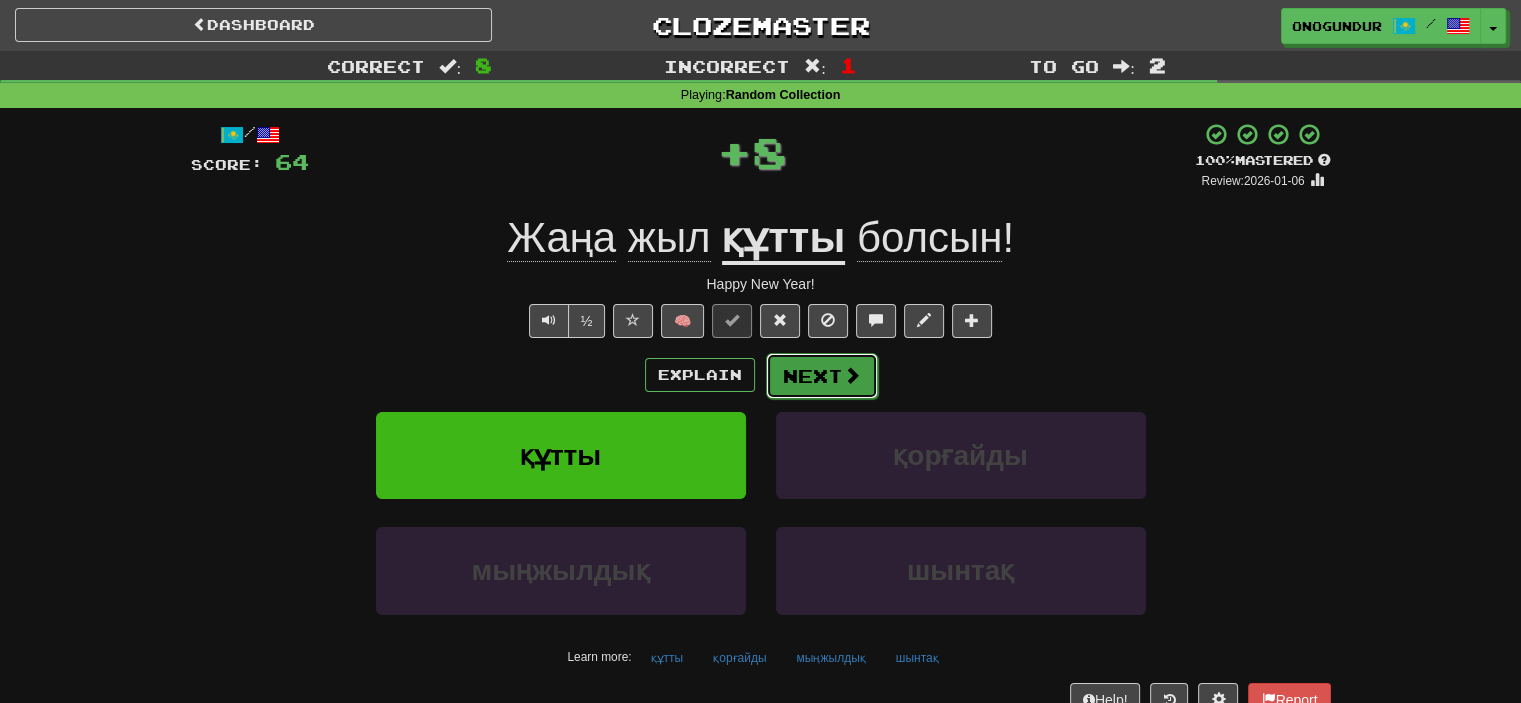 click on "Next" at bounding box center (822, 376) 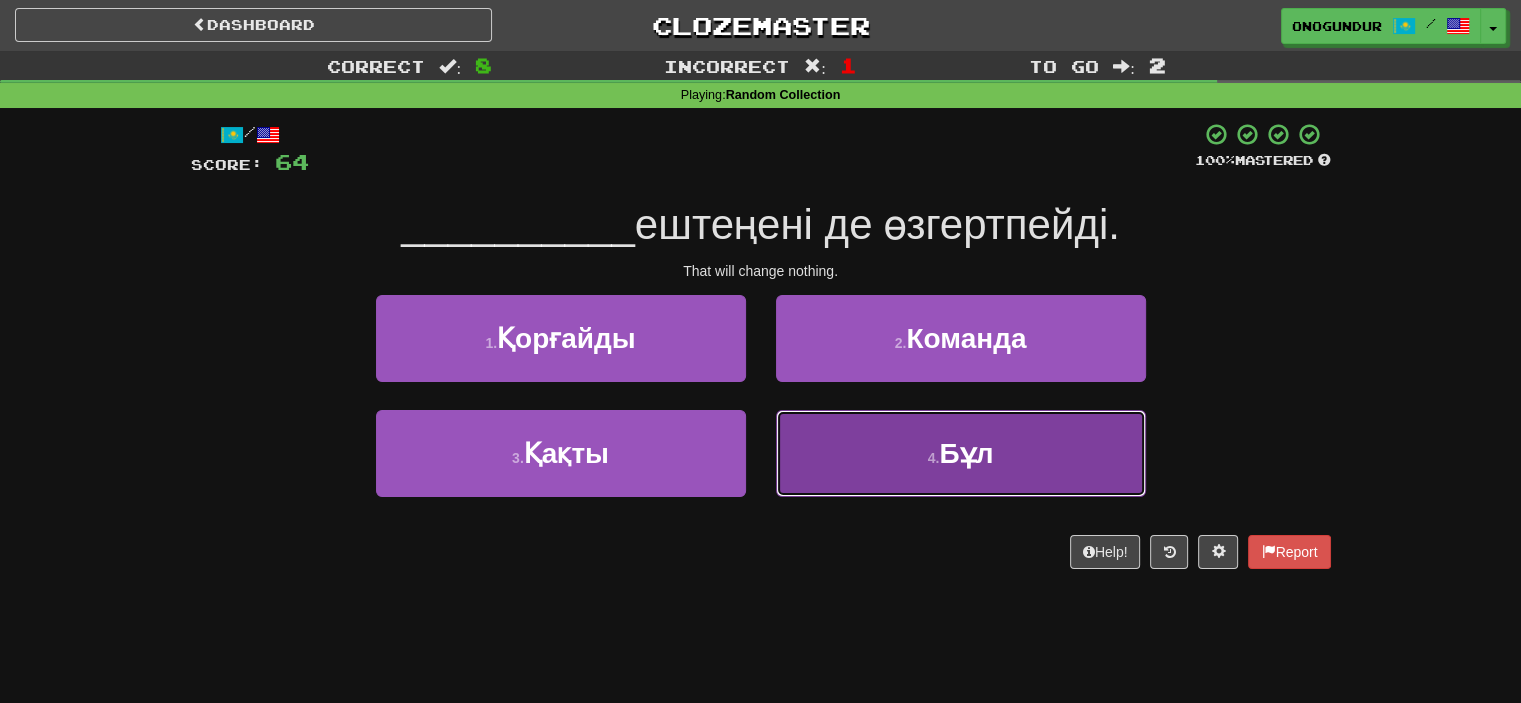 click on "4 .  Бұл" at bounding box center [961, 453] 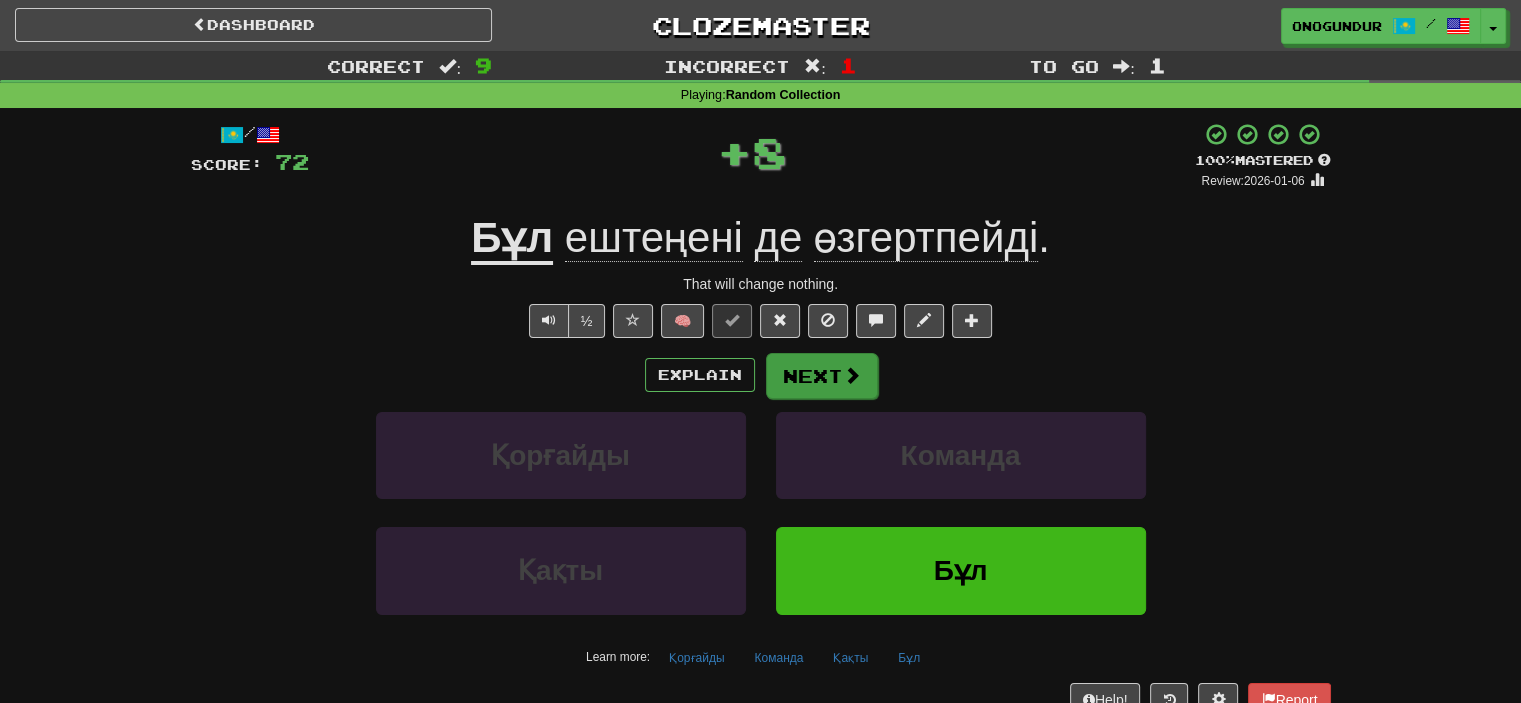 drag, startPoint x: 816, startPoint y: 347, endPoint x: 818, endPoint y: 379, distance: 32.06244 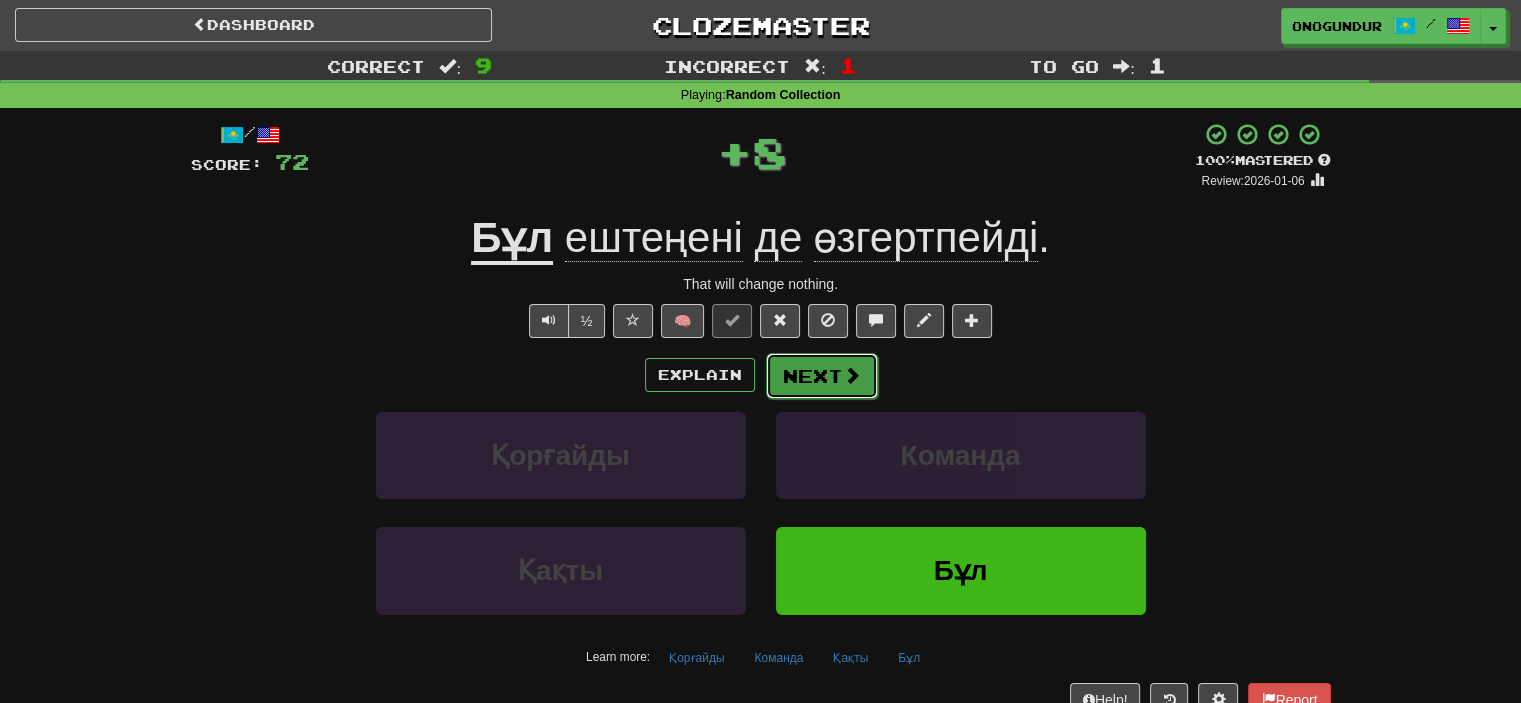click on "Next" at bounding box center [822, 376] 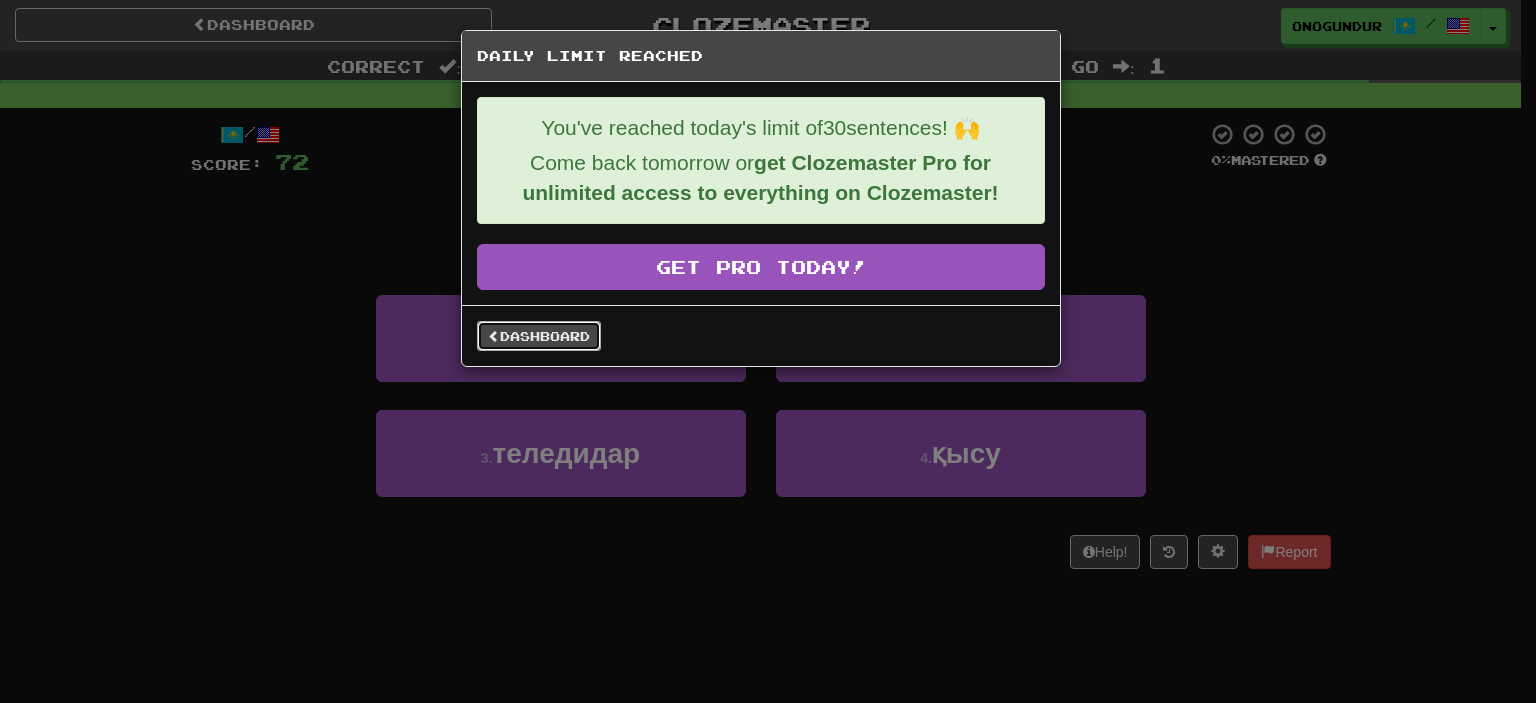 click on "Dashboard" at bounding box center (539, 336) 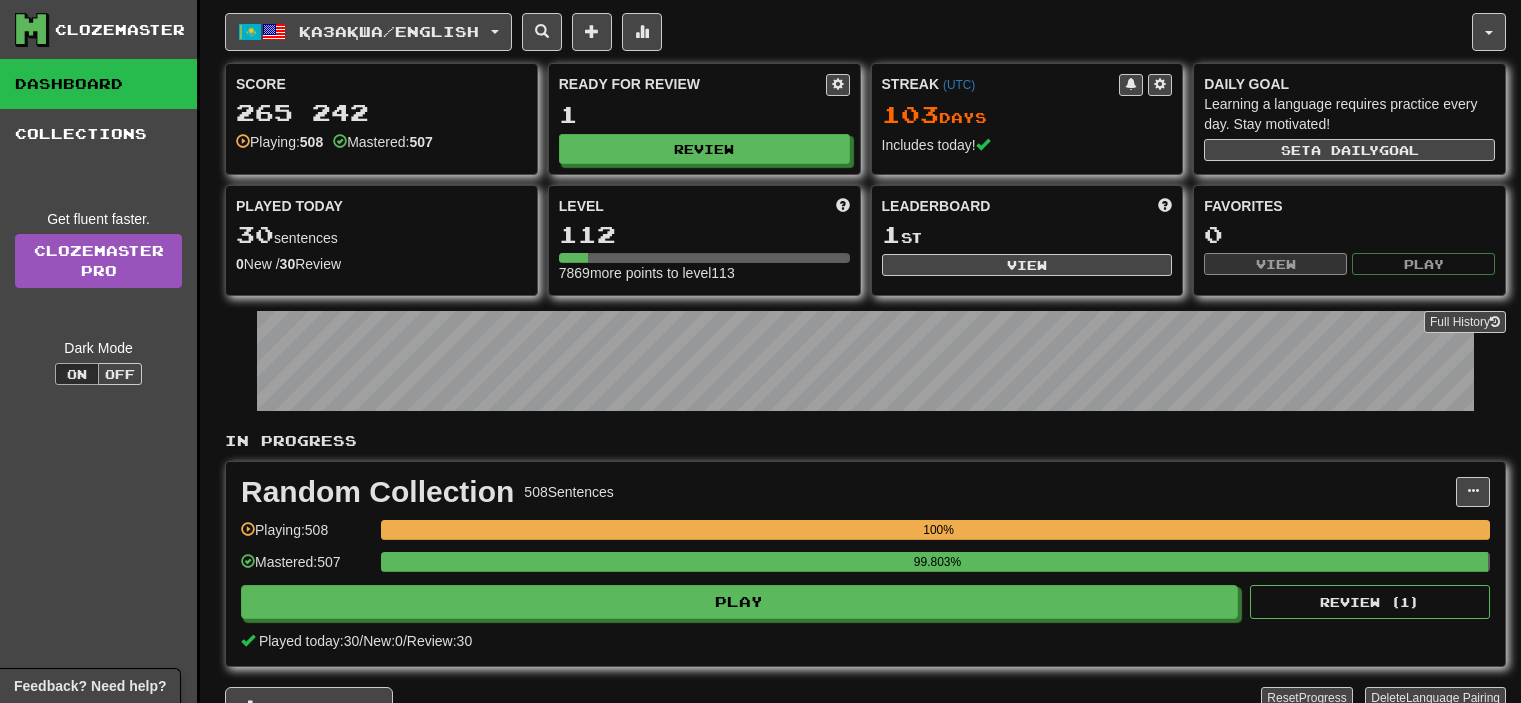 scroll, scrollTop: 0, scrollLeft: 0, axis: both 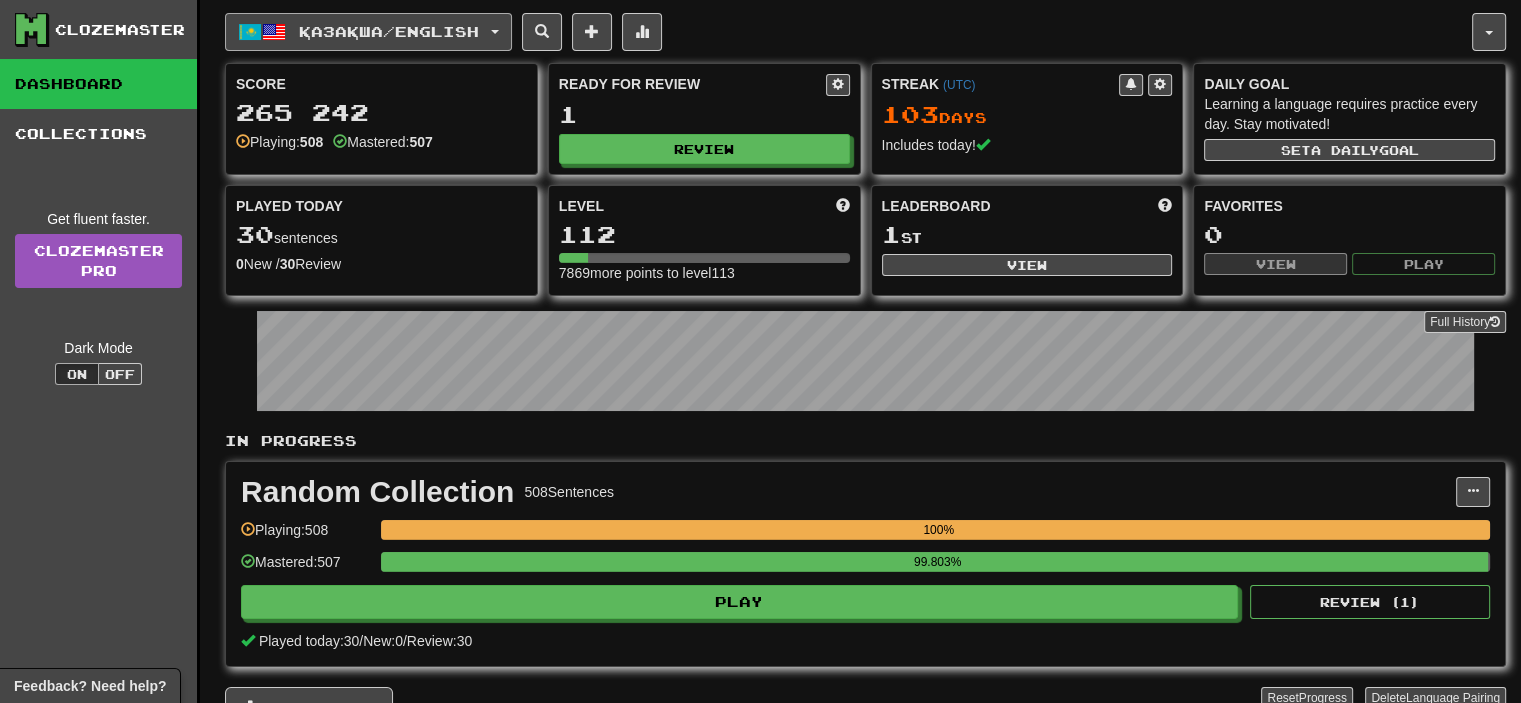 click on "Қазақша  /  English" at bounding box center (389, 31) 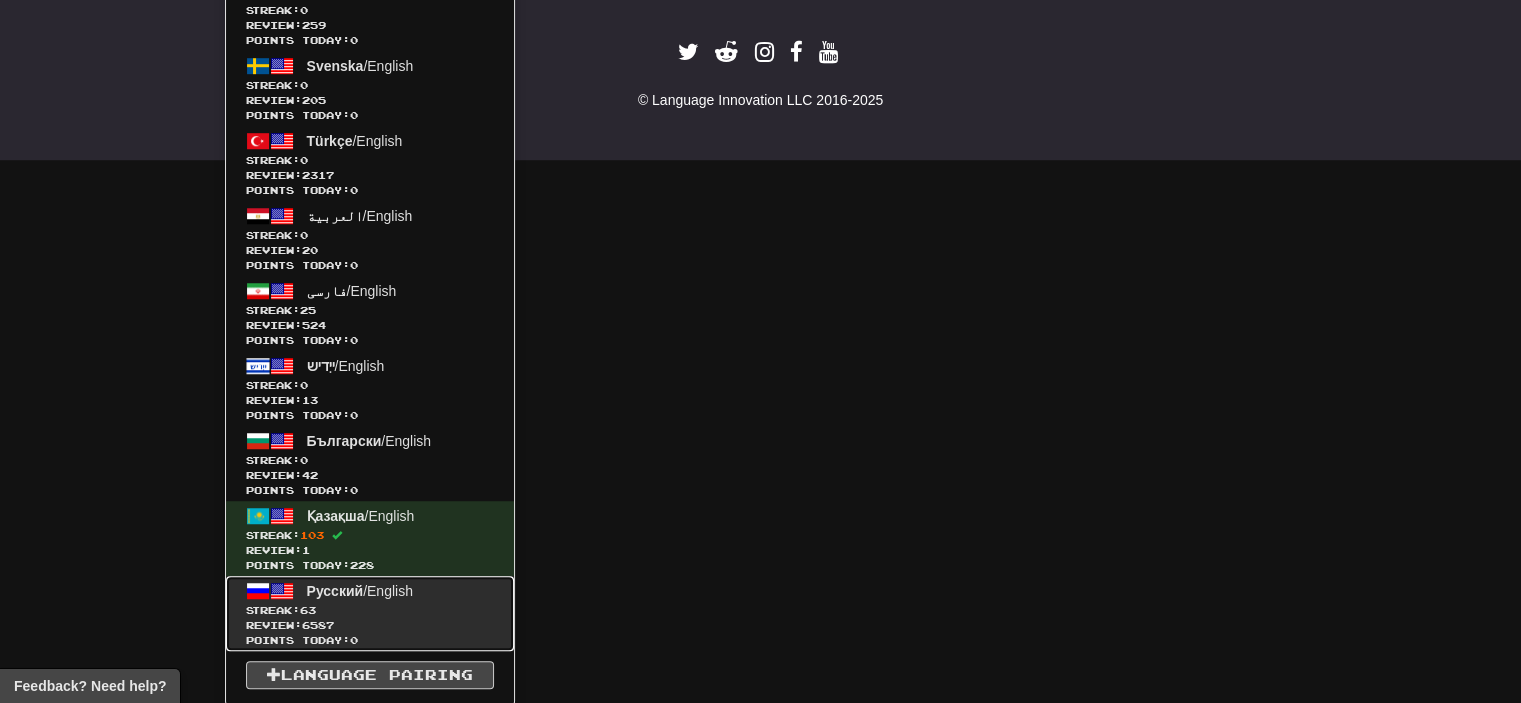 click on "Русский" at bounding box center (335, 591) 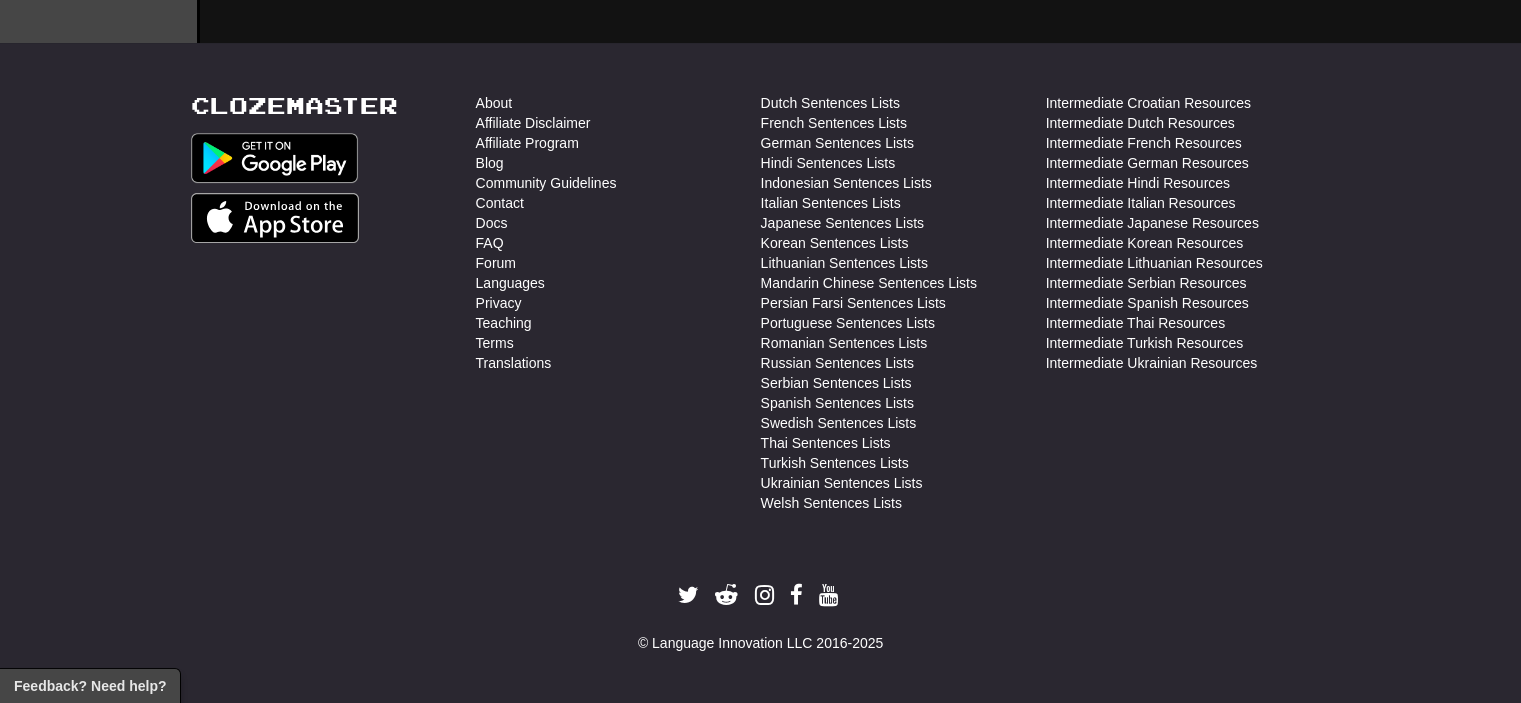 scroll, scrollTop: 736, scrollLeft: 0, axis: vertical 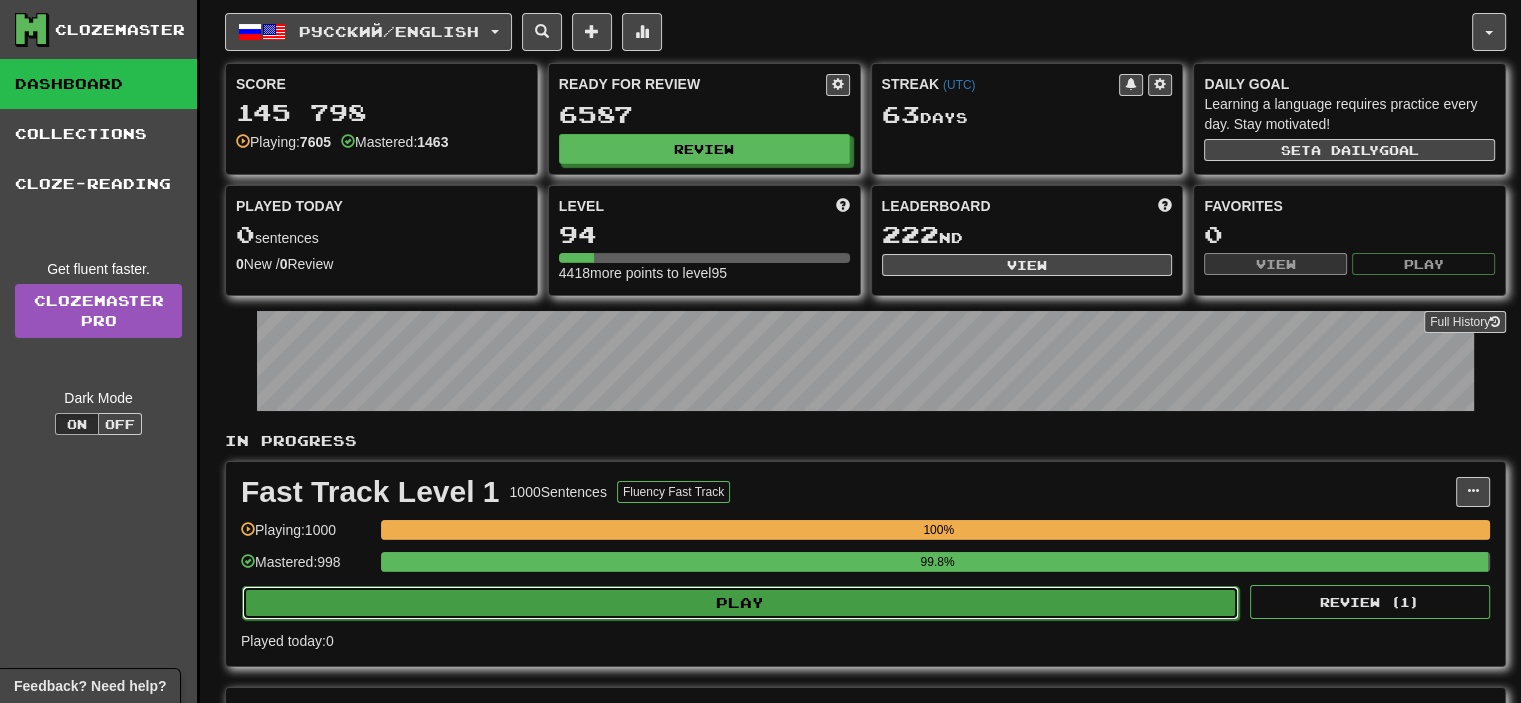 click on "Play" 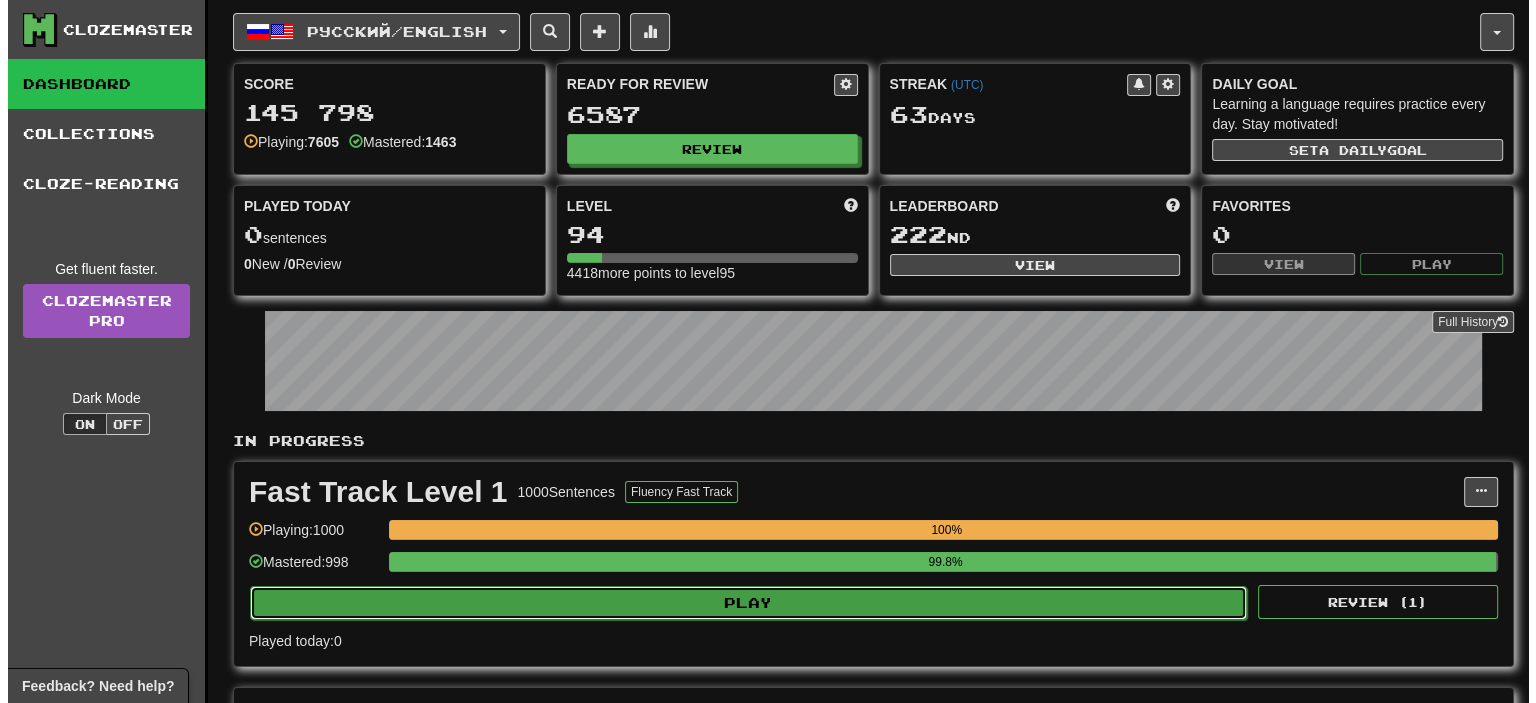 select on "**" 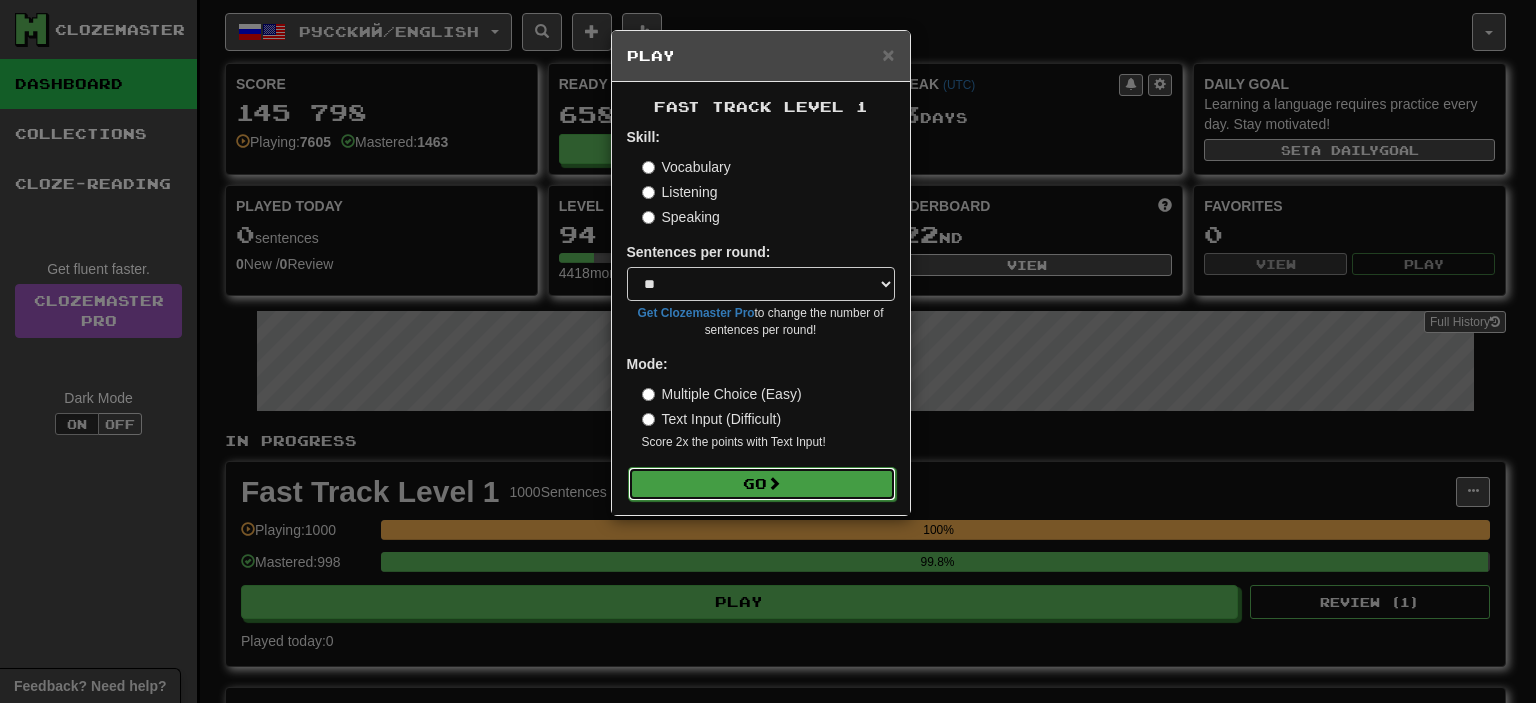 click at bounding box center (774, 483) 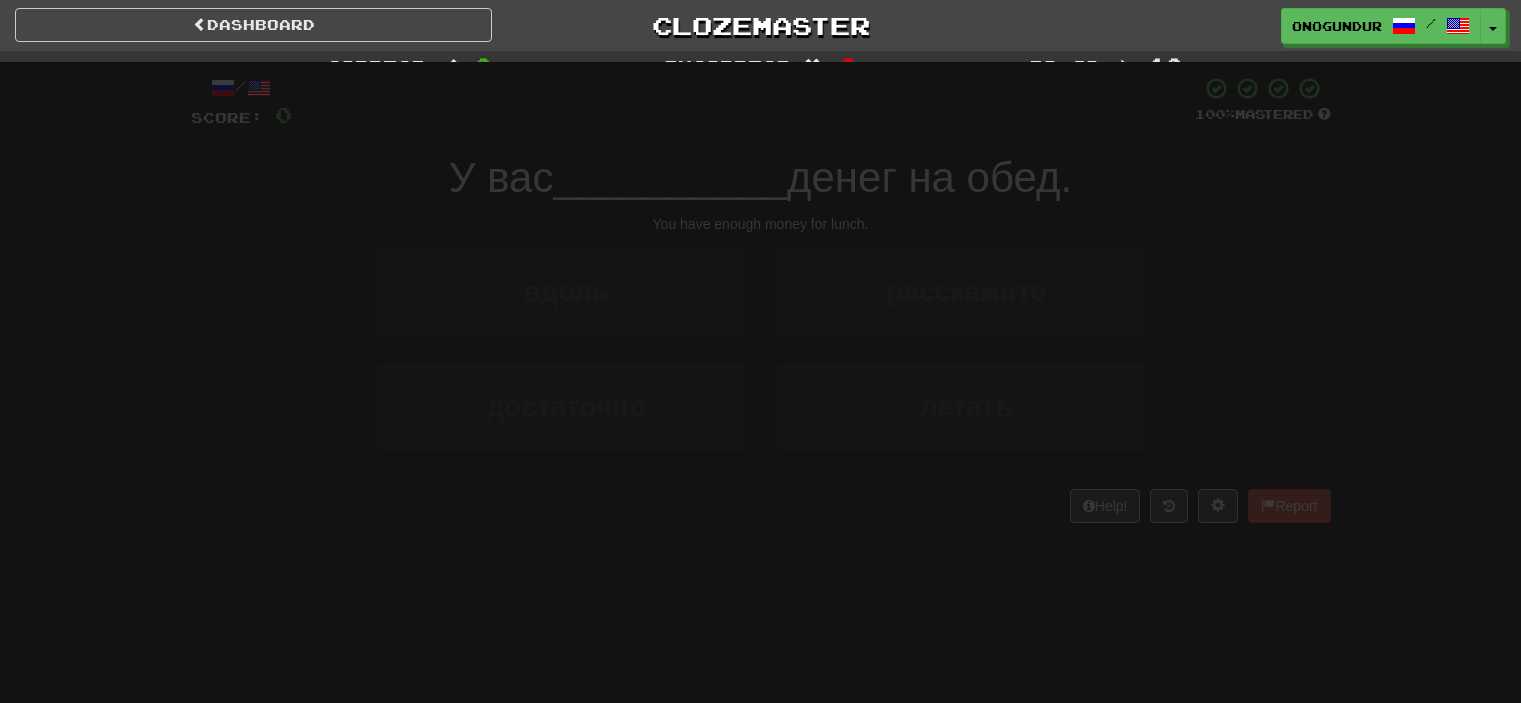 scroll, scrollTop: 0, scrollLeft: 0, axis: both 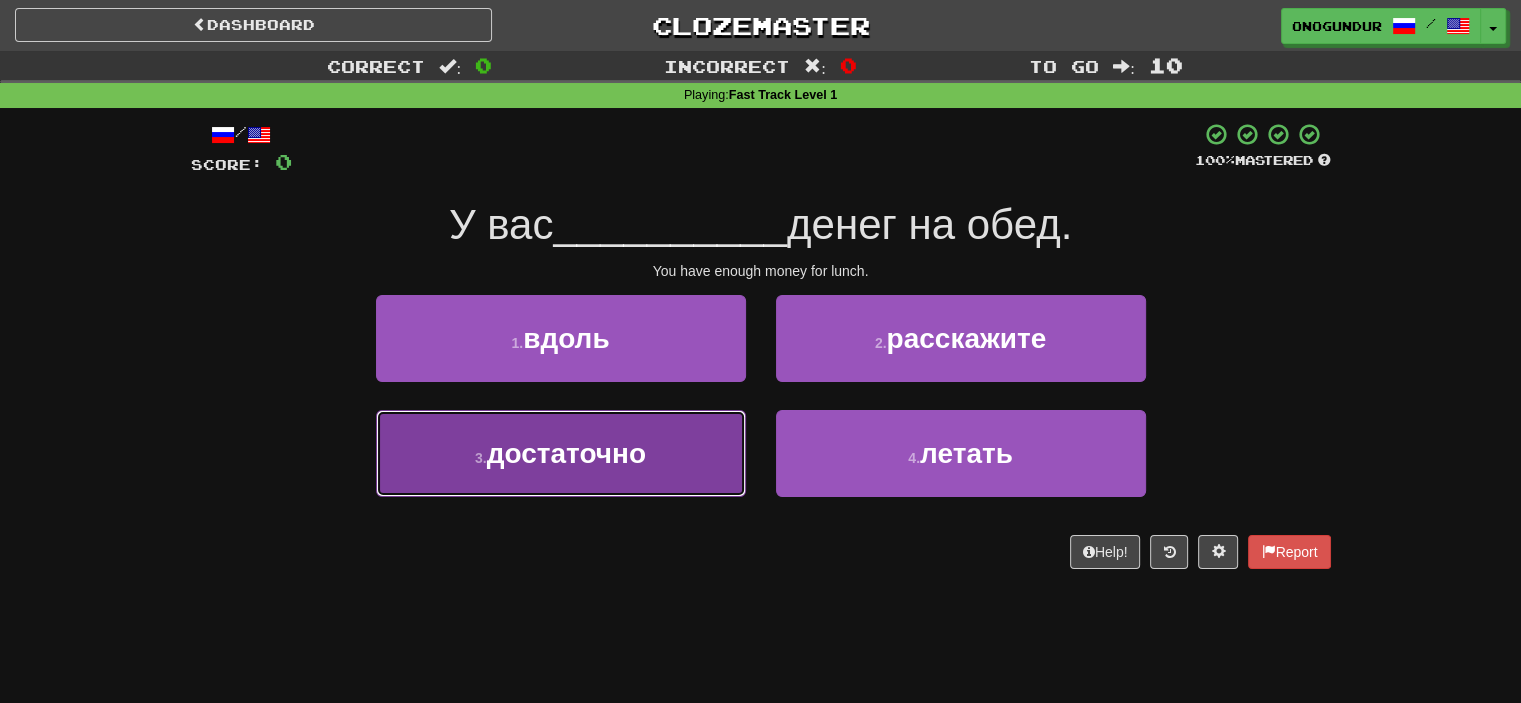 click on "достаточно" at bounding box center (566, 453) 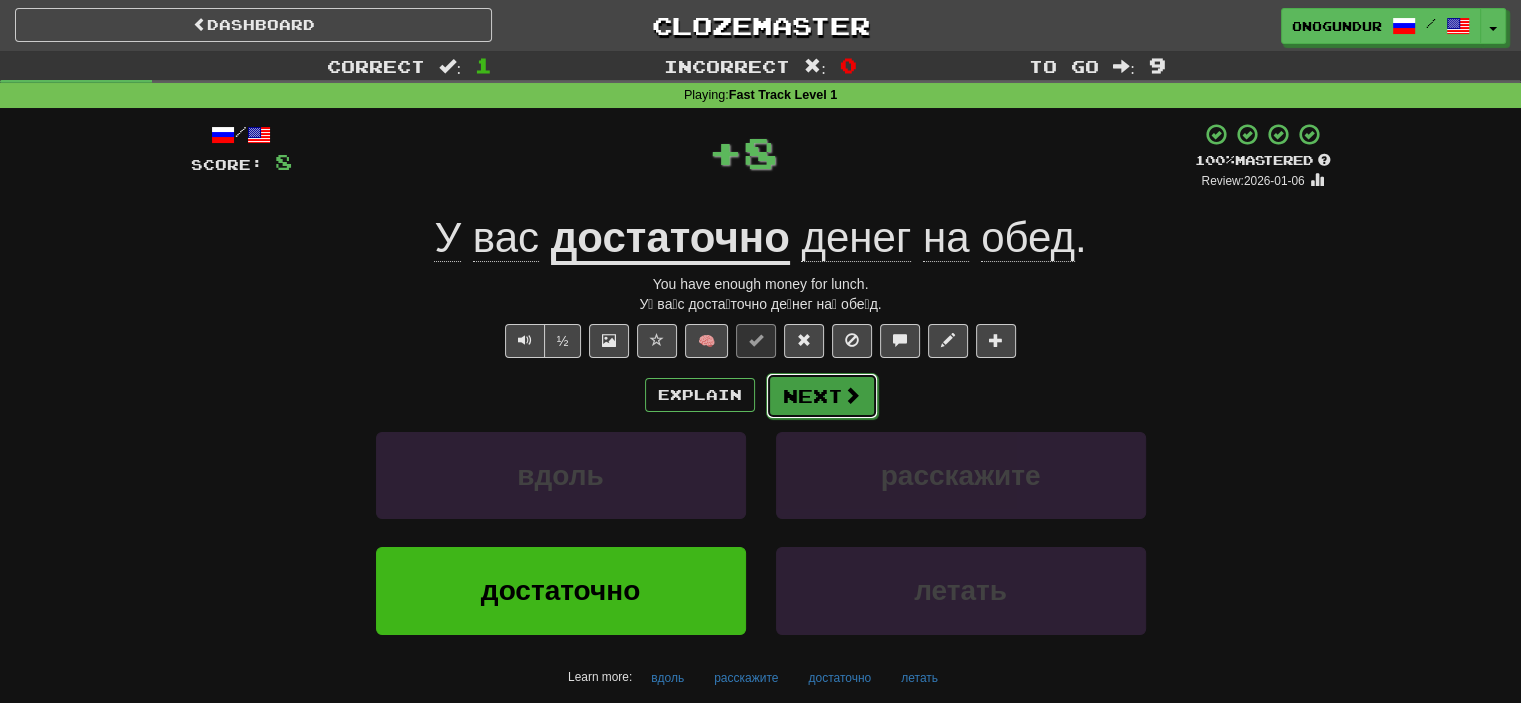 click on "Next" at bounding box center (822, 396) 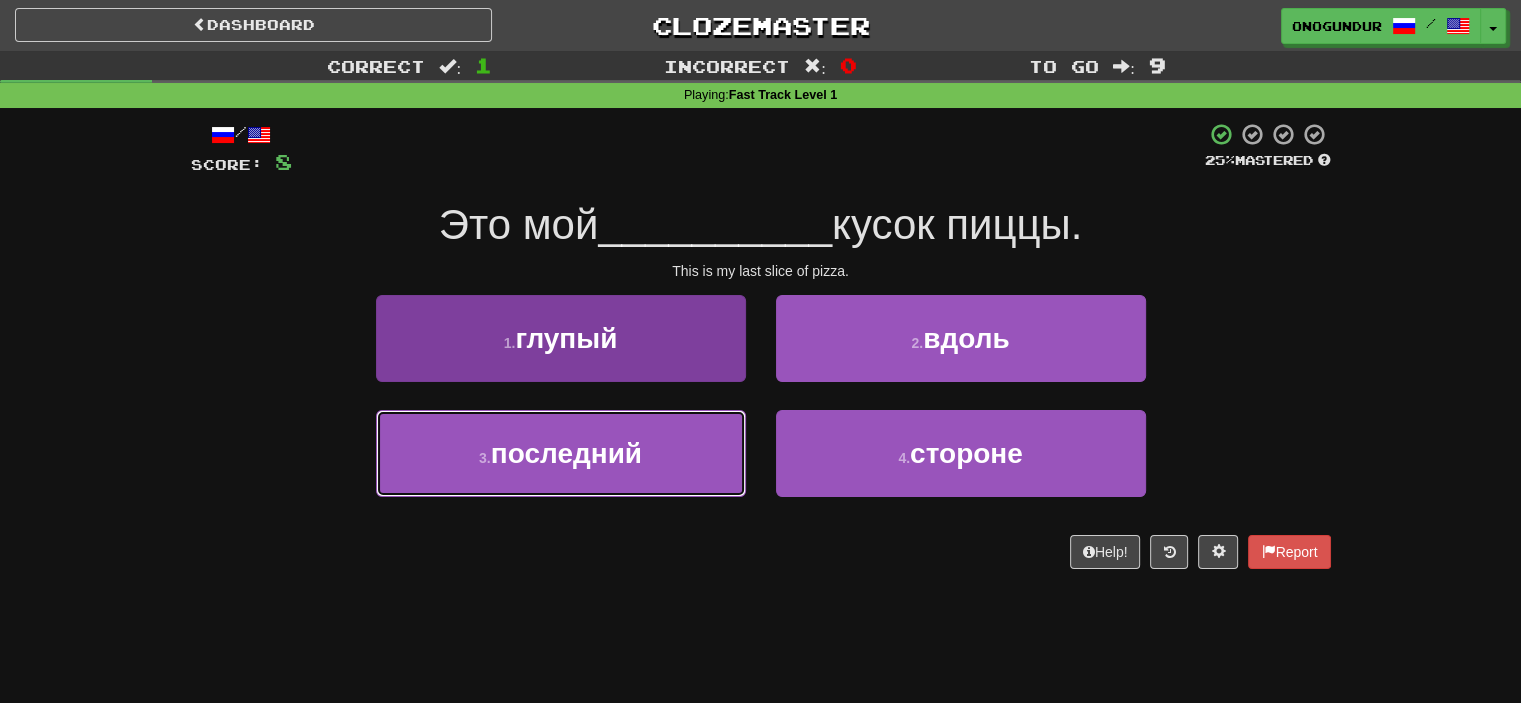 drag, startPoint x: 680, startPoint y: 449, endPoint x: 730, endPoint y: 431, distance: 53.14132 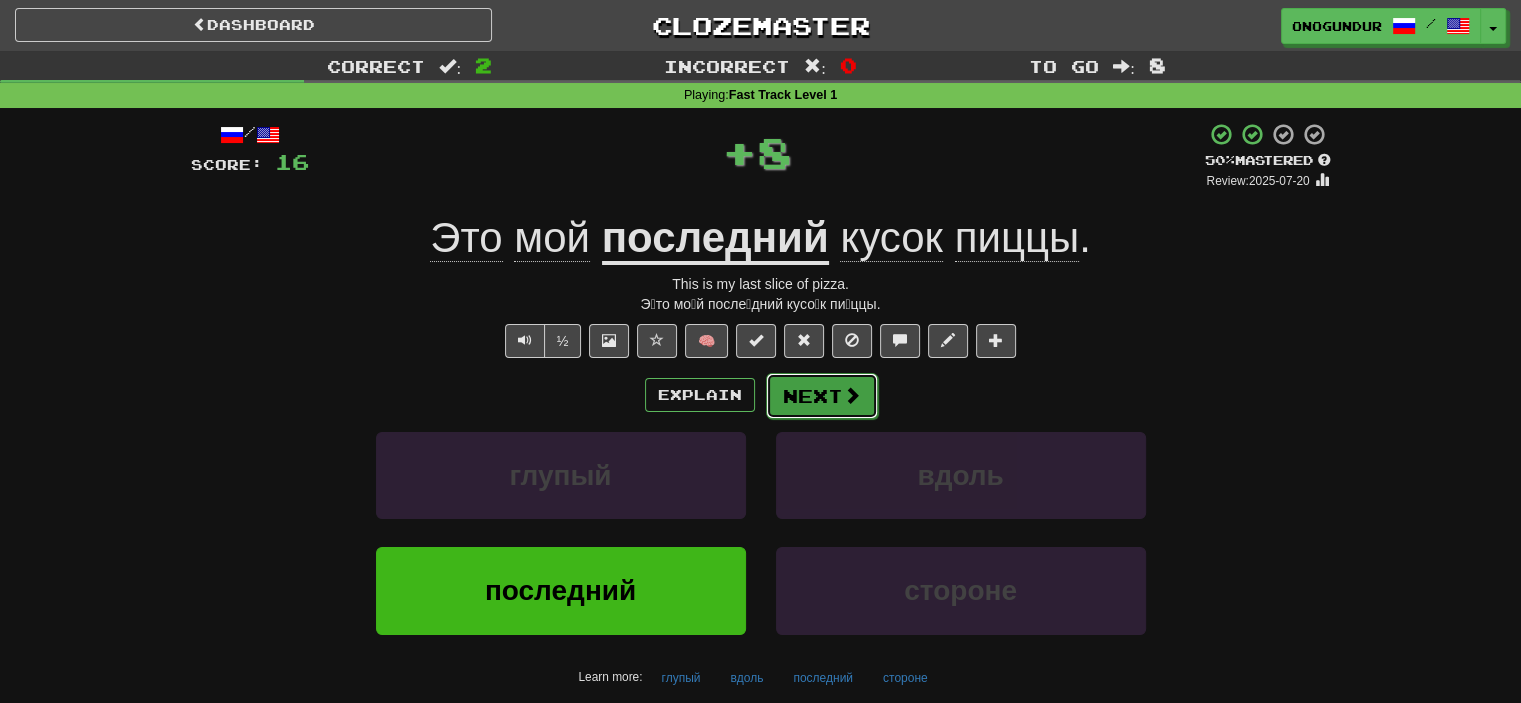 click on "Next" at bounding box center (822, 396) 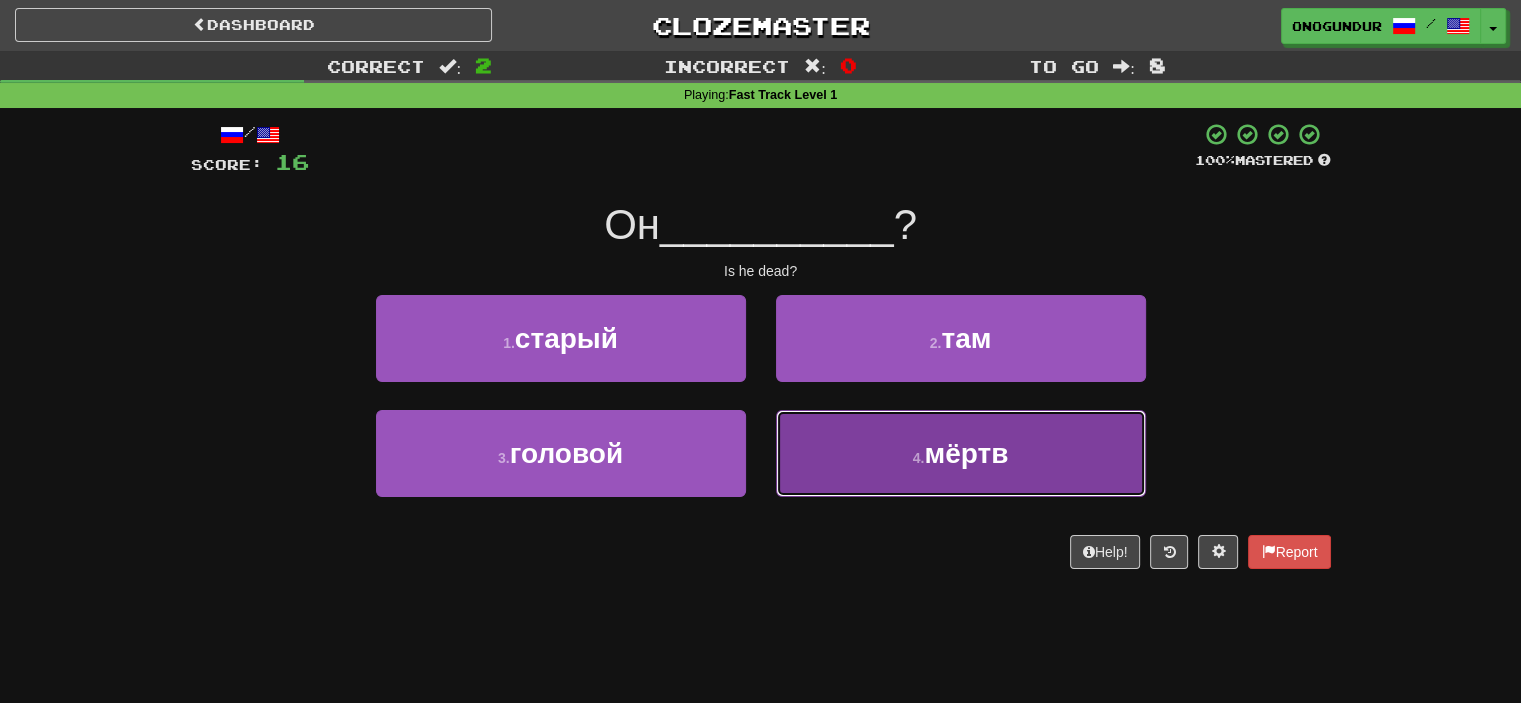 click on "4 .  мёртв" at bounding box center [961, 453] 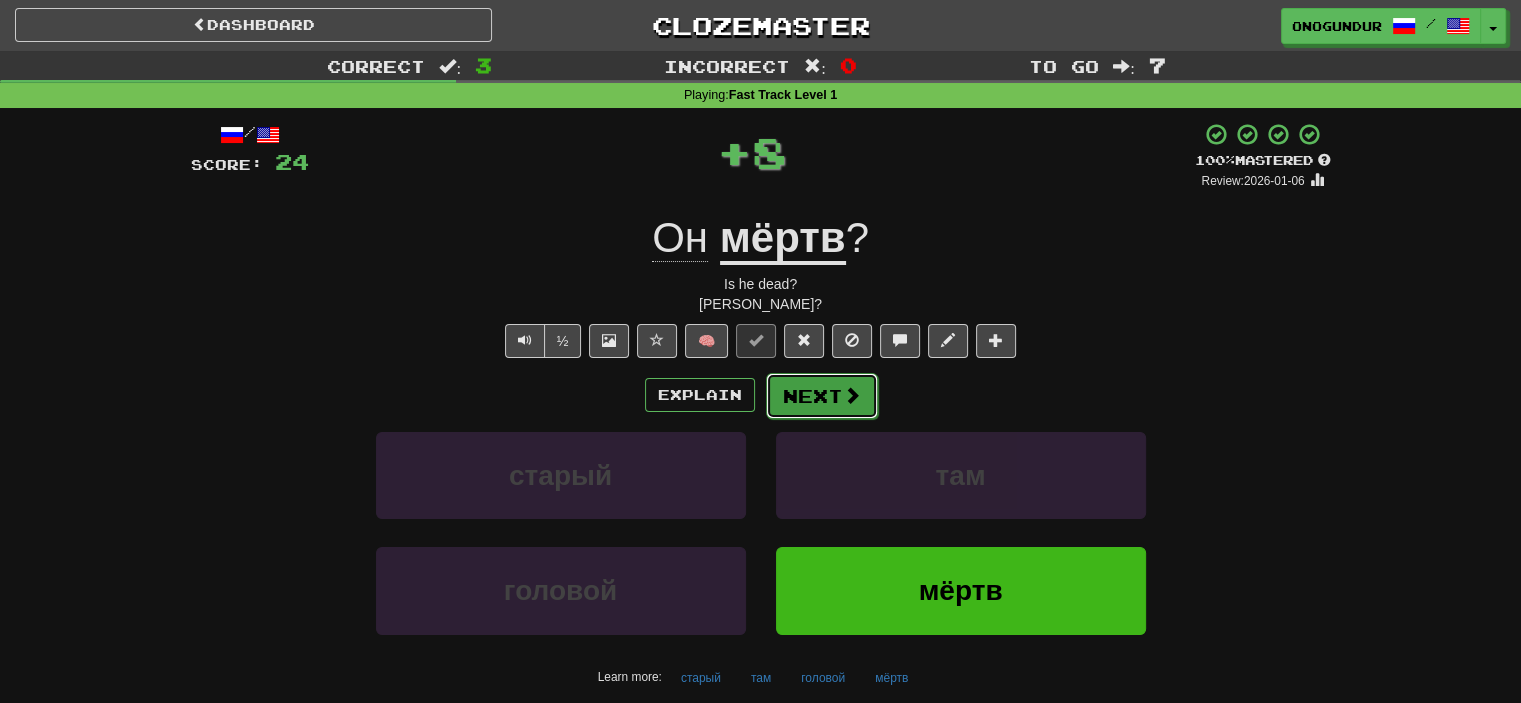 click on "Next" at bounding box center (822, 396) 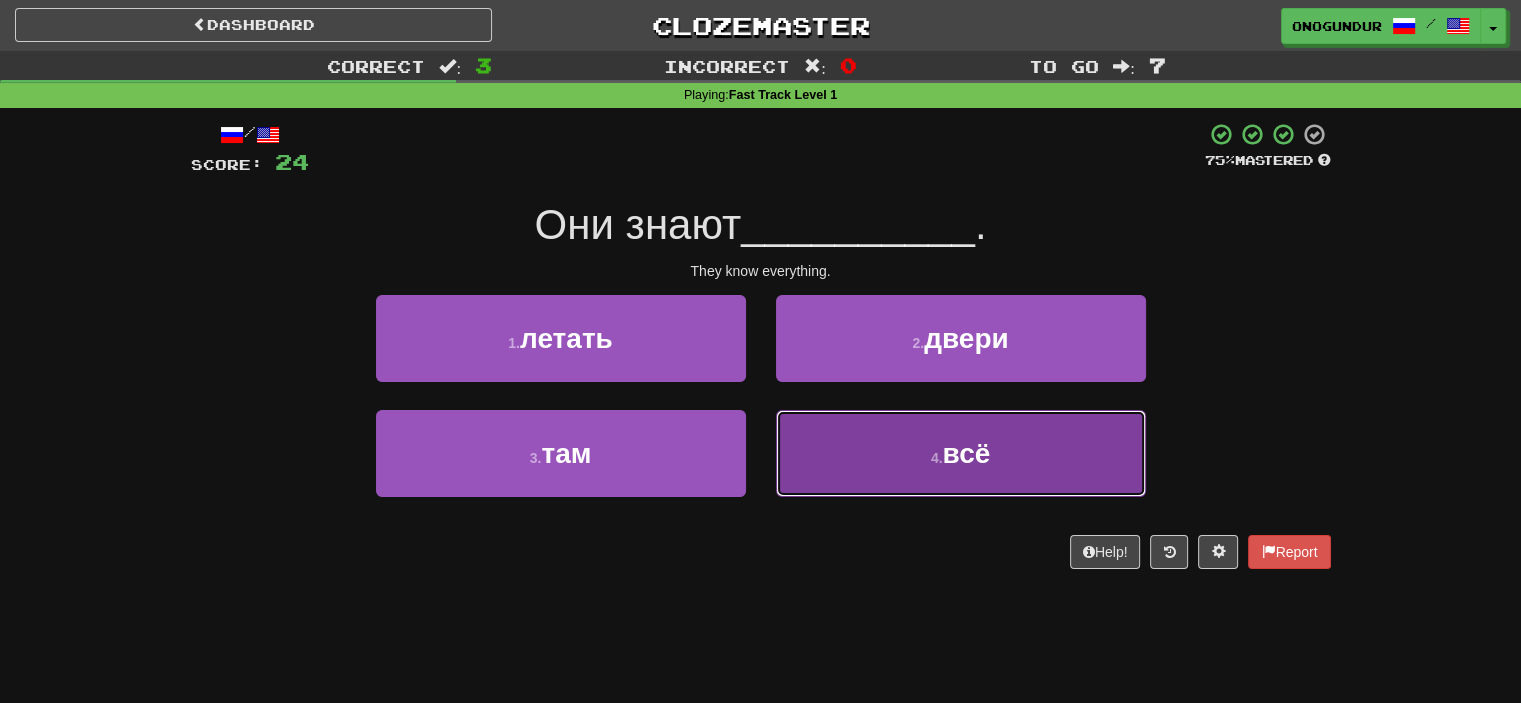 click on "4 .  всё" at bounding box center [961, 453] 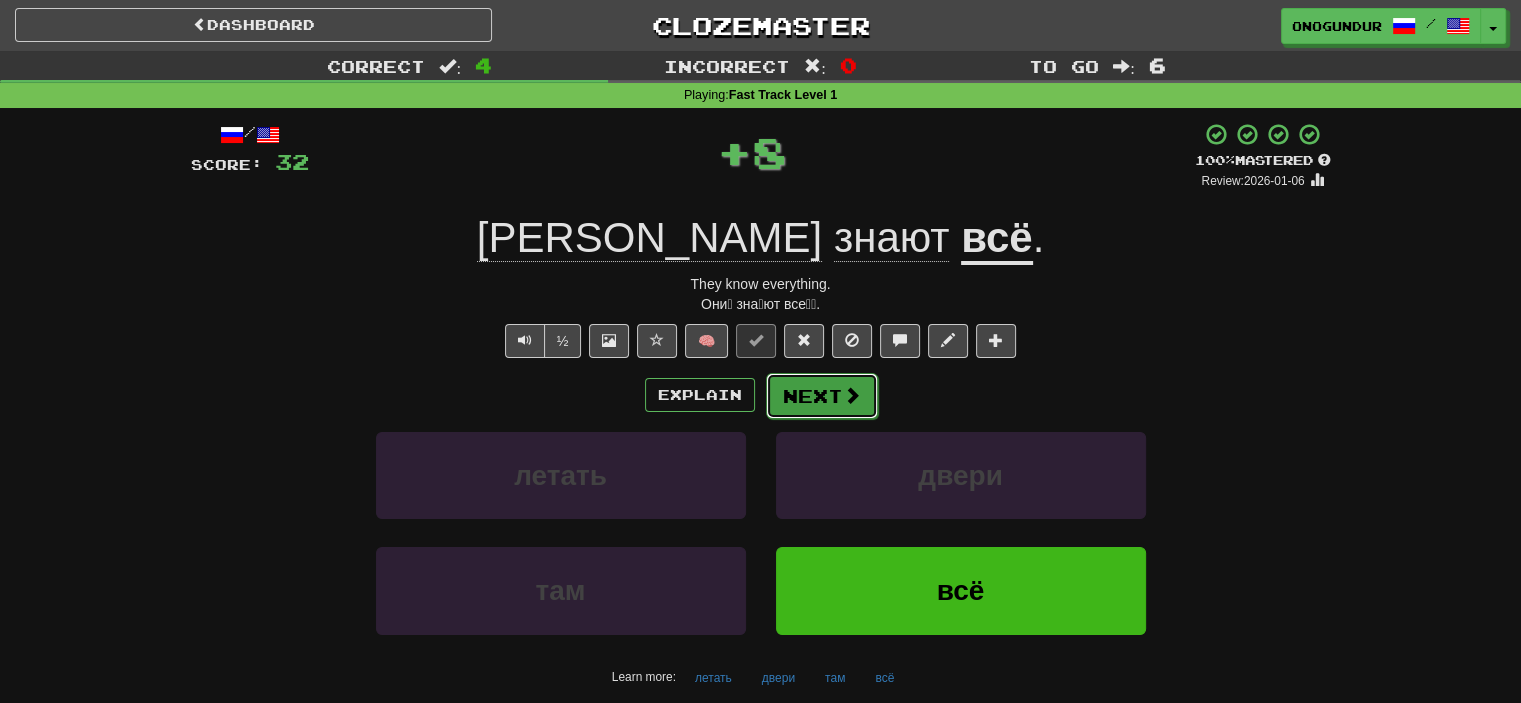 click on "Next" at bounding box center (822, 396) 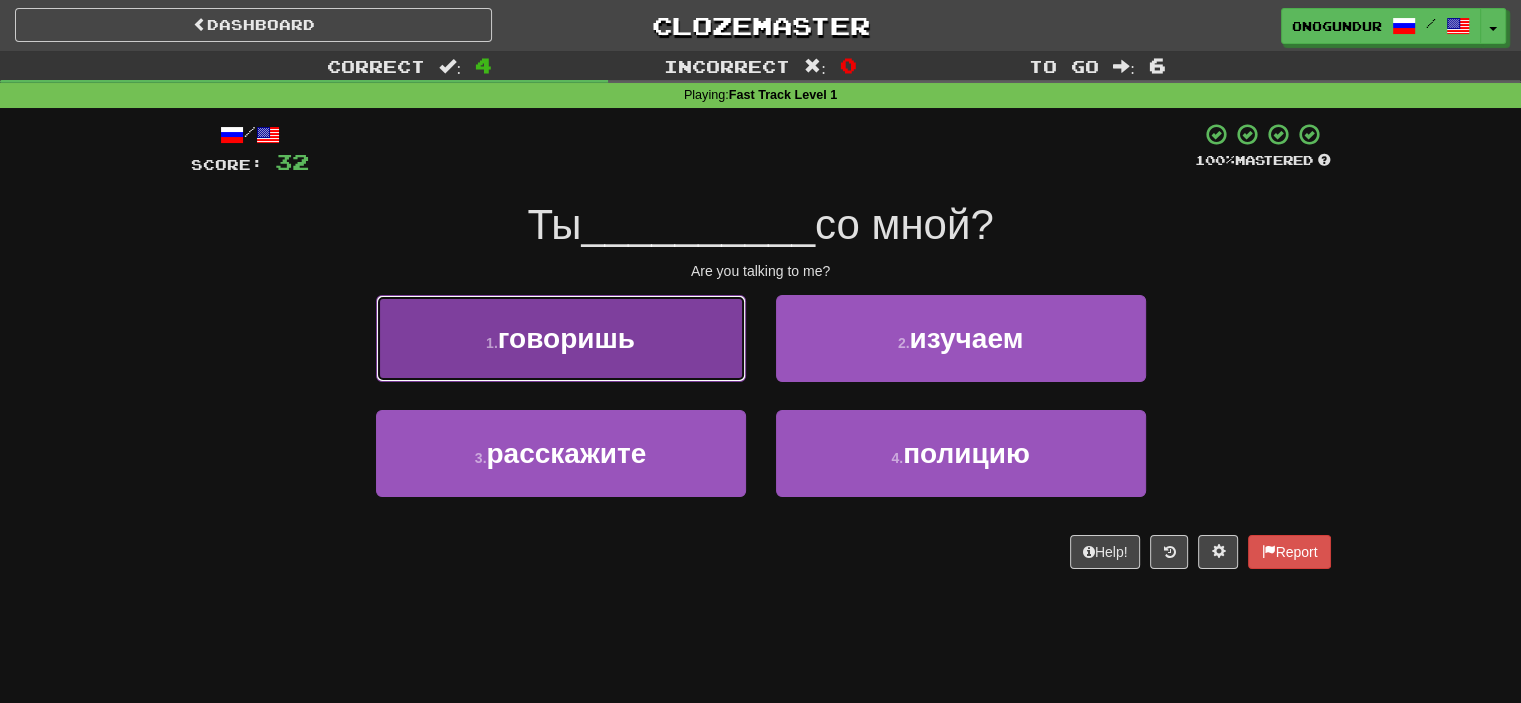 click on "1 .  говоришь" at bounding box center (561, 338) 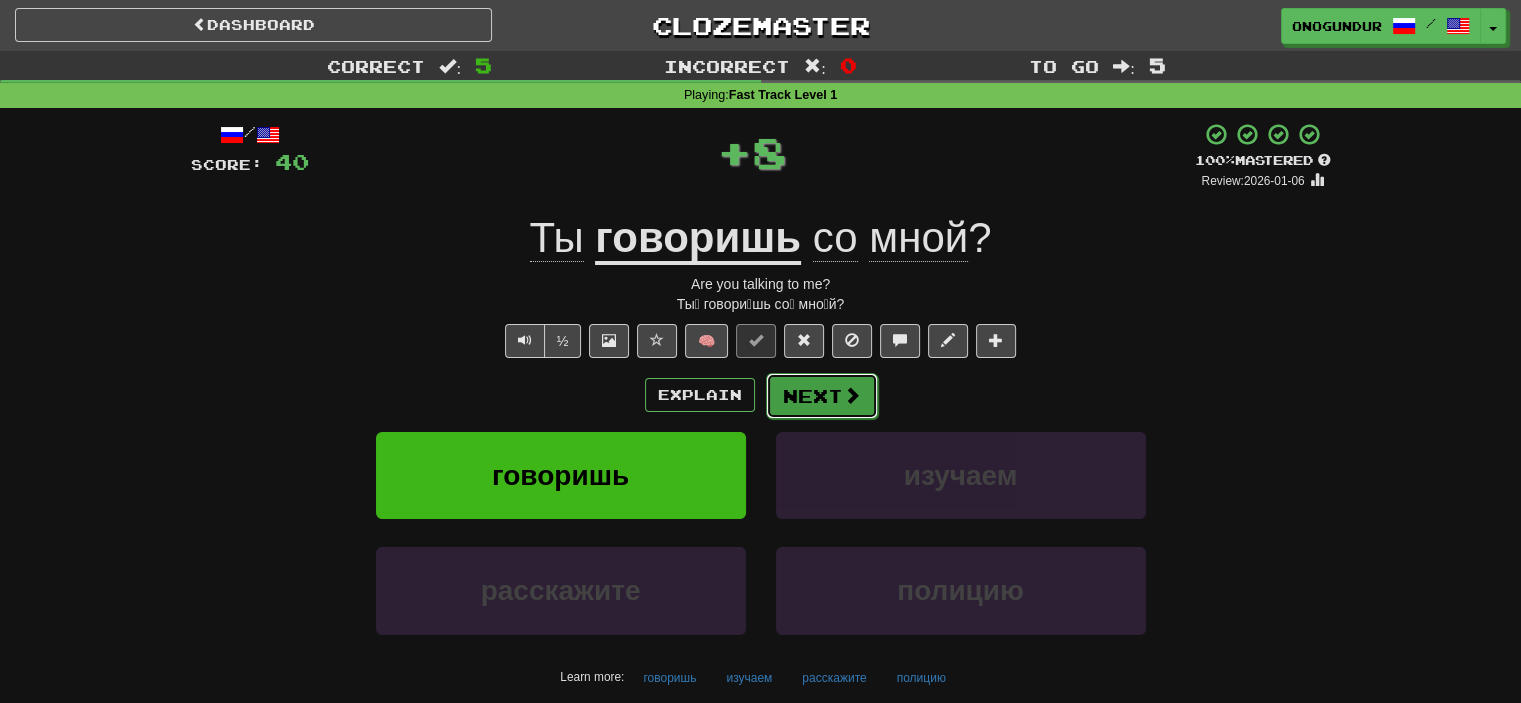 click on "Next" at bounding box center (822, 396) 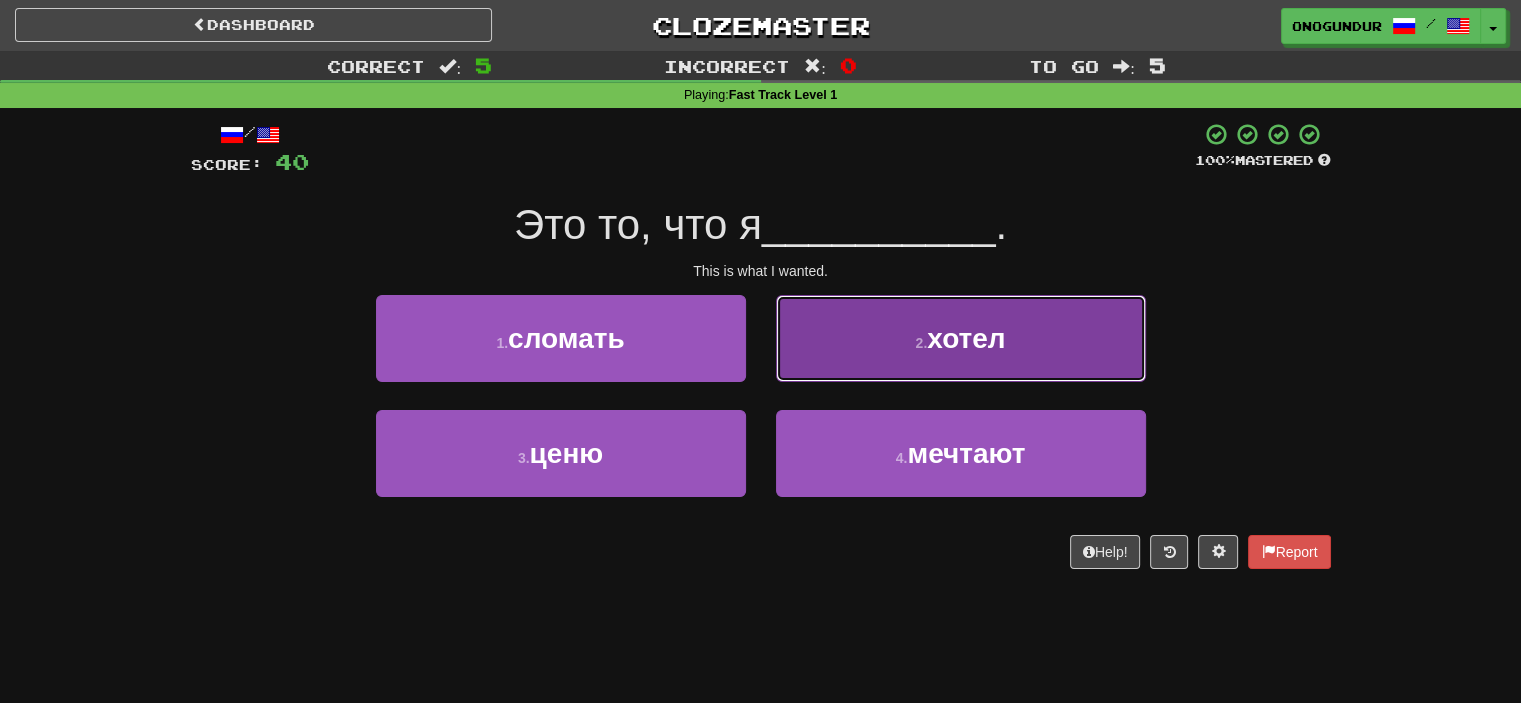 click on "2 .  хотел" at bounding box center [961, 338] 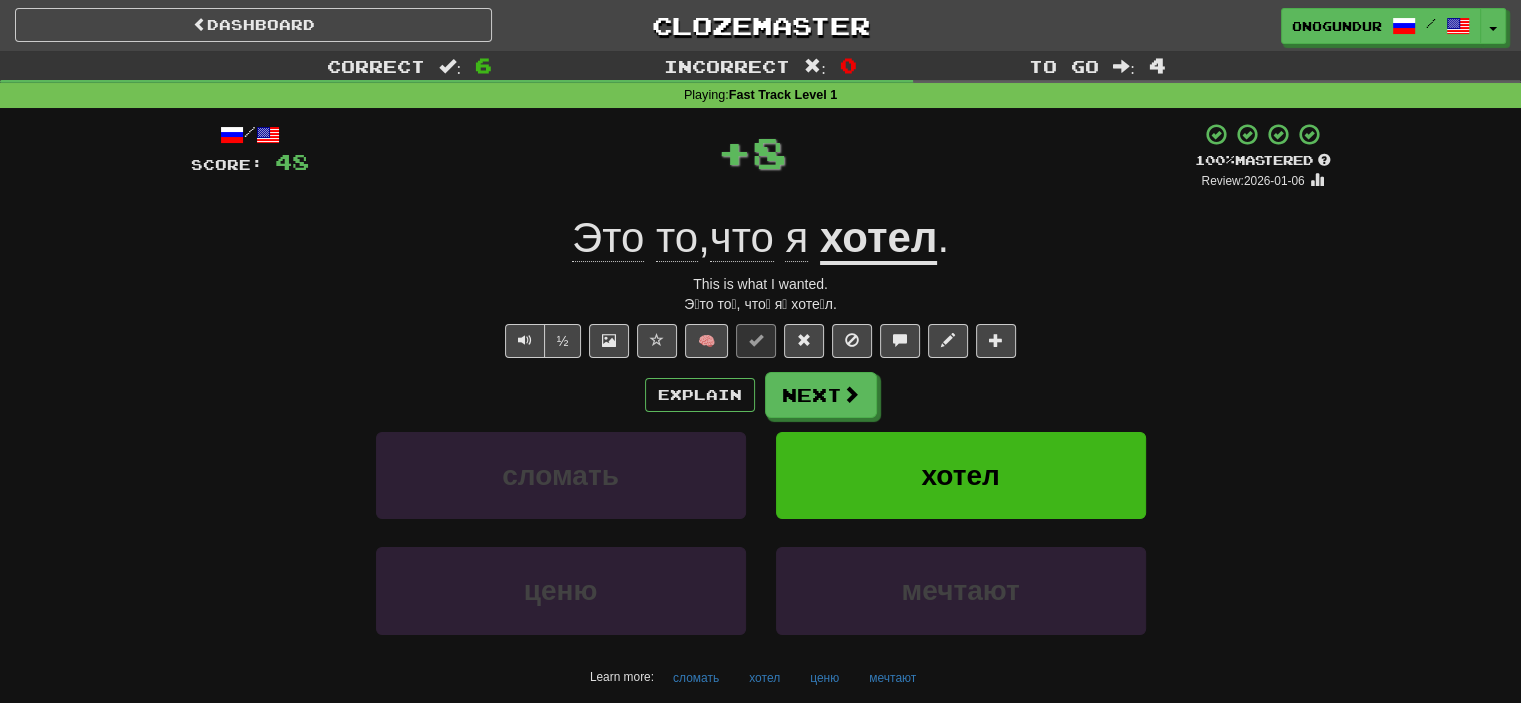 click on "Next" at bounding box center [821, 395] 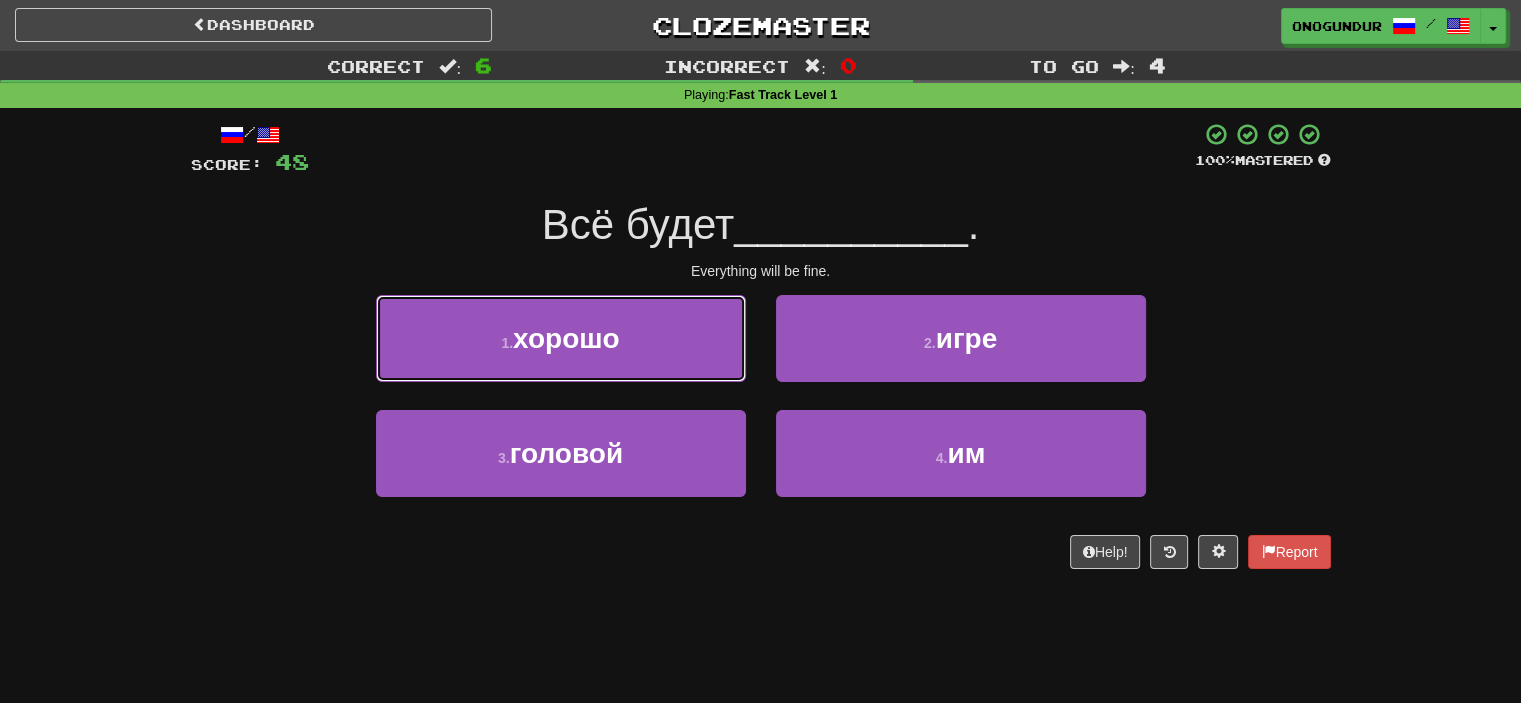 drag, startPoint x: 615, startPoint y: 347, endPoint x: 652, endPoint y: 365, distance: 41.14608 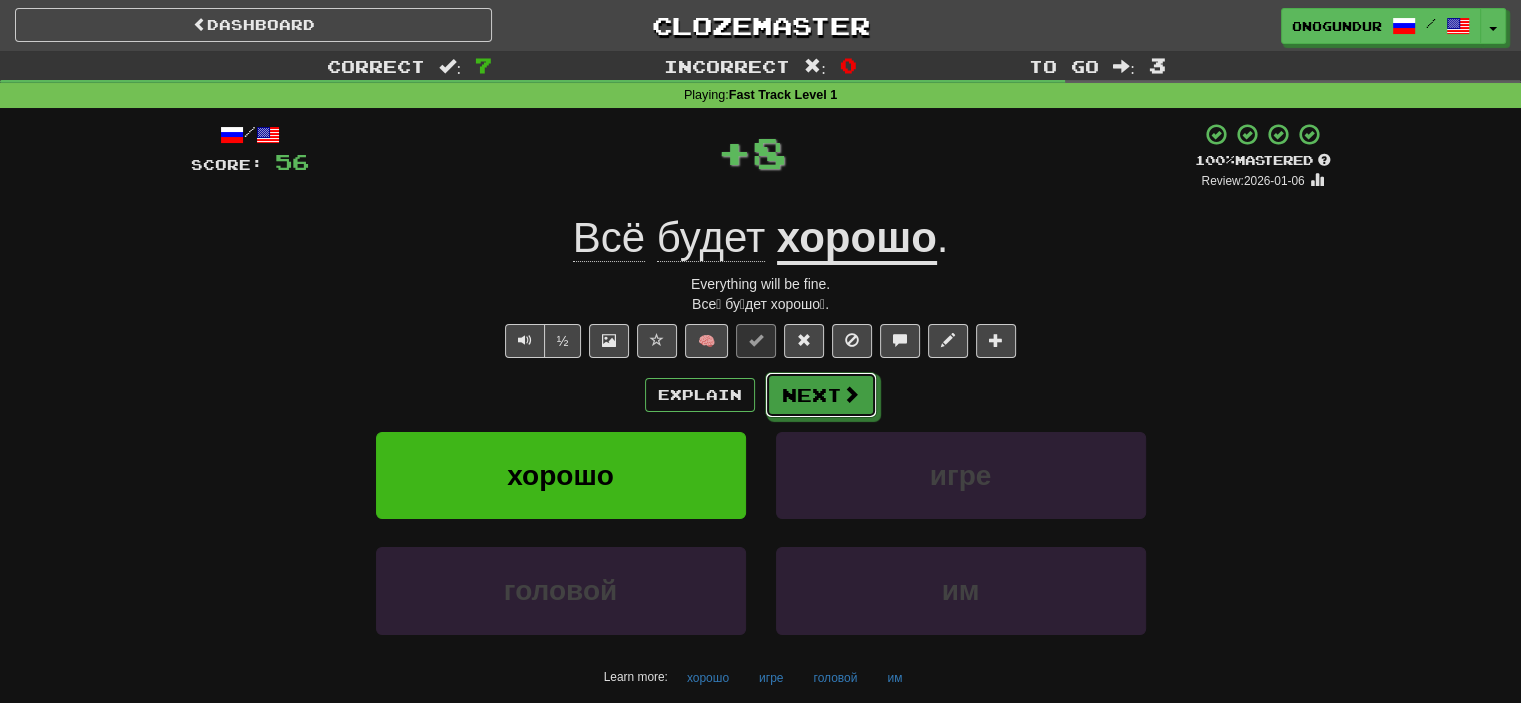 click on "Next" at bounding box center [821, 395] 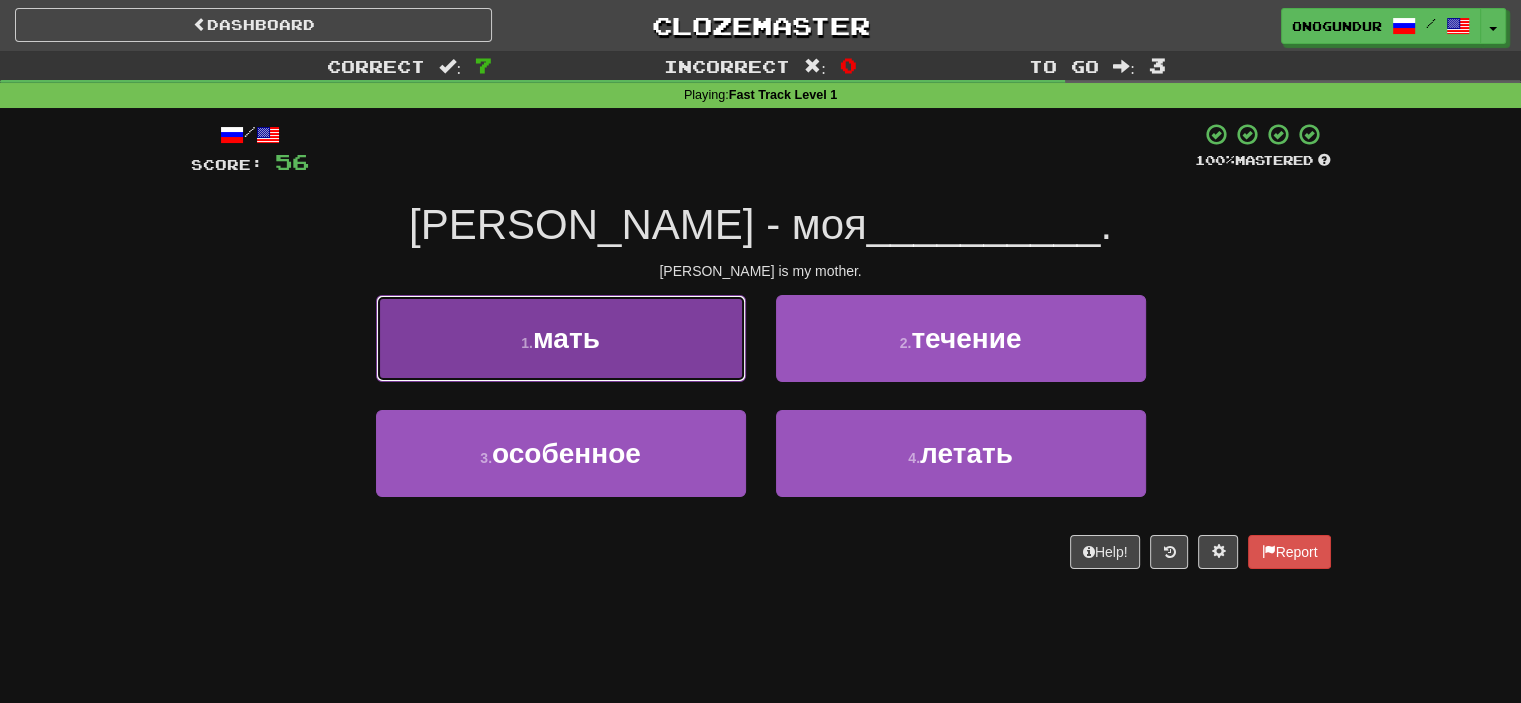click on "1 .  мать" at bounding box center [561, 338] 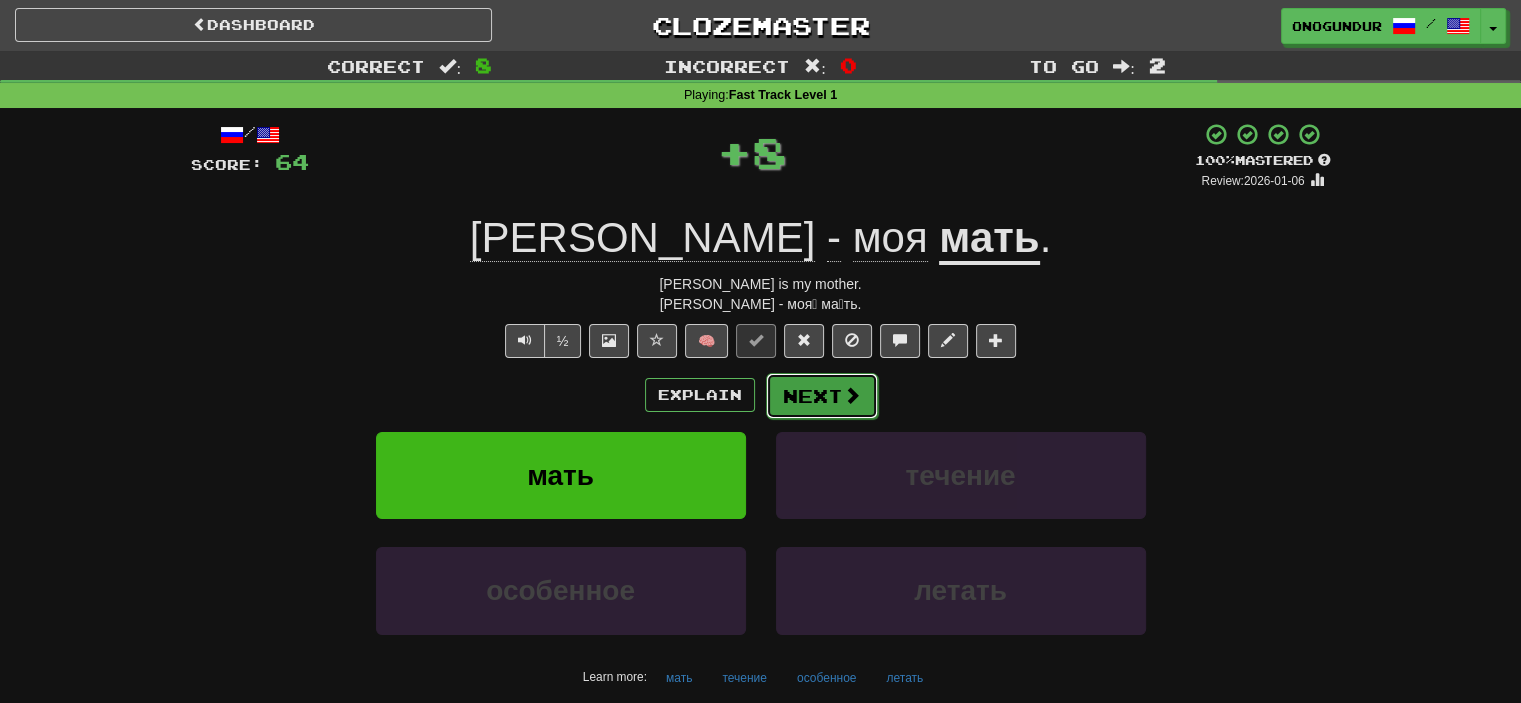 click on "Next" at bounding box center [822, 396] 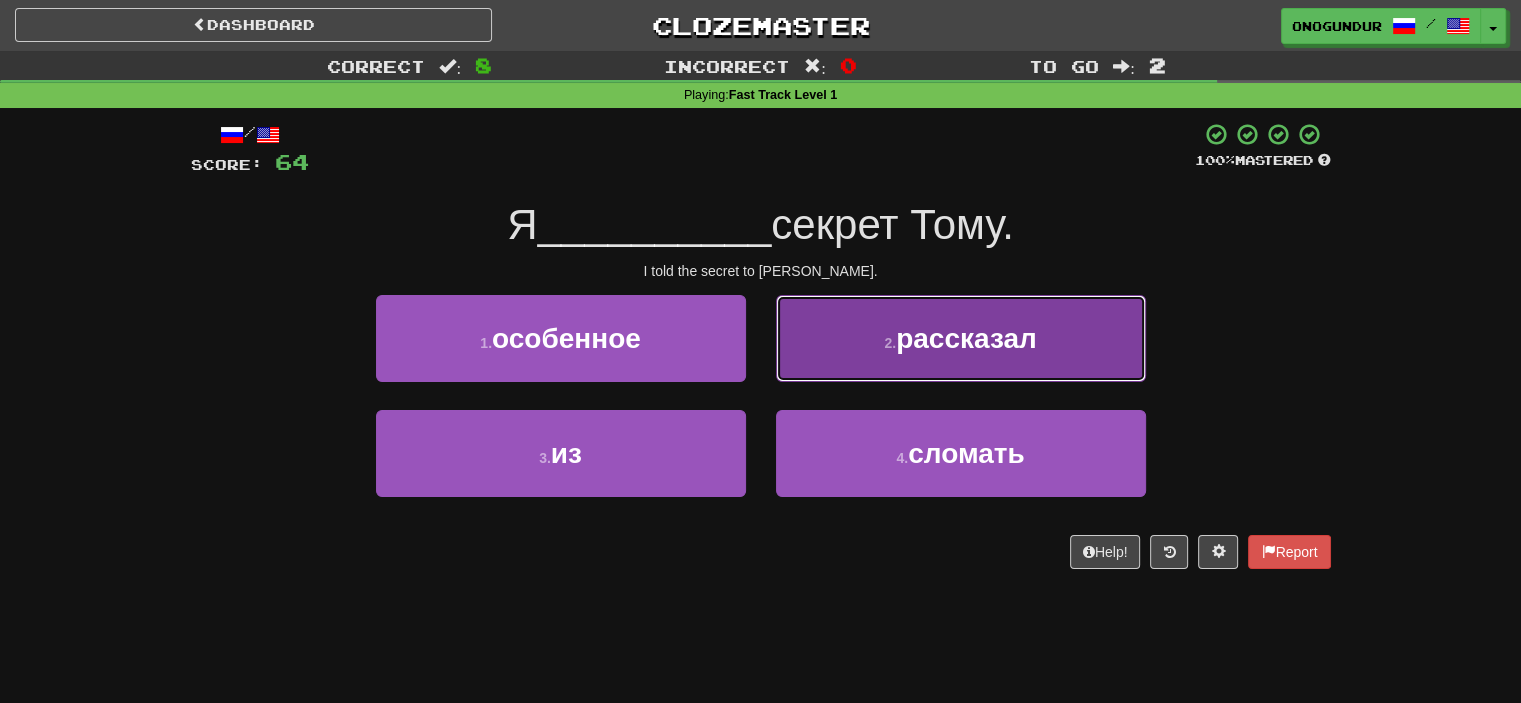 drag, startPoint x: 921, startPoint y: 359, endPoint x: 883, endPoint y: 370, distance: 39.56008 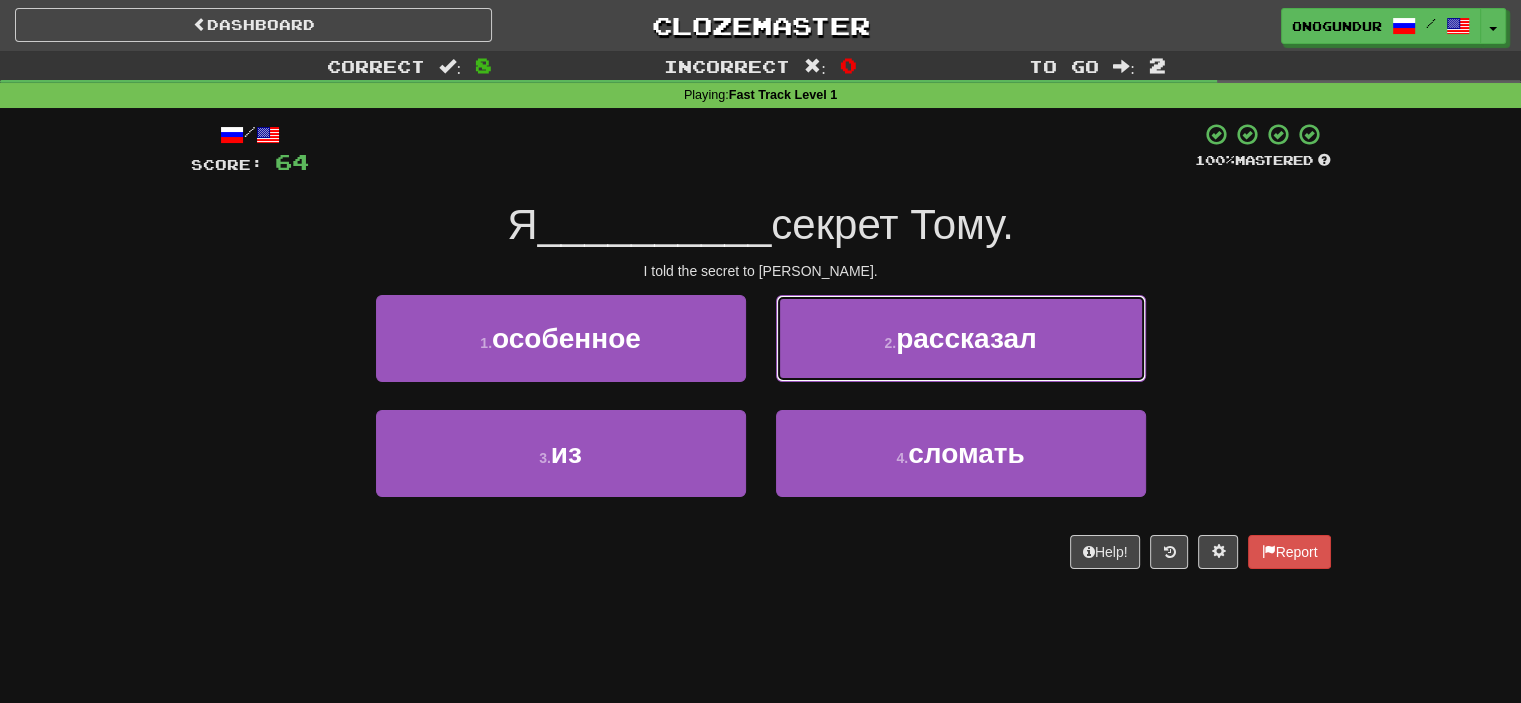 click on "2 .  рассказал" at bounding box center (961, 338) 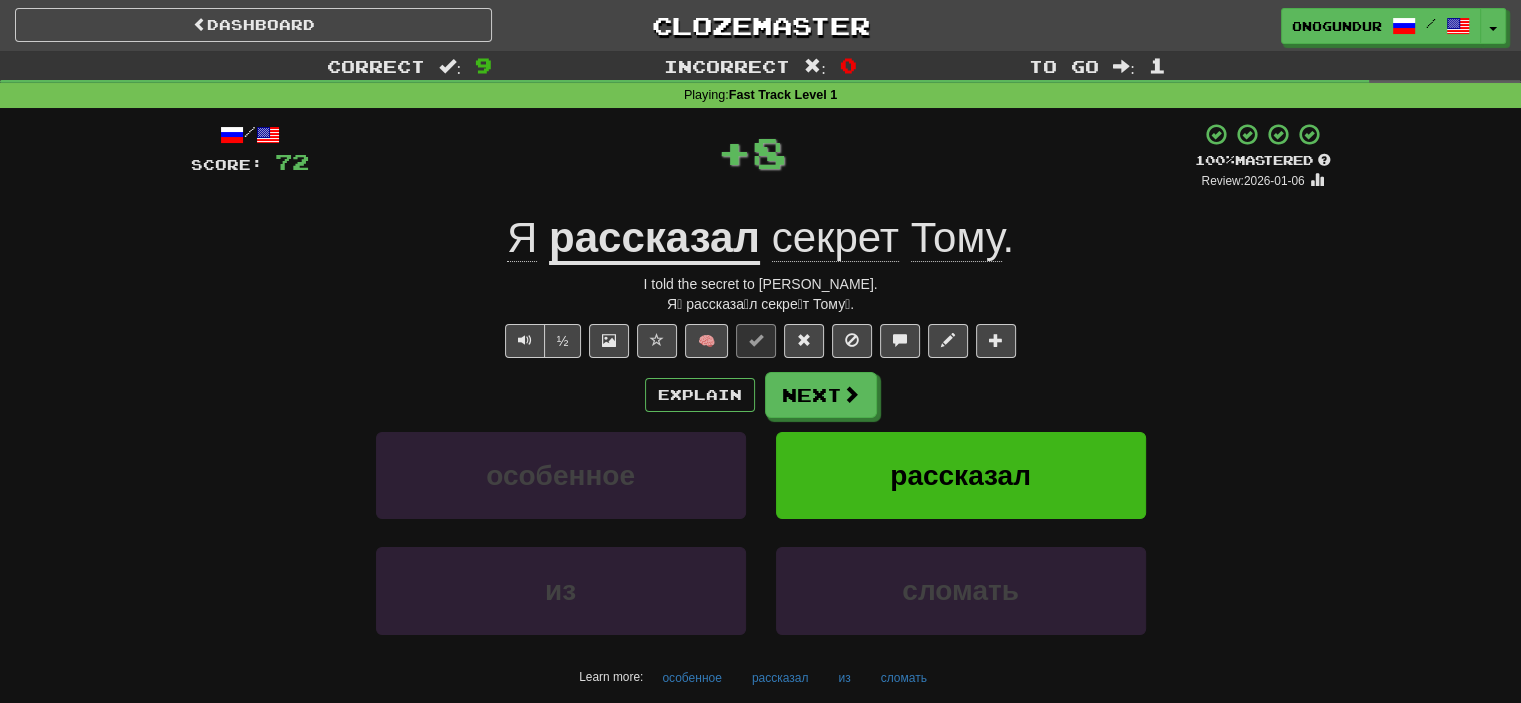 click on "Next" at bounding box center (821, 395) 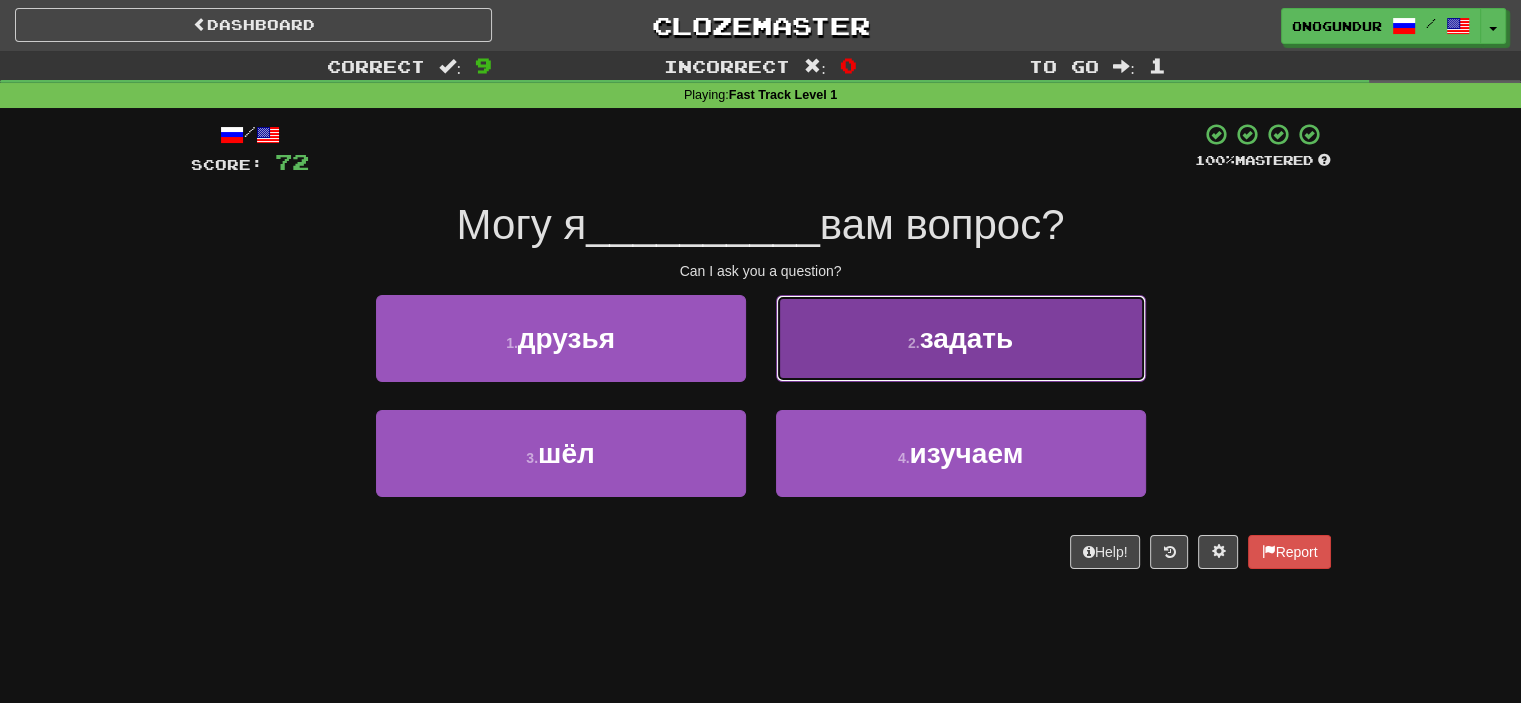 click on "2 .  задать" at bounding box center (961, 338) 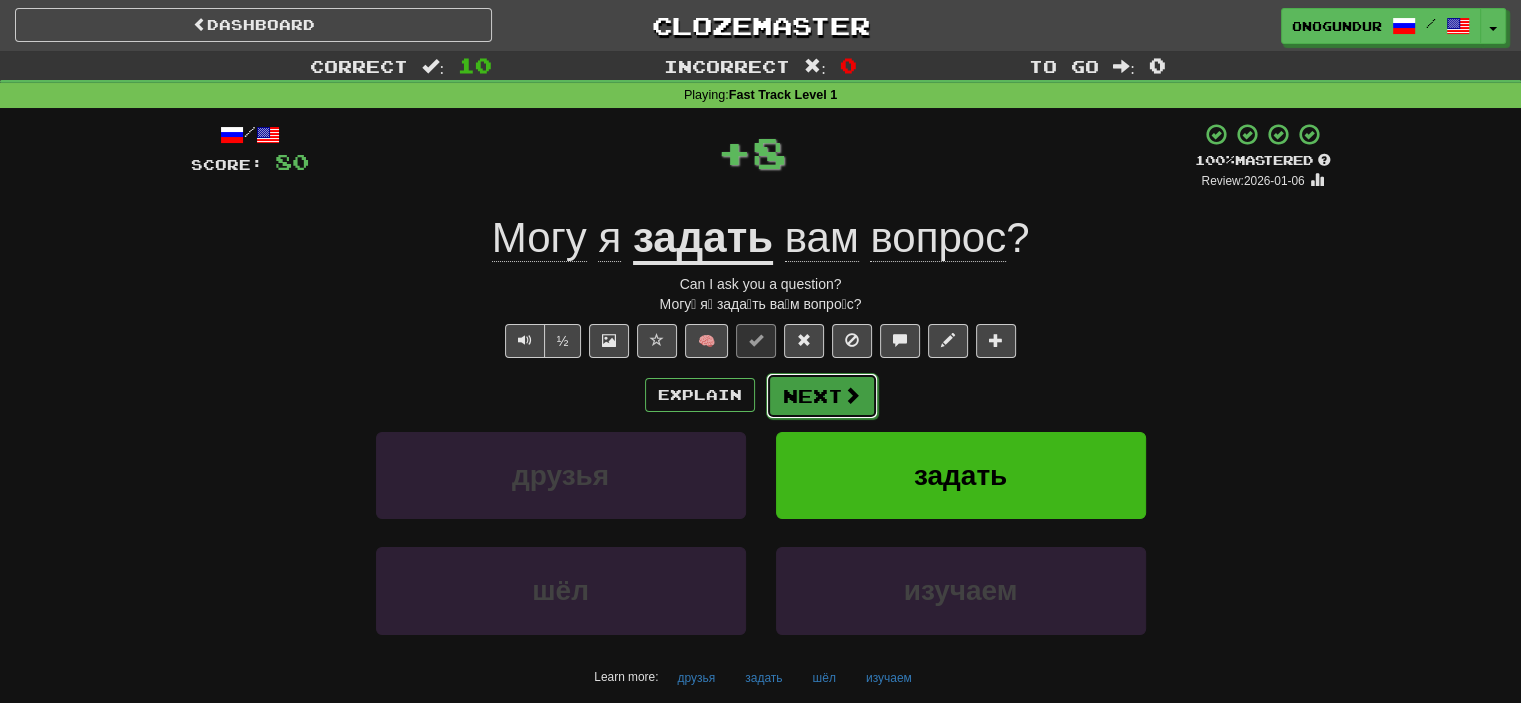 click on "Next" at bounding box center (822, 396) 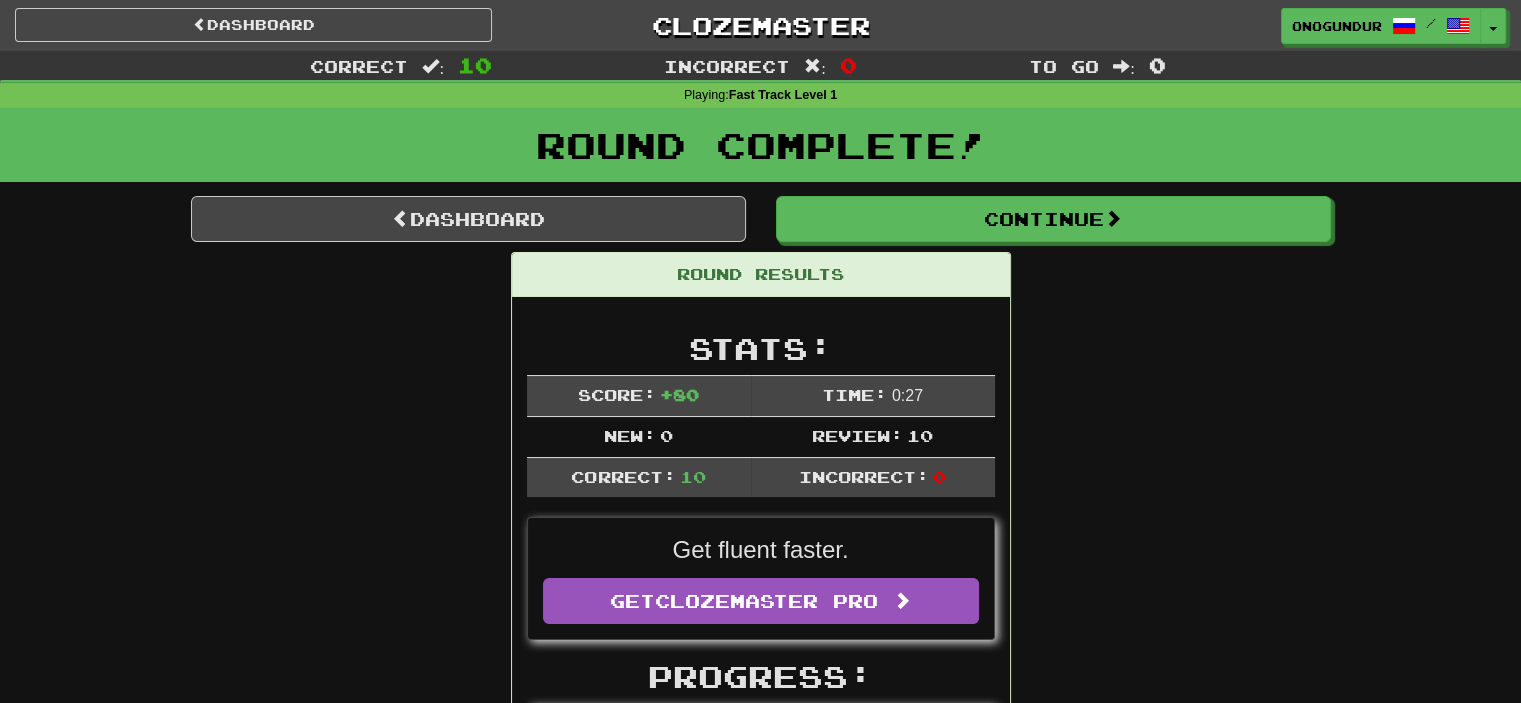 click on "Dashboard Continue  Round Results Stats: Score:   + 80 Time:   0 : 27 New:   0 Review:   10 Correct:   10 Incorrect:   0 Get fluent faster. Get  Clozemaster Pro   Progress: Fast Track Level 1 Playing:  1000  /  1000 100% Mastered:  999  /  1000 + 1 99.8% 99.9% Ready for Review:  0  /  Level:  94 4338  points to level  95  - keep going! Ranked:  208 th  this week ( 2  points to  207 th ) Sentences:  Report У вас  достаточно  денег на обед. You have enough money for lunch.  Report Это мой  последний  кусок пиццы. This is my last slice of pizza.  Report Он  мёртв ? Is he dead?  Report Они знают  всё . They know everything.  Report Ты  говоришь  со мной? Are you talking to me?  Report Это то, что я  хотел . This is what I wanted.  Report Всё будет  хорошо . Everything will be fine.  Report Мэри - моя  мать . Mary is my mother.  Report Я  рассказал  секрет Тому.  Report" at bounding box center (761, 1180) 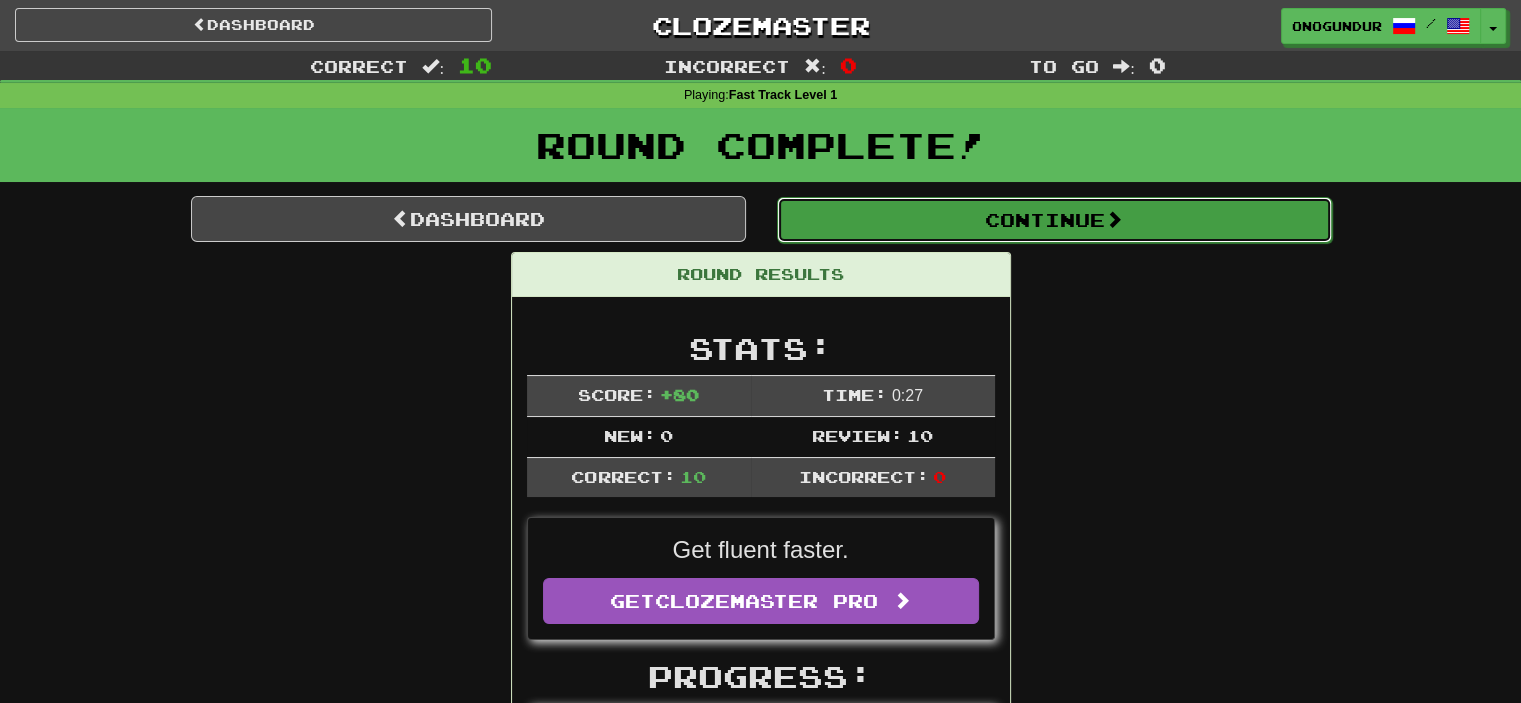 click at bounding box center (1114, 219) 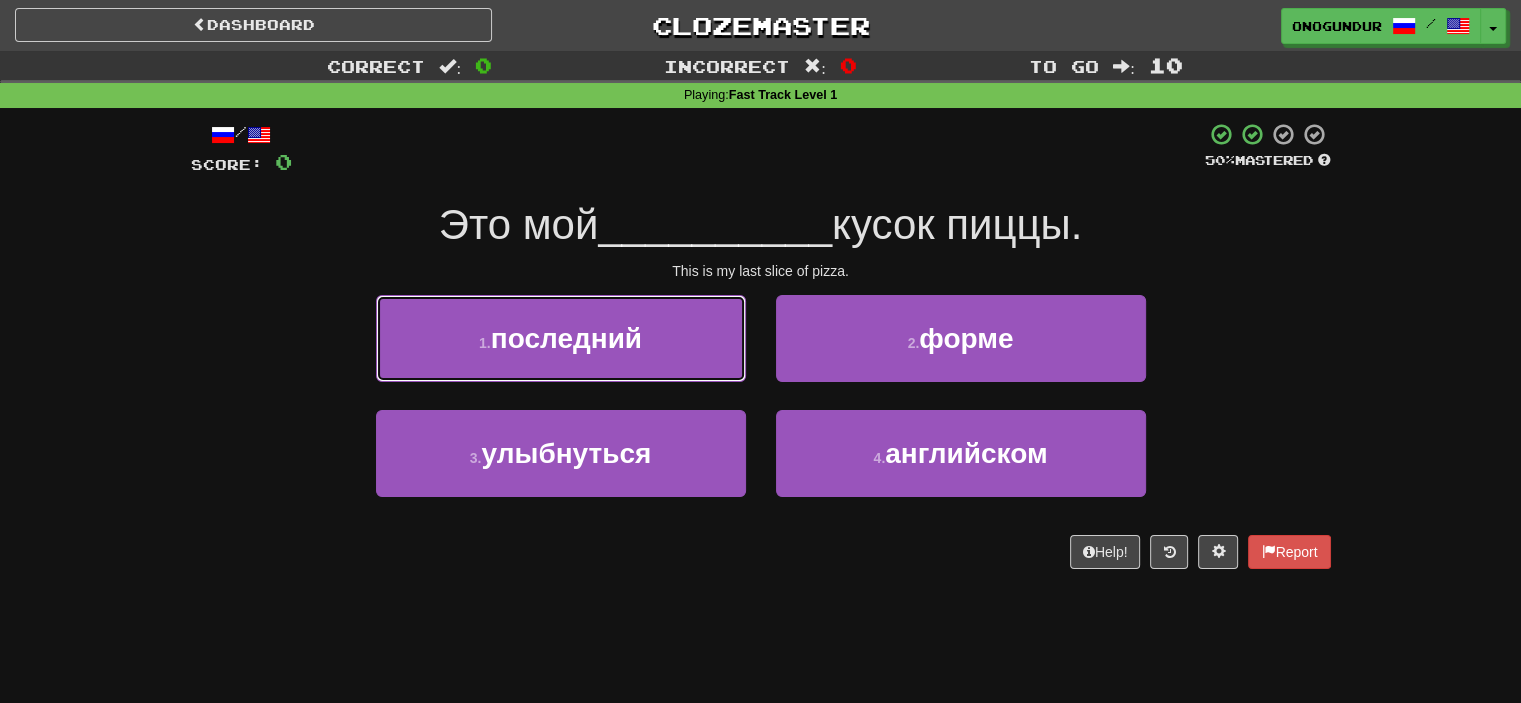 click on "1 .  последний" at bounding box center [561, 338] 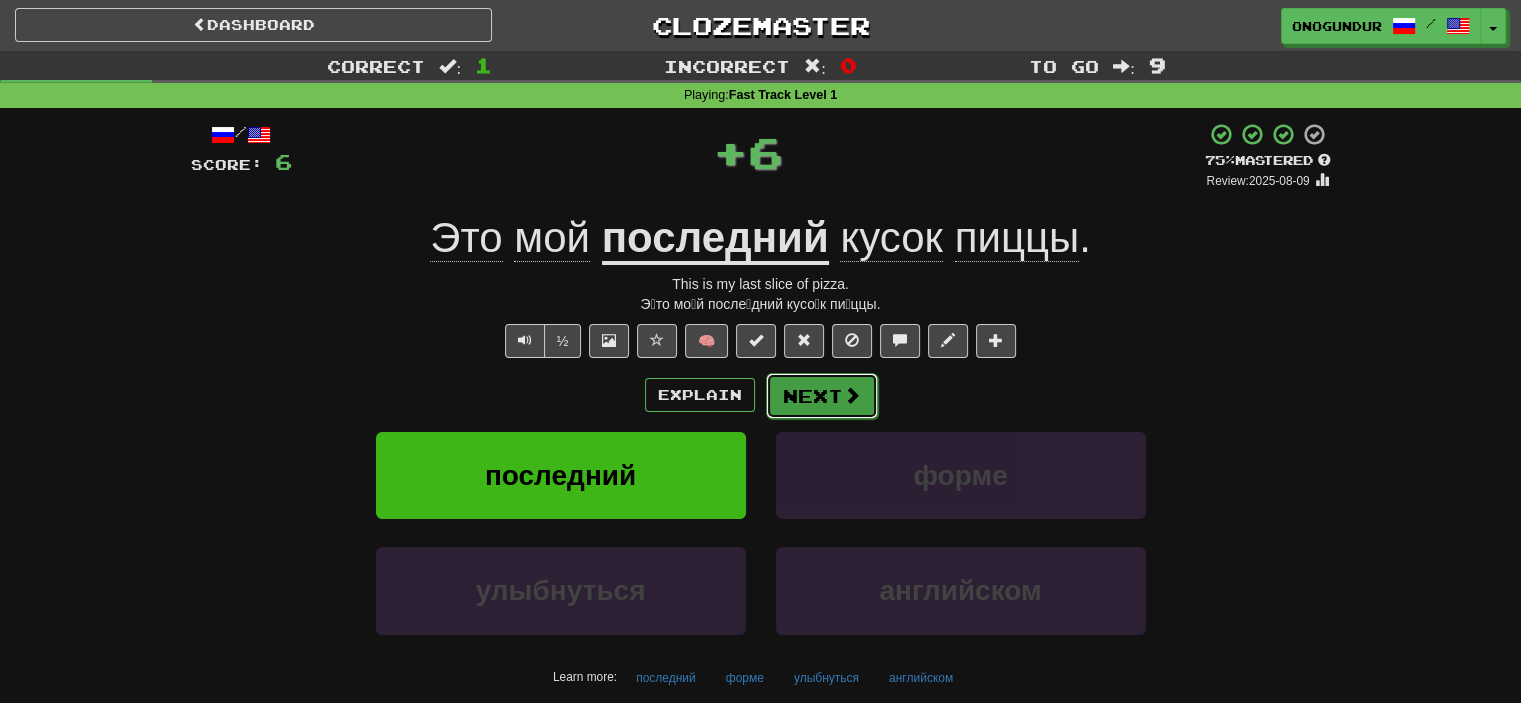 click at bounding box center (852, 395) 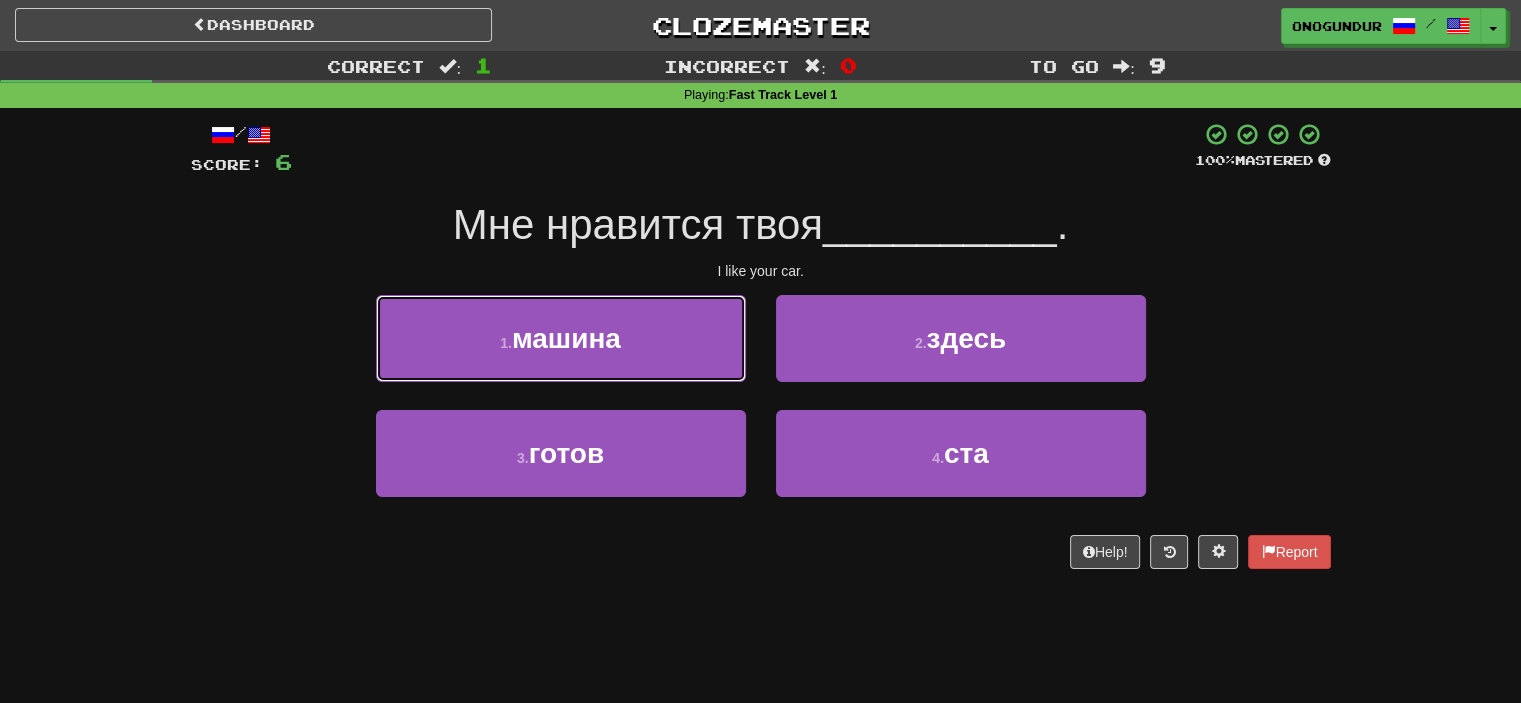drag, startPoint x: 692, startPoint y: 363, endPoint x: 708, endPoint y: 367, distance: 16.492422 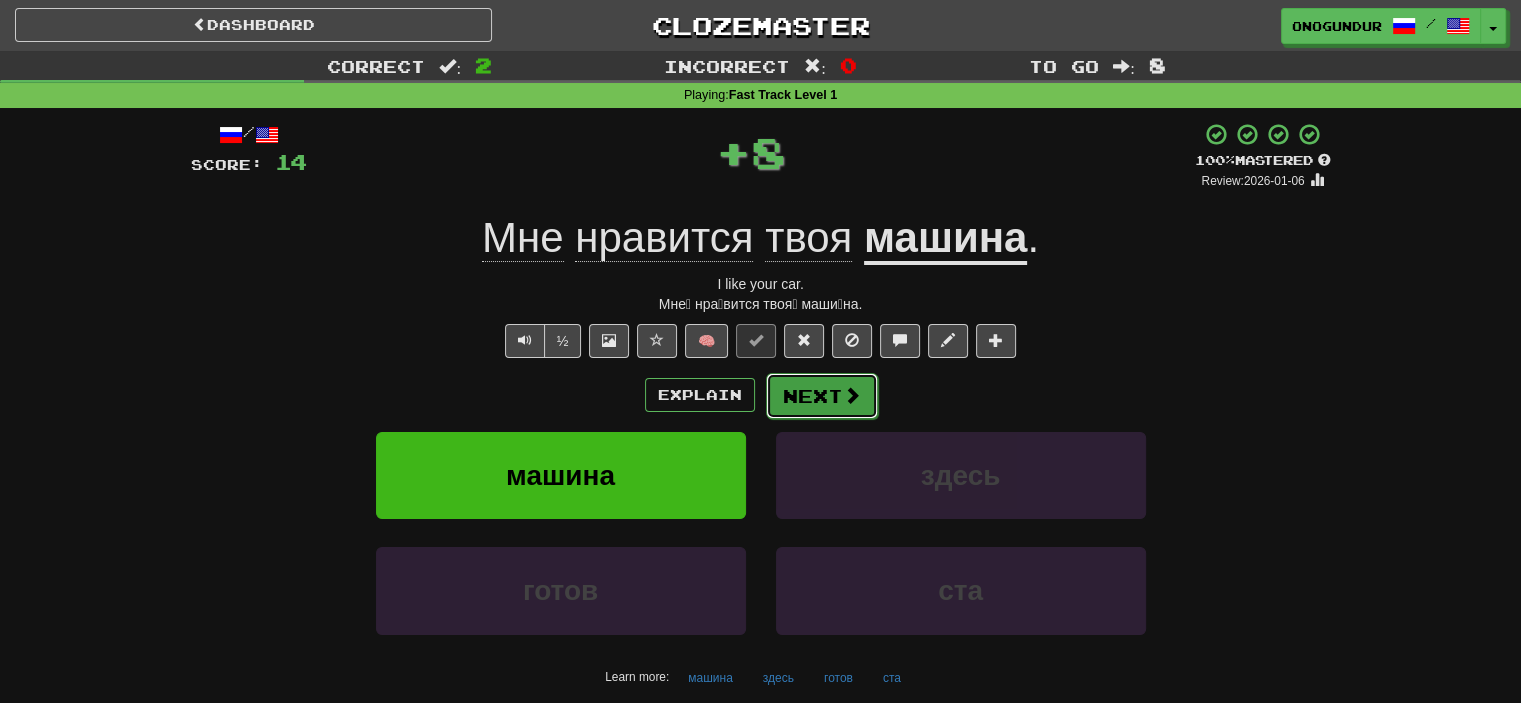 click on "Next" at bounding box center [822, 396] 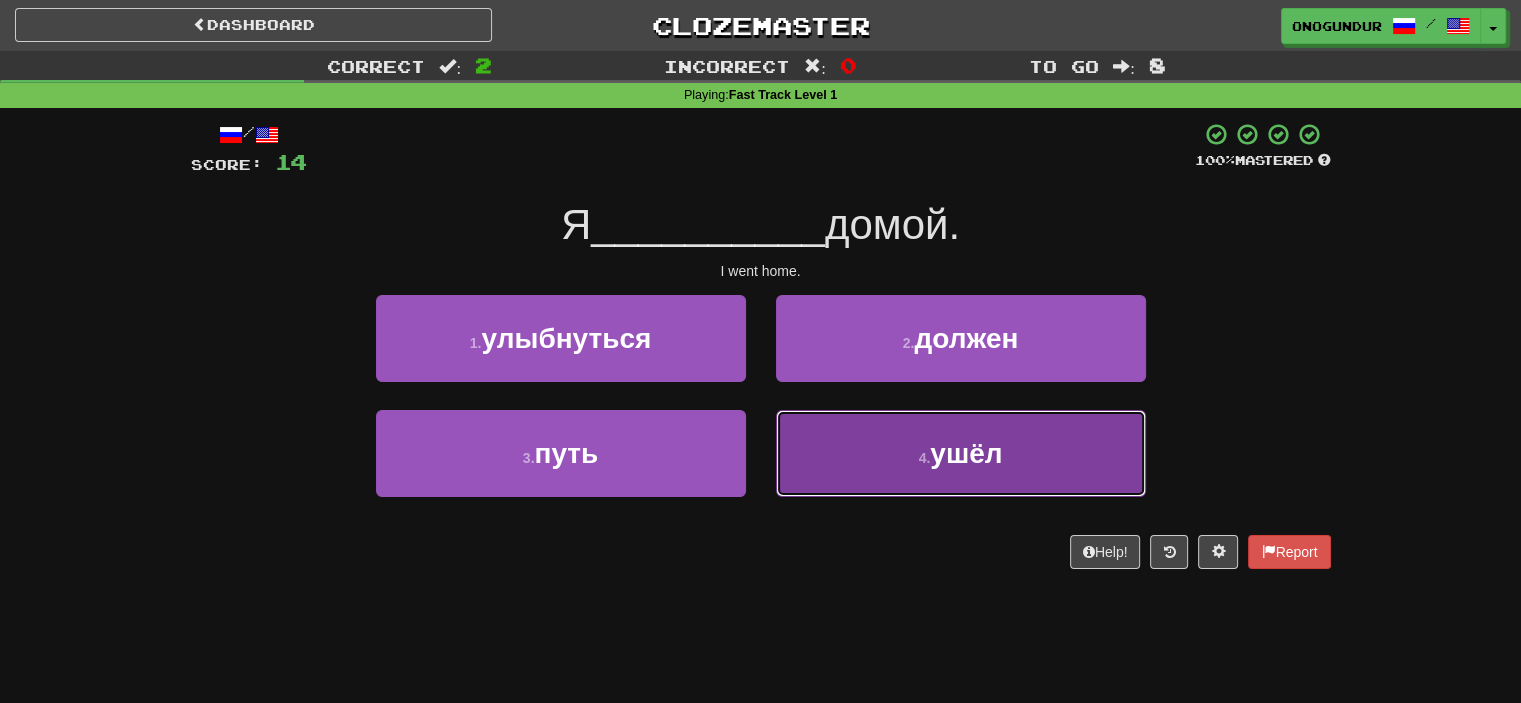 click on "4 .  ушёл" at bounding box center (961, 453) 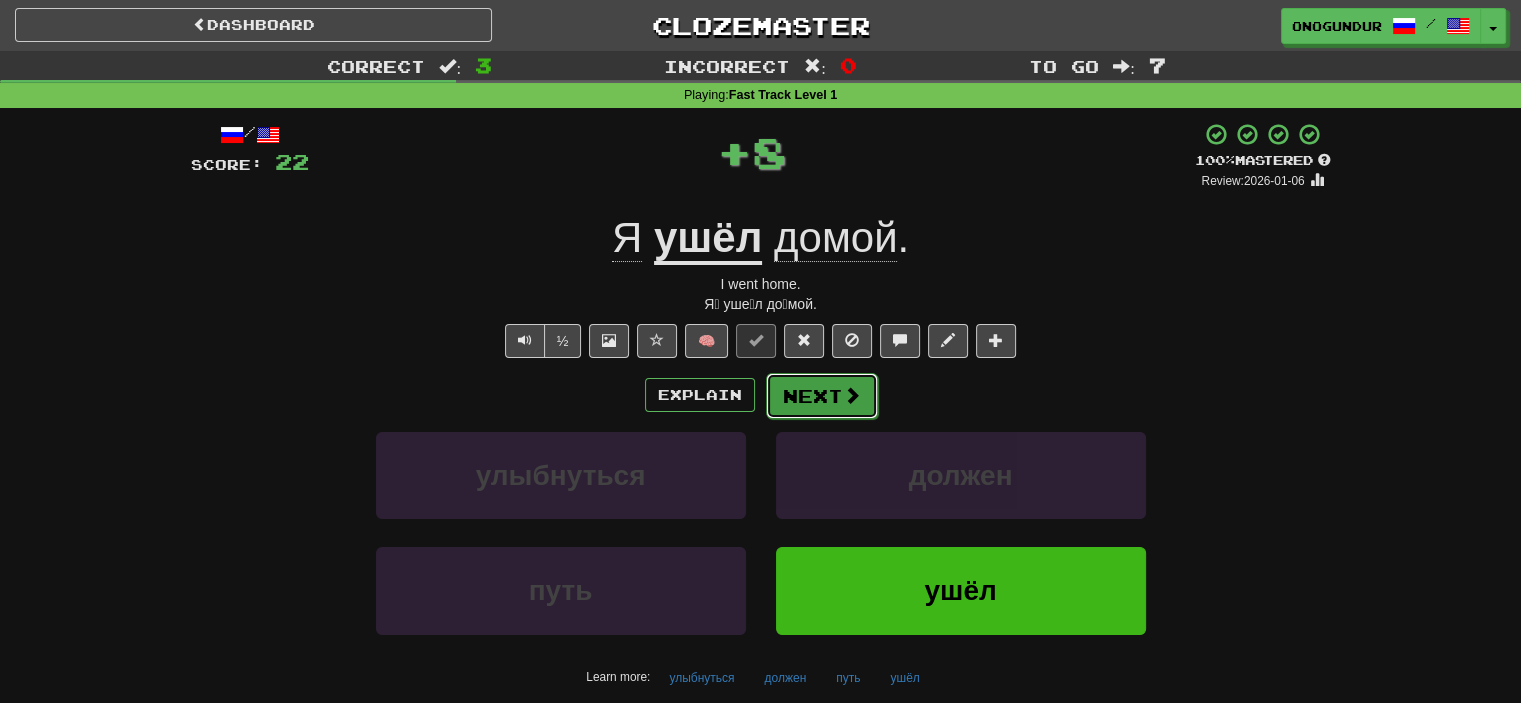 click on "Next" at bounding box center (822, 396) 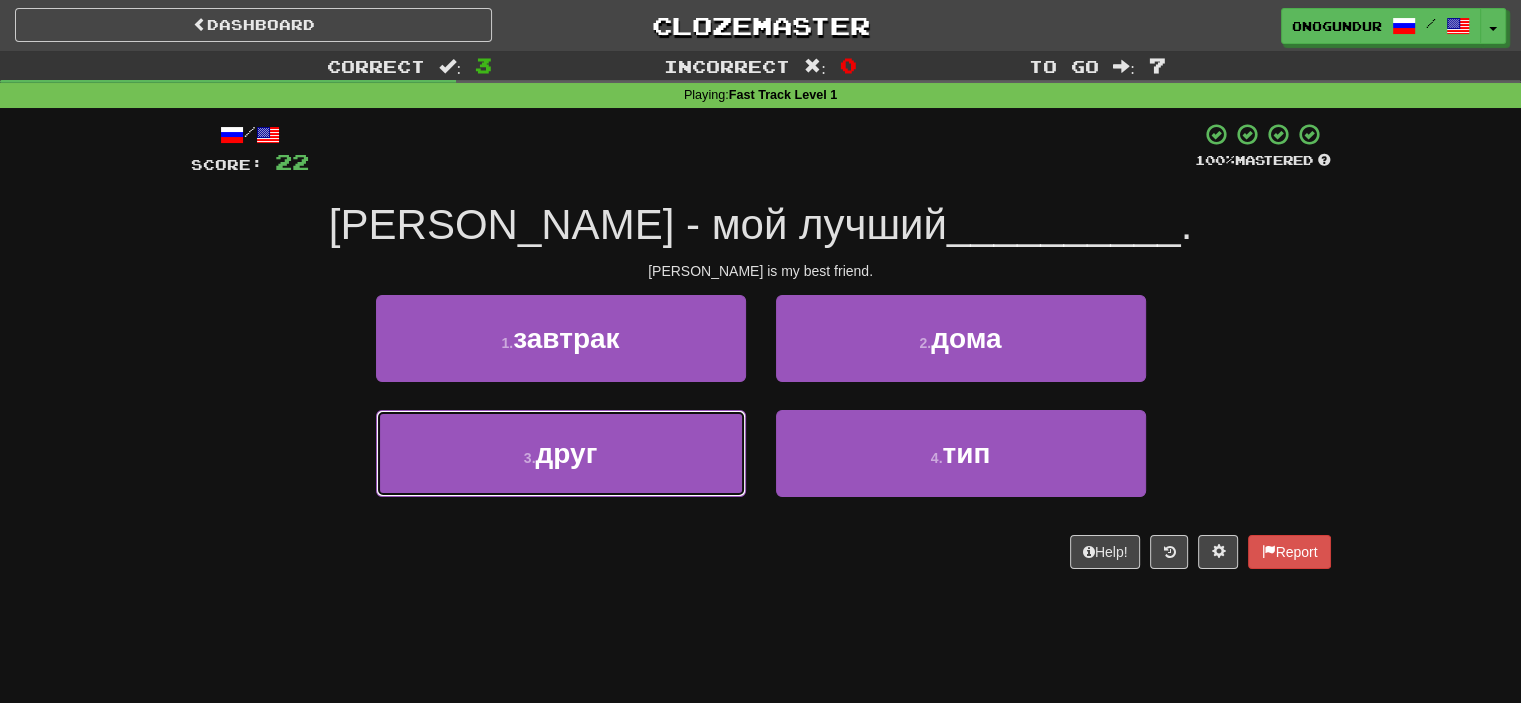 drag, startPoint x: 599, startPoint y: 462, endPoint x: 718, endPoint y: 429, distance: 123.49089 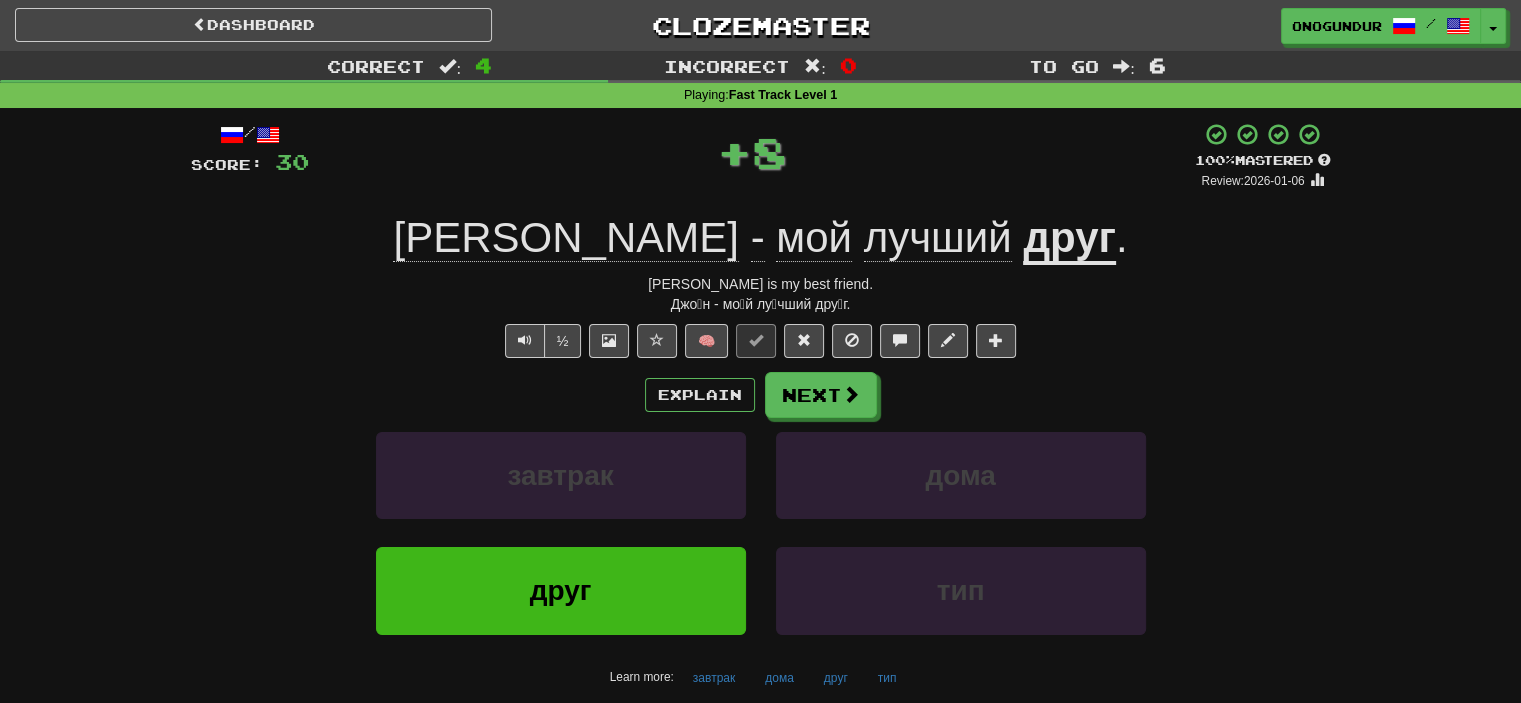 click on "Next" at bounding box center [821, 395] 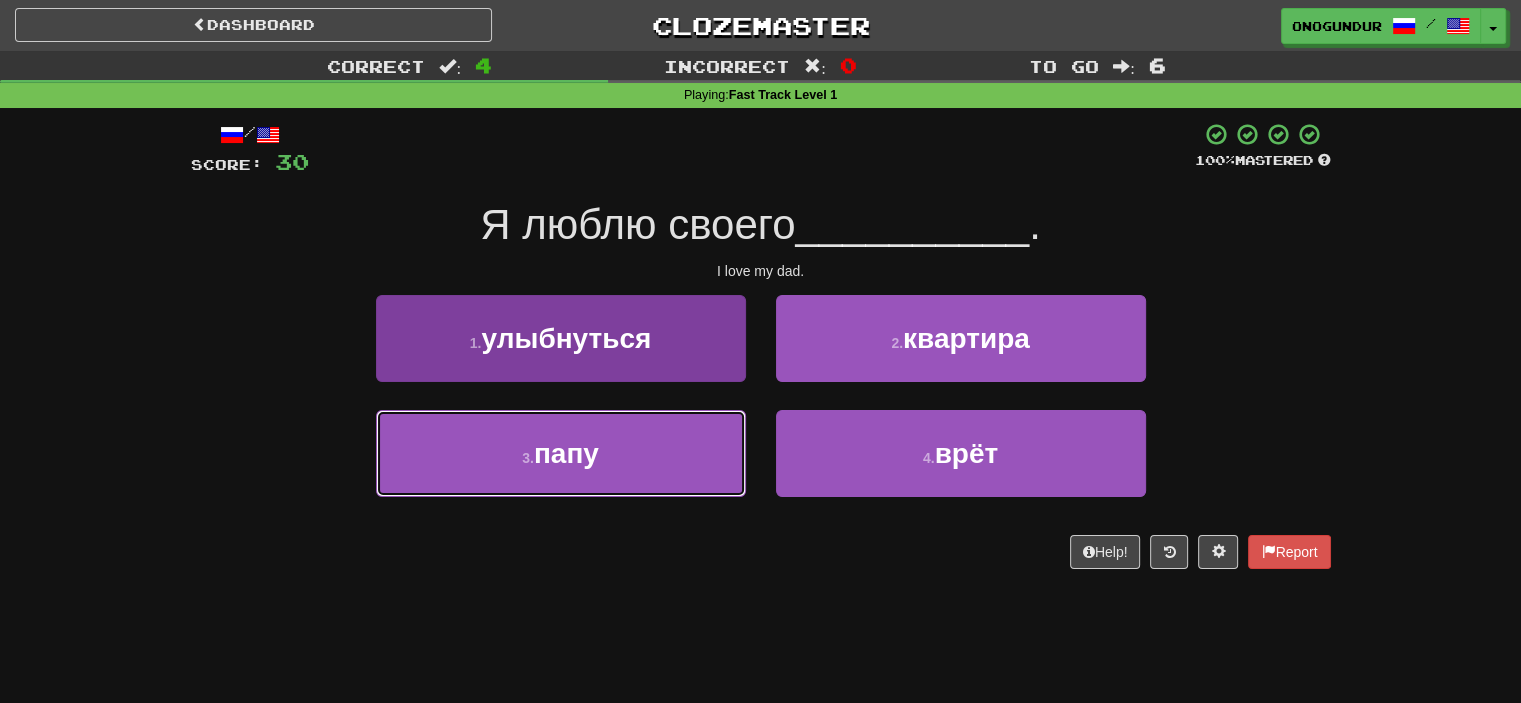 drag, startPoint x: 632, startPoint y: 455, endPoint x: 664, endPoint y: 456, distance: 32.01562 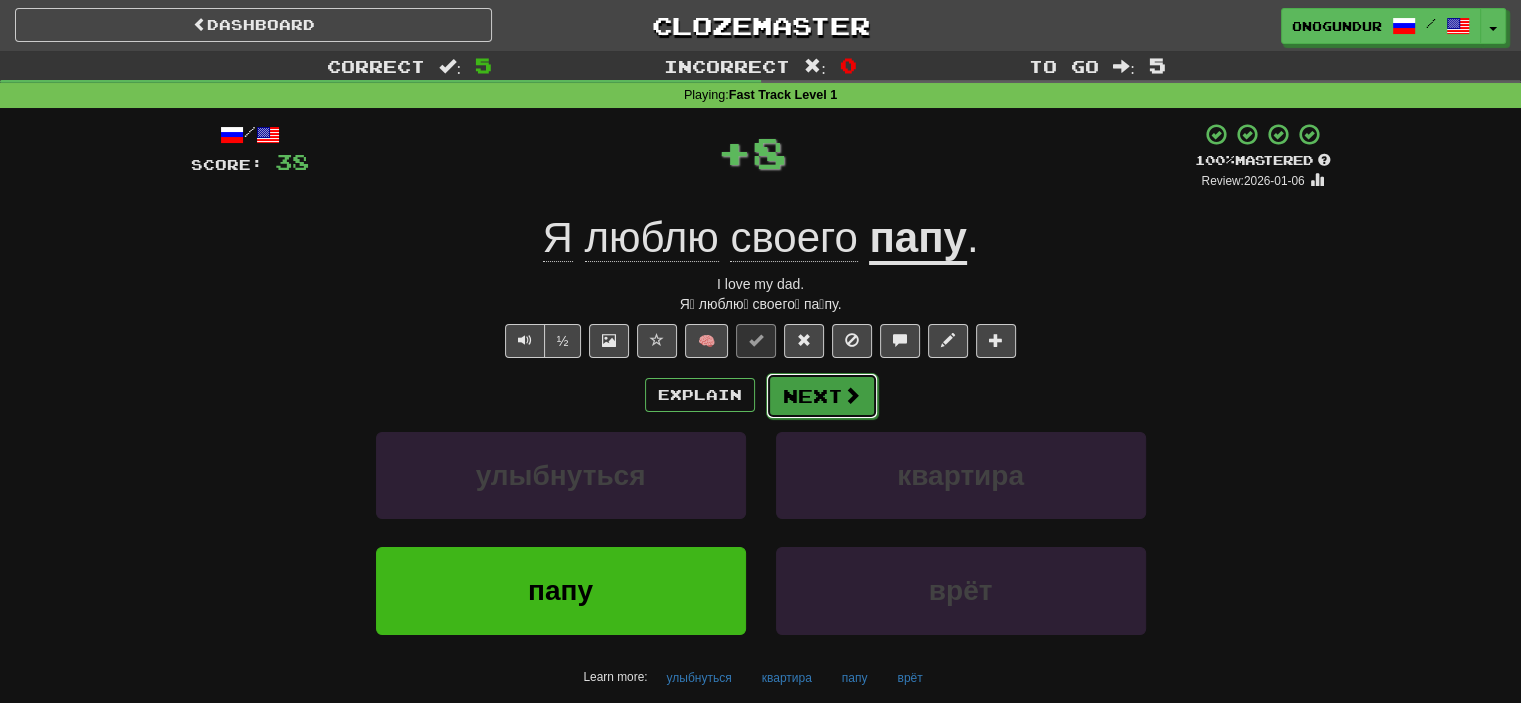click on "Next" at bounding box center (822, 396) 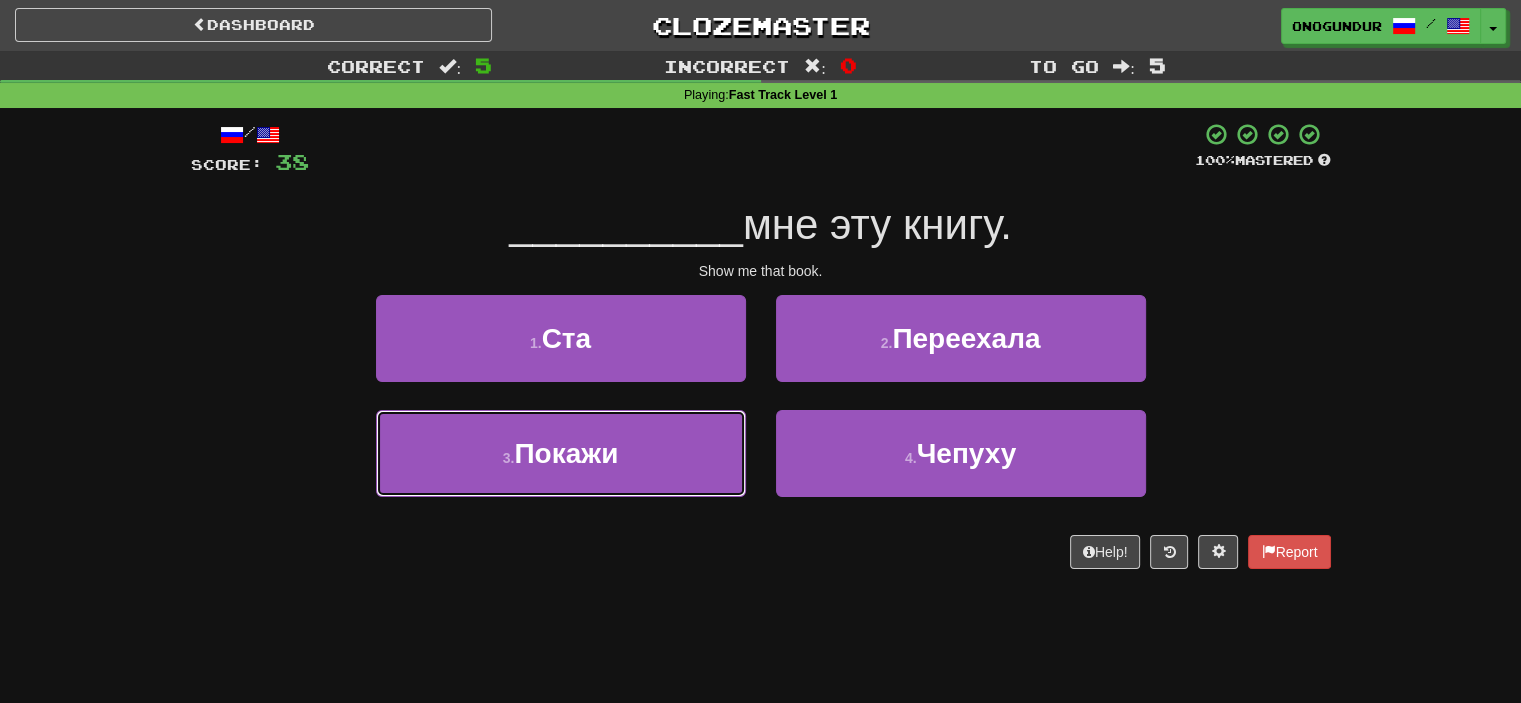 drag, startPoint x: 704, startPoint y: 464, endPoint x: 762, endPoint y: 440, distance: 62.76942 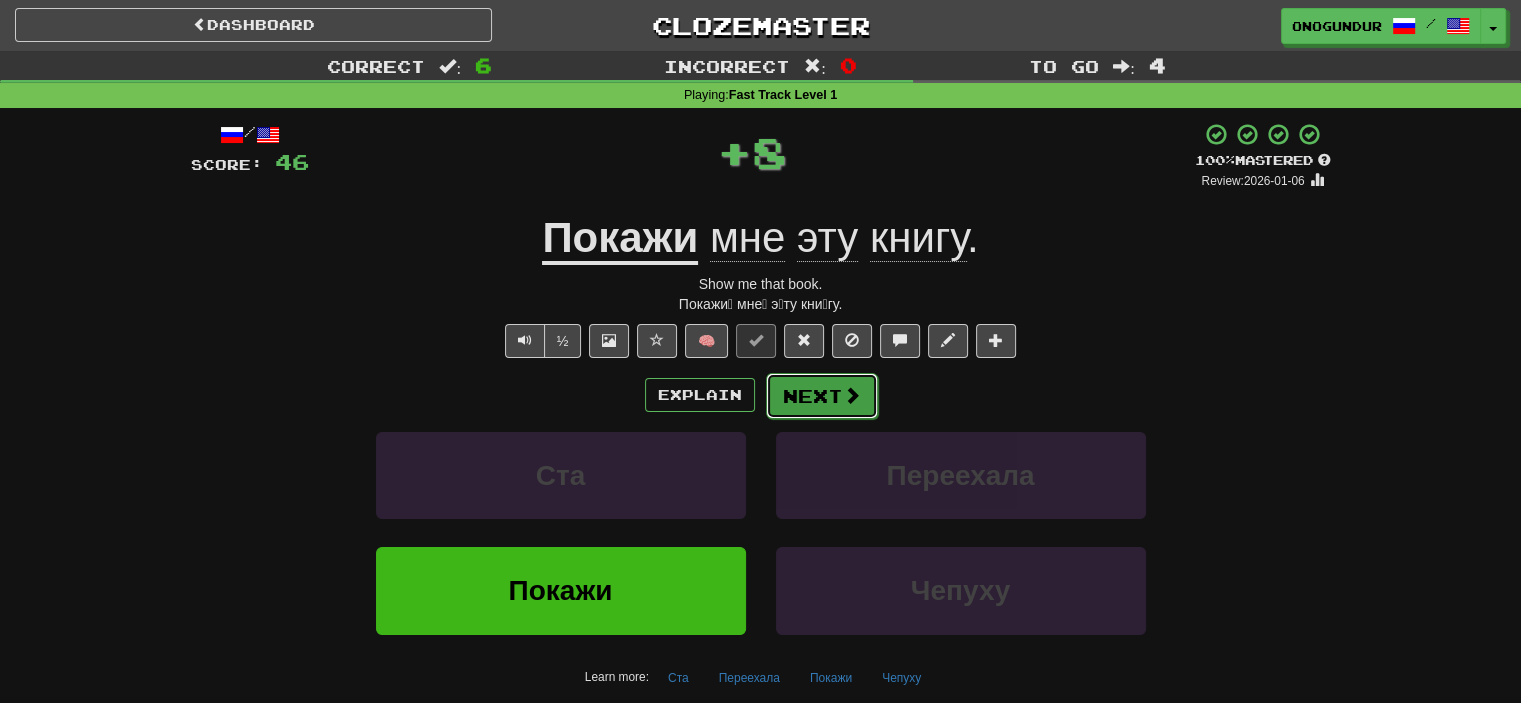 click on "Next" at bounding box center (822, 396) 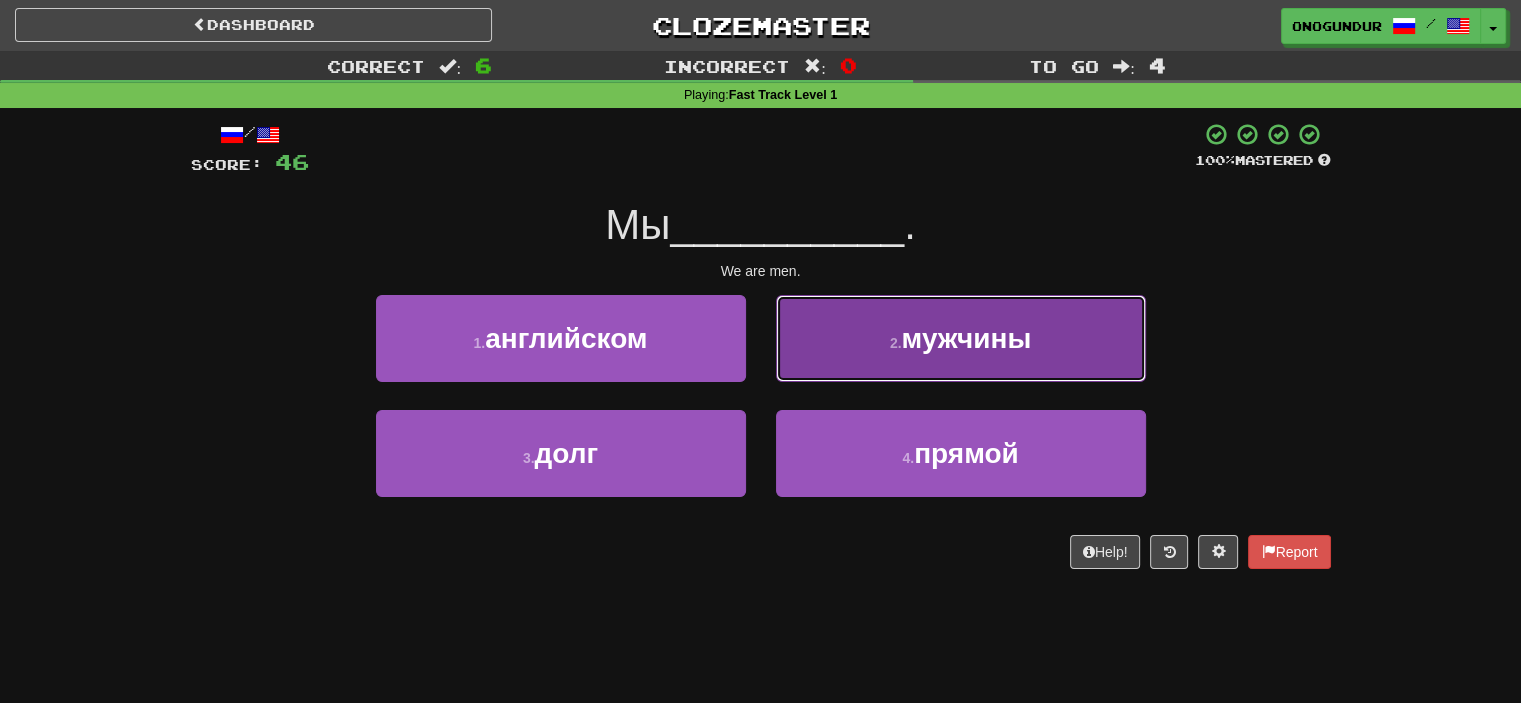 click on "2 .  мужчины" at bounding box center (961, 338) 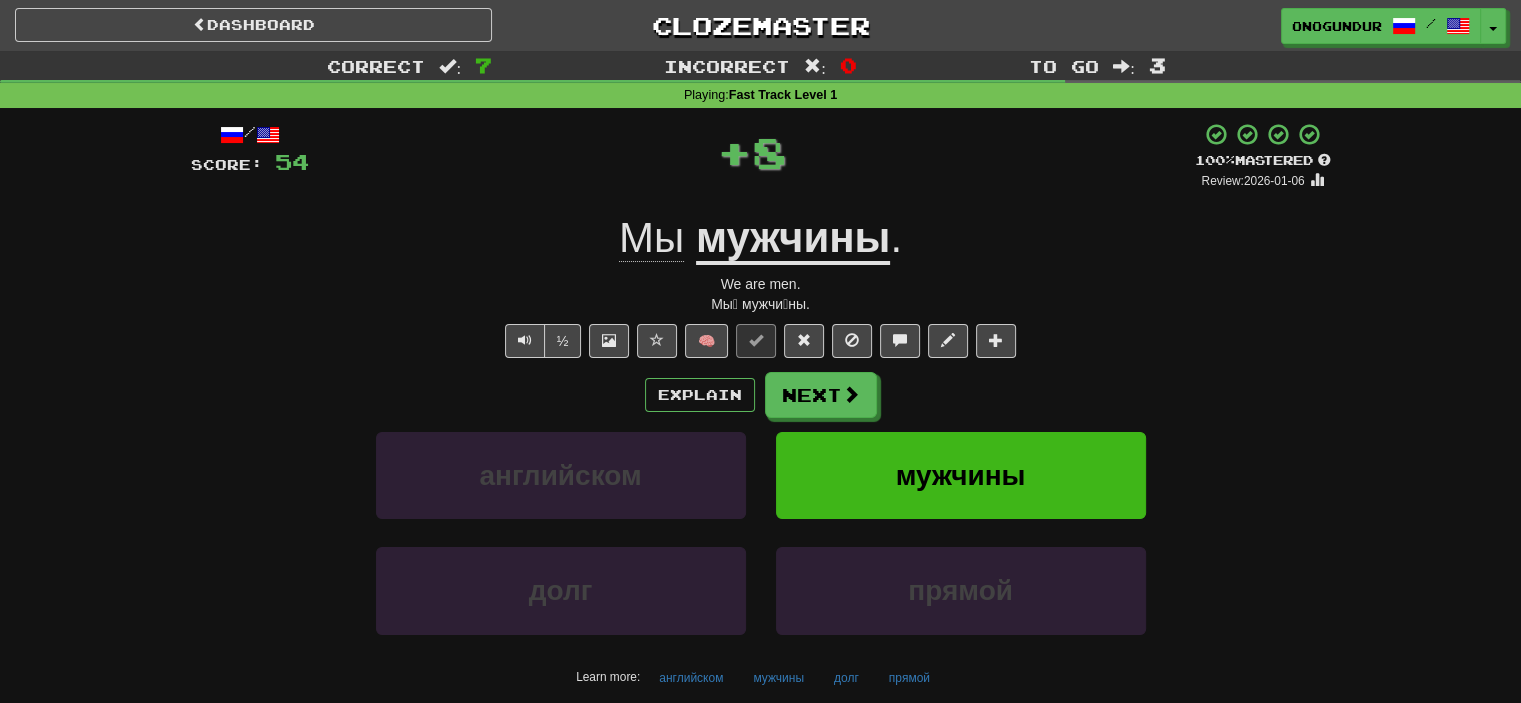 click on "Next" at bounding box center [821, 395] 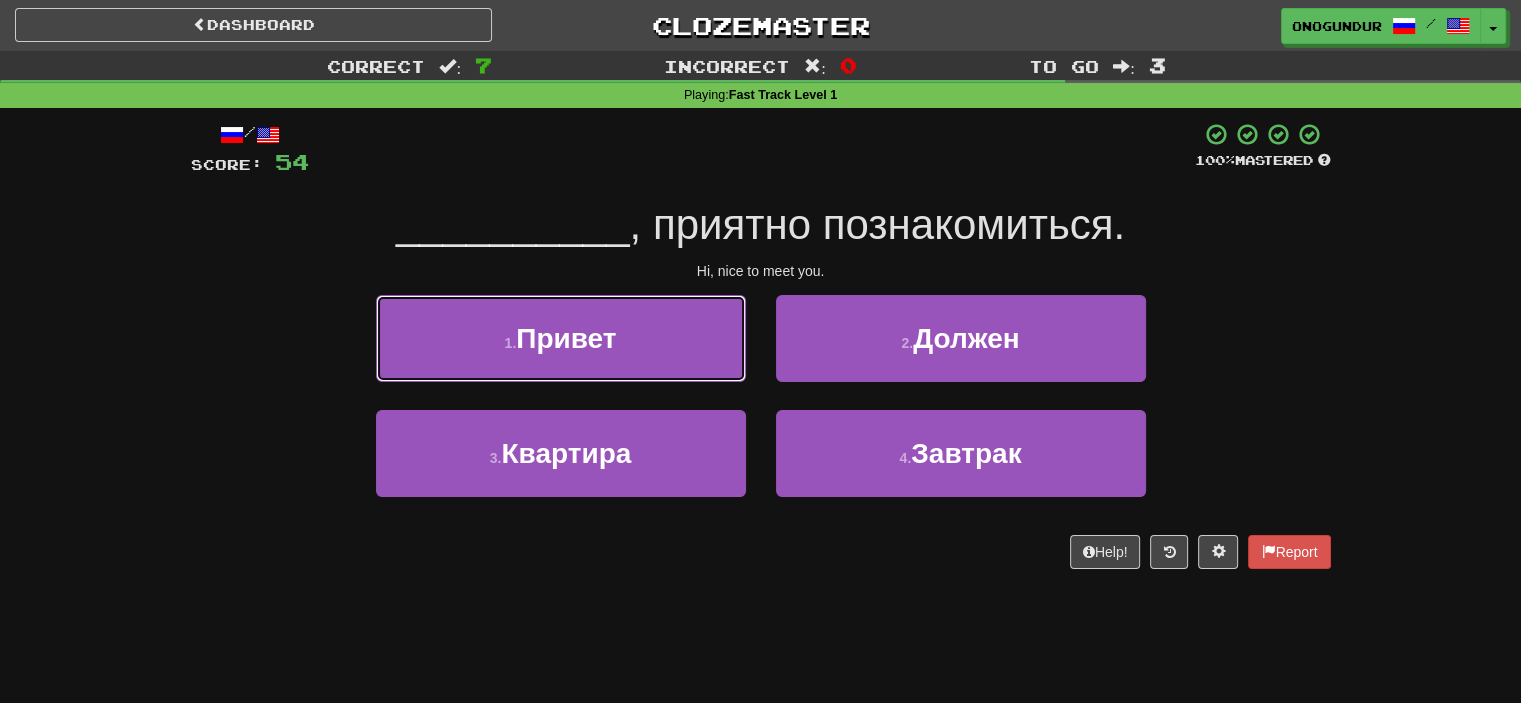 drag, startPoint x: 704, startPoint y: 363, endPoint x: 725, endPoint y: 367, distance: 21.377558 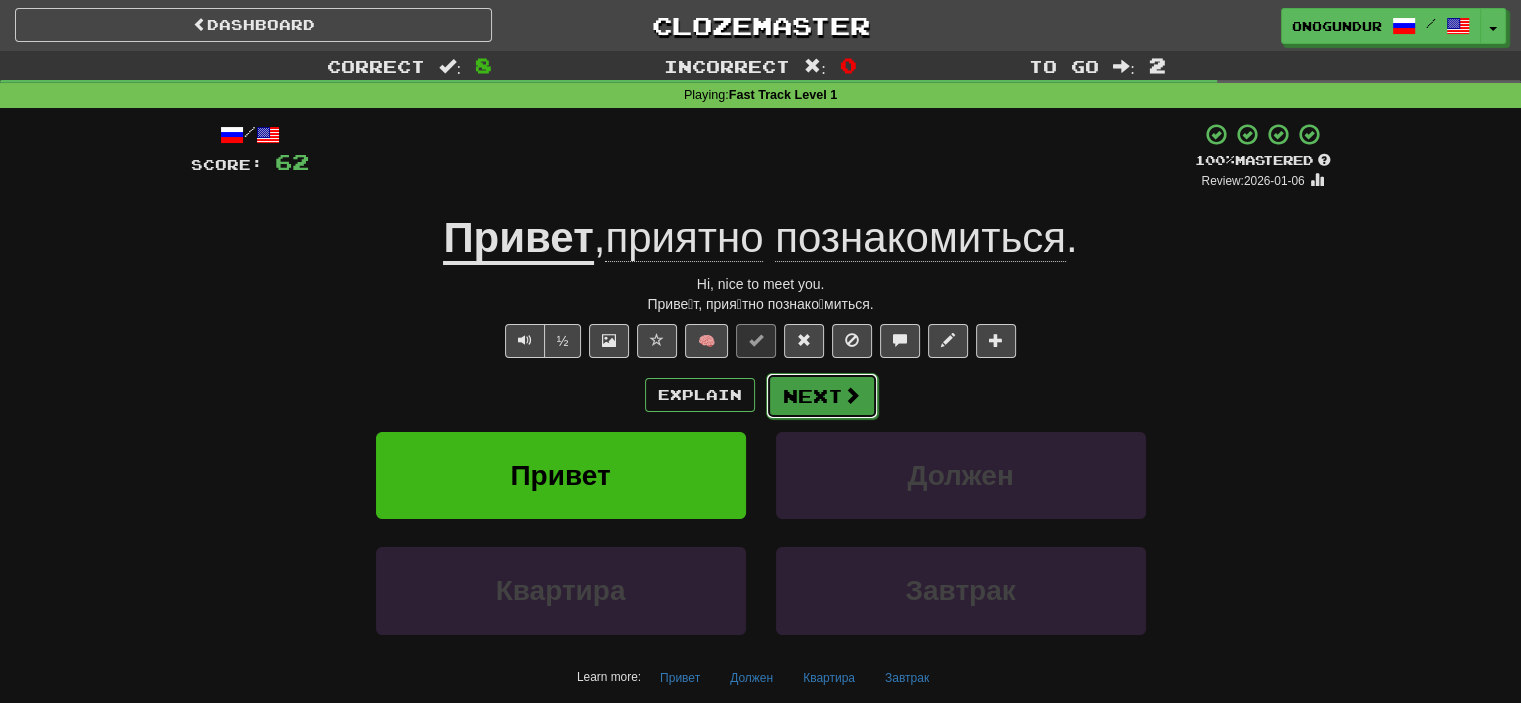 click on "Next" at bounding box center [822, 396] 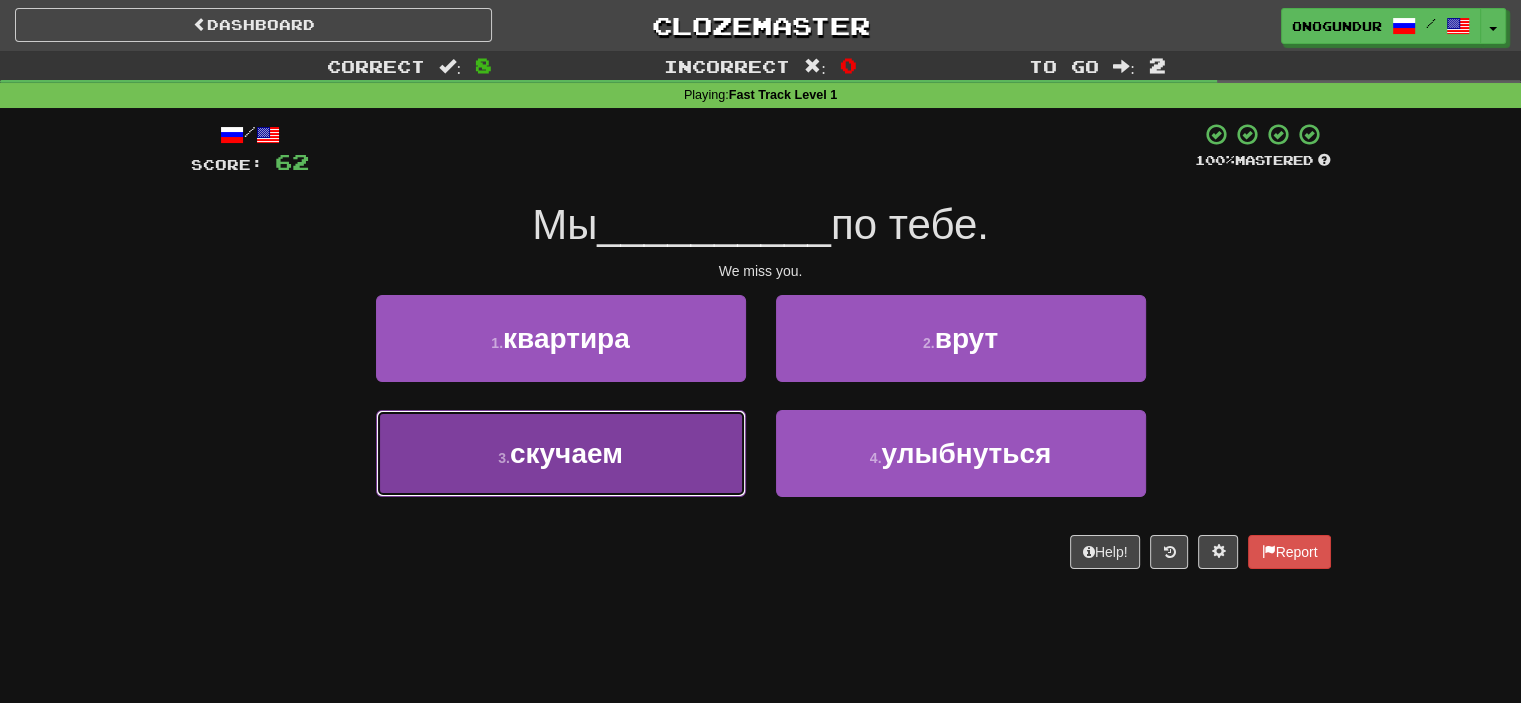 drag, startPoint x: 720, startPoint y: 456, endPoint x: 796, endPoint y: 418, distance: 84.97058 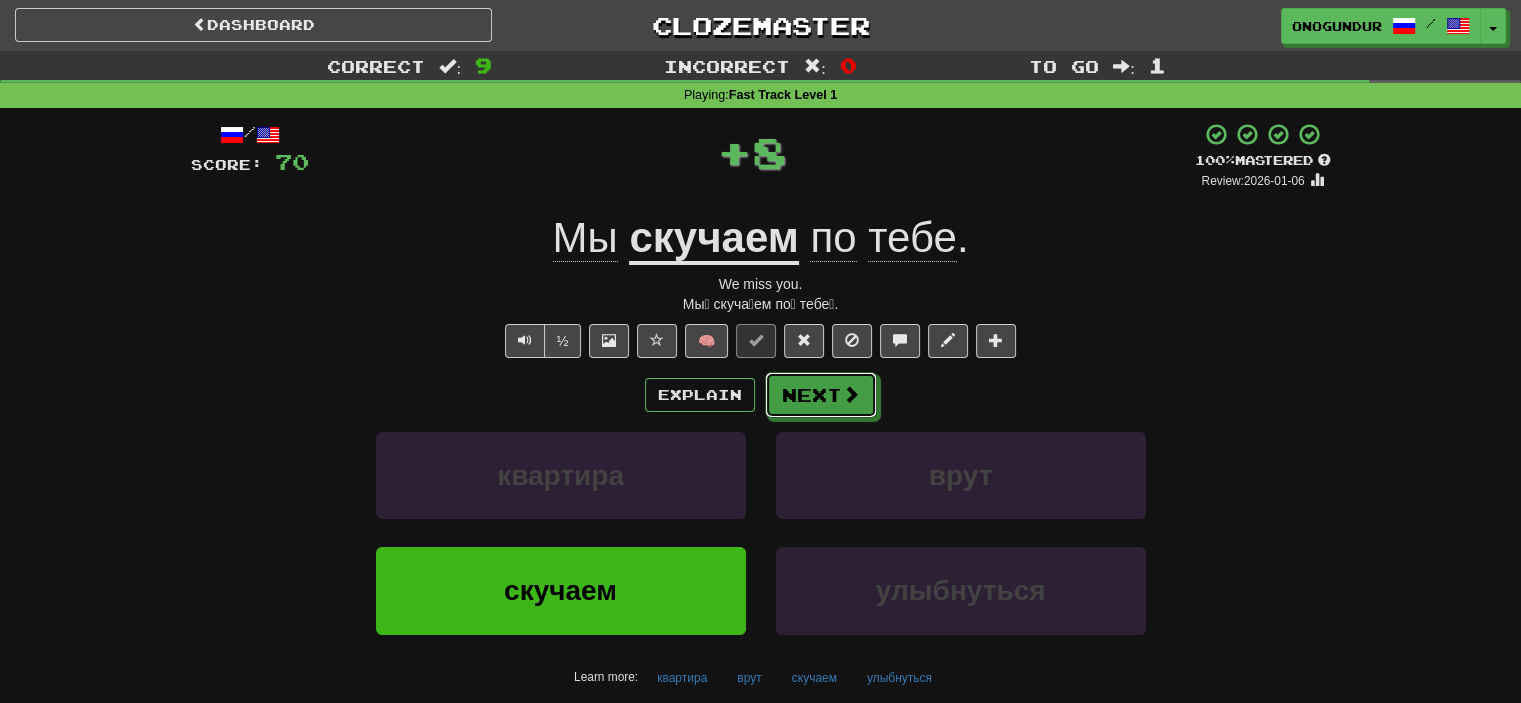 click on "Next" at bounding box center (821, 395) 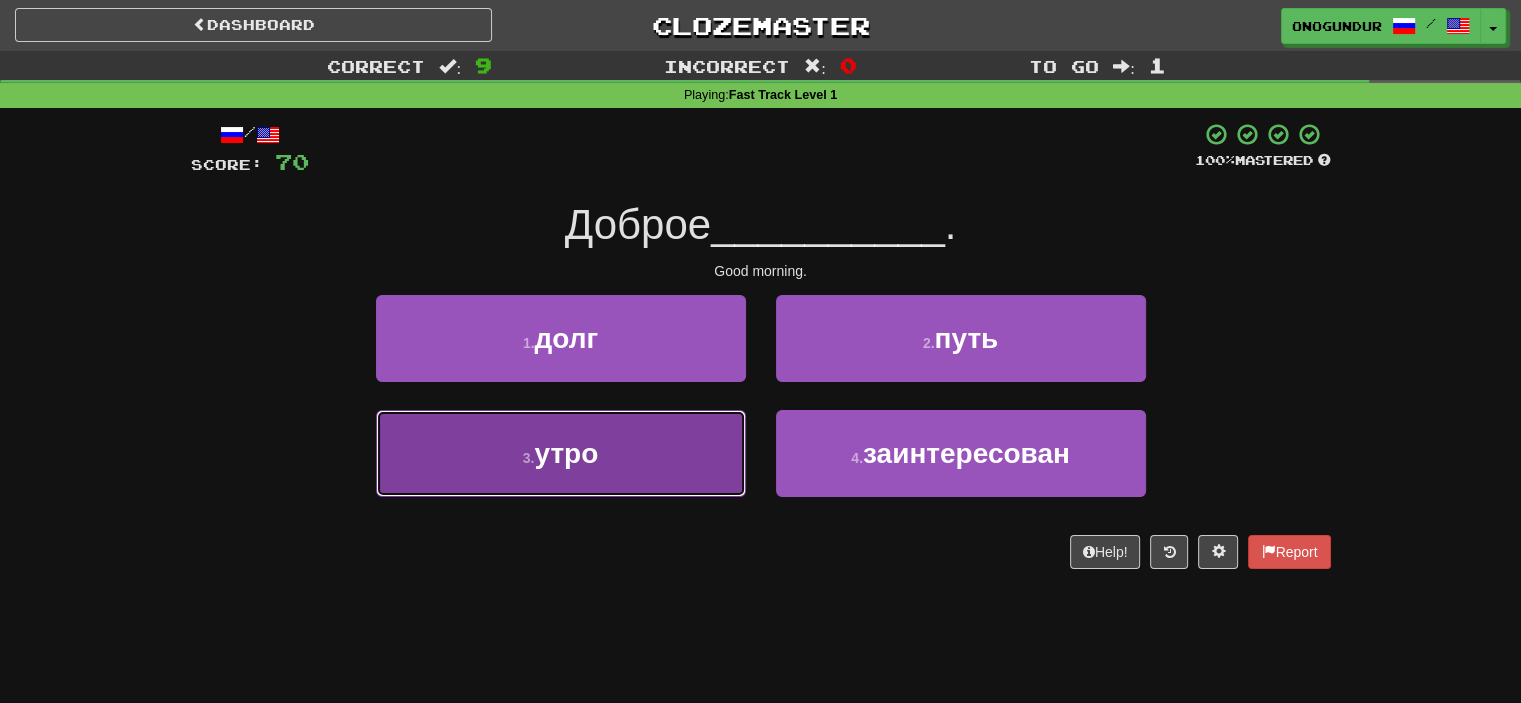 click on "3 .  утро" at bounding box center [561, 453] 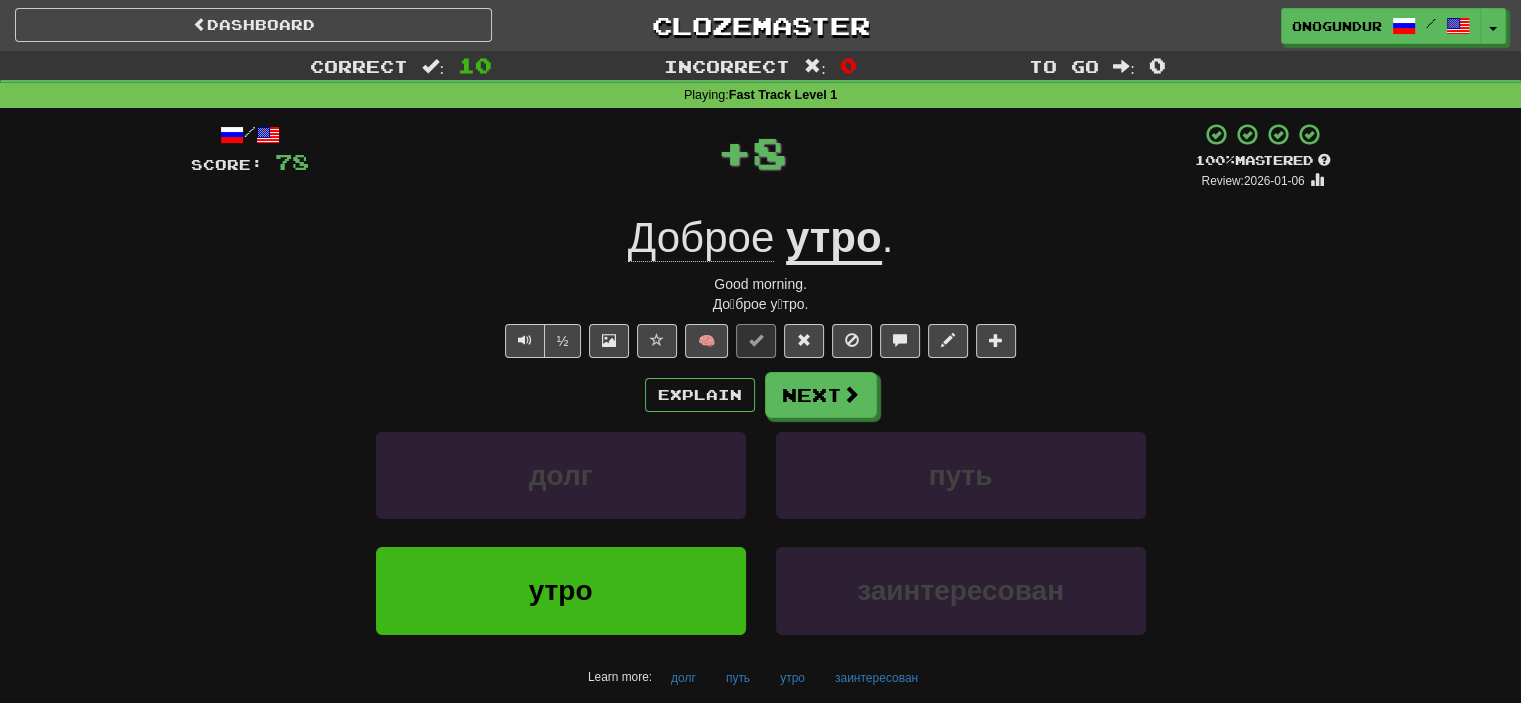 click on "/  Score:   78 + 8 100 %  Mastered Review:  2026-01-06 Доброе   утро . Good morning. До́брое у́тро. ½ 🧠 Explain Next долг путь утро заинтересован Learn more: долг путь утро заинтересован  Help!  Report" at bounding box center [761, 429] 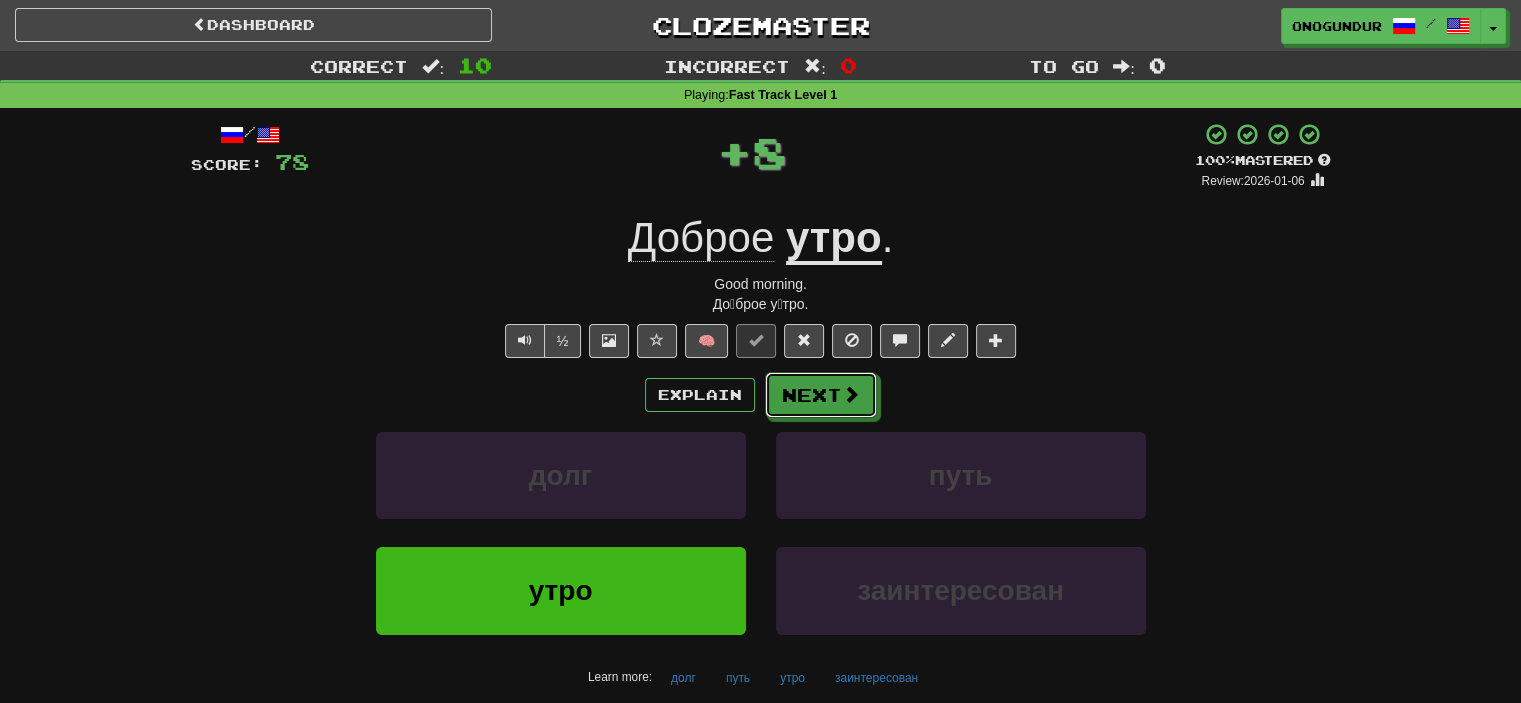 click on "Next" at bounding box center [821, 395] 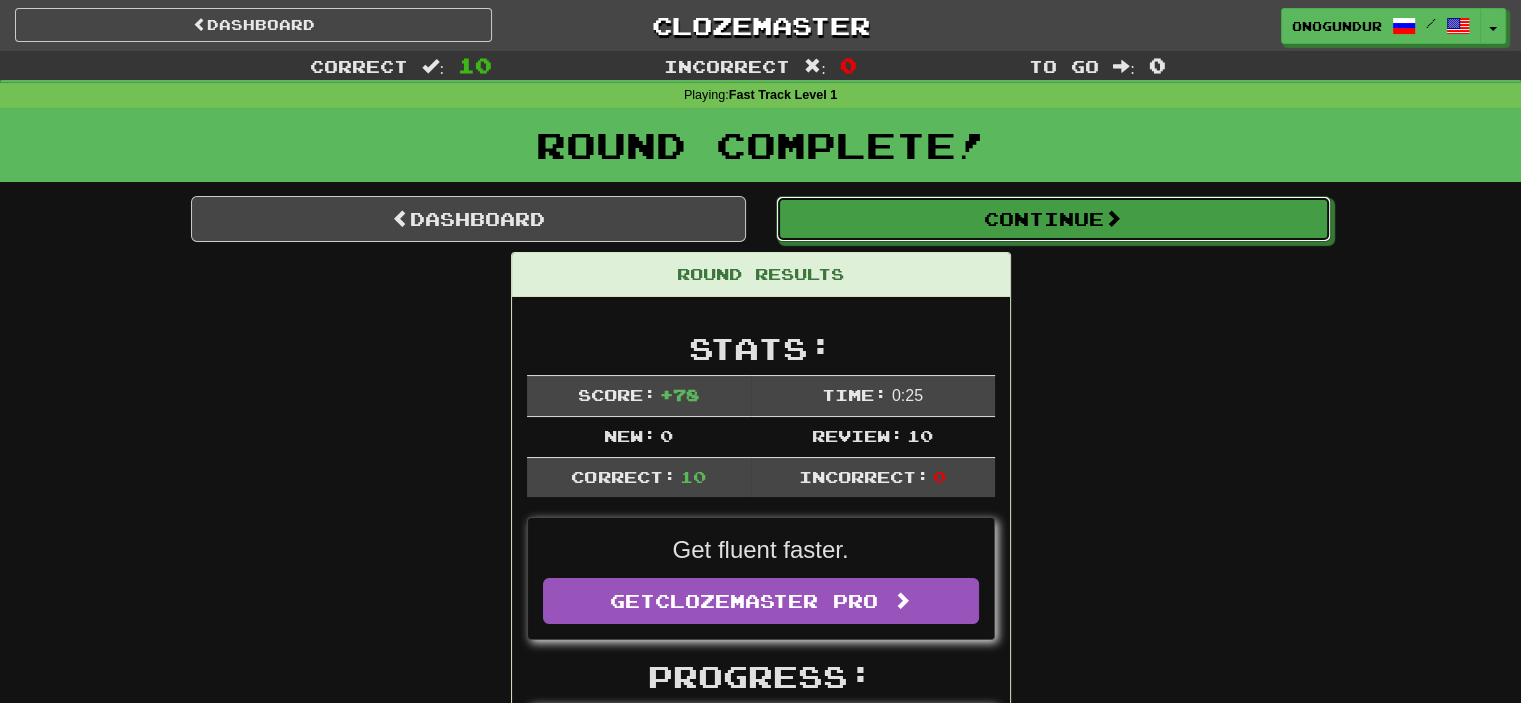 click on "Continue" at bounding box center (1053, 219) 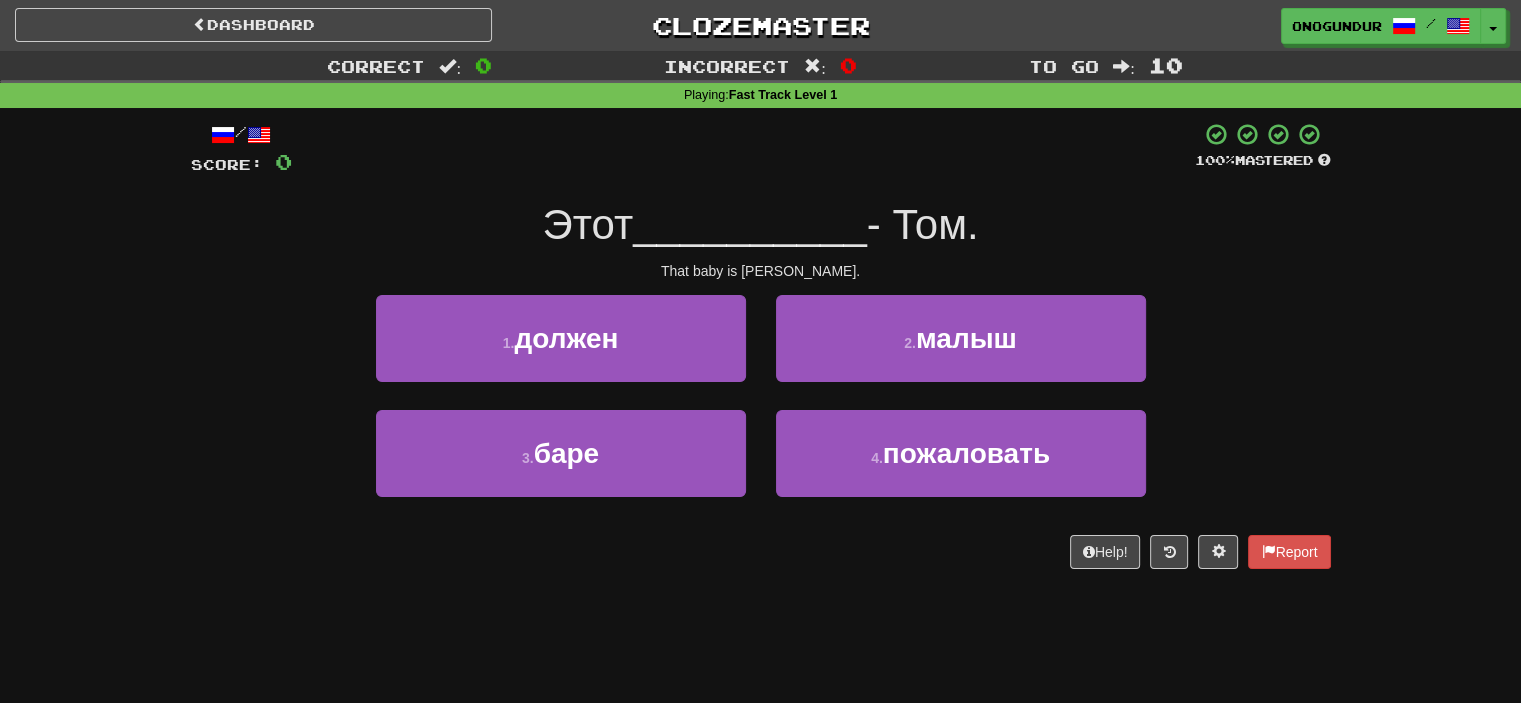 click on "/  Score:   0 100 %  Mastered Этот  __________  - Том. That baby is Tom. 1 .  должен 2 .  малыш 3 .  баре 4 .  пожаловать  Help!  Report" at bounding box center [761, 352] 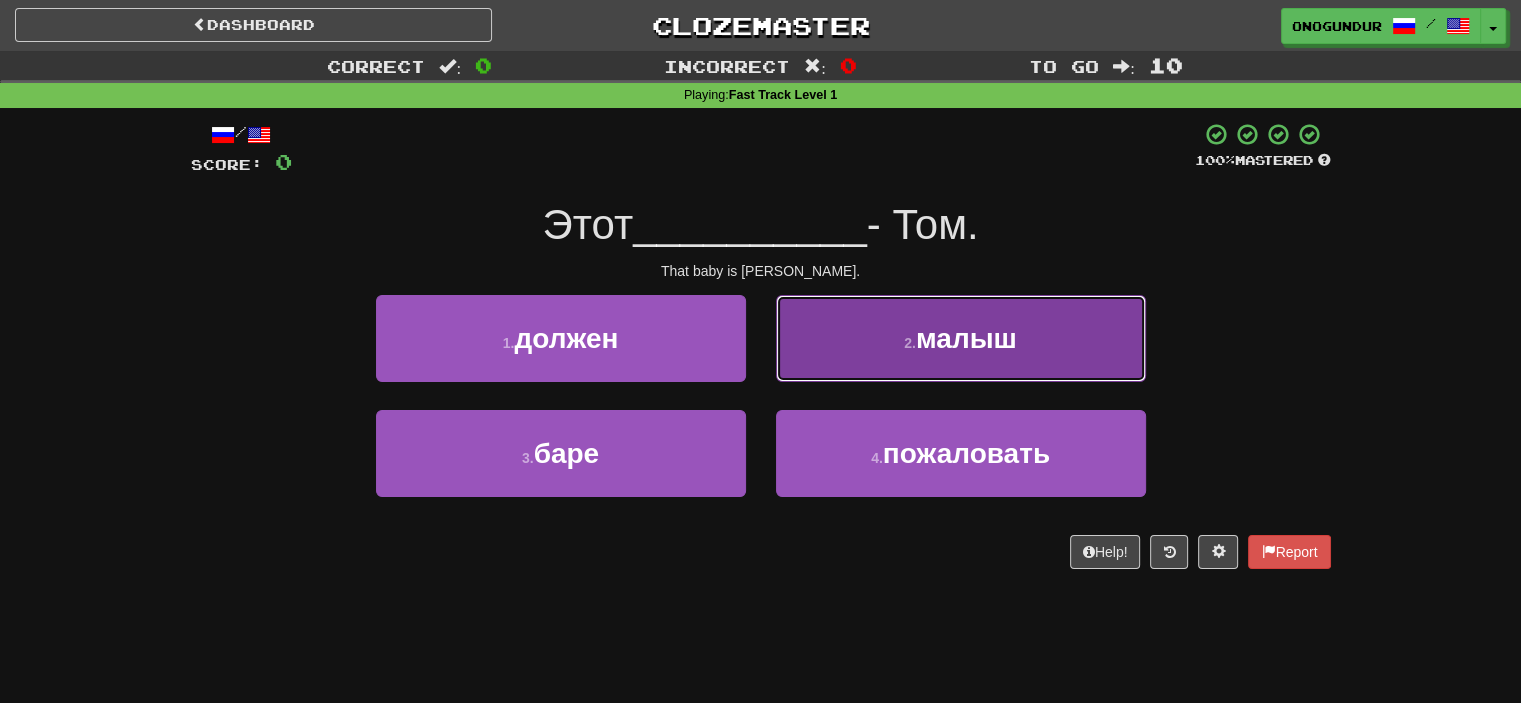 click on "2 .  малыш" at bounding box center (961, 338) 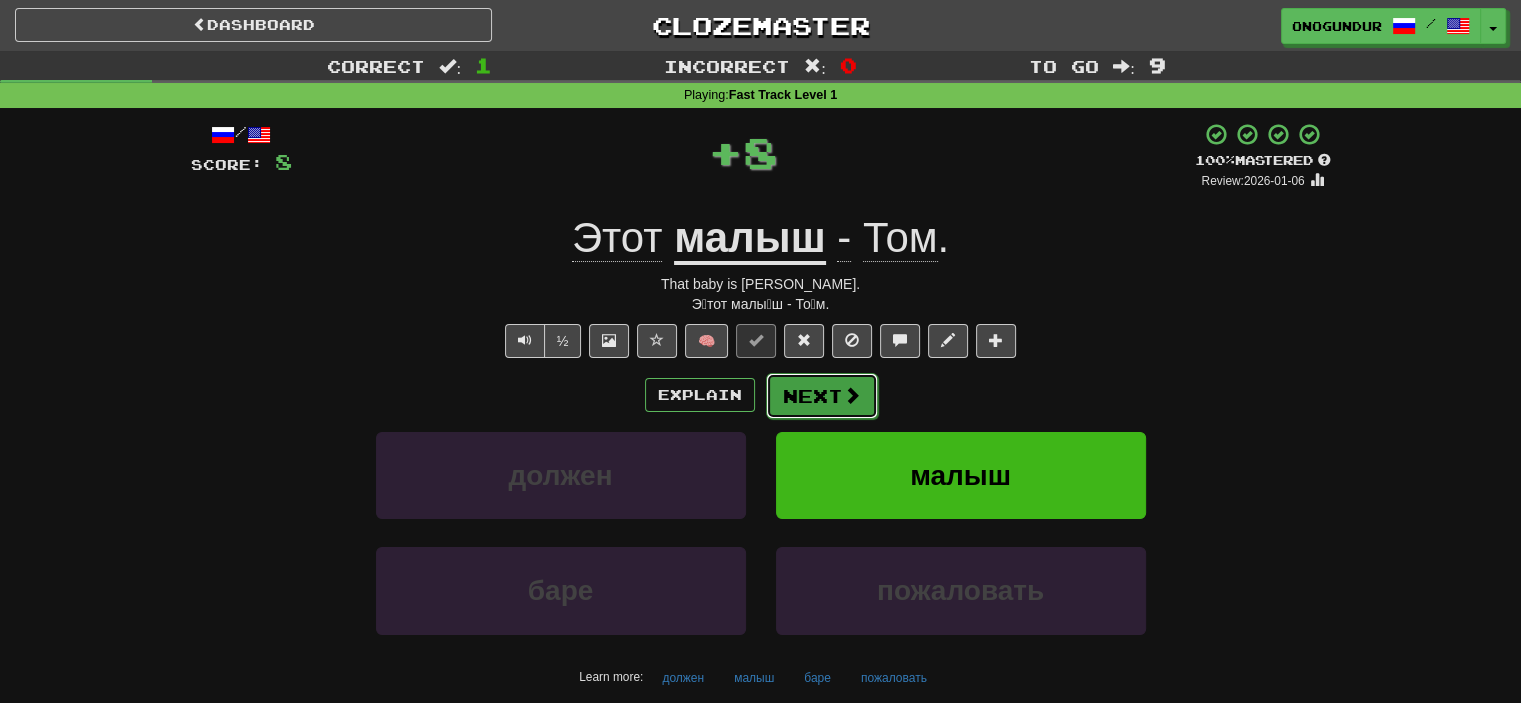 click on "Next" at bounding box center [822, 396] 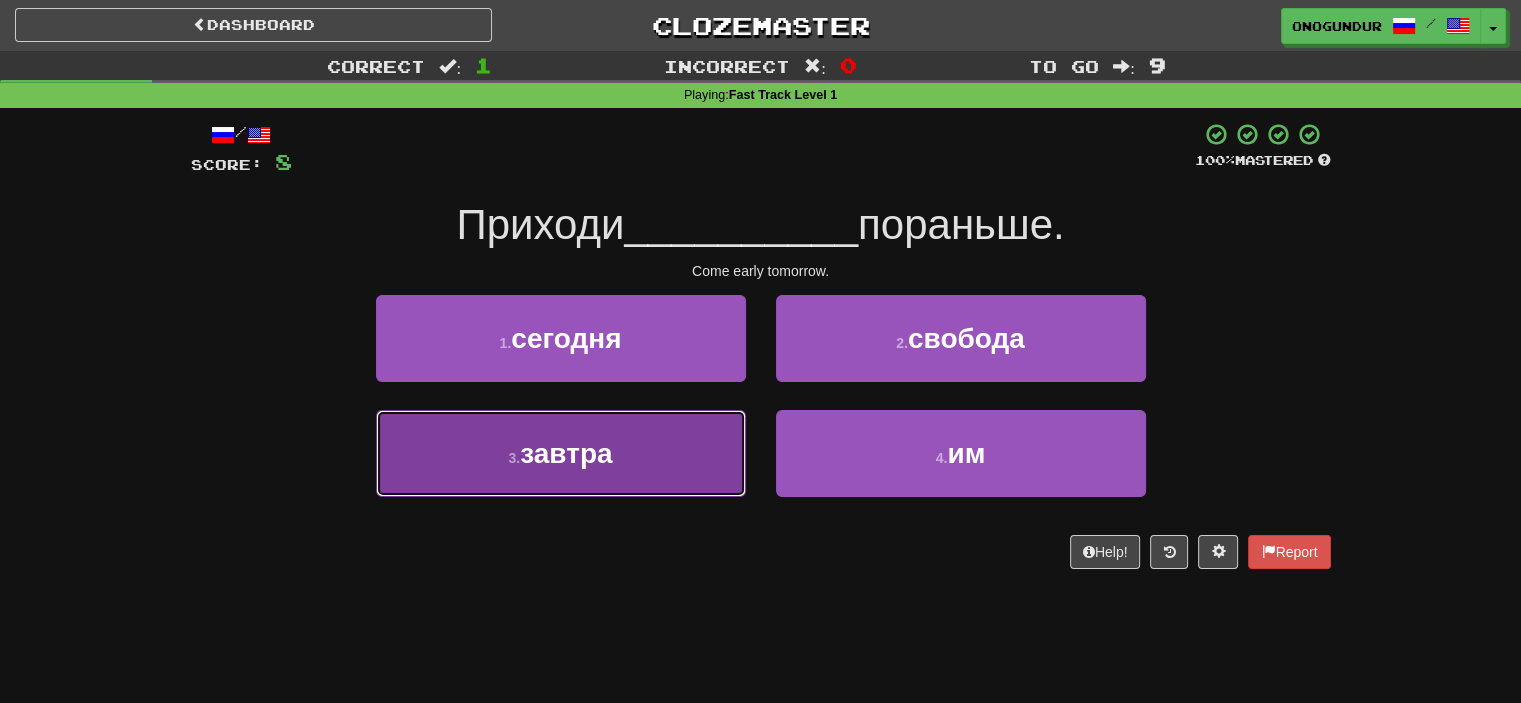 click on "3 .  завтра" at bounding box center [561, 453] 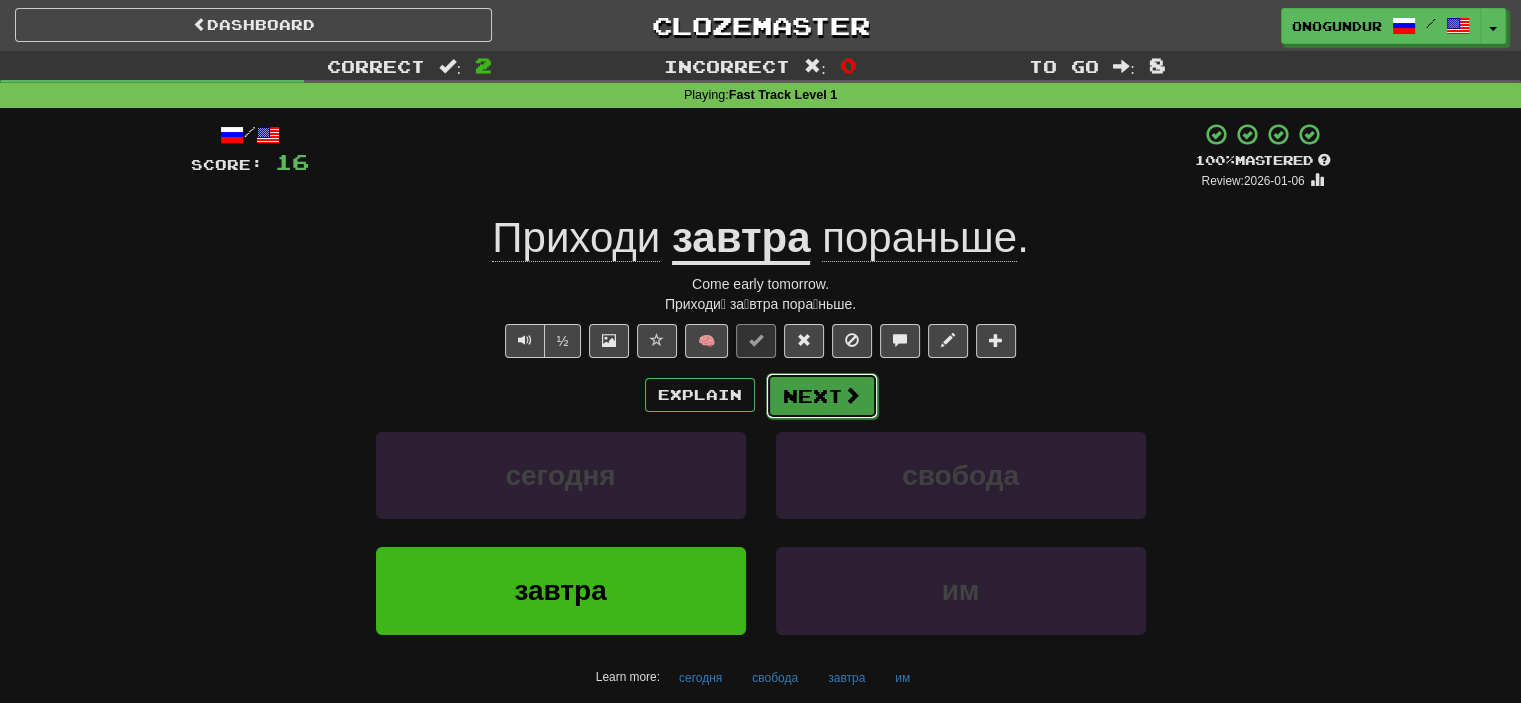 click on "Next" at bounding box center [822, 396] 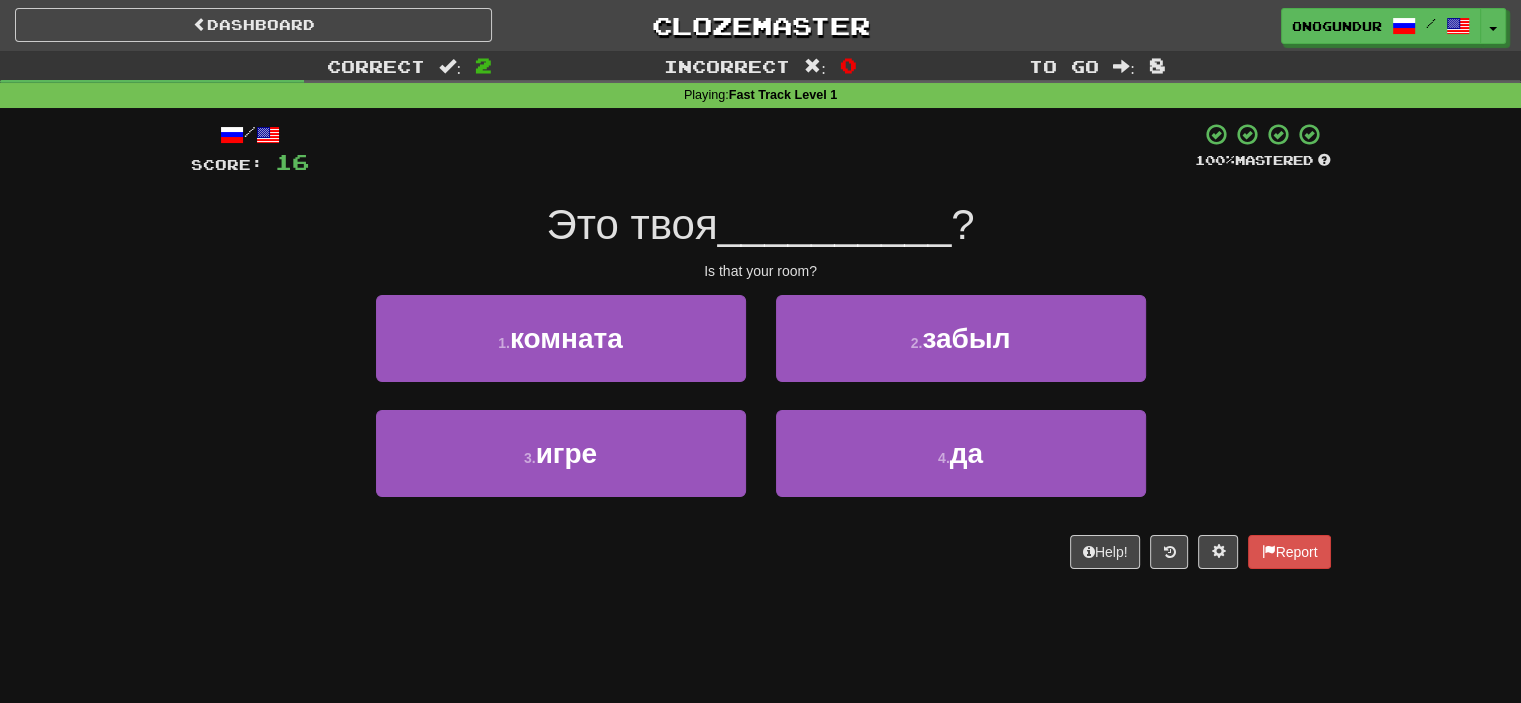 click on "Correct   :   2 Incorrect   :   0 To go   :   8 Playing :  Fast Track Level 1  /  Score:   16 100 %  Mastered Это твоя  __________ ? Is that your room? 1 .  комната 2 .  забыл 3 .  игре 4 .  да  Help!  Report" at bounding box center [760, 324] 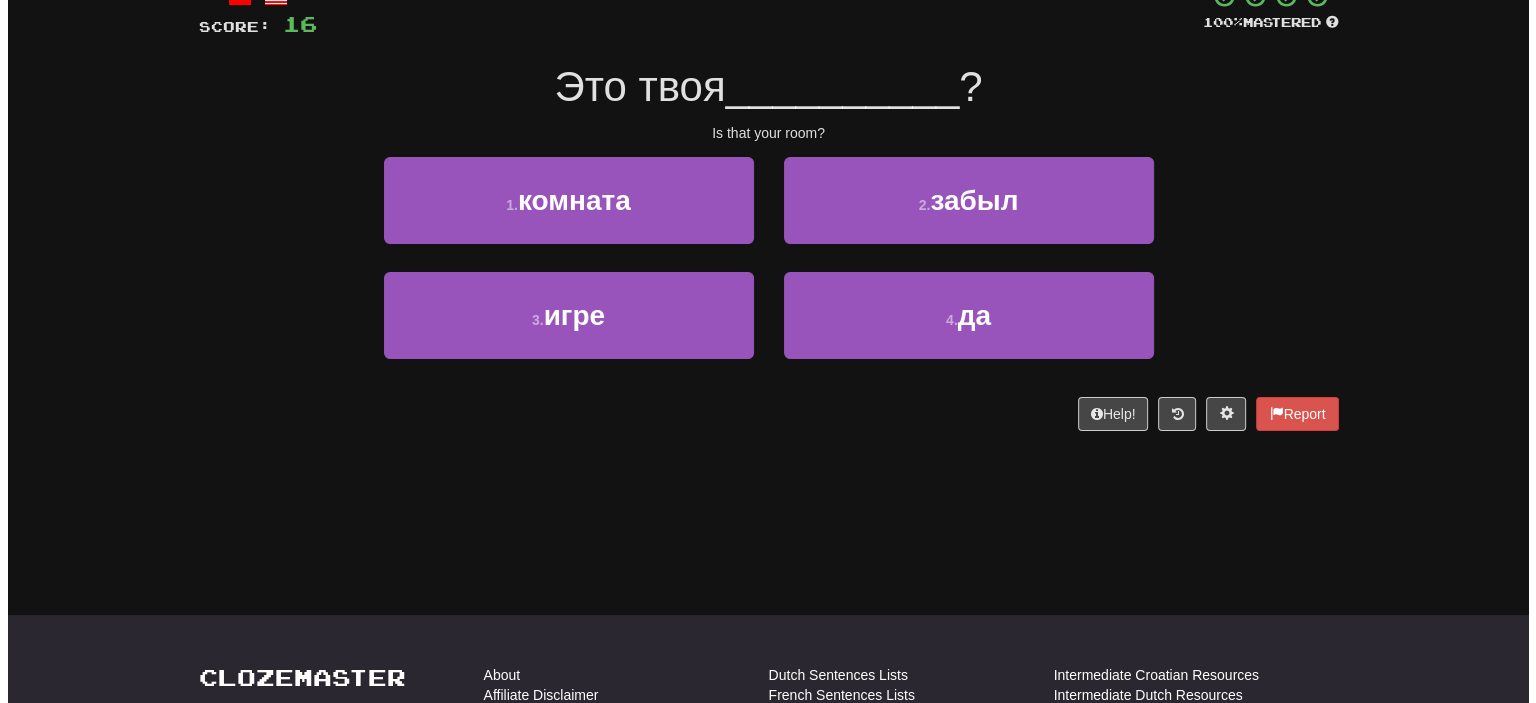 scroll, scrollTop: 0, scrollLeft: 0, axis: both 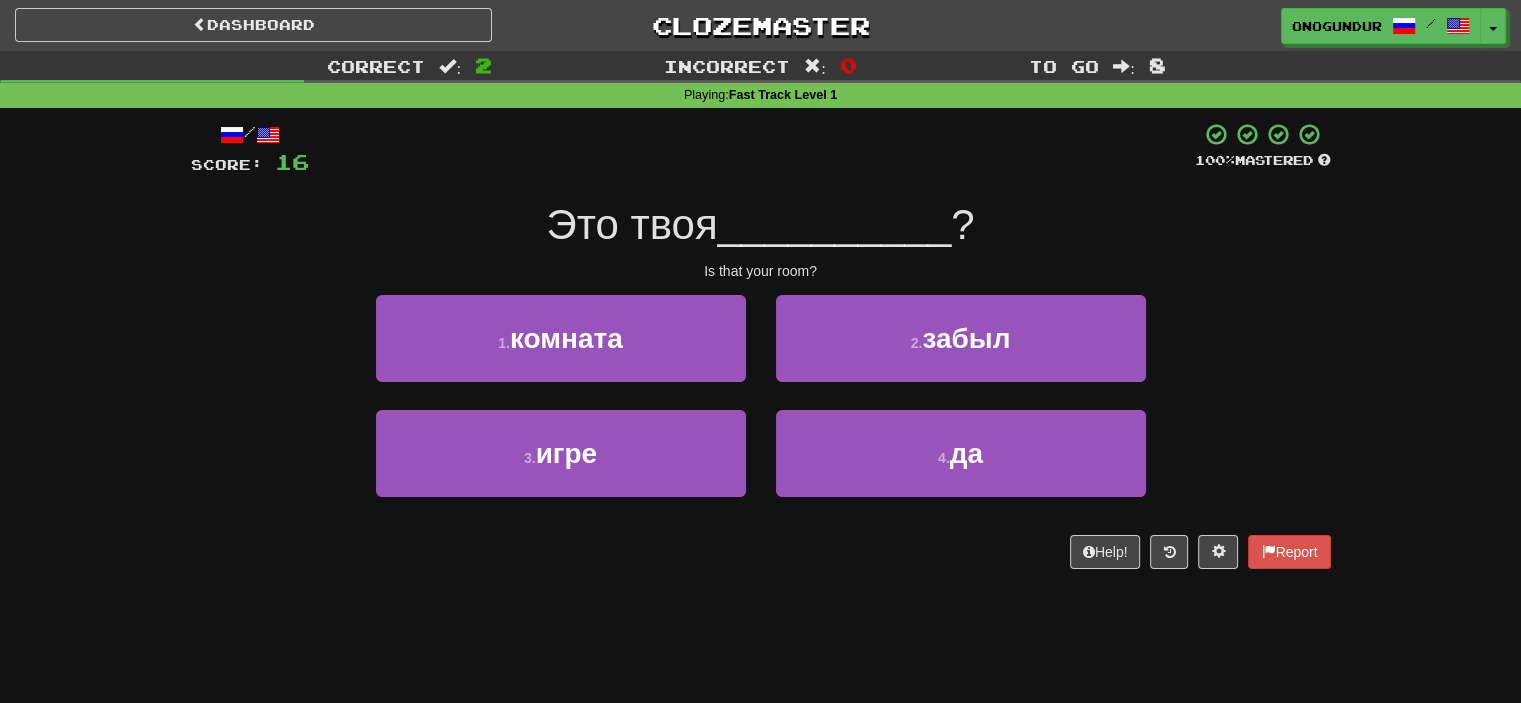 drag, startPoint x: 1408, startPoint y: 517, endPoint x: 1142, endPoint y: 389, distance: 295.19485 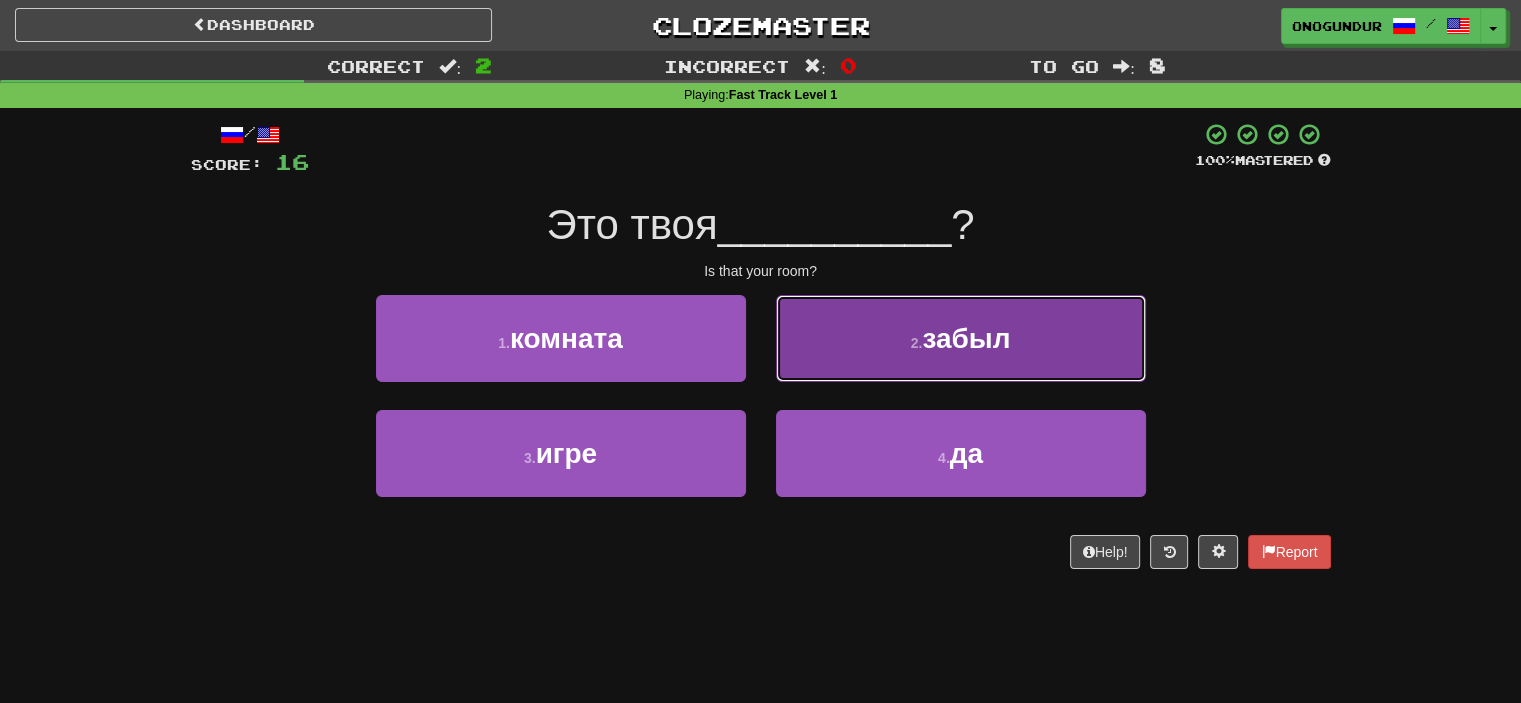 click on "2 .  забыл" at bounding box center (961, 338) 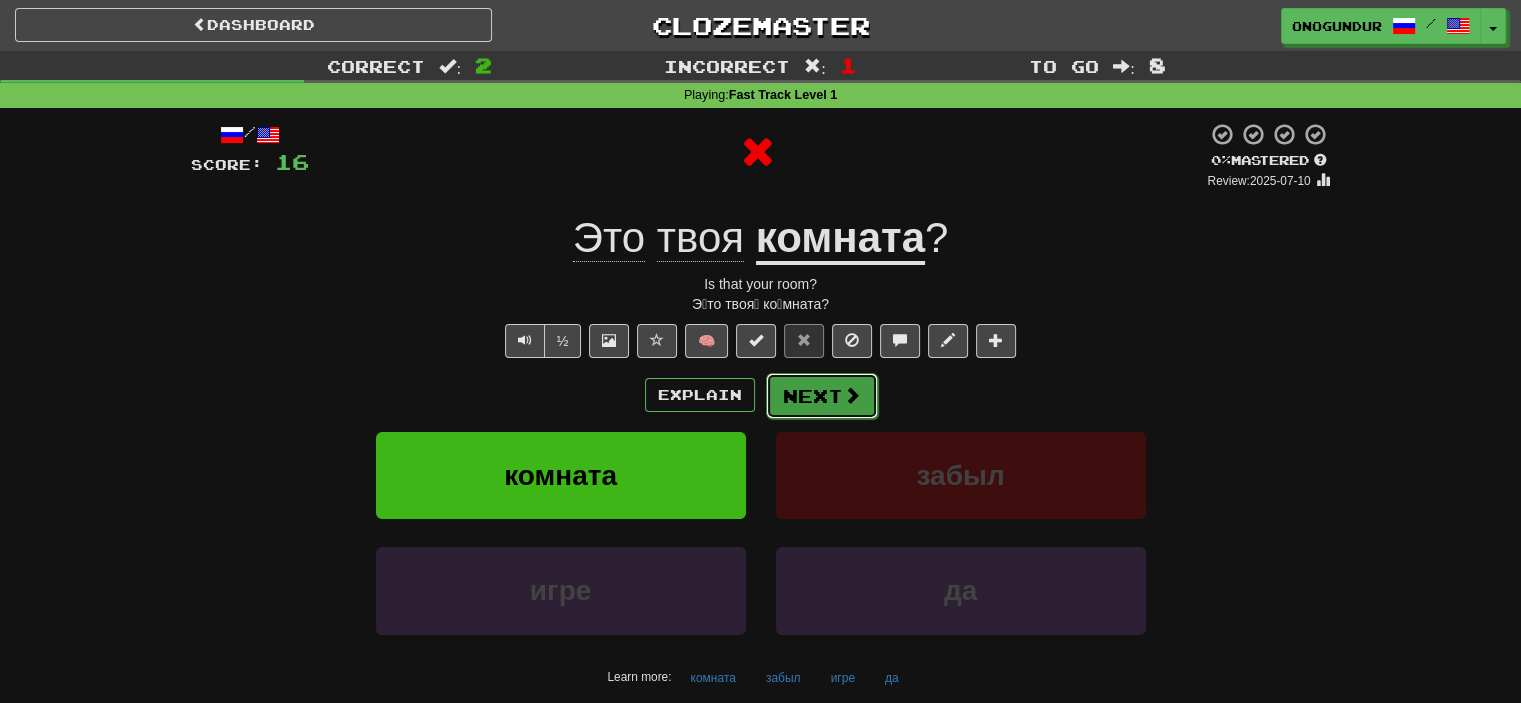 click on "Next" at bounding box center (822, 396) 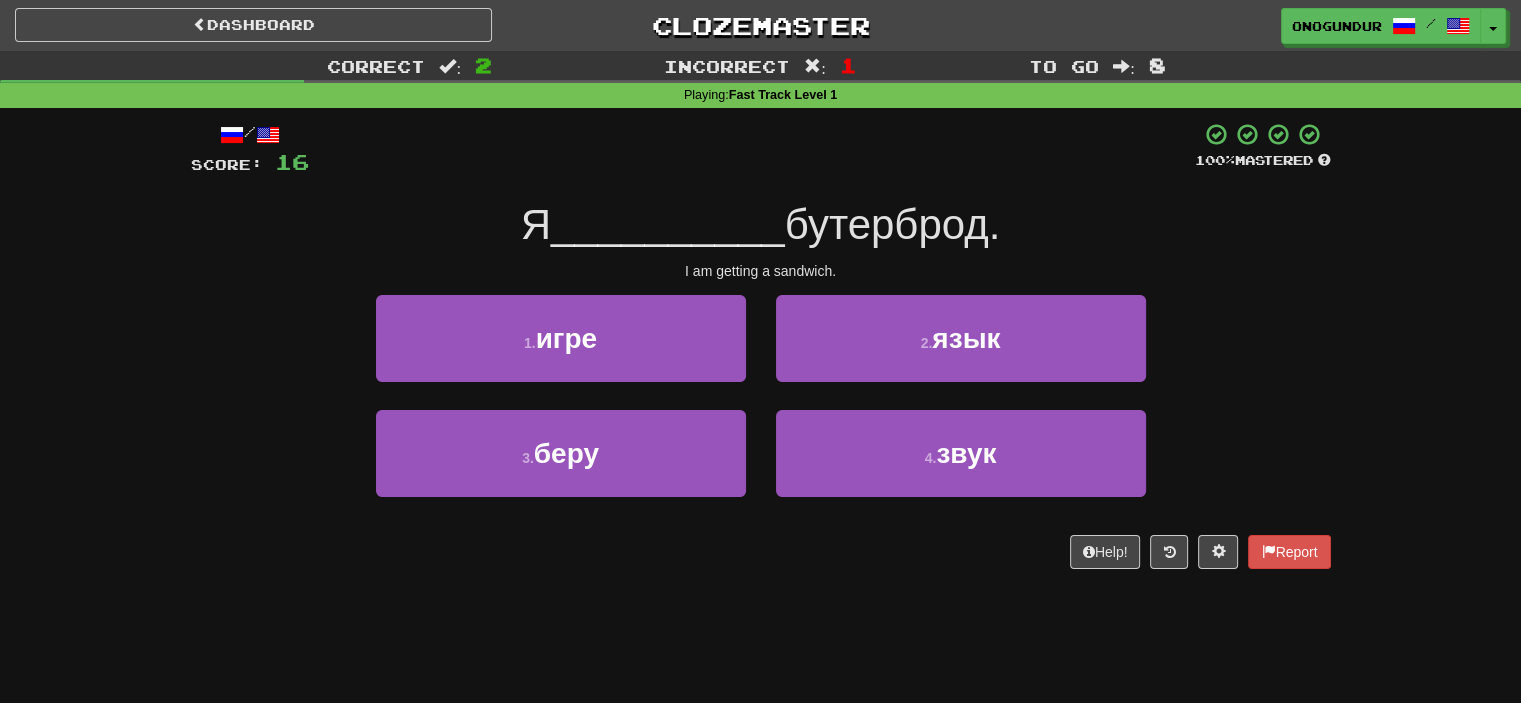 click on "Help!  Report" at bounding box center (761, 552) 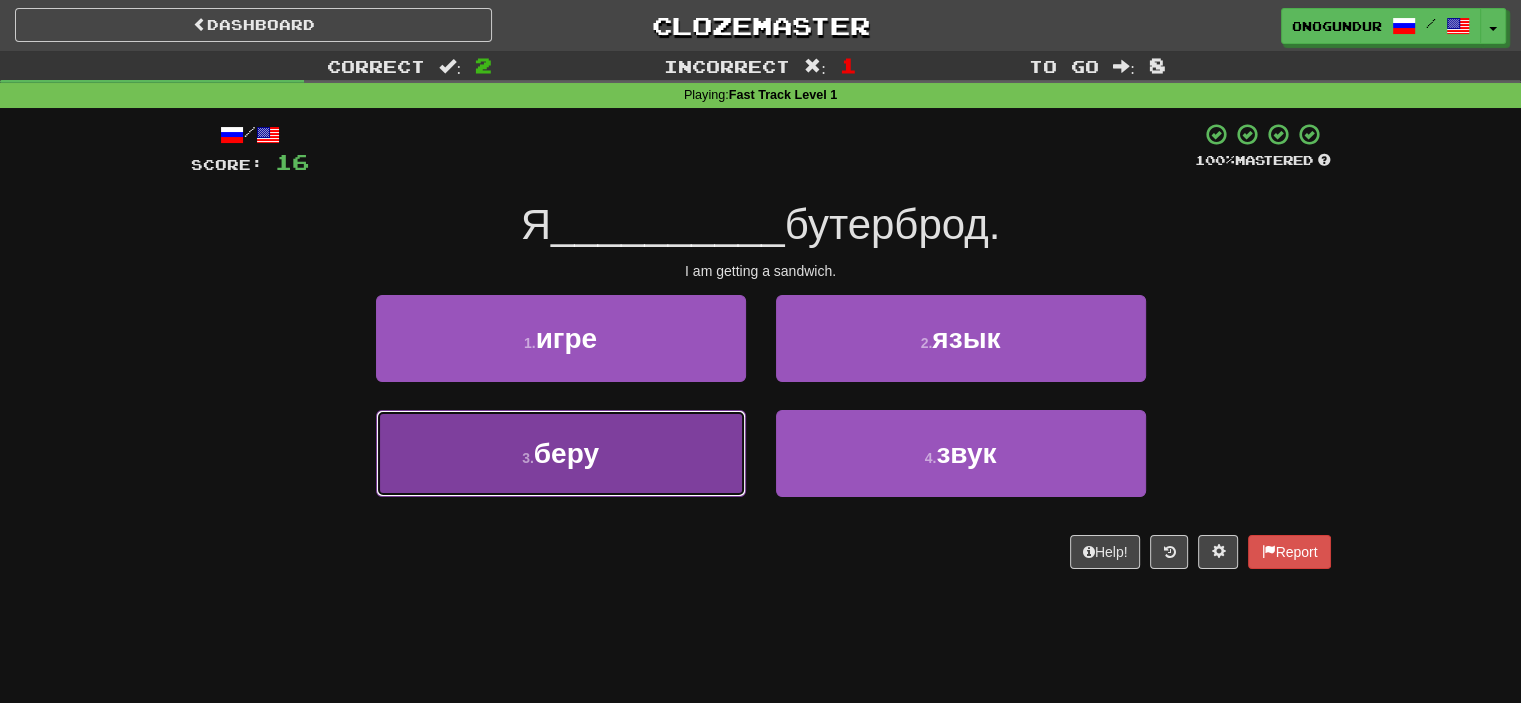 click on "3 .  беру" at bounding box center [561, 453] 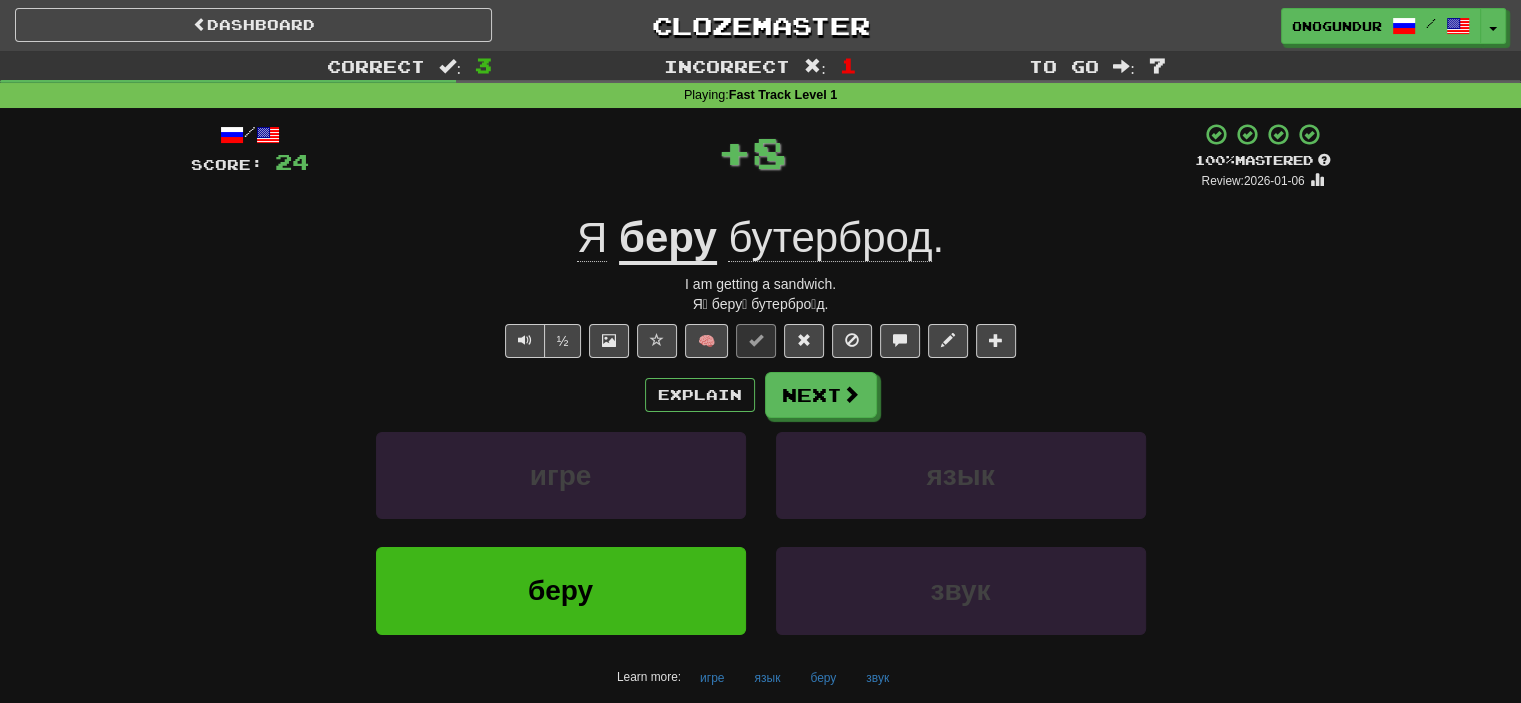 click on "Explain Next" at bounding box center (761, 395) 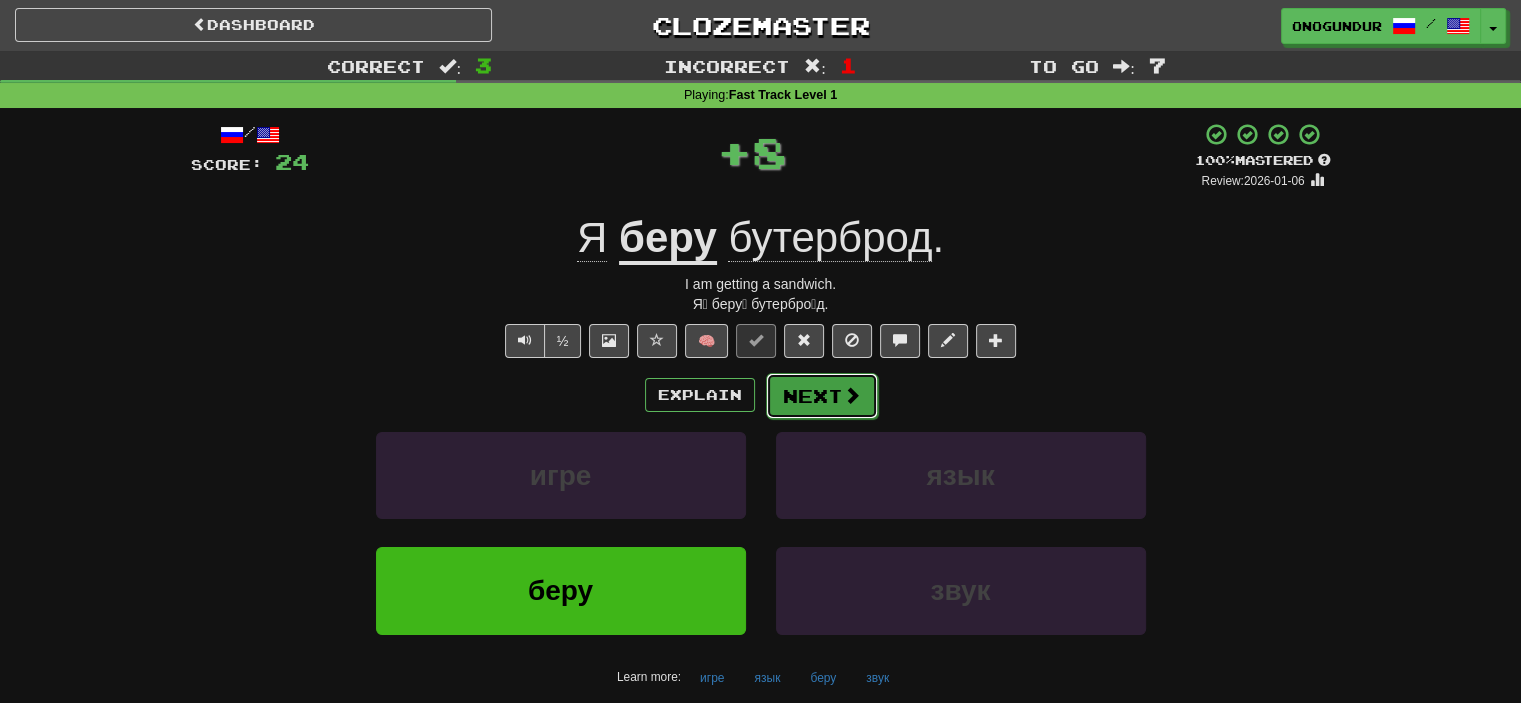 click on "Next" at bounding box center [822, 396] 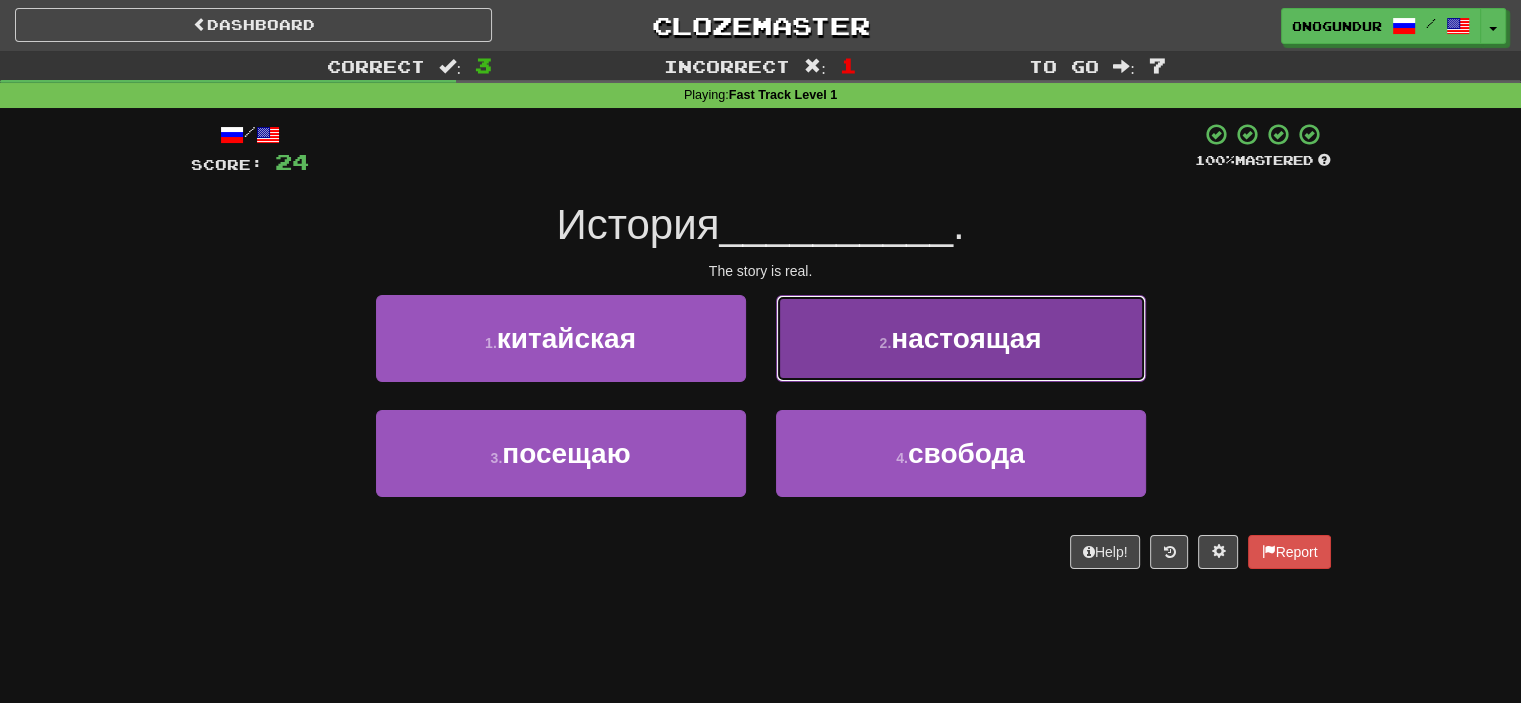 click on "2 .  настоящая" at bounding box center (961, 338) 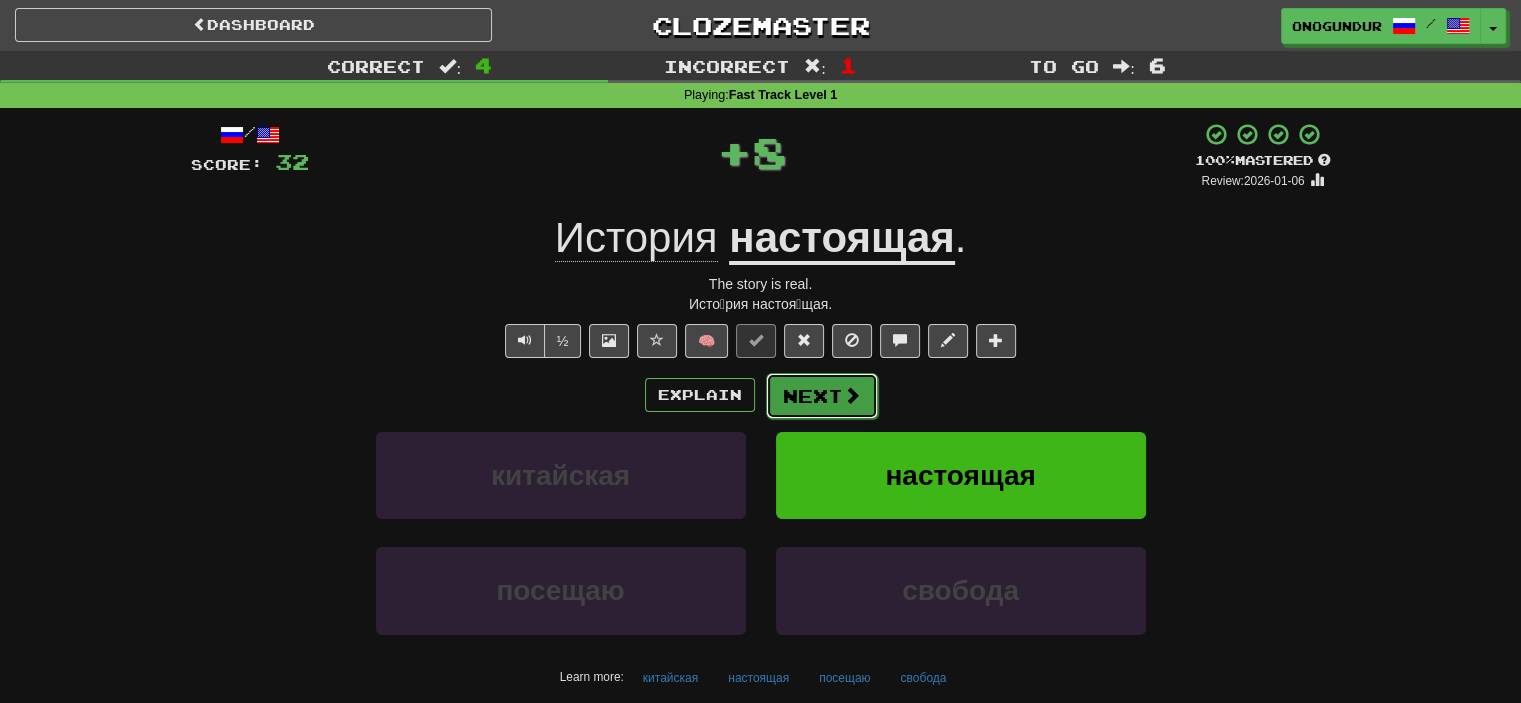 click on "Next" at bounding box center [822, 396] 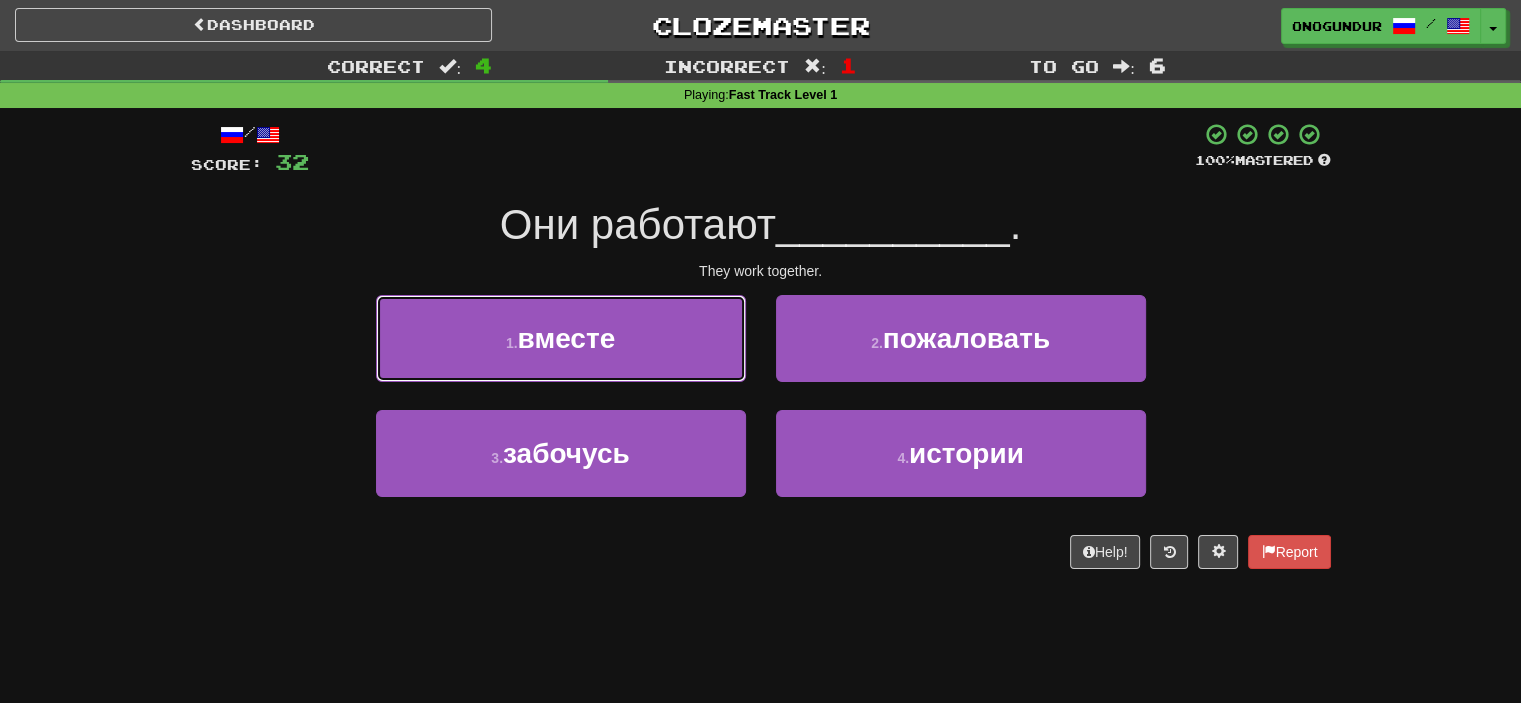 drag, startPoint x: 632, startPoint y: 344, endPoint x: 686, endPoint y: 359, distance: 56.044624 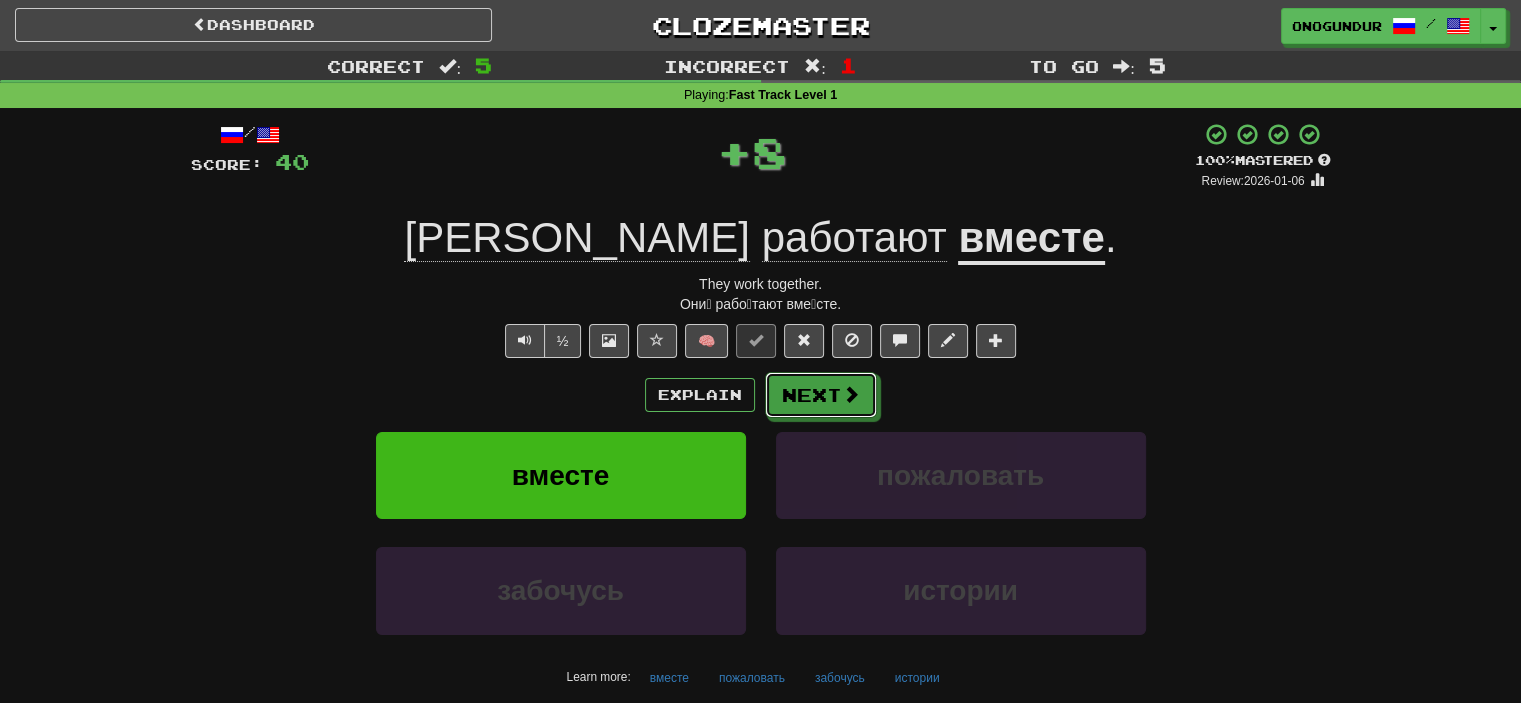 click on "Next" at bounding box center [821, 395] 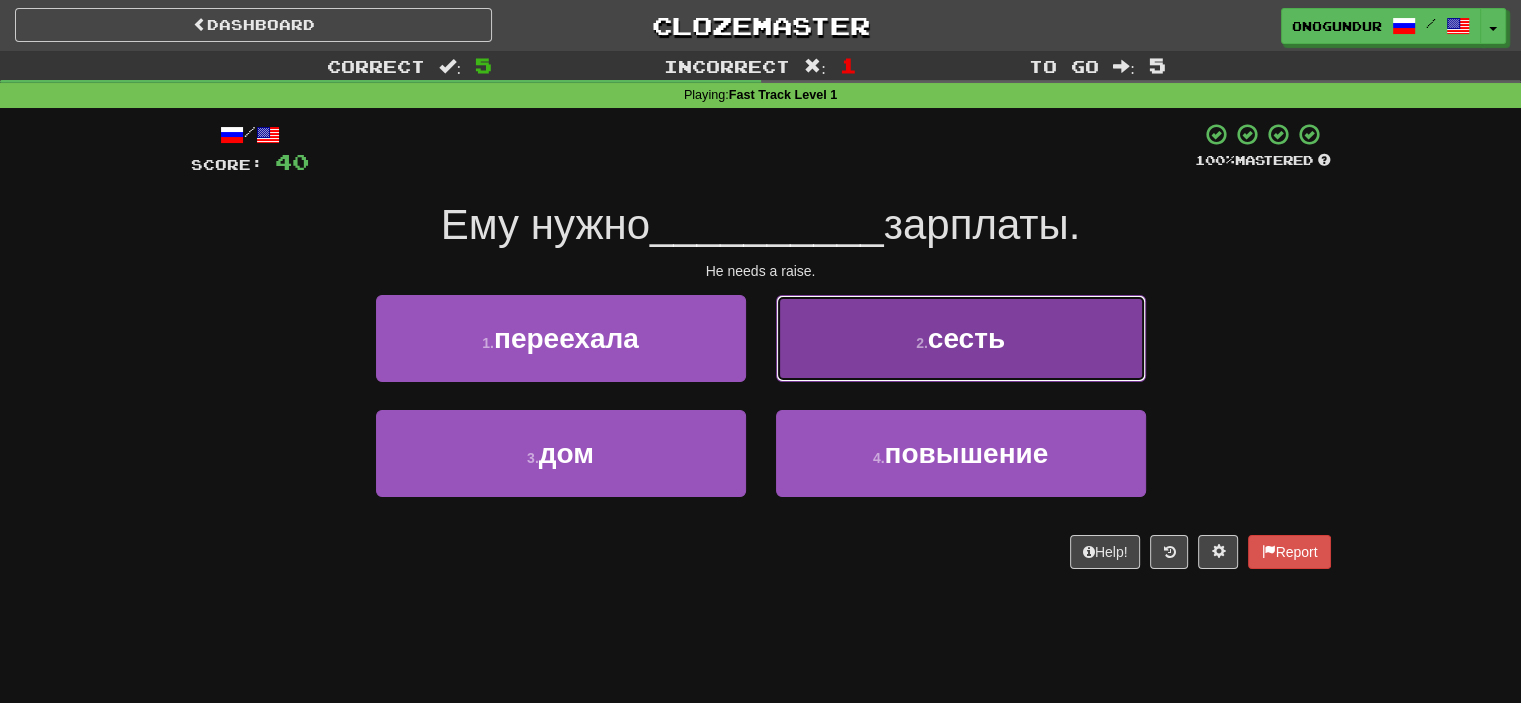 click on "2 .  сесть" at bounding box center [961, 352] 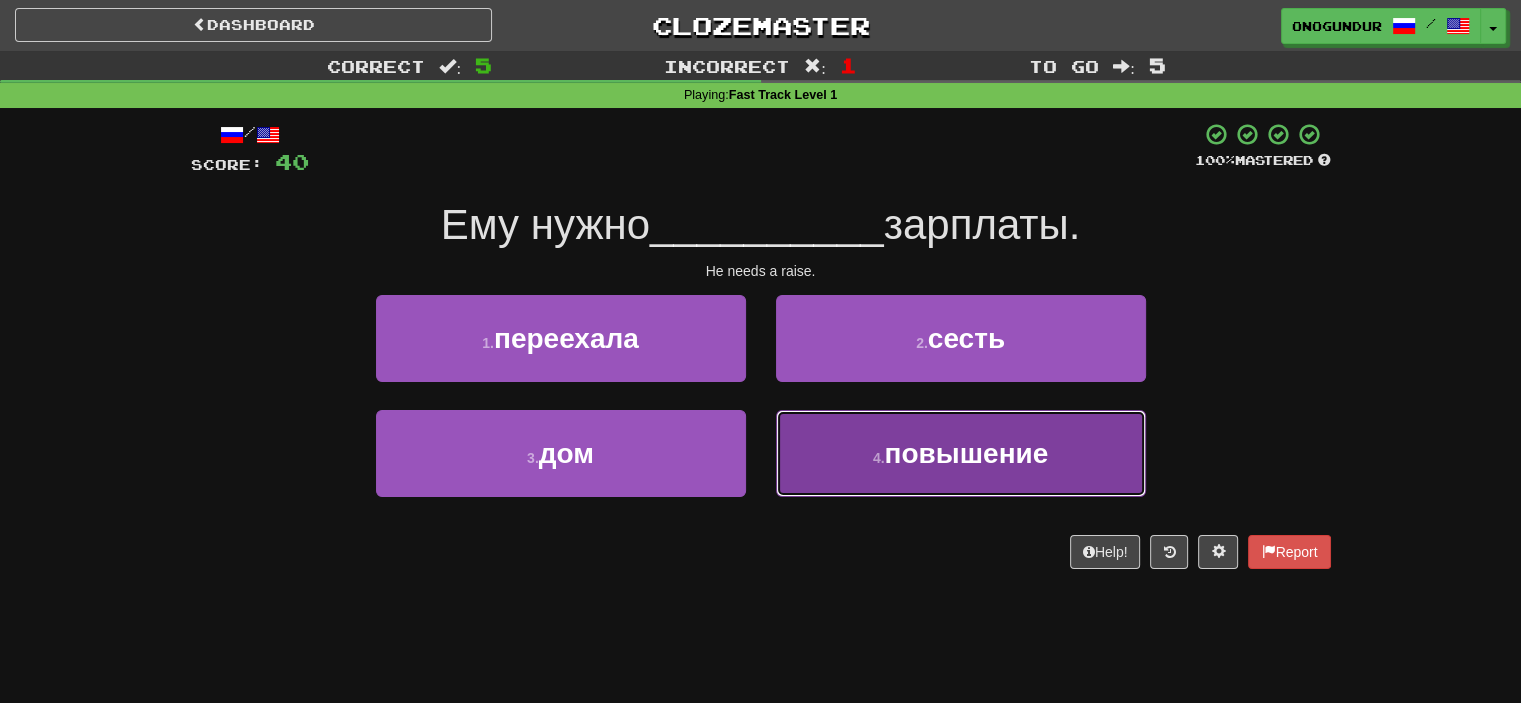 click on "4 ." at bounding box center (879, 458) 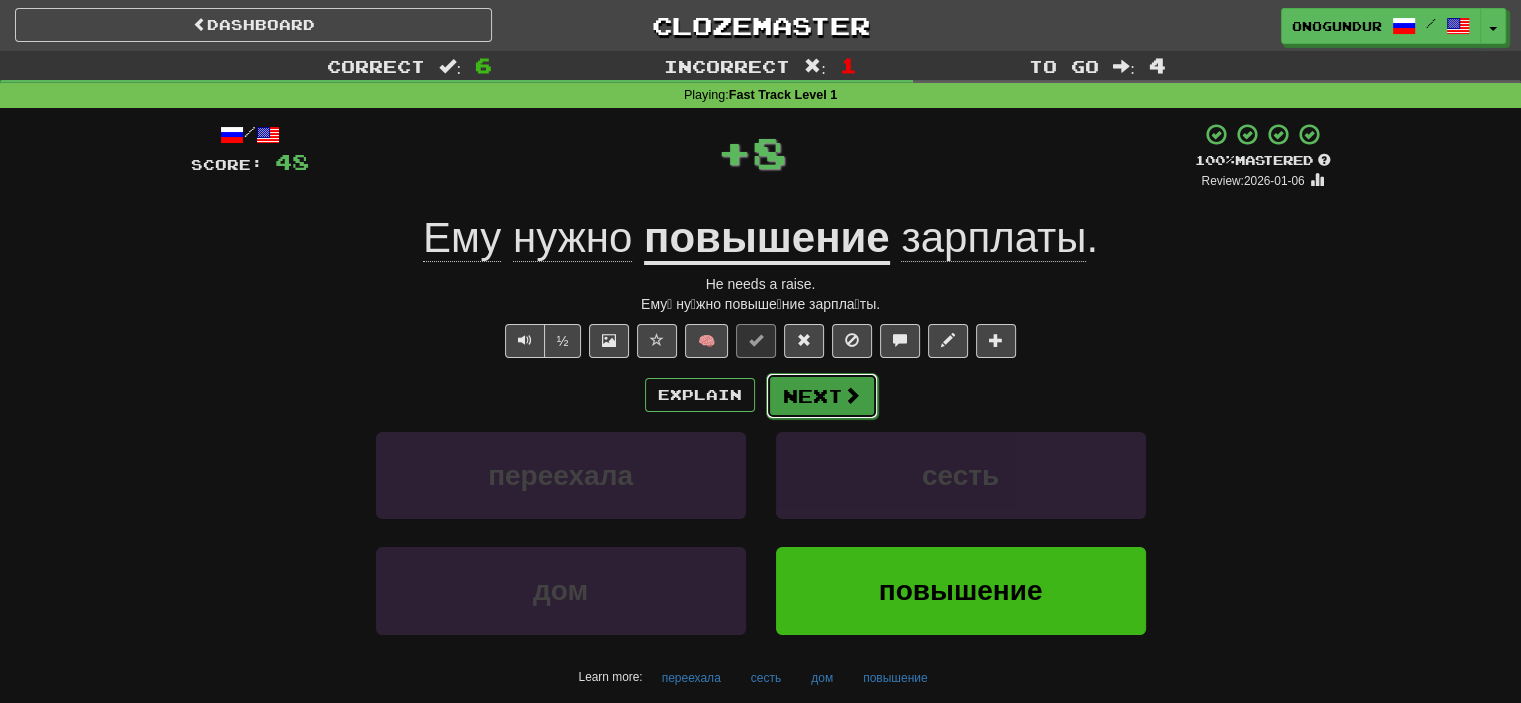 click on "Next" at bounding box center [822, 396] 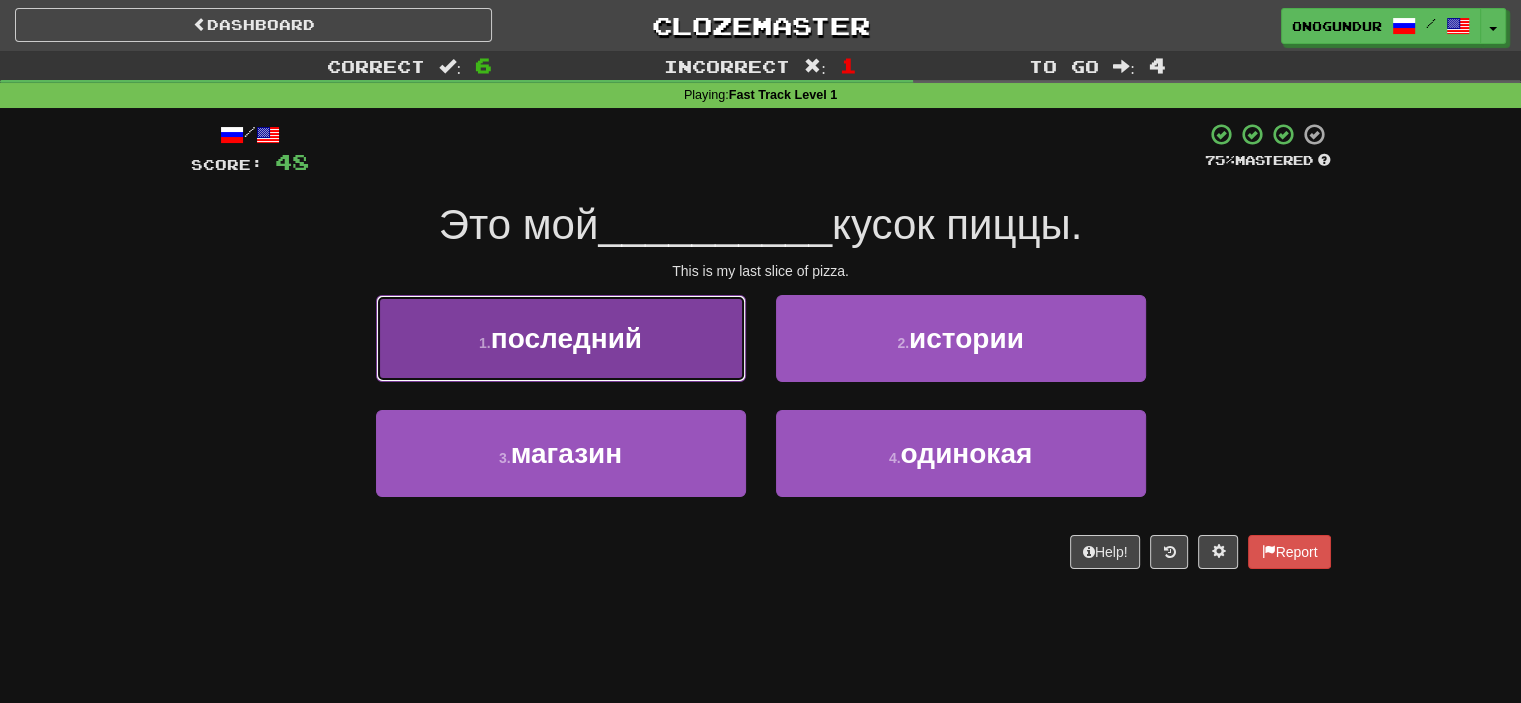 click on "1 .  последний" at bounding box center (561, 338) 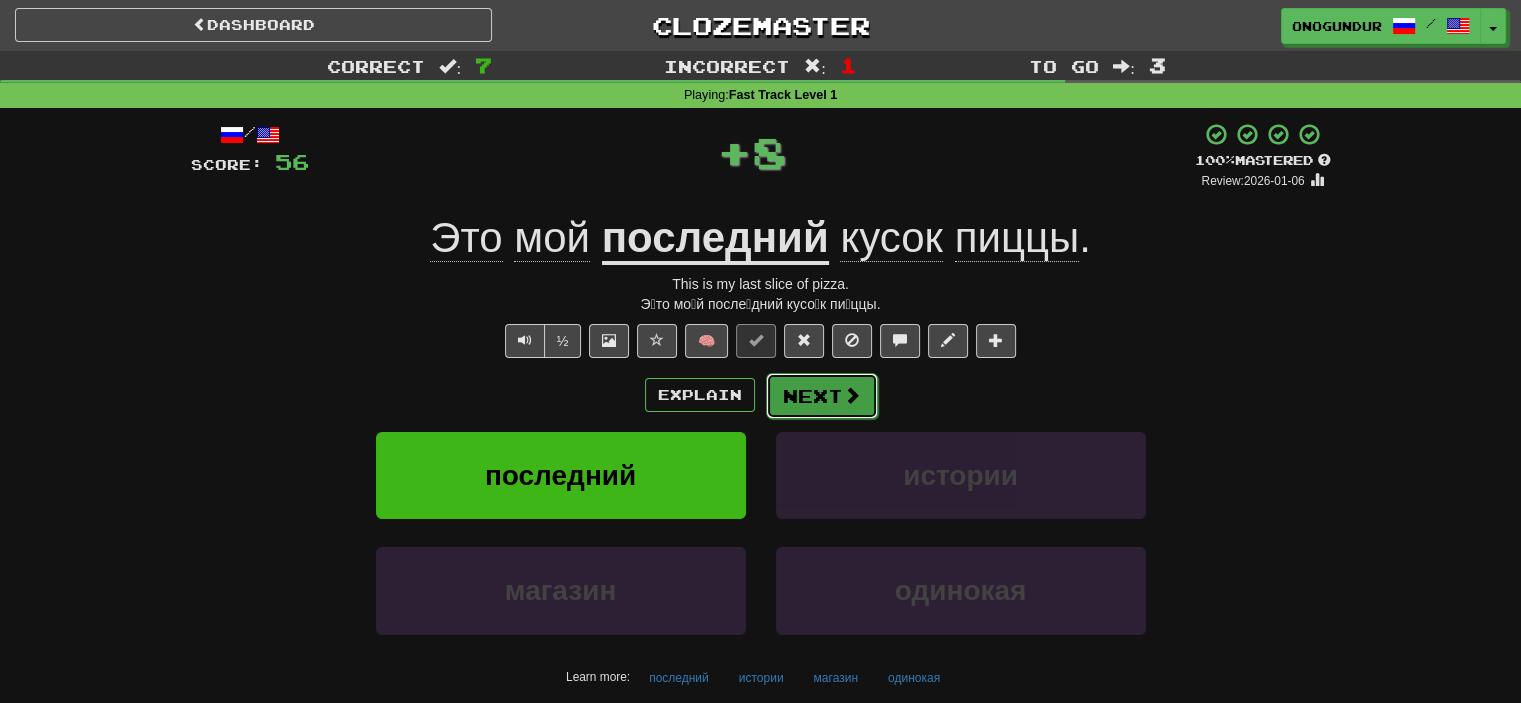 click on "Next" at bounding box center (822, 396) 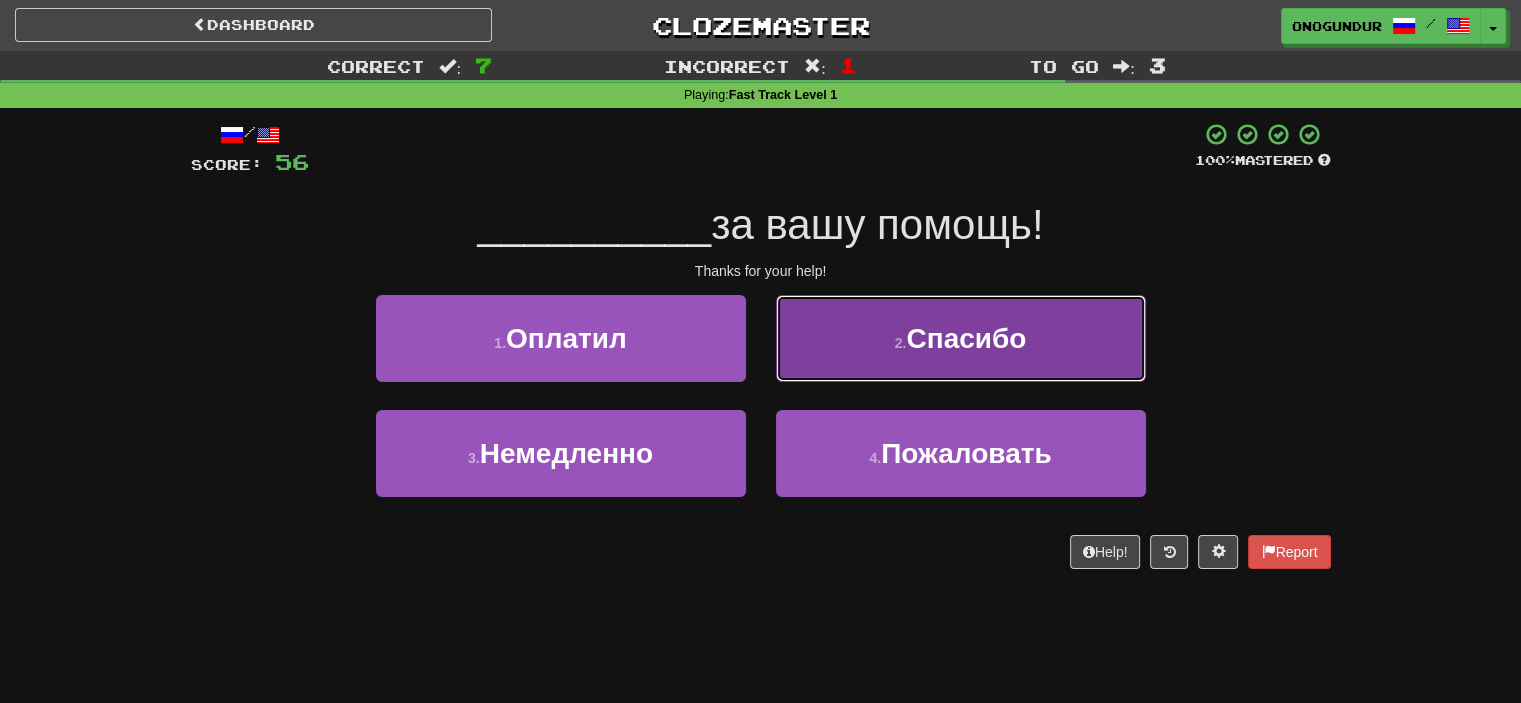 click on "2 .  Спасибо" at bounding box center [961, 338] 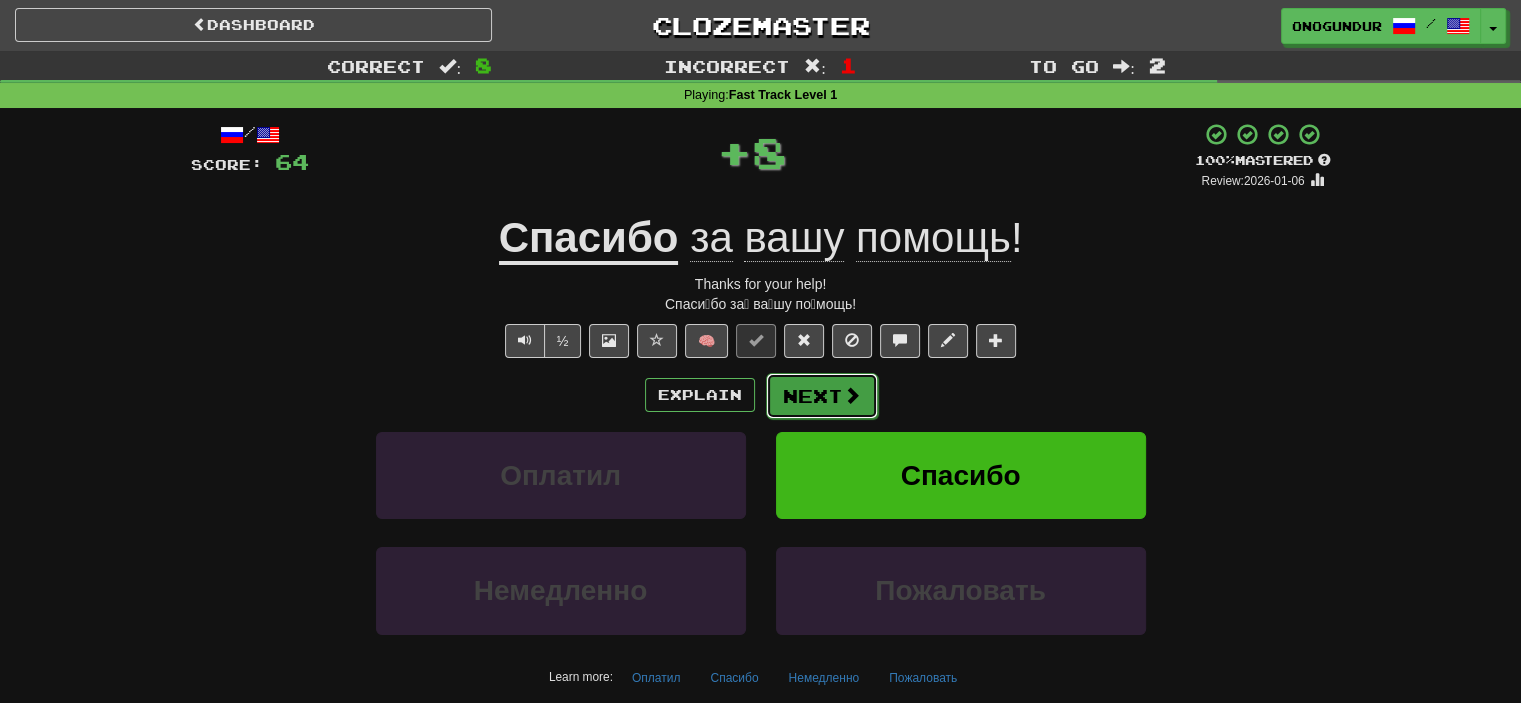 click on "Next" at bounding box center [822, 396] 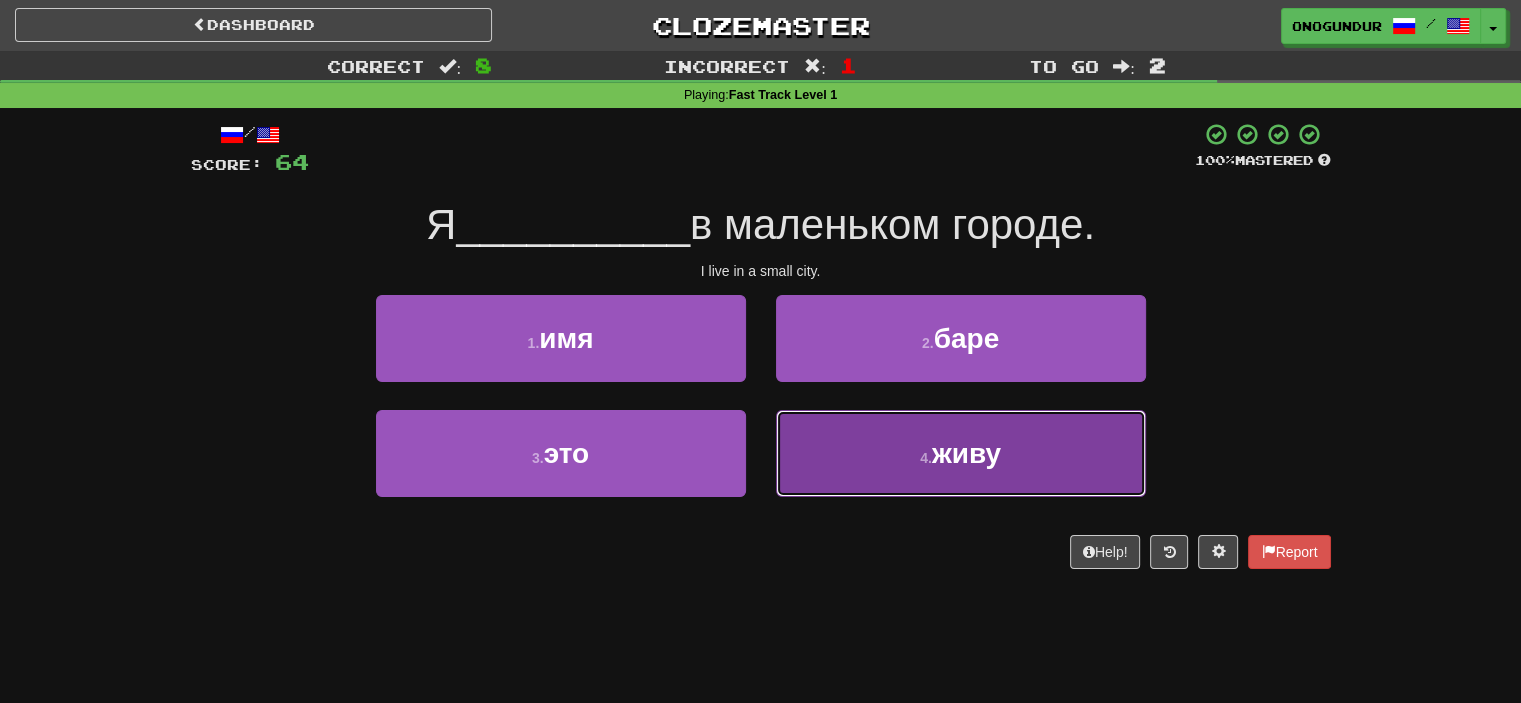 click on "4 .  живу" at bounding box center [961, 453] 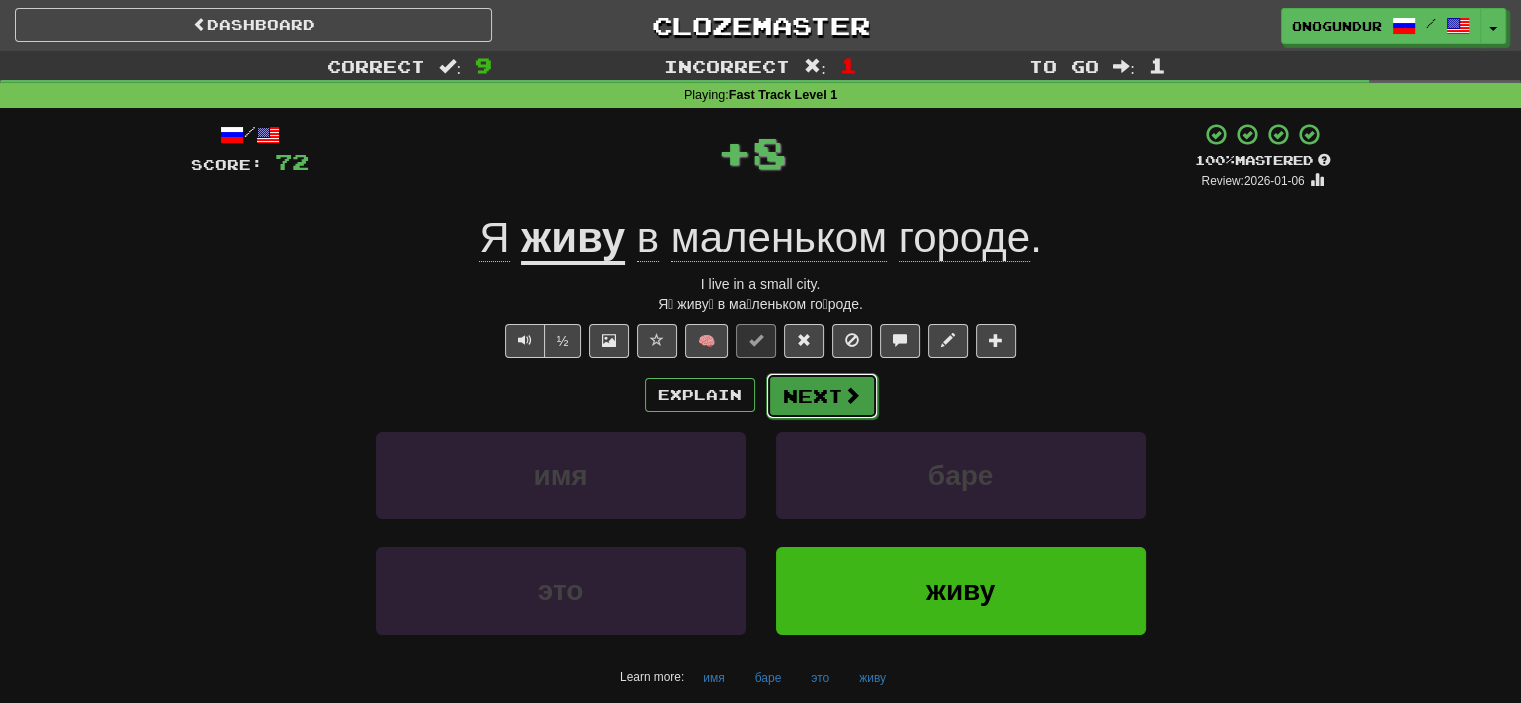 click on "Next" at bounding box center [822, 396] 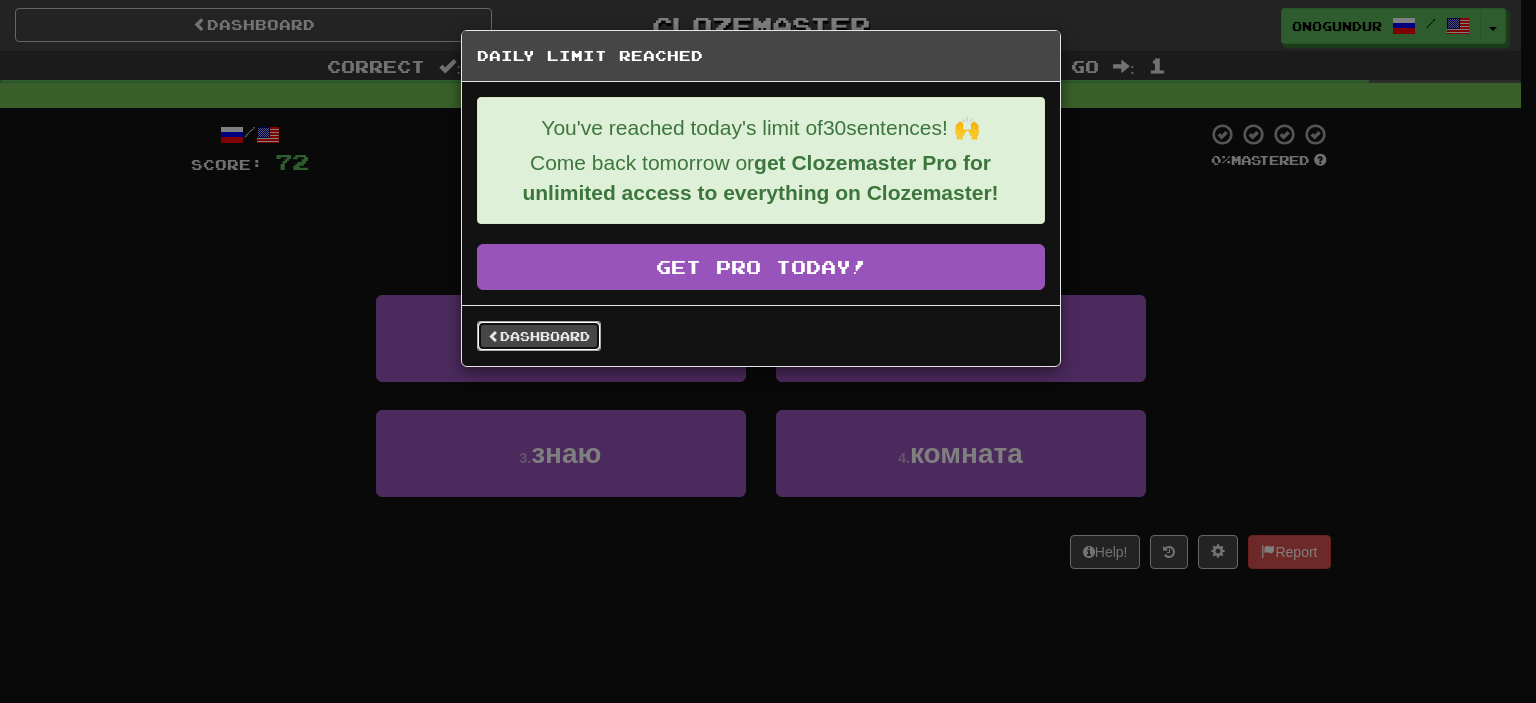 click on "Dashboard" at bounding box center (539, 336) 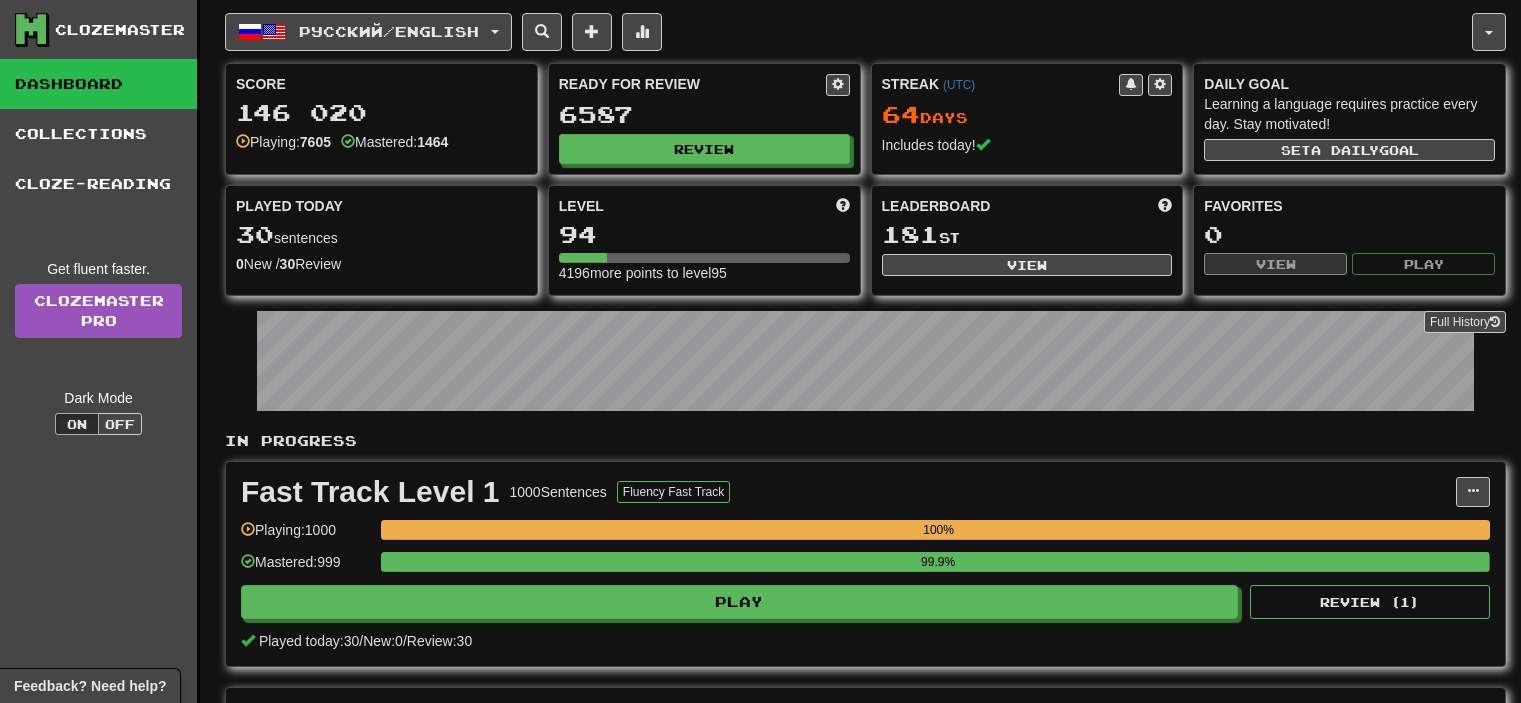 scroll, scrollTop: 0, scrollLeft: 0, axis: both 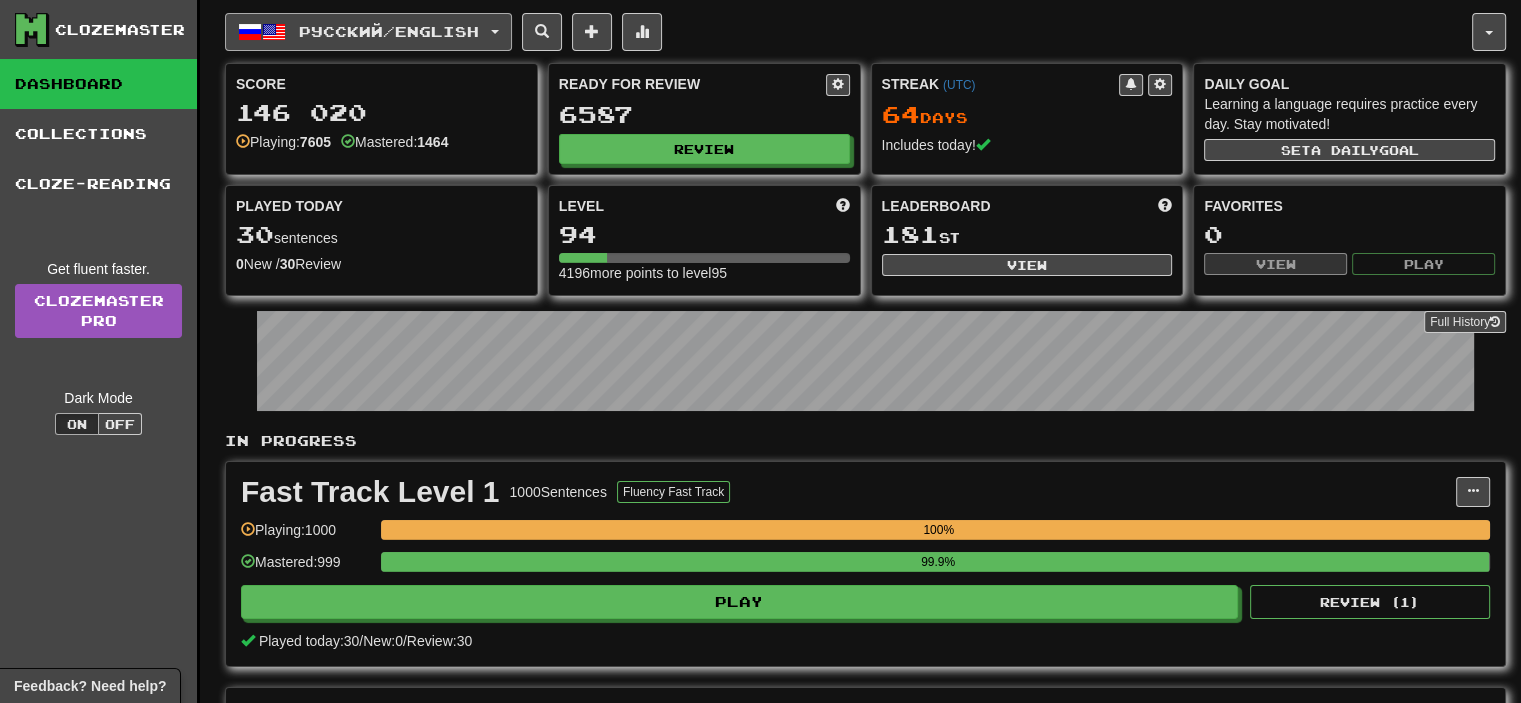 click on "Русский  /  English" 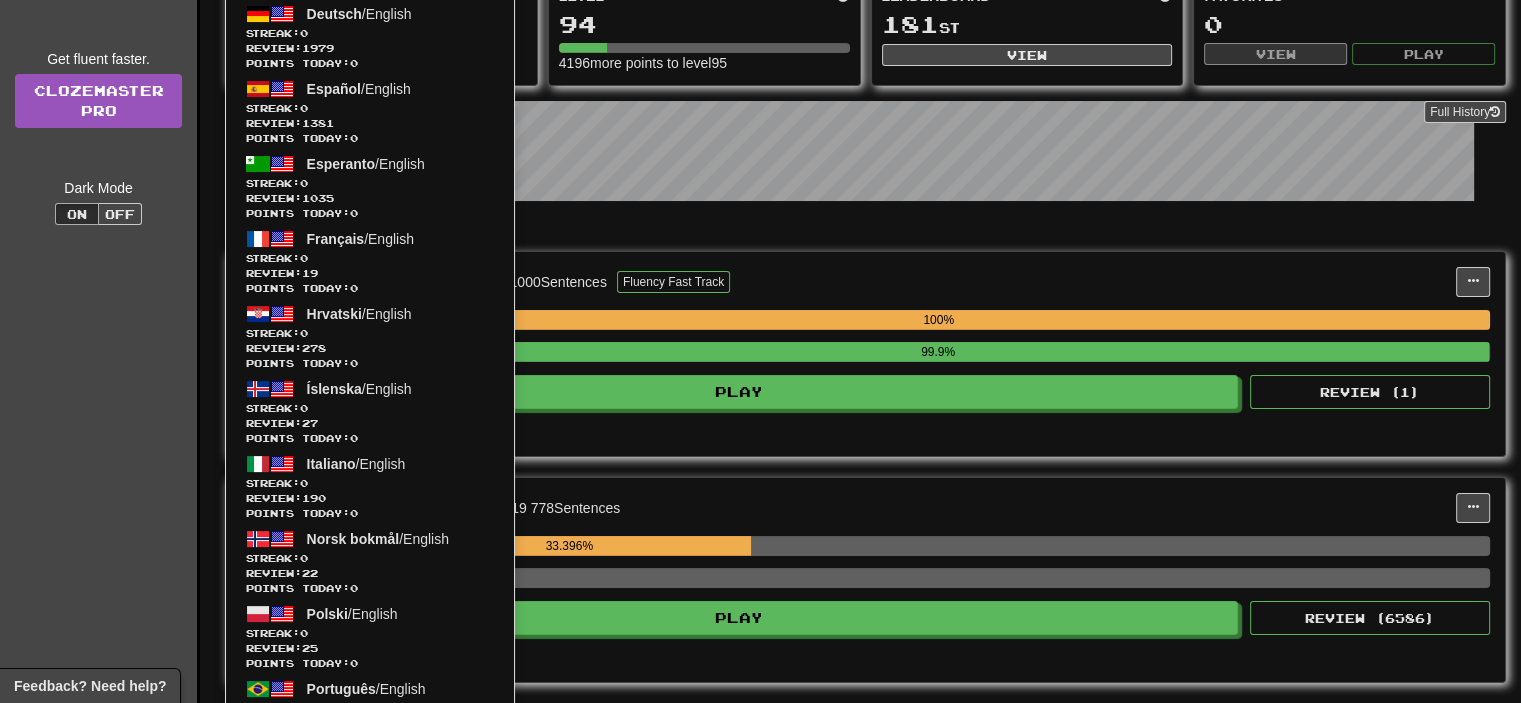 scroll, scrollTop: 0, scrollLeft: 0, axis: both 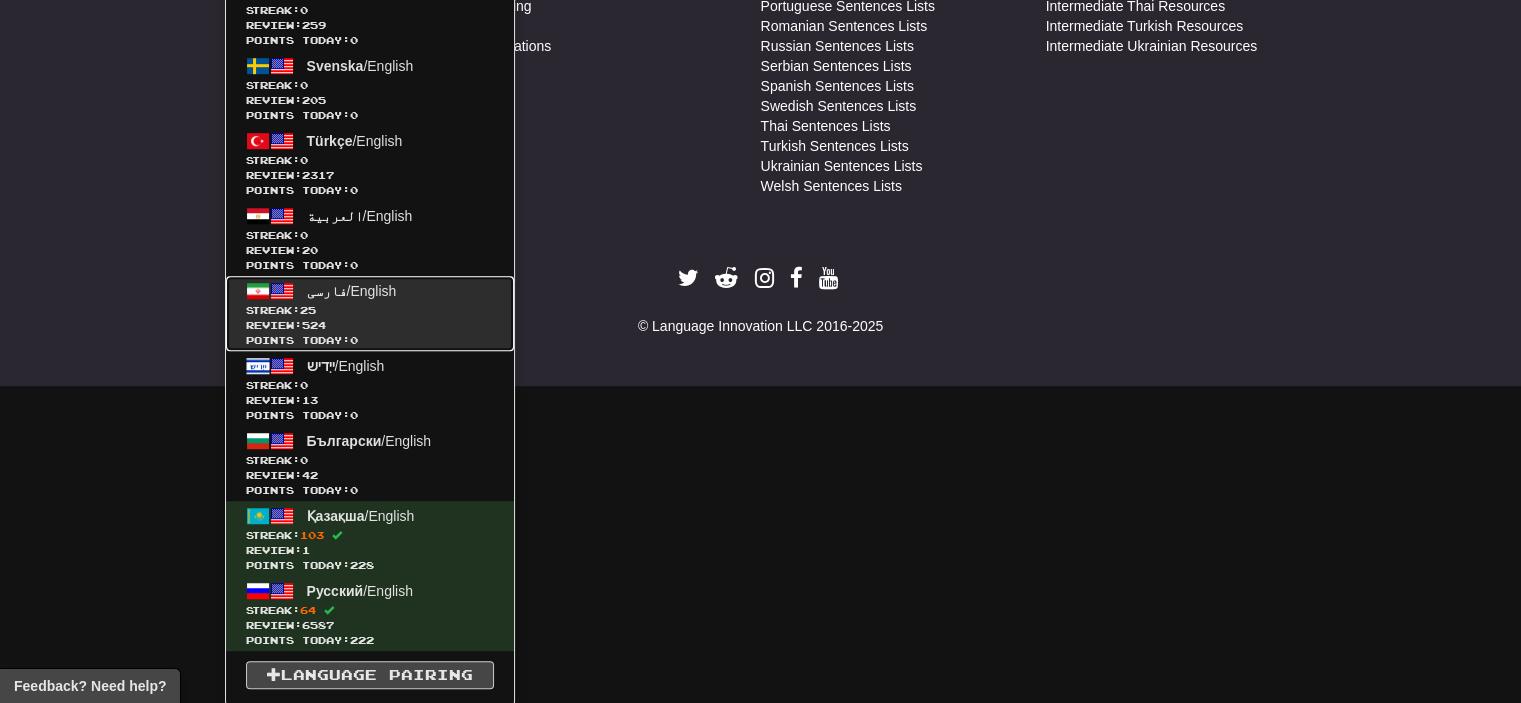 click on "Review:  524" 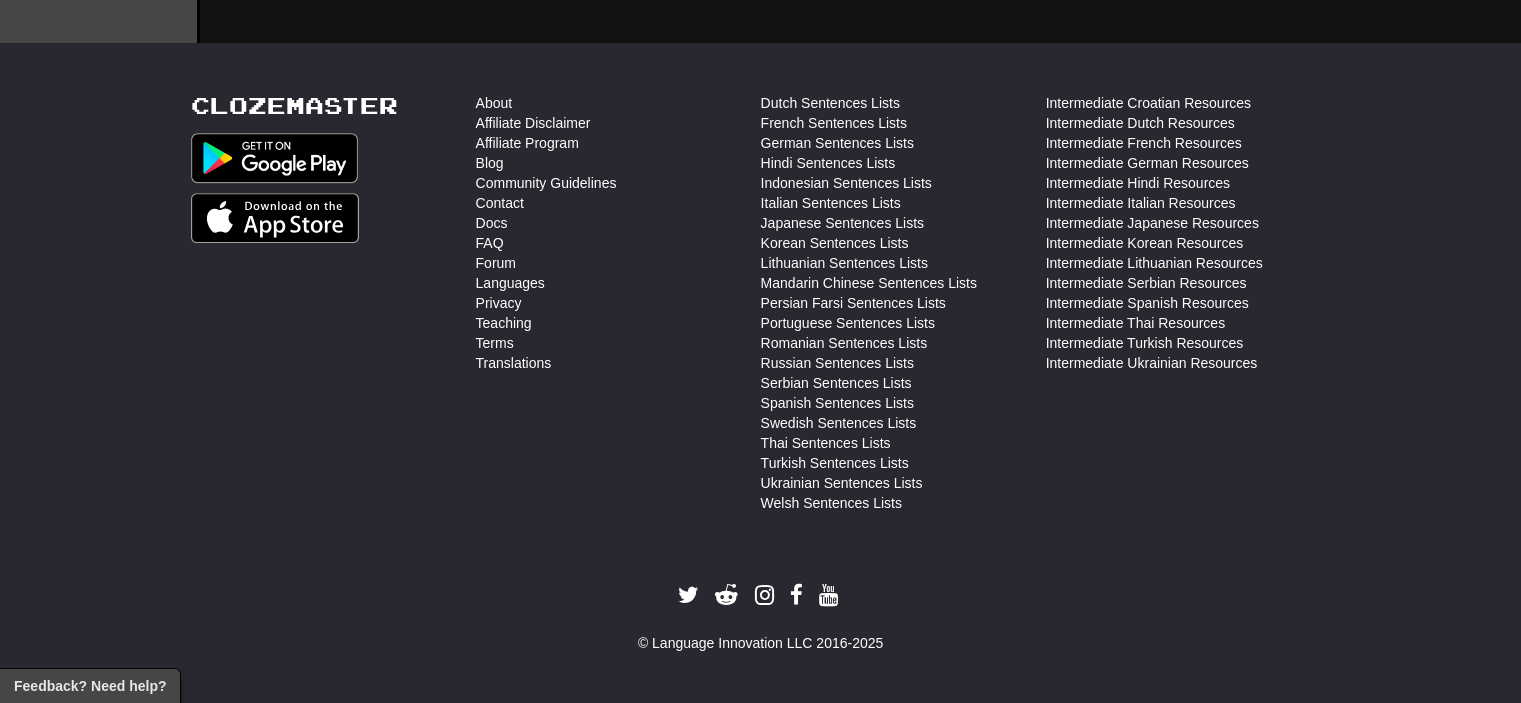 scroll, scrollTop: 961, scrollLeft: 0, axis: vertical 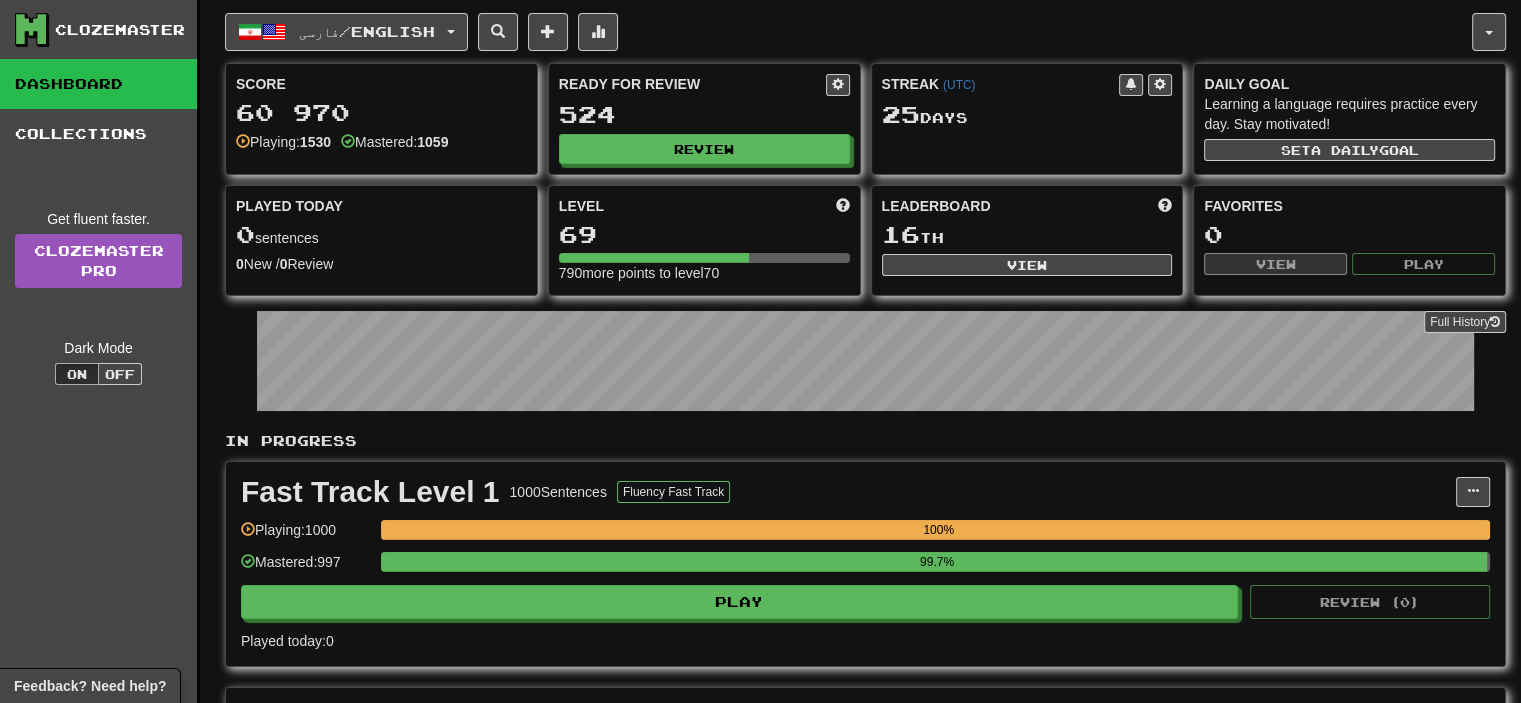 click on "Fast Track Level 1 1000  Sentences Fluency Fast Track Manage Sentences Unpin from Dashboard  Playing:  1000 100%  Mastered:  997 99.7% Play Review ( 0 ) Played today:  0" at bounding box center [865, 564] 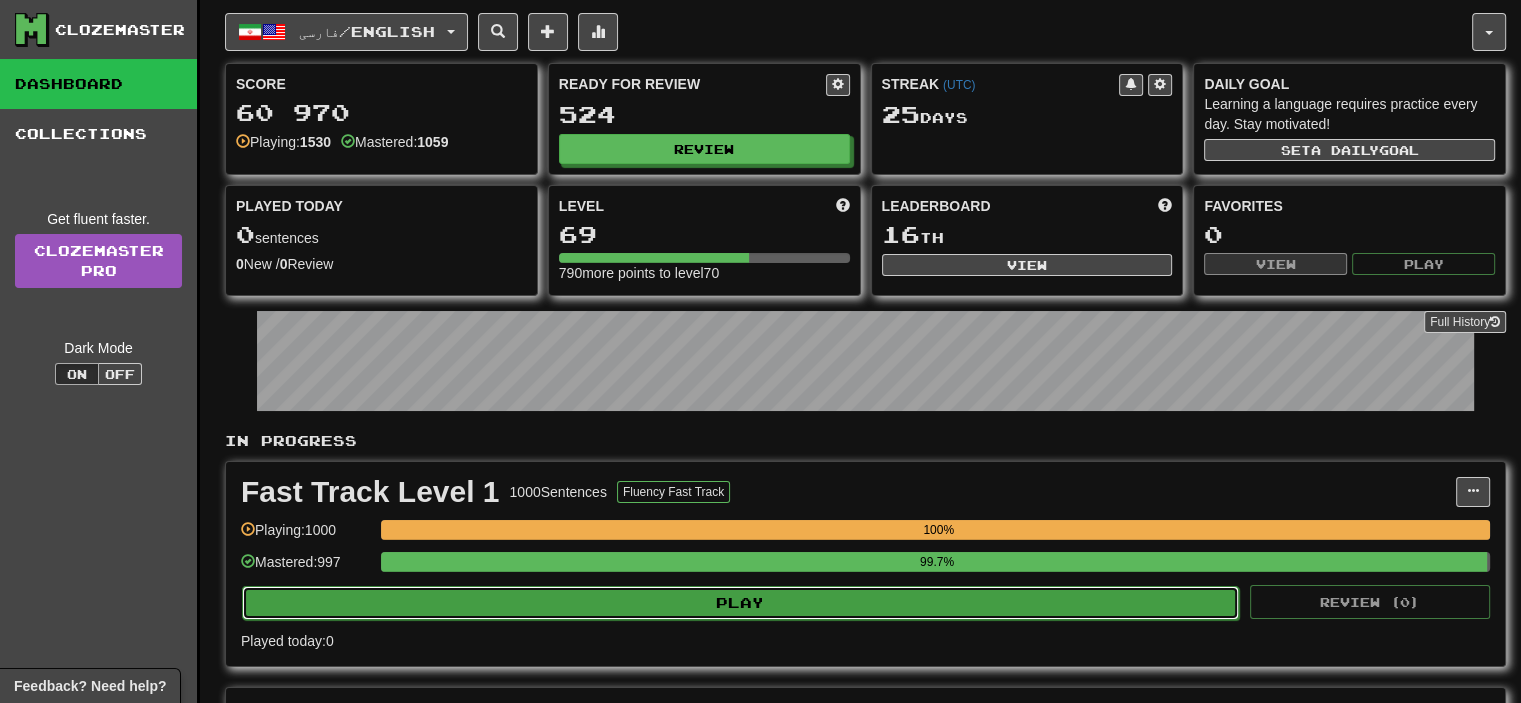 click on "Play" at bounding box center [740, 603] 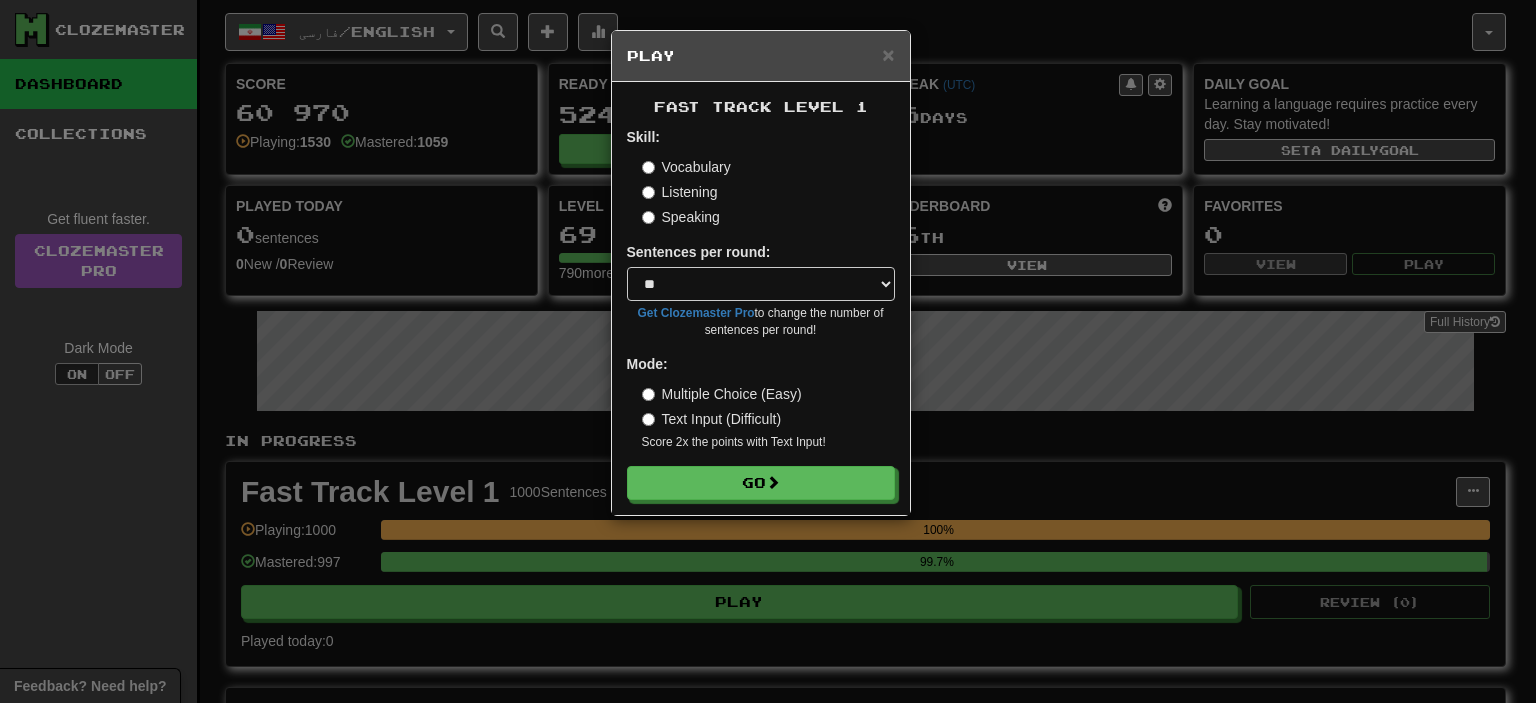 click on "Skill: Vocabulary Listening Speaking Sentences per round: * ** ** ** ** ** *** ******** Get Clozemaster Pro  to change the number of sentences per round! Mode: Multiple Choice (Easy) Text Input (Difficult) Score 2x the points with Text Input ! Go" at bounding box center (761, 313) 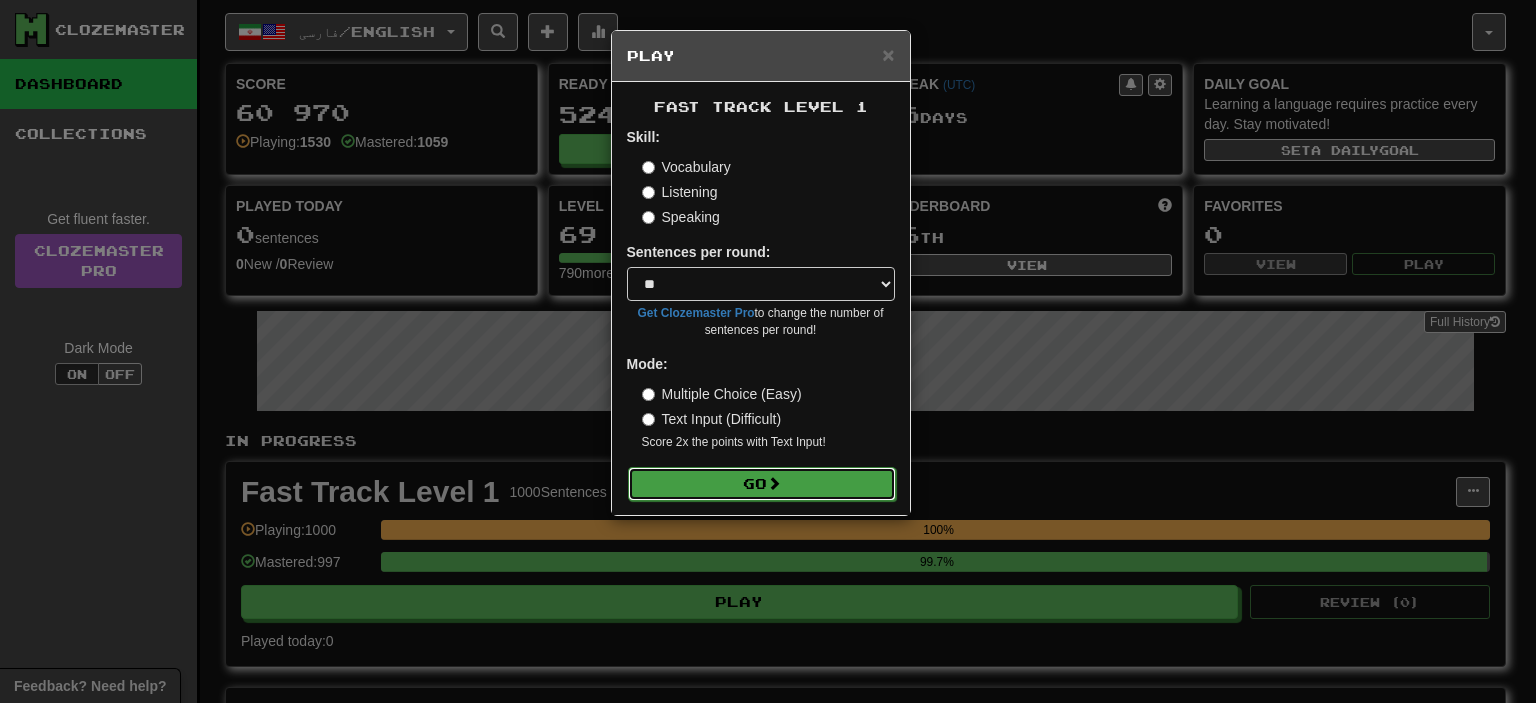 click on "Go" at bounding box center [762, 484] 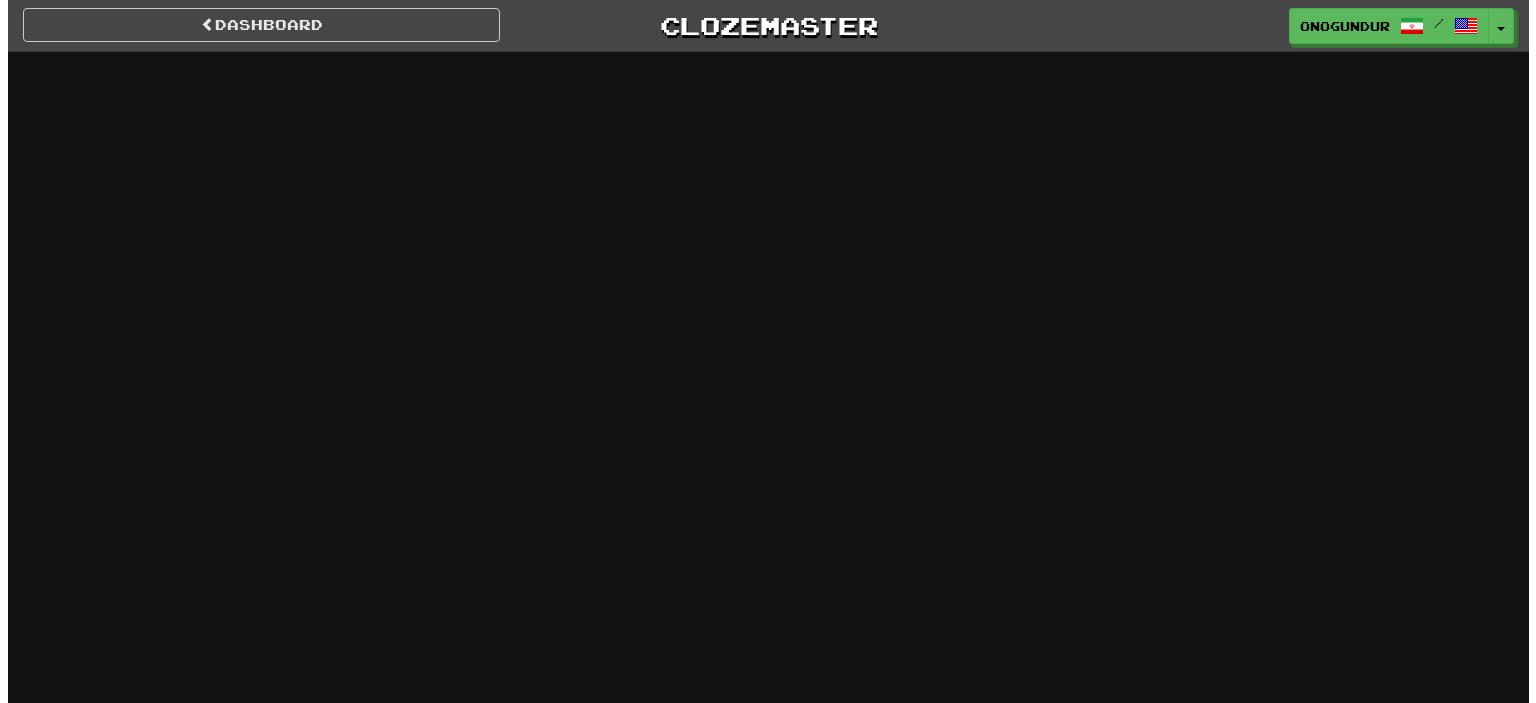 scroll, scrollTop: 0, scrollLeft: 0, axis: both 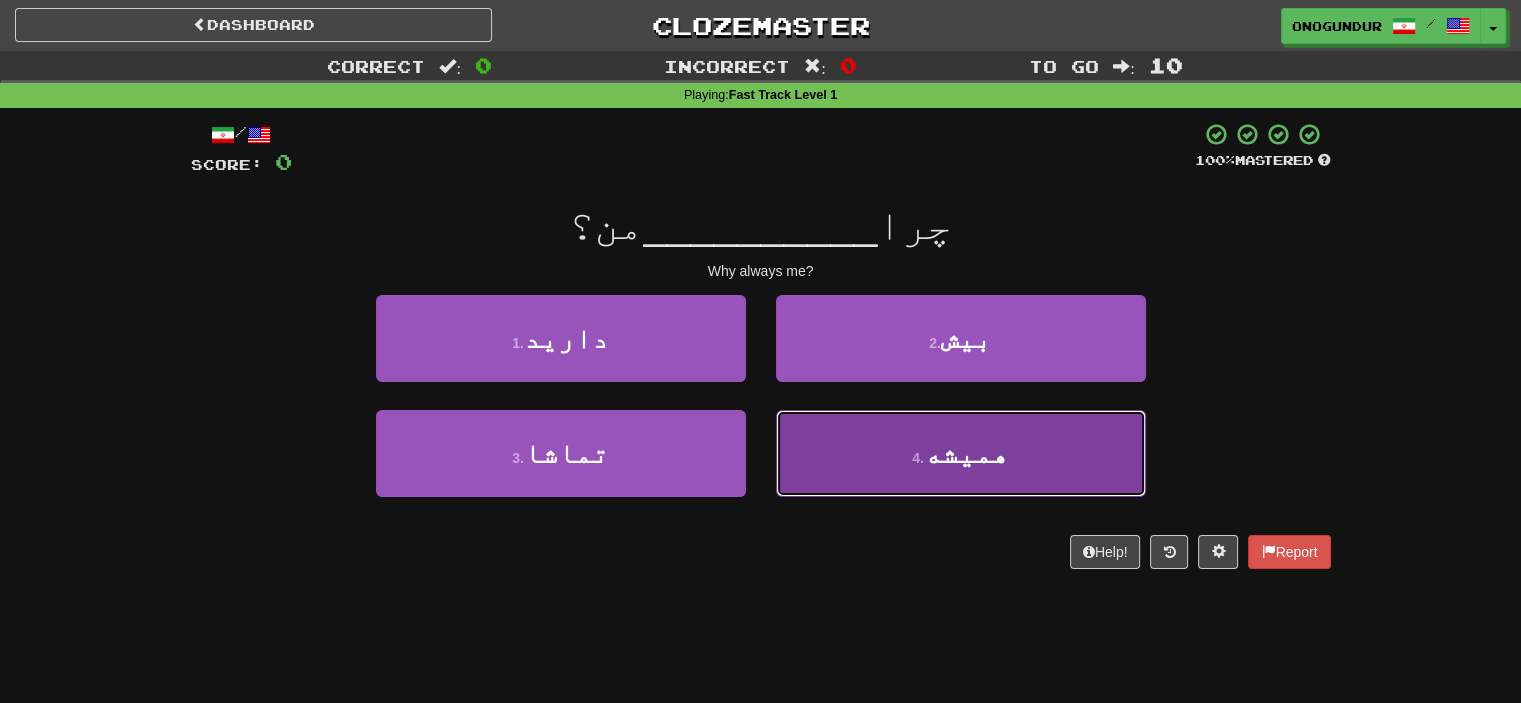 click on "4 .  همیشه" at bounding box center (961, 453) 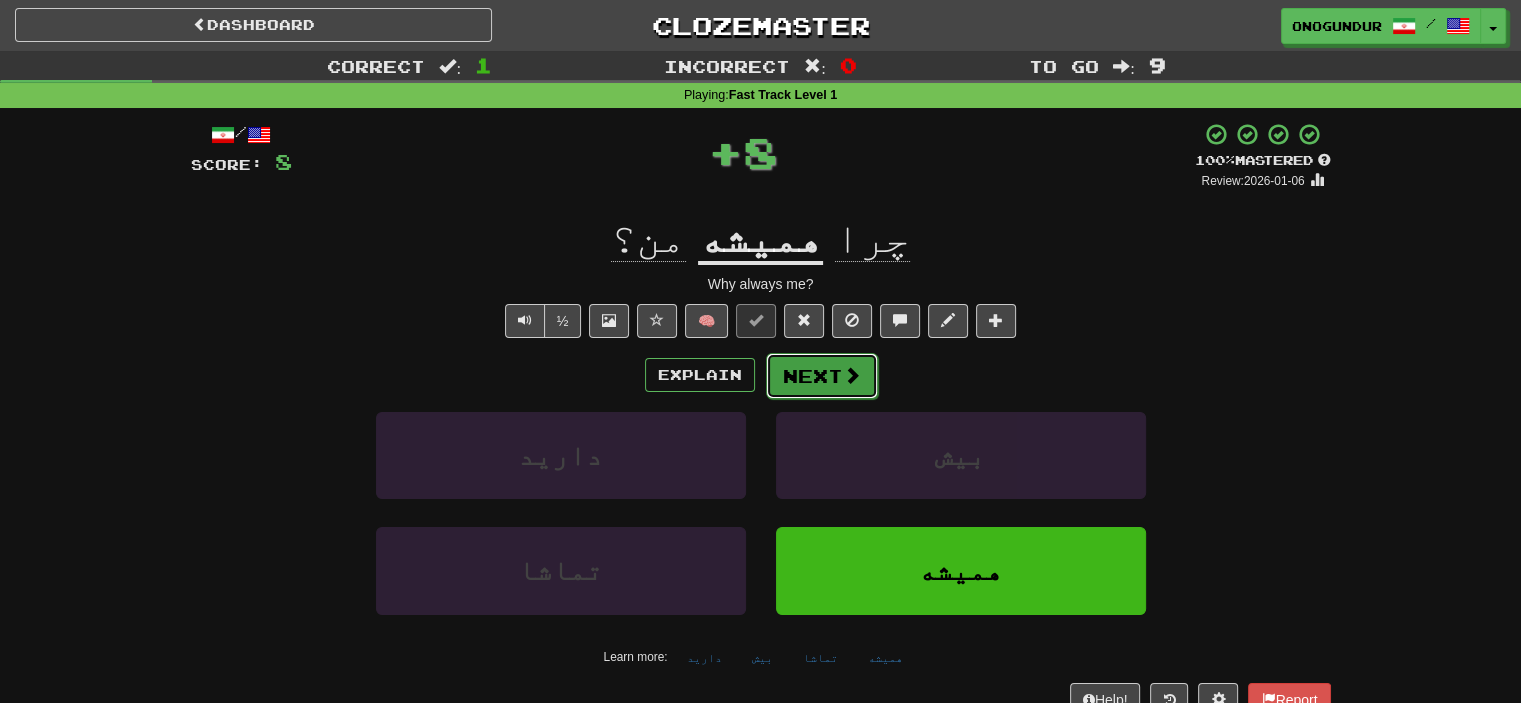 click on "Next" at bounding box center (822, 376) 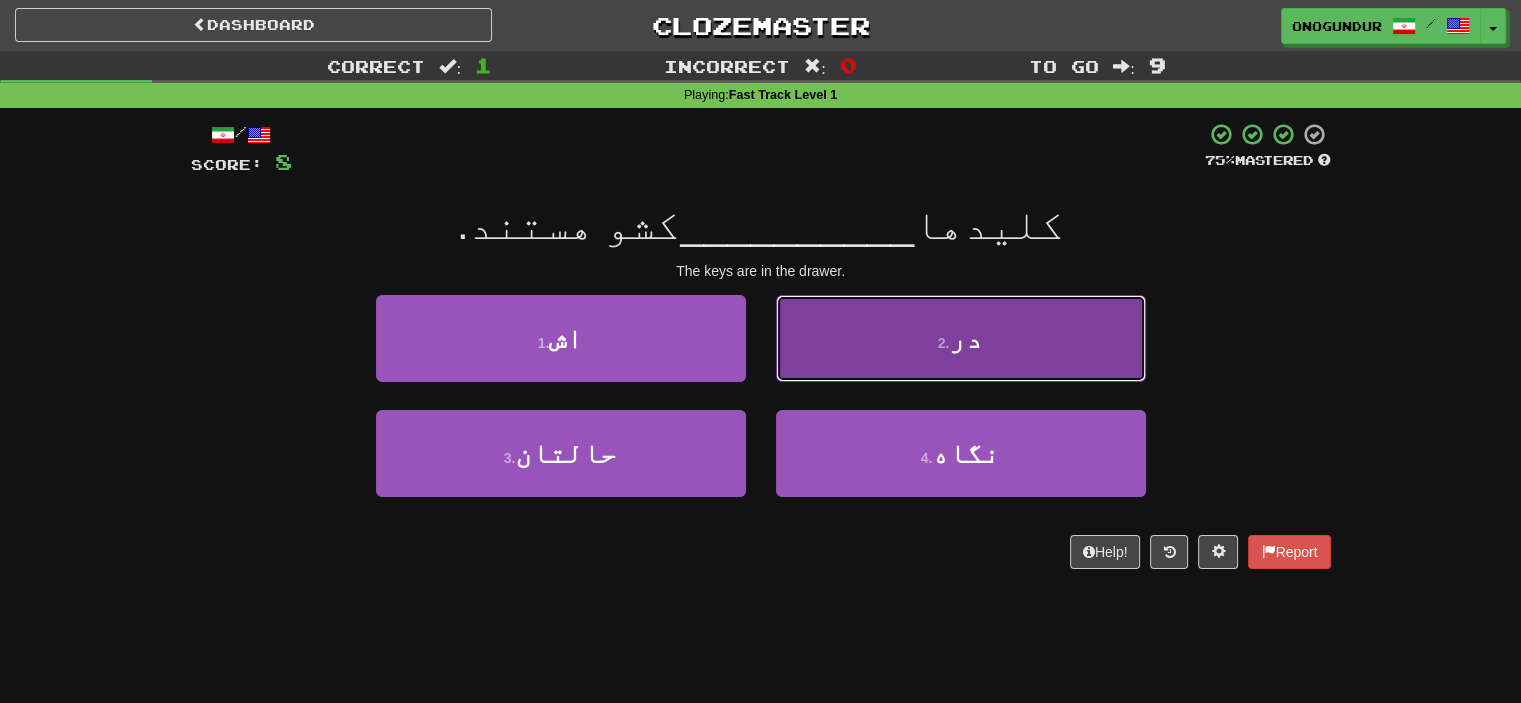click on "2 .  در" at bounding box center [961, 338] 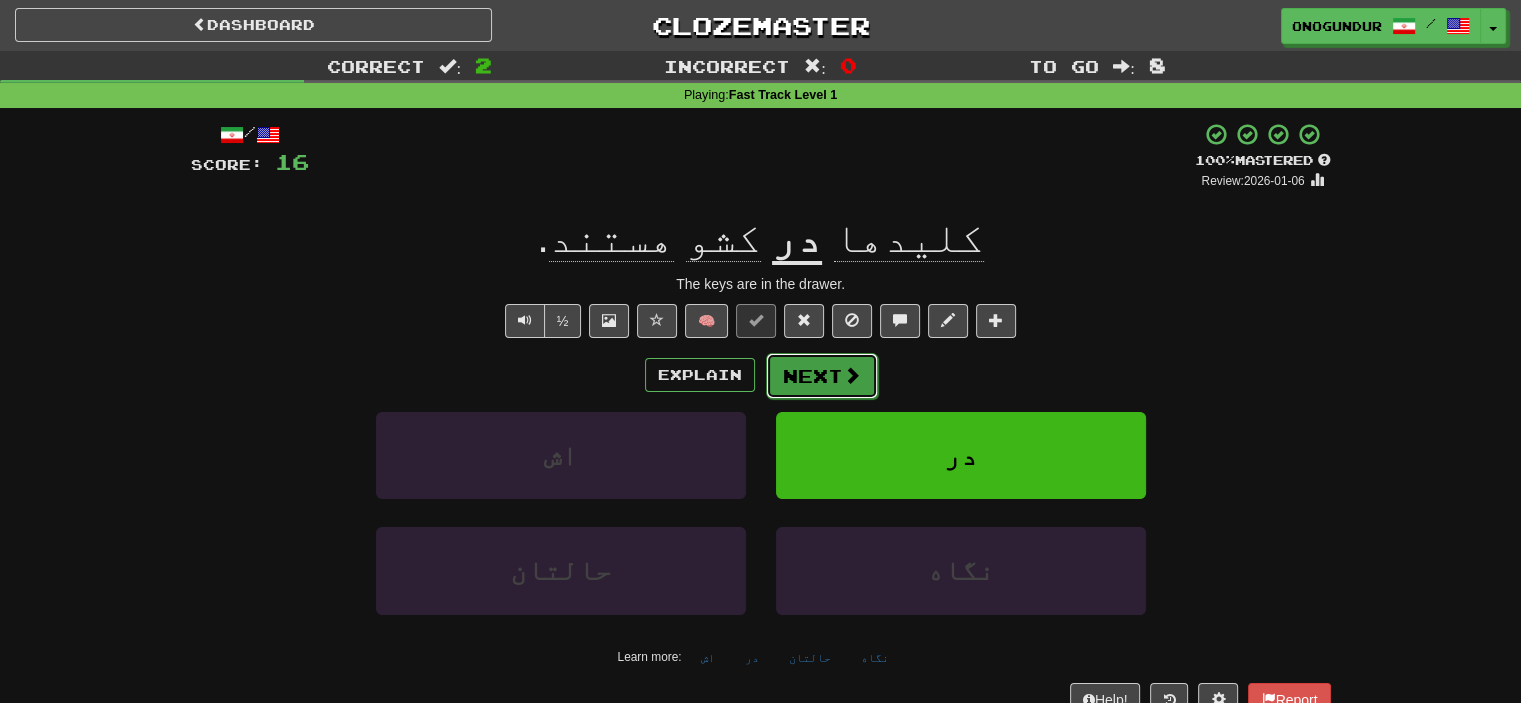 click on "Next" at bounding box center [822, 376] 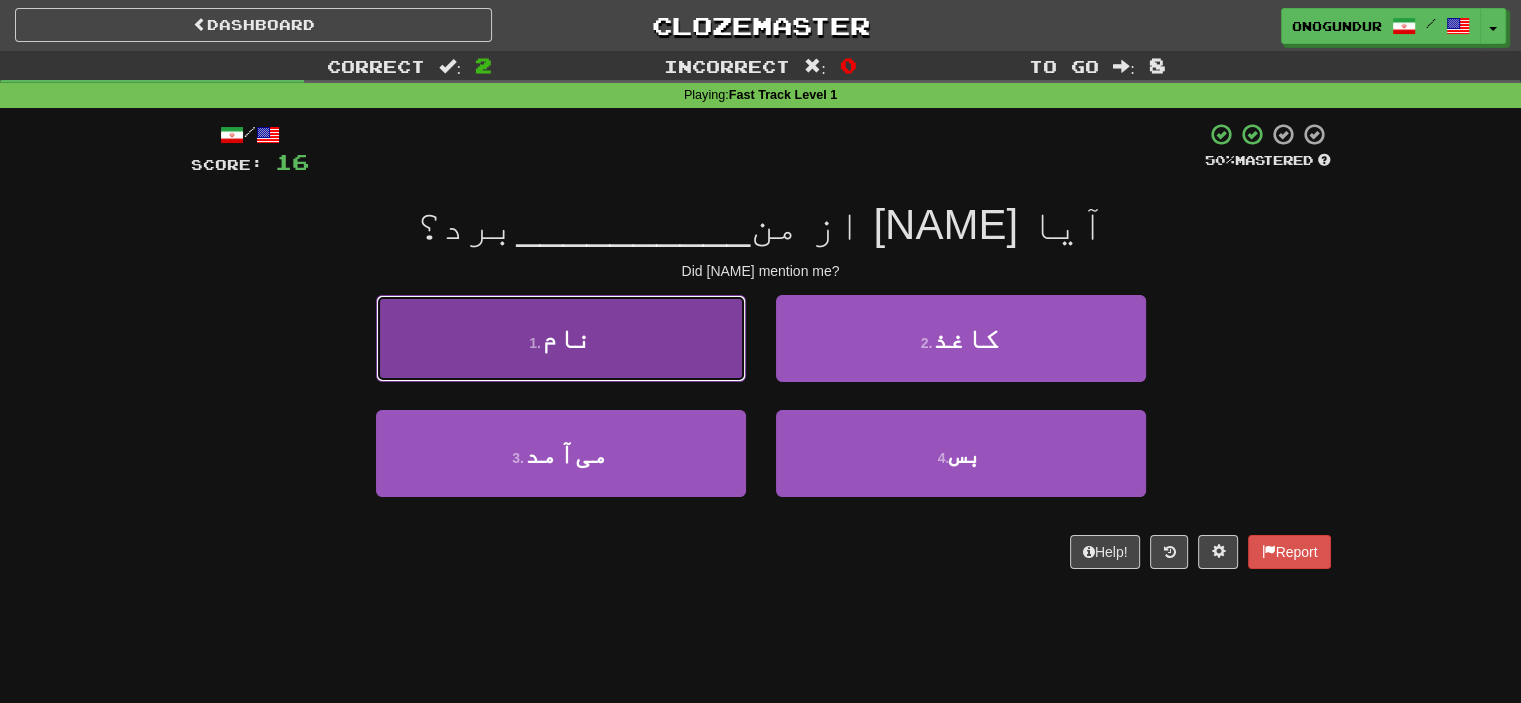 click on "1 .  نام" at bounding box center (561, 338) 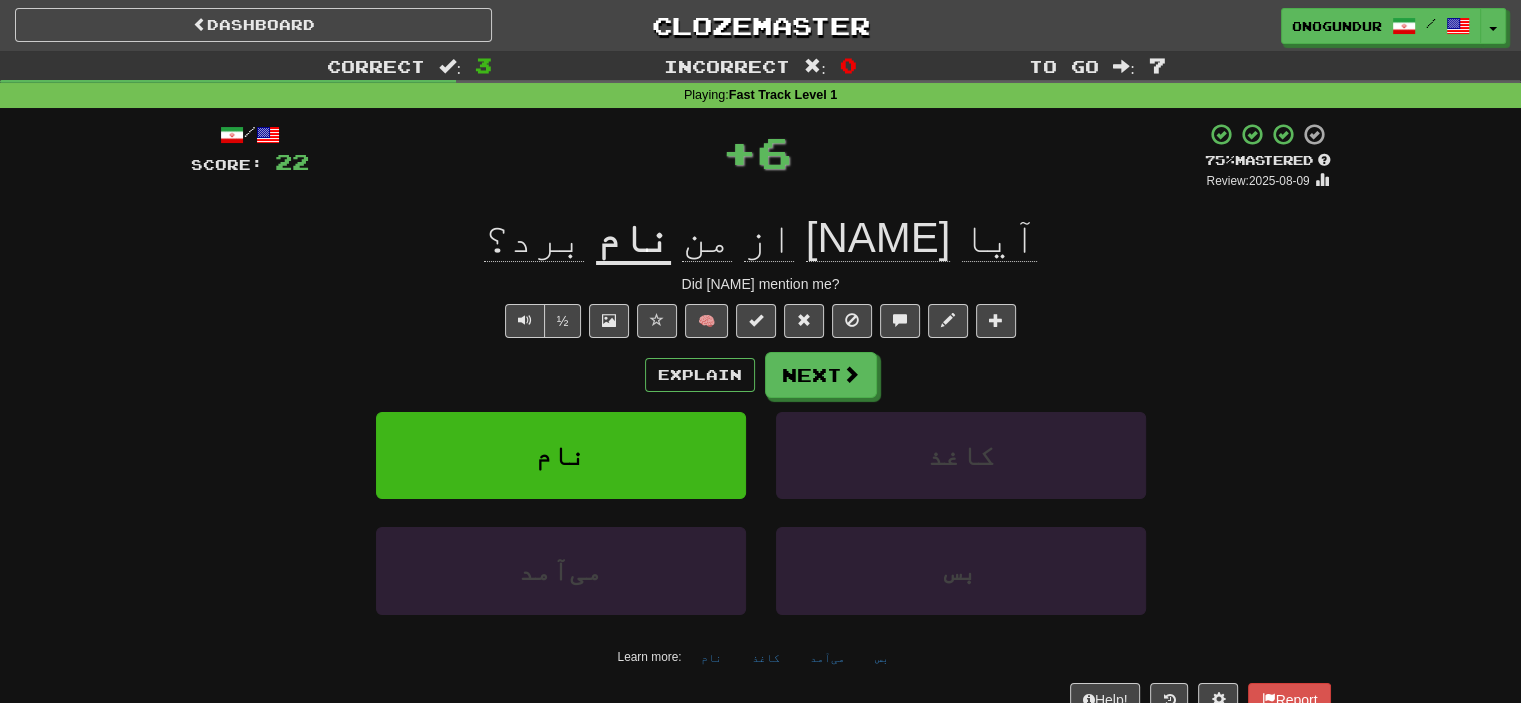 click on "Explain Next" at bounding box center [761, 375] 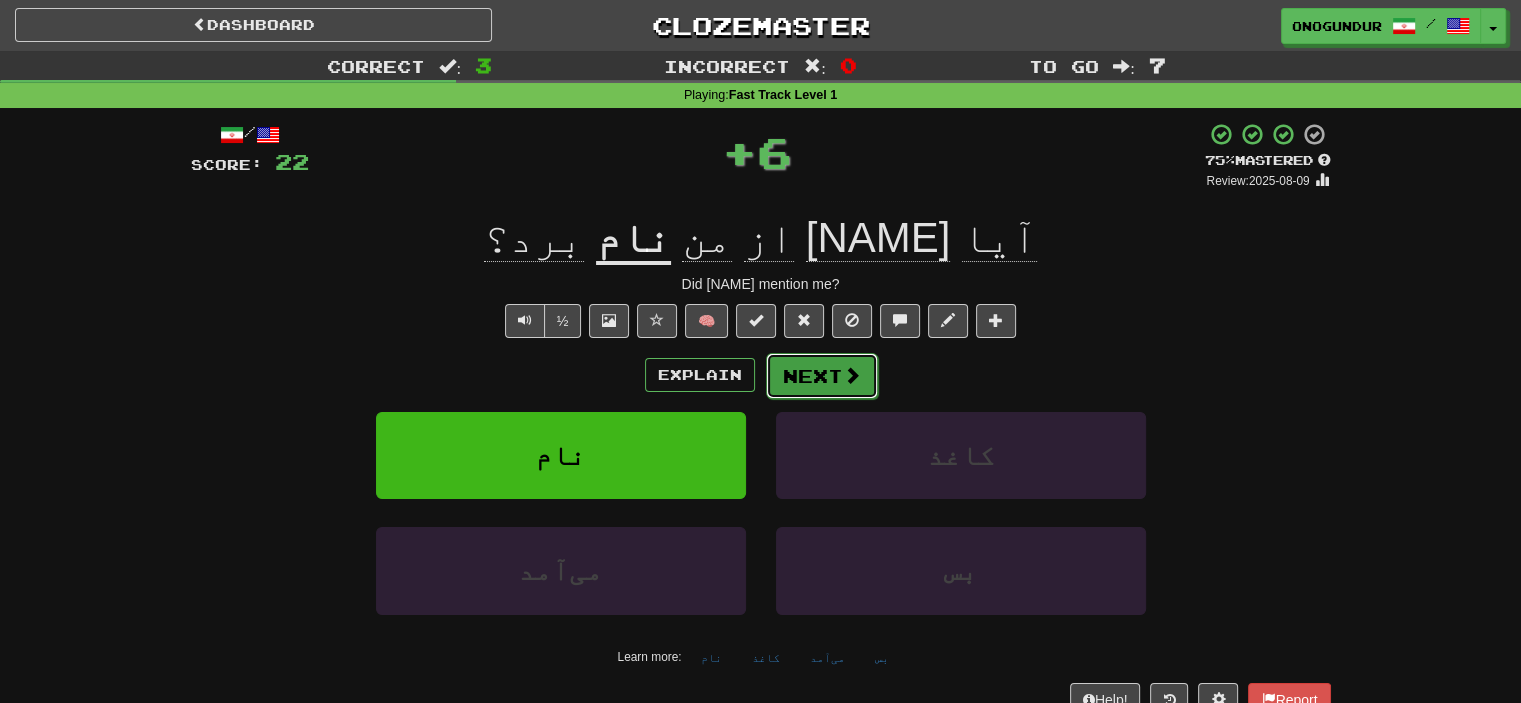 click at bounding box center (852, 375) 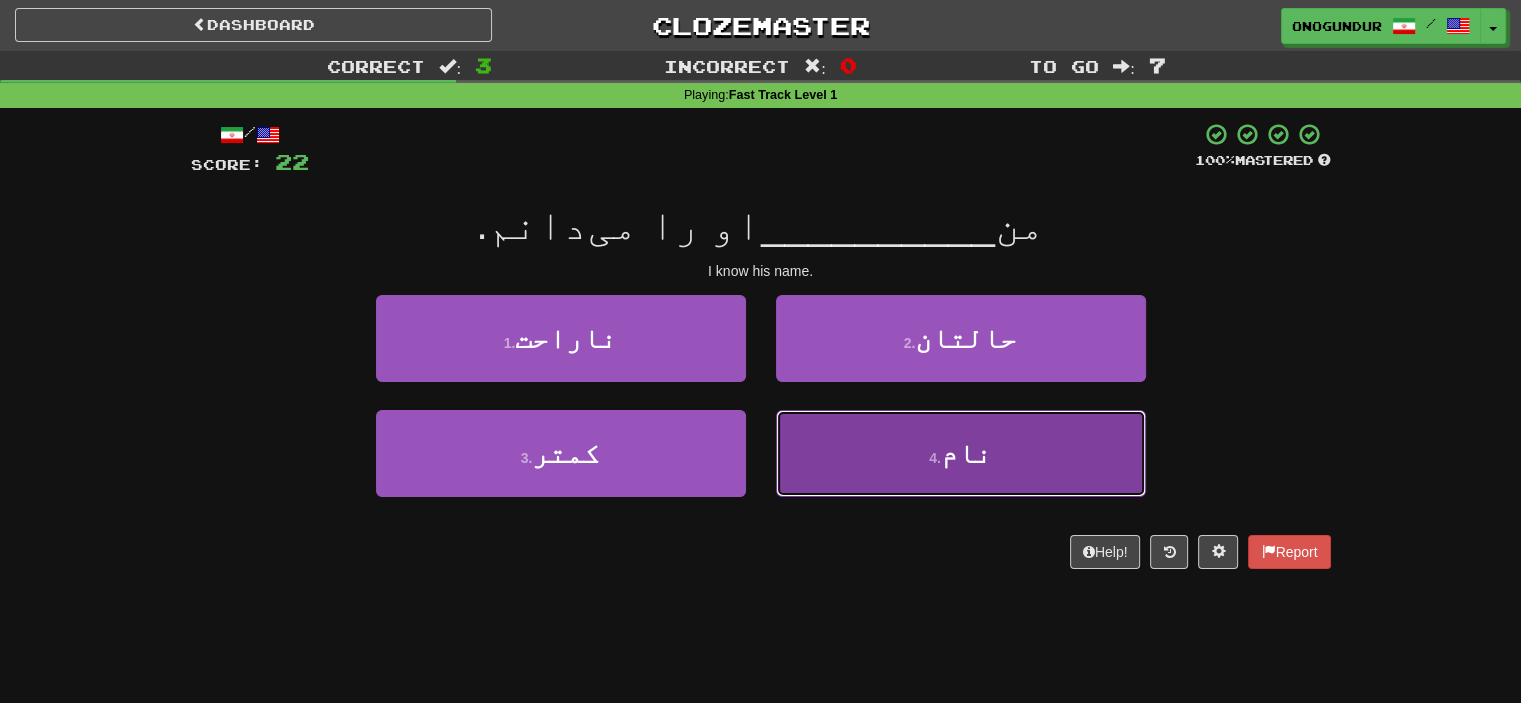 click on "4 .  نام" at bounding box center (961, 453) 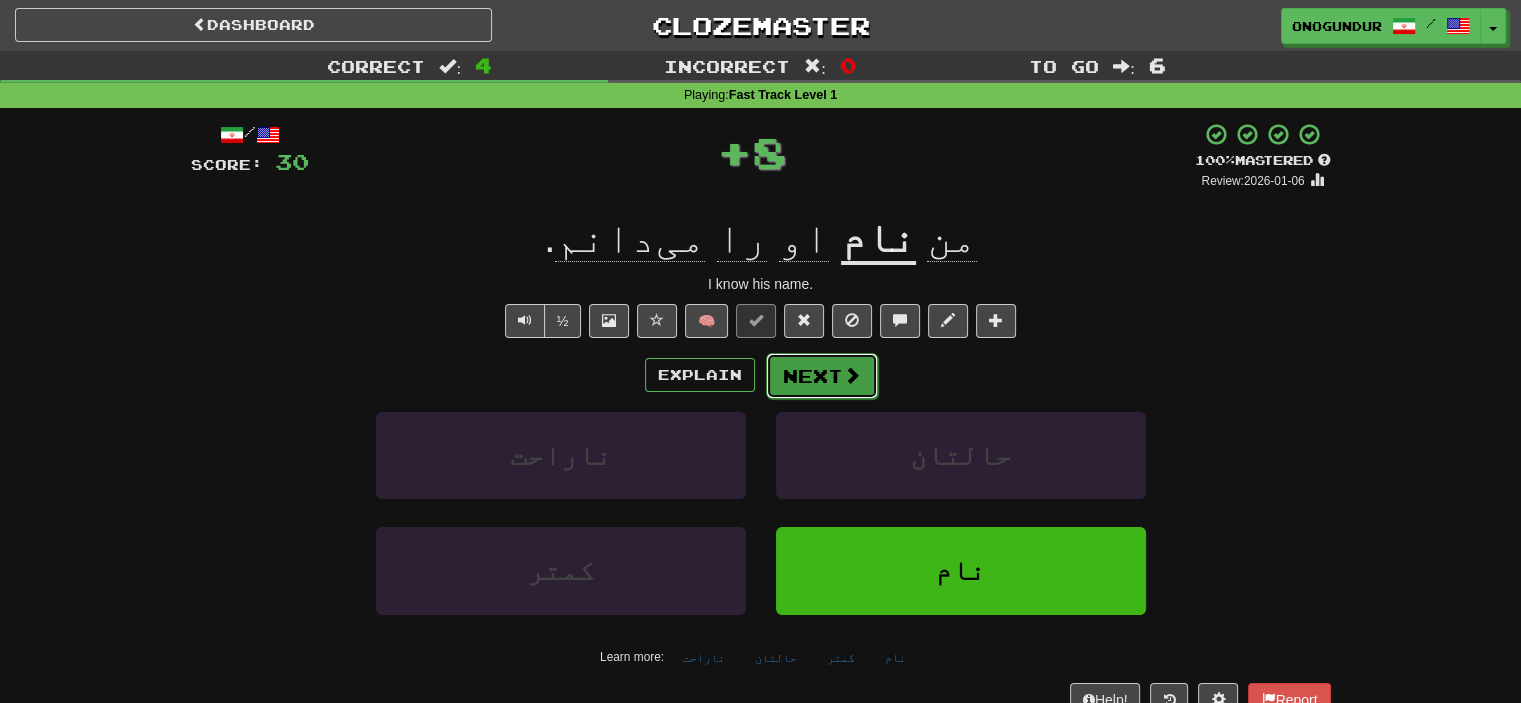 click at bounding box center (852, 375) 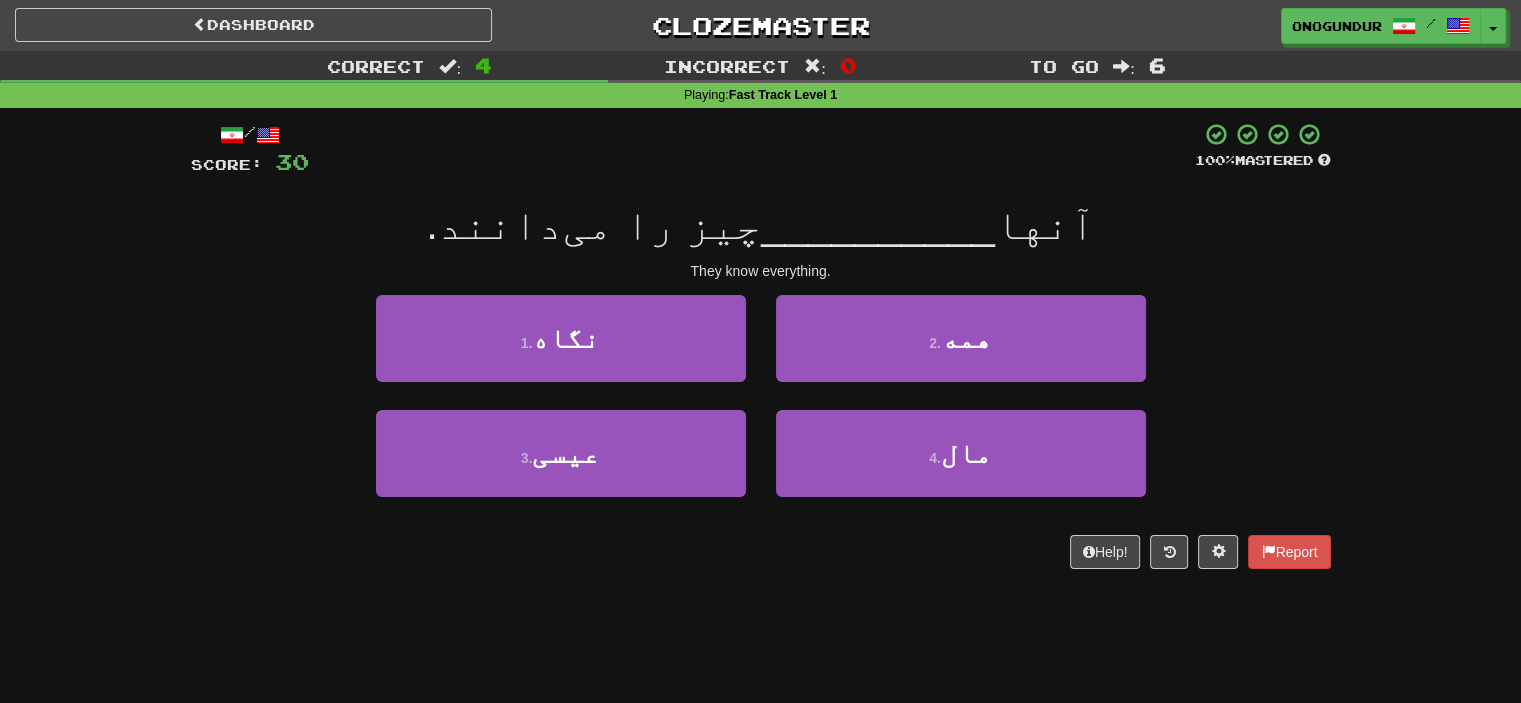 click on "Help!  Report" at bounding box center (761, 552) 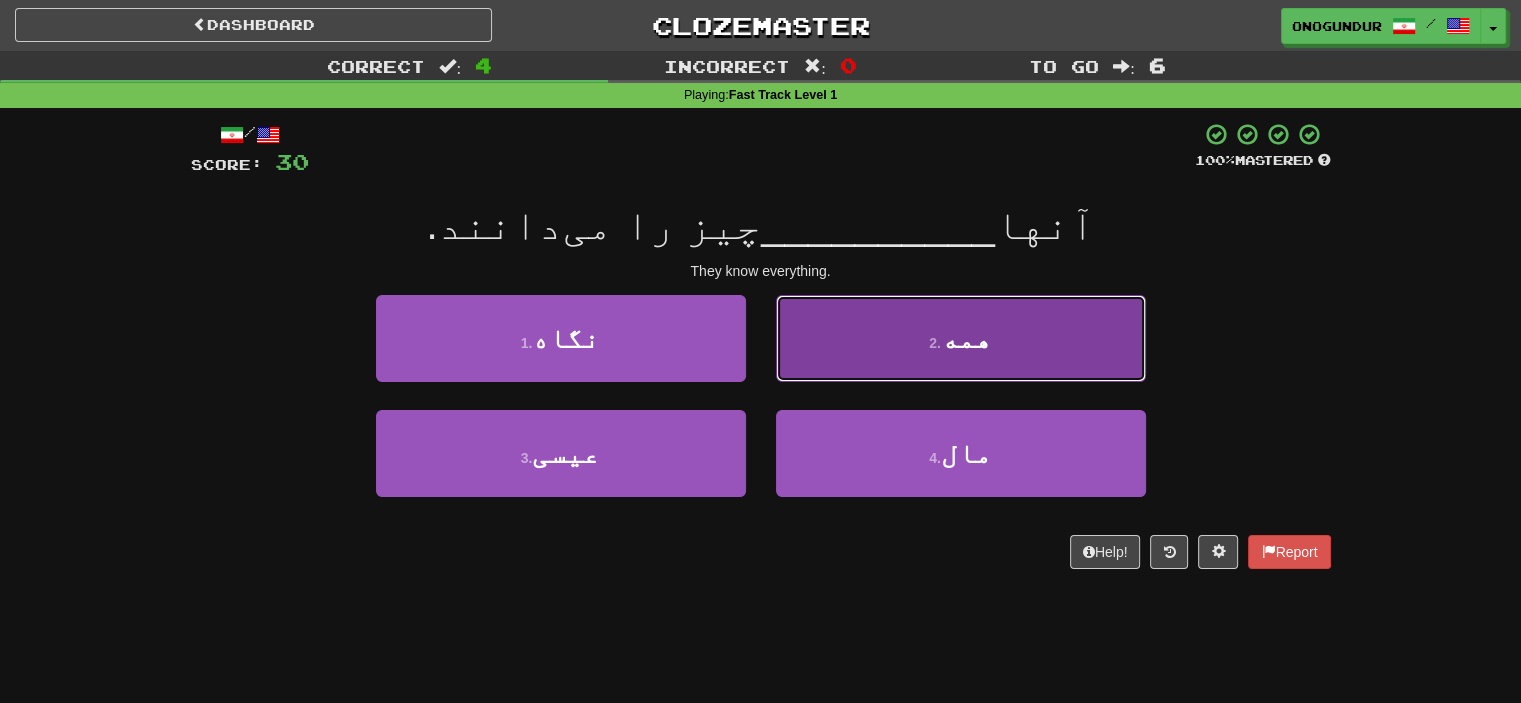 click on "2 .  همه" at bounding box center [961, 338] 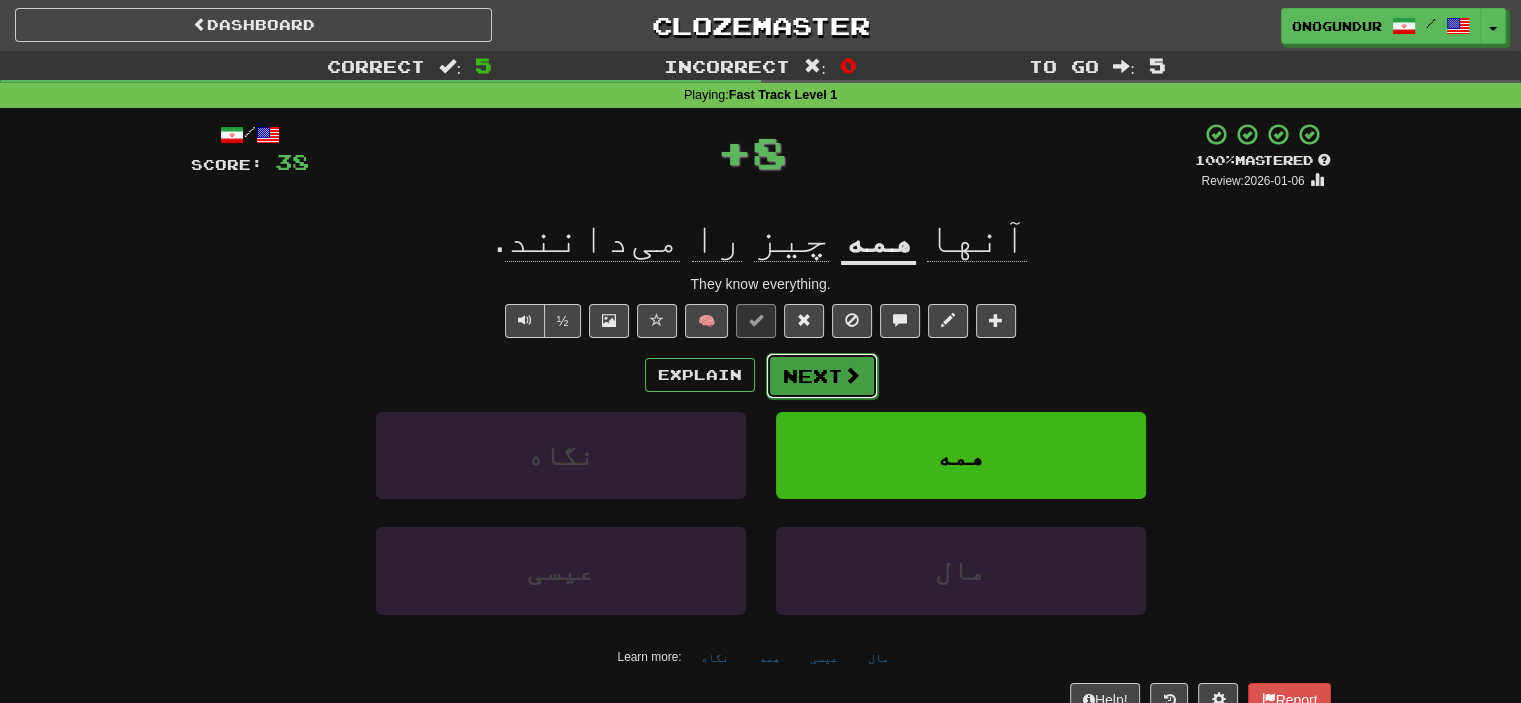 click on "Next" at bounding box center [822, 376] 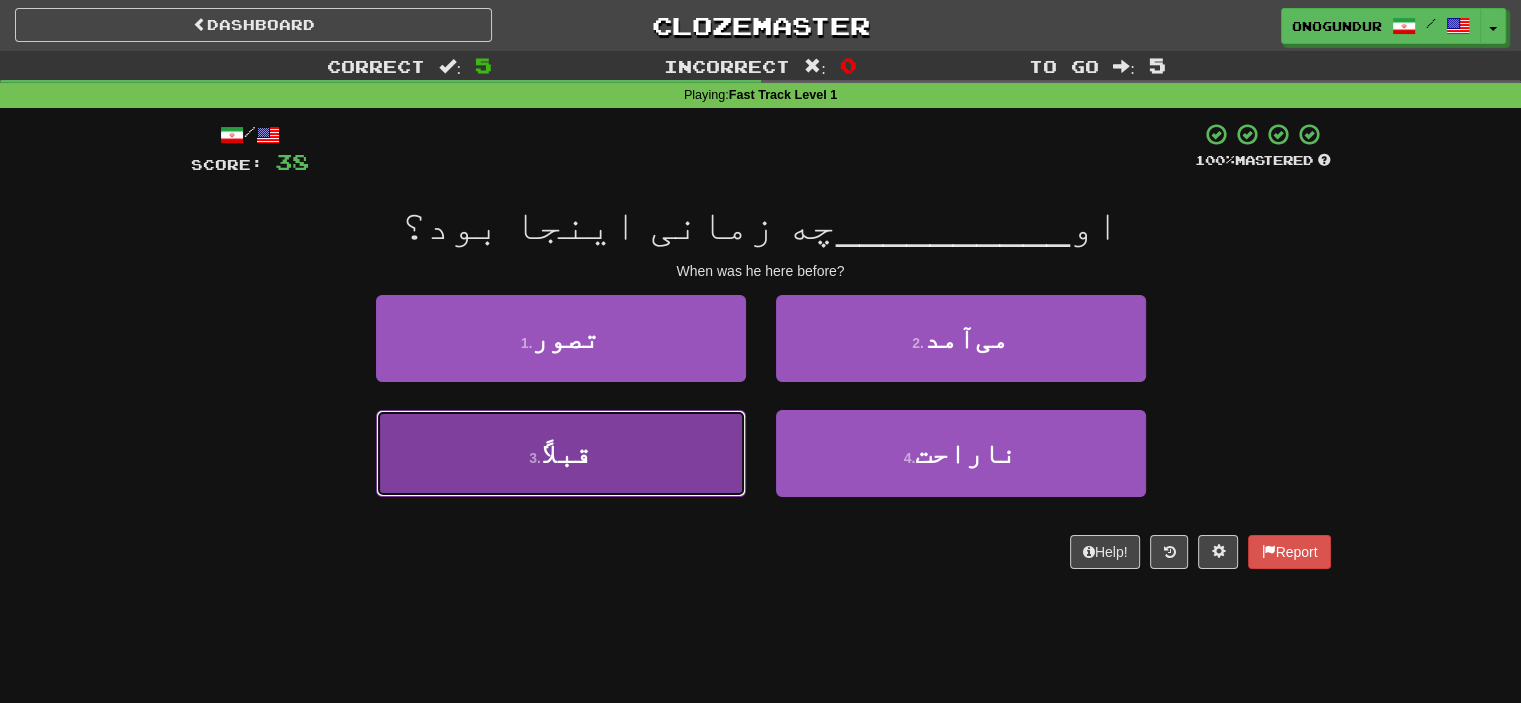 click on "3 .  قبلاً" at bounding box center (561, 453) 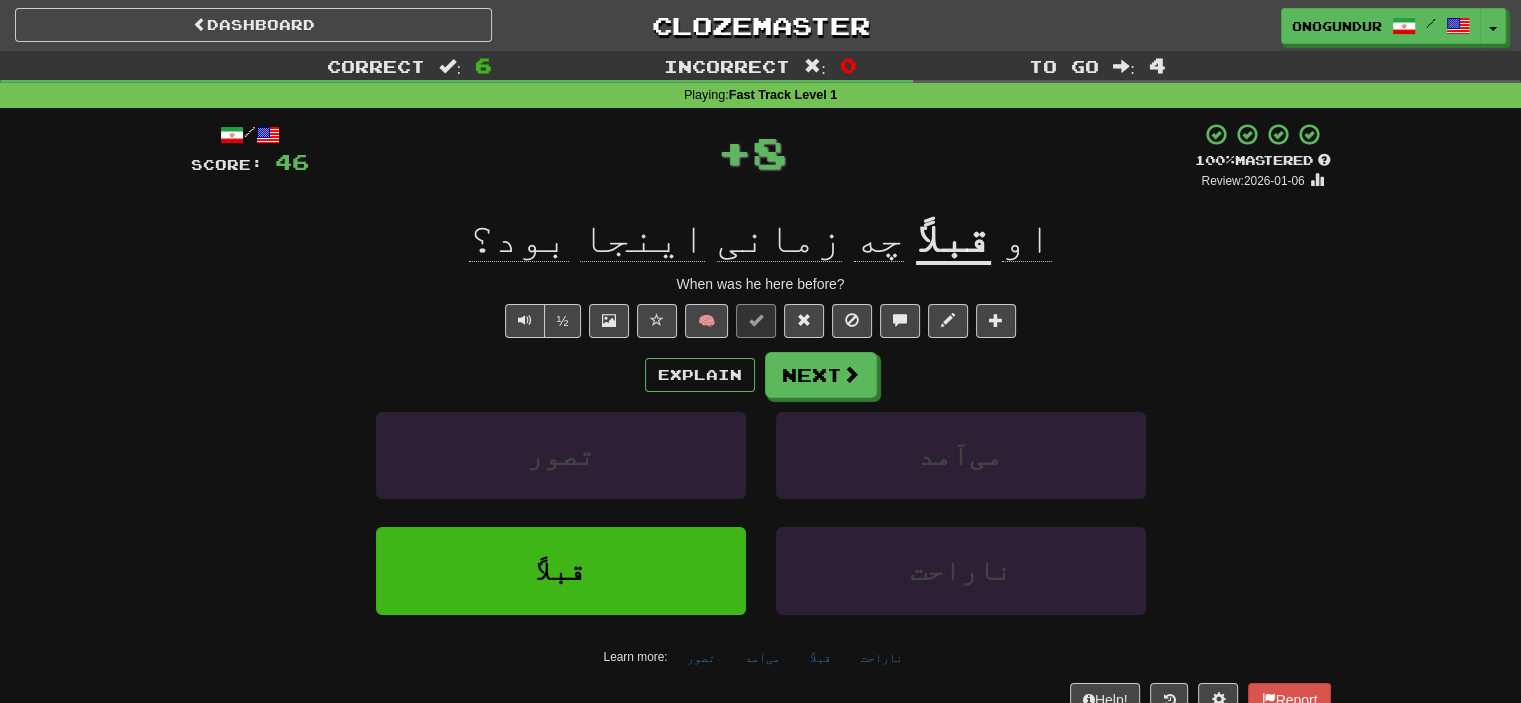 click on "/  Score:   46 + 8 100 %  Mastered Review:  2026-01-06 او   قبلاً   چه   زمانی   اینجا   بود؟ When was he here before? ½ 🧠 Explain Next تصور می‌آمد قبلاً ناراحت Learn more: تصور می‌آمد قبلاً ناراحت  Help!  Report" at bounding box center [761, 419] 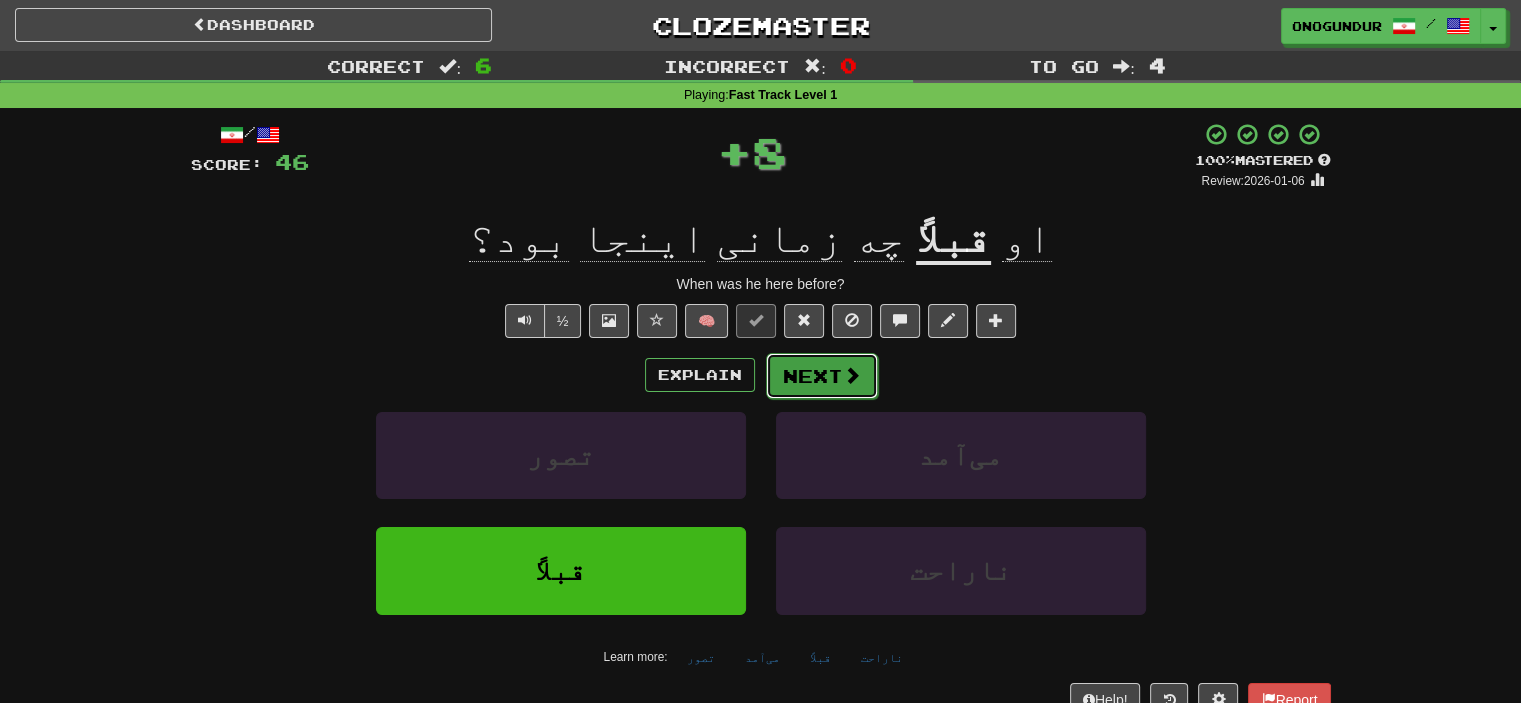 click on "Next" at bounding box center (822, 376) 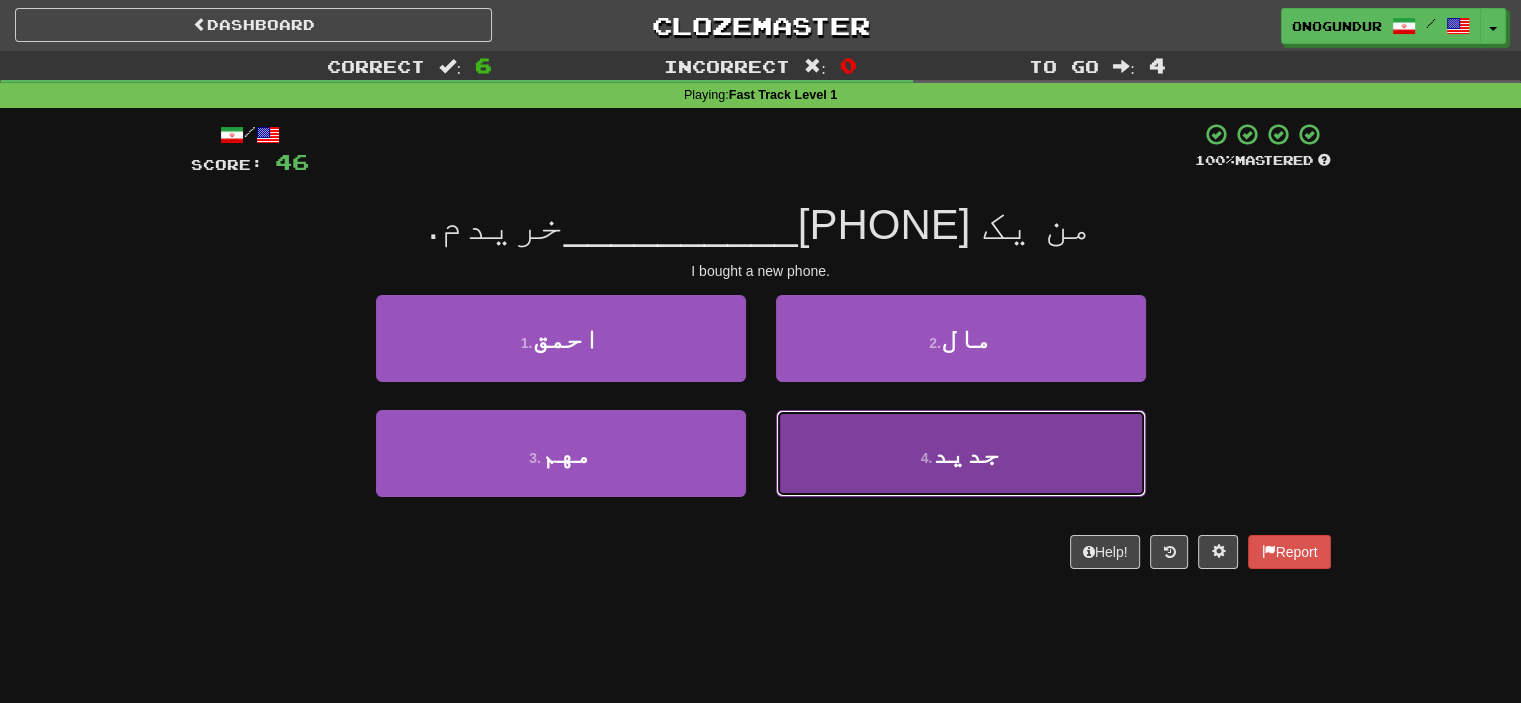 click on "4 .  جدید" at bounding box center [961, 453] 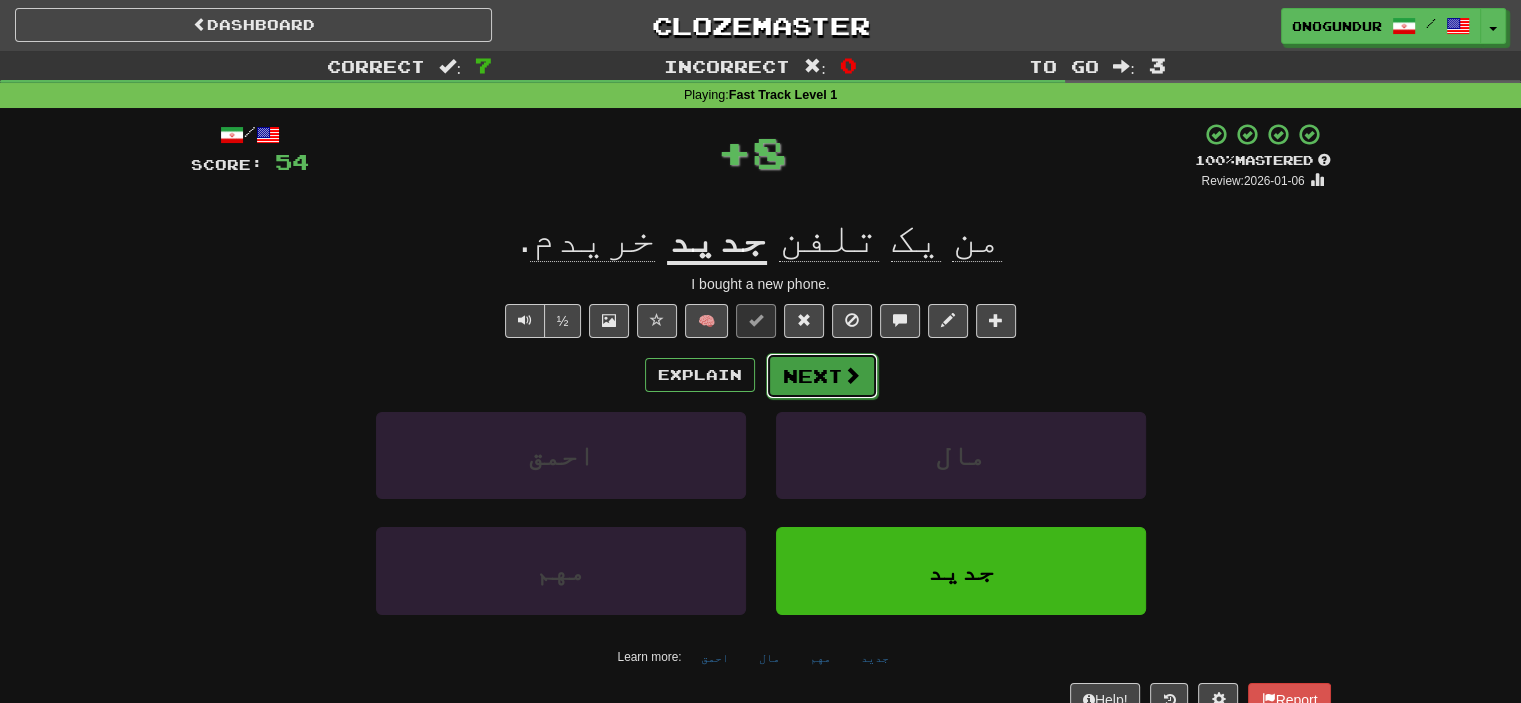 click on "Next" at bounding box center [822, 376] 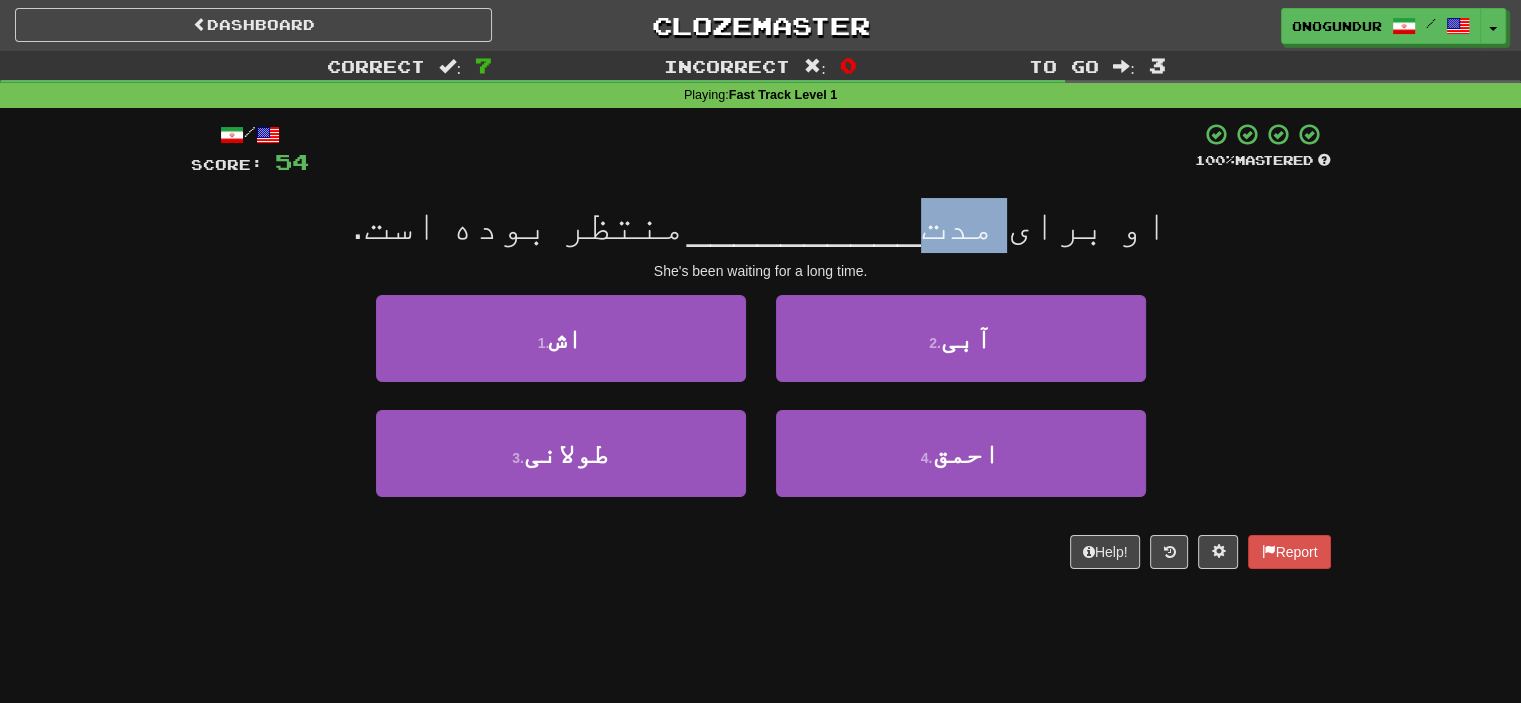 drag, startPoint x: 923, startPoint y: 219, endPoint x: 983, endPoint y: 218, distance: 60.00833 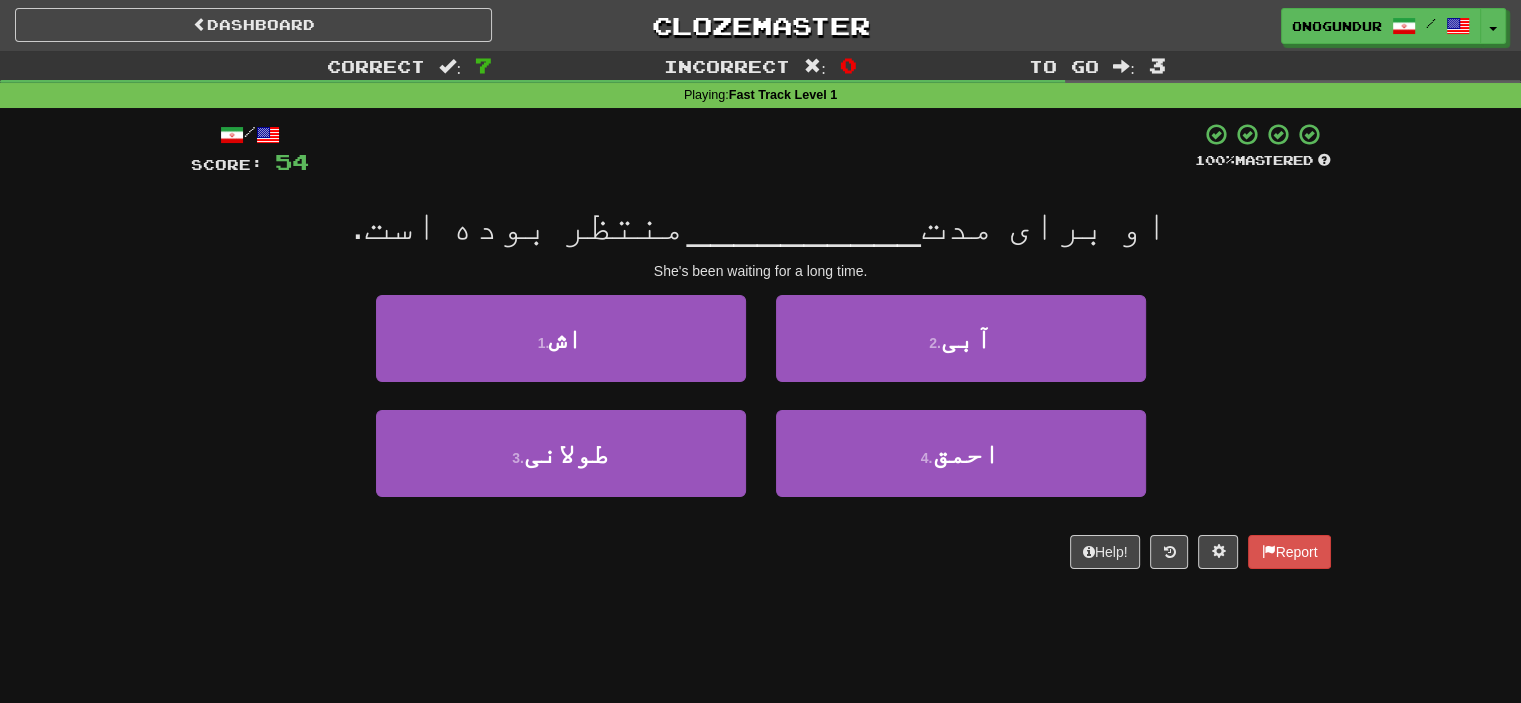 click on "Correct   :   7 Incorrect   :   0 To go   :   3 Playing :  Fast Track Level 1  /  Score:   54 100 %  Mastered او برای مدت  __________  منتظر بوده است. She's been waiting for a long time. 1 .  اش 2 .  آبی 3 .  طولانی 4 .  احمق  Help!  Report" at bounding box center (760, 324) 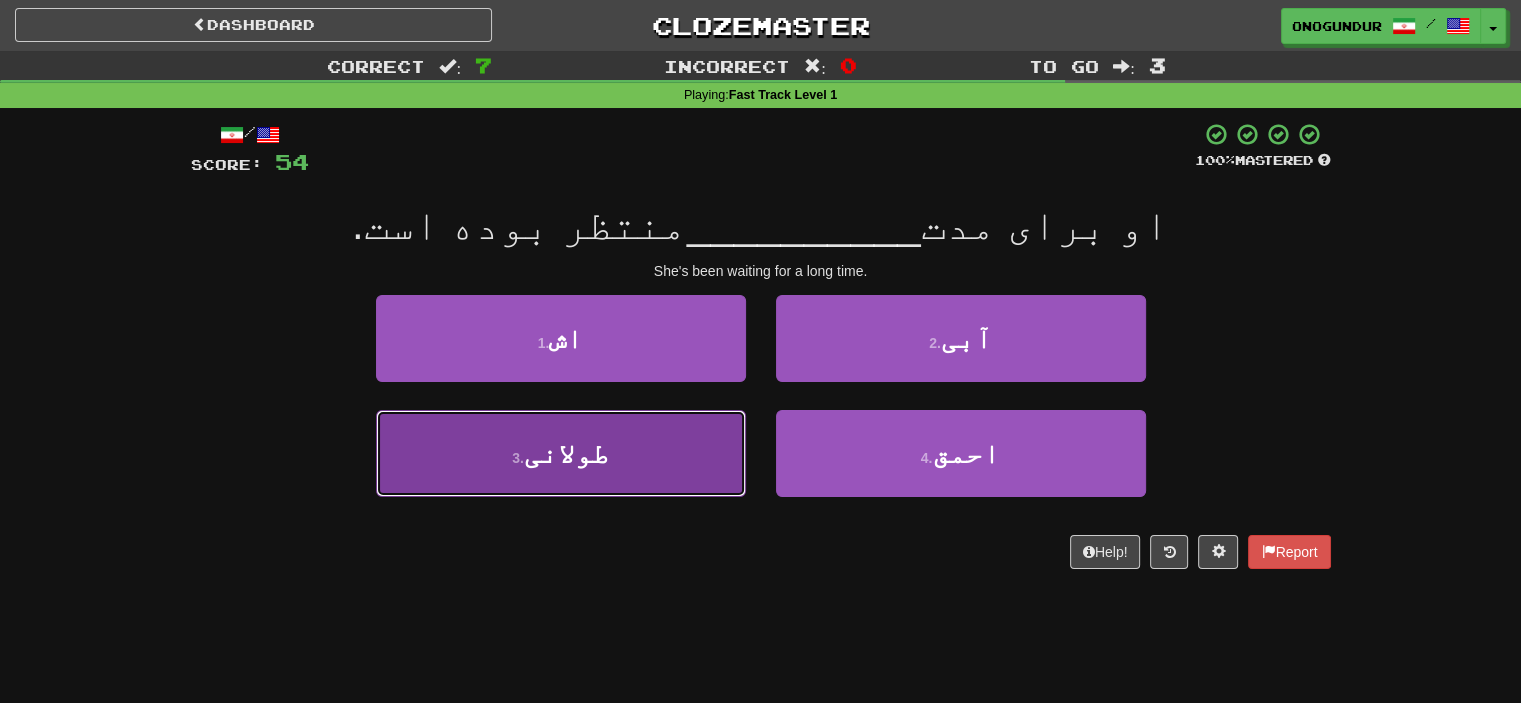 click on "3 .  طولانی" at bounding box center (561, 453) 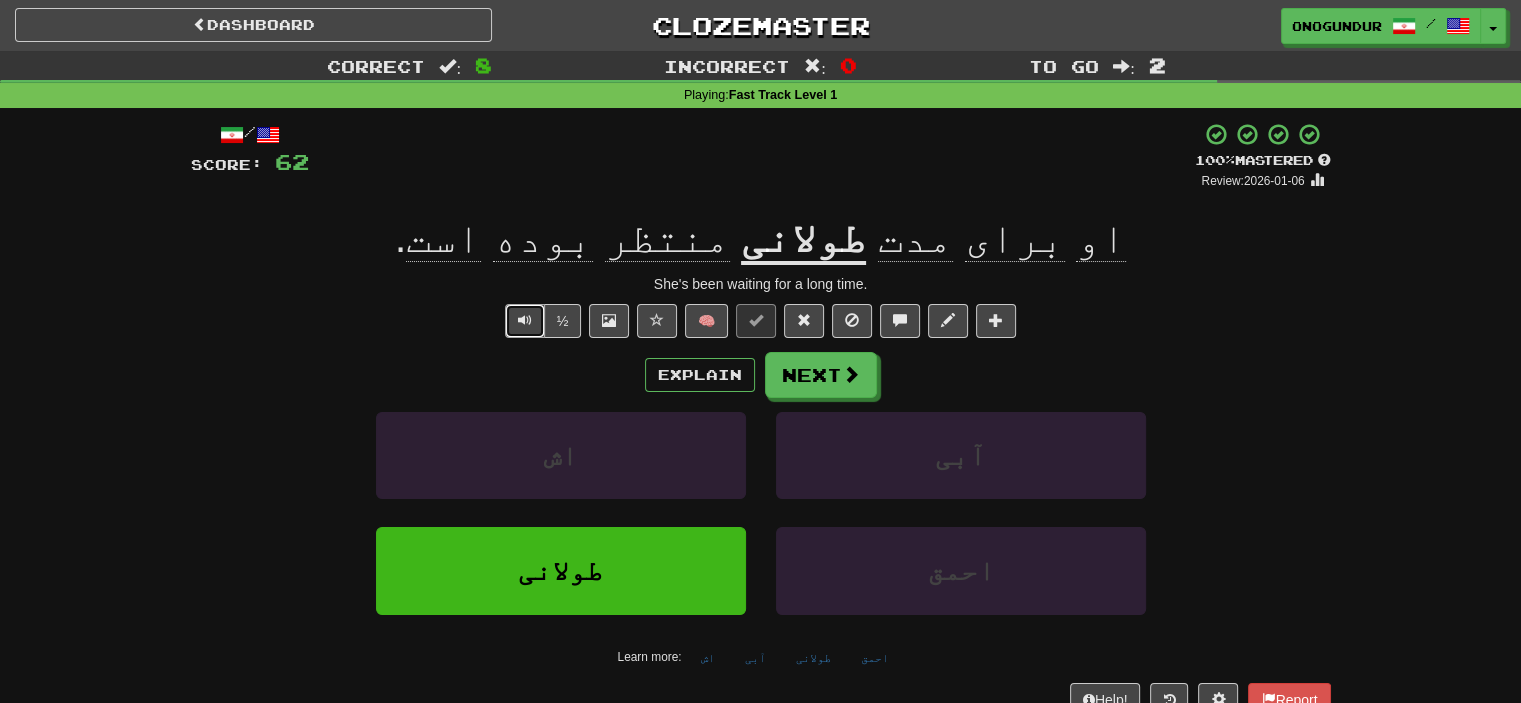 click at bounding box center (525, 320) 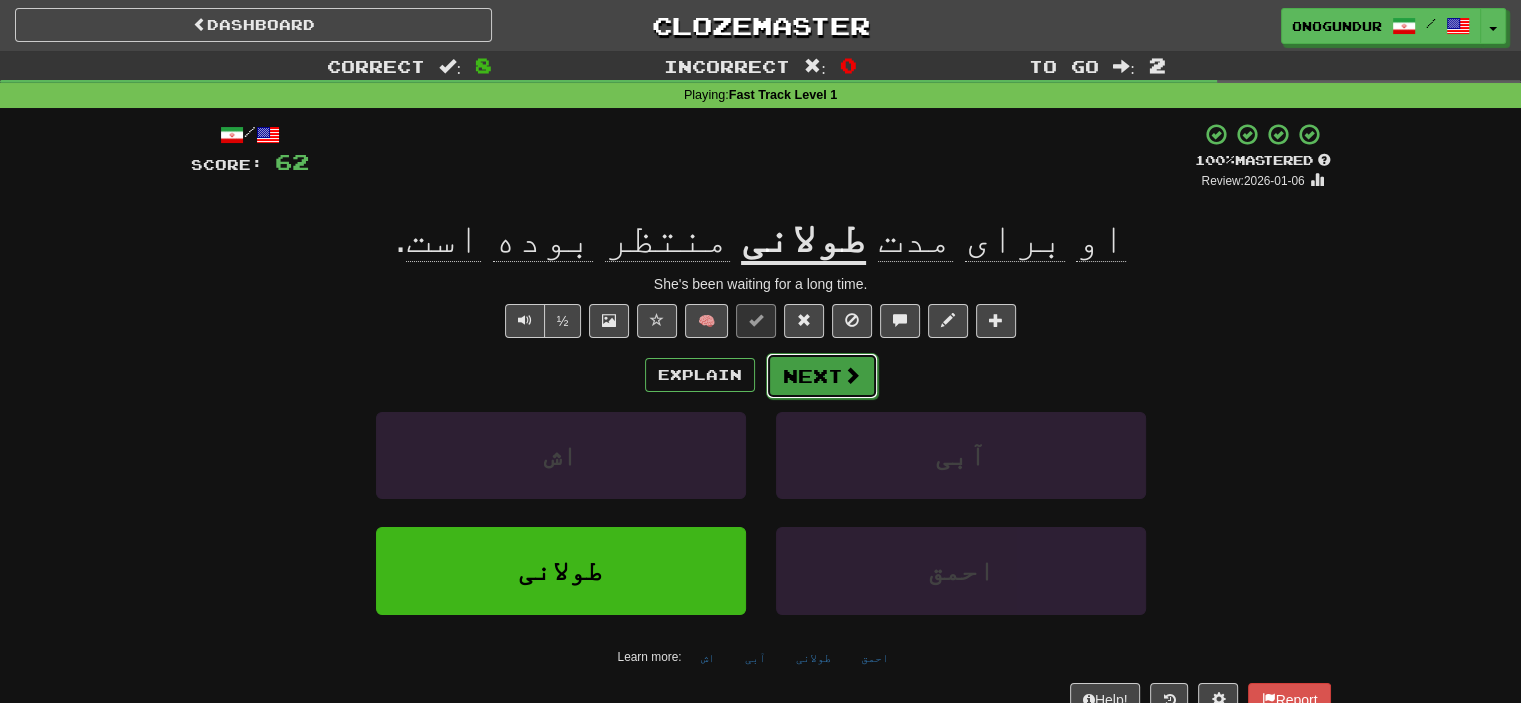 click at bounding box center [852, 375] 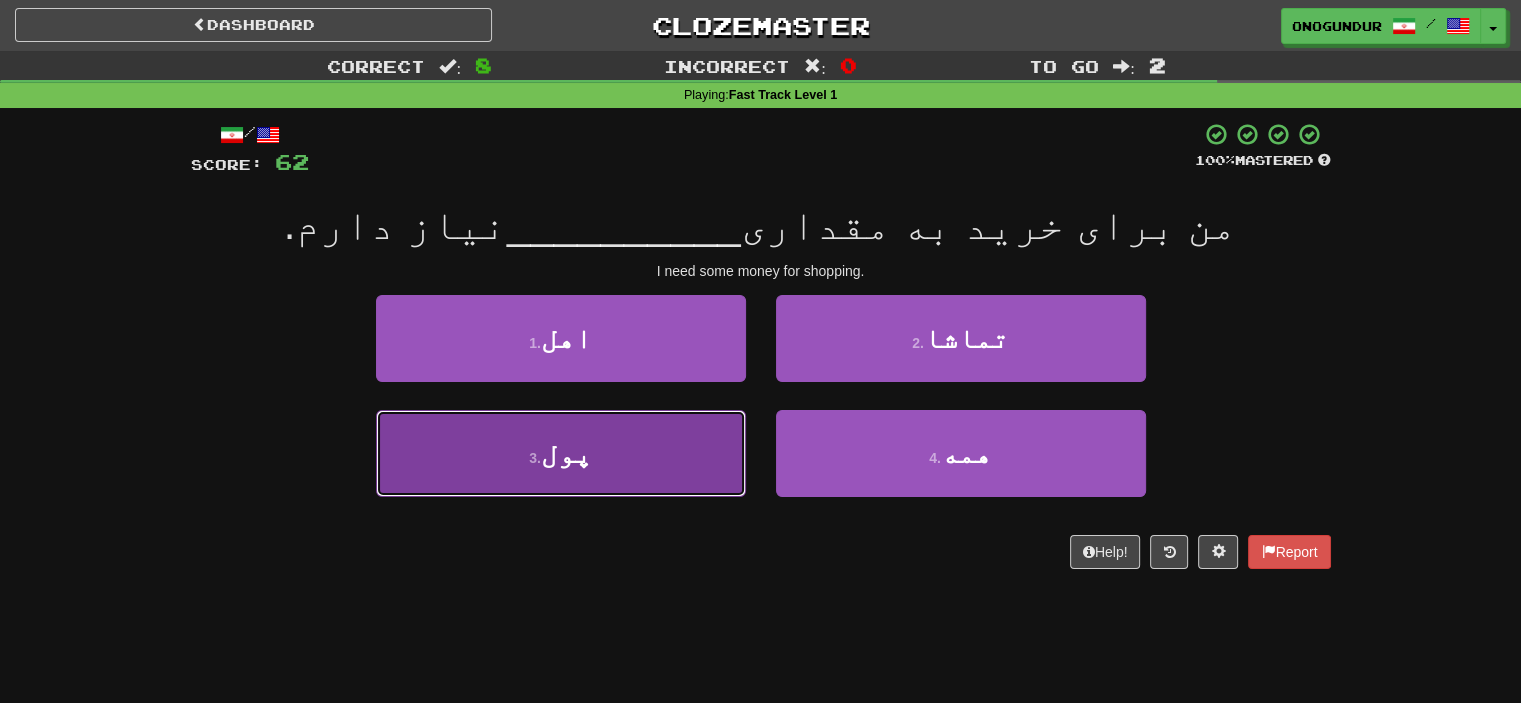 click on "3 .  پول" at bounding box center [561, 453] 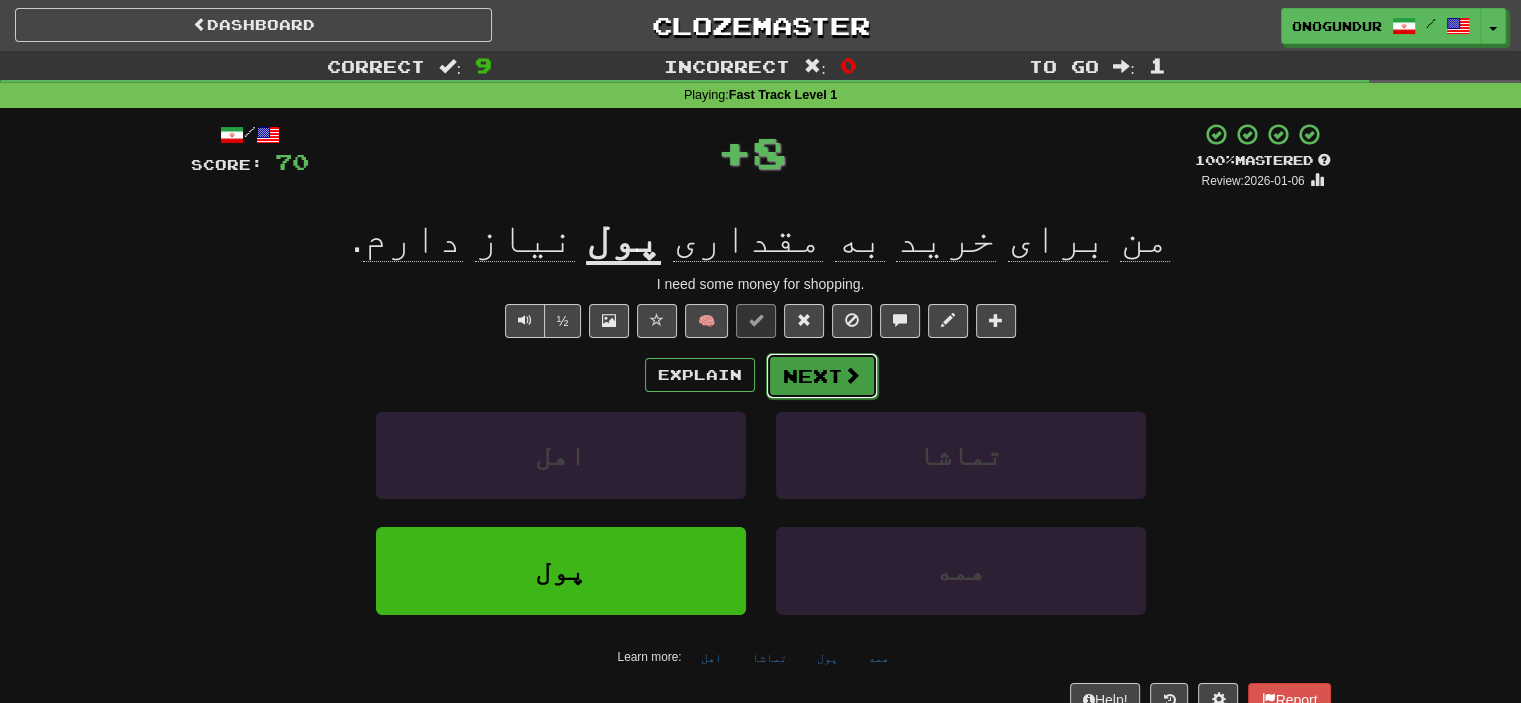 click on "Next" at bounding box center (822, 376) 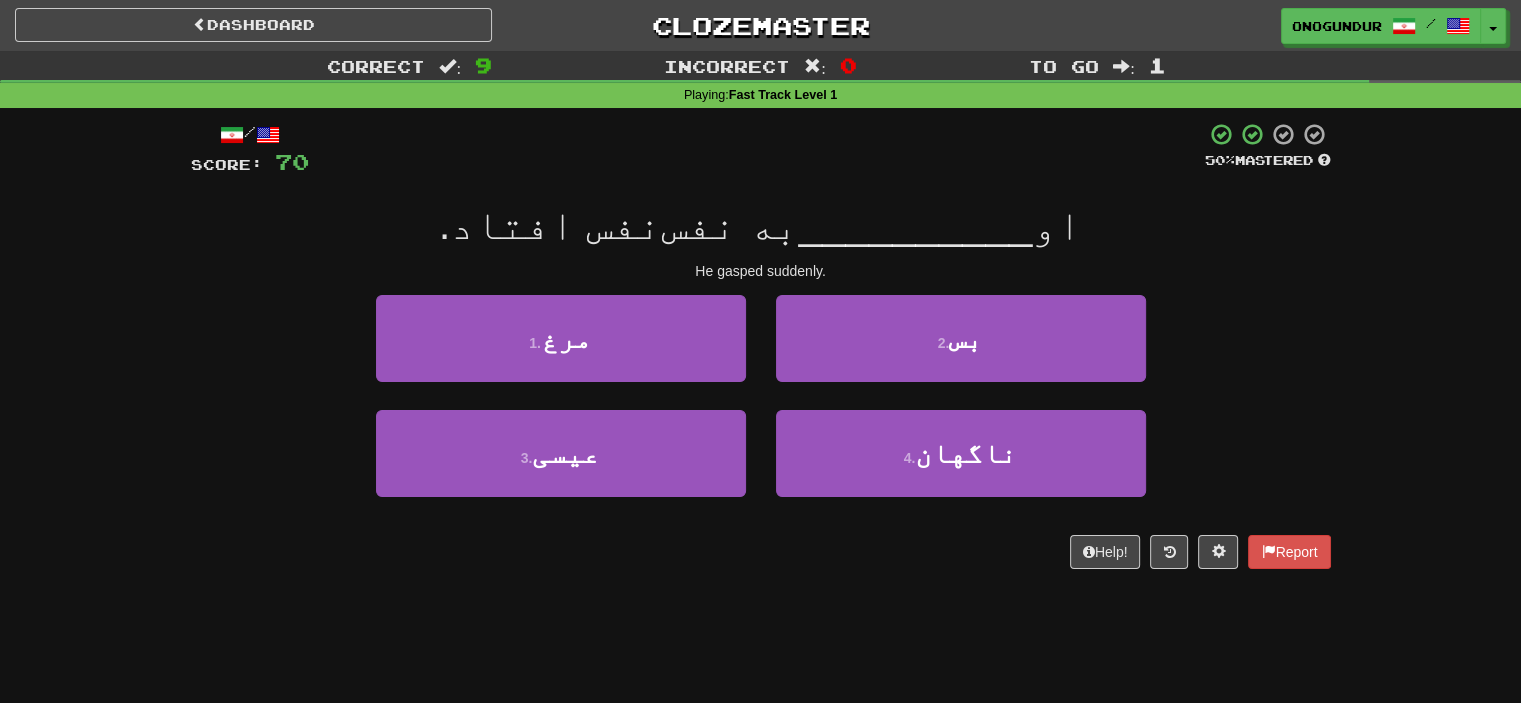 click on "1 .  مرغ 2 .  بس" at bounding box center (761, 352) 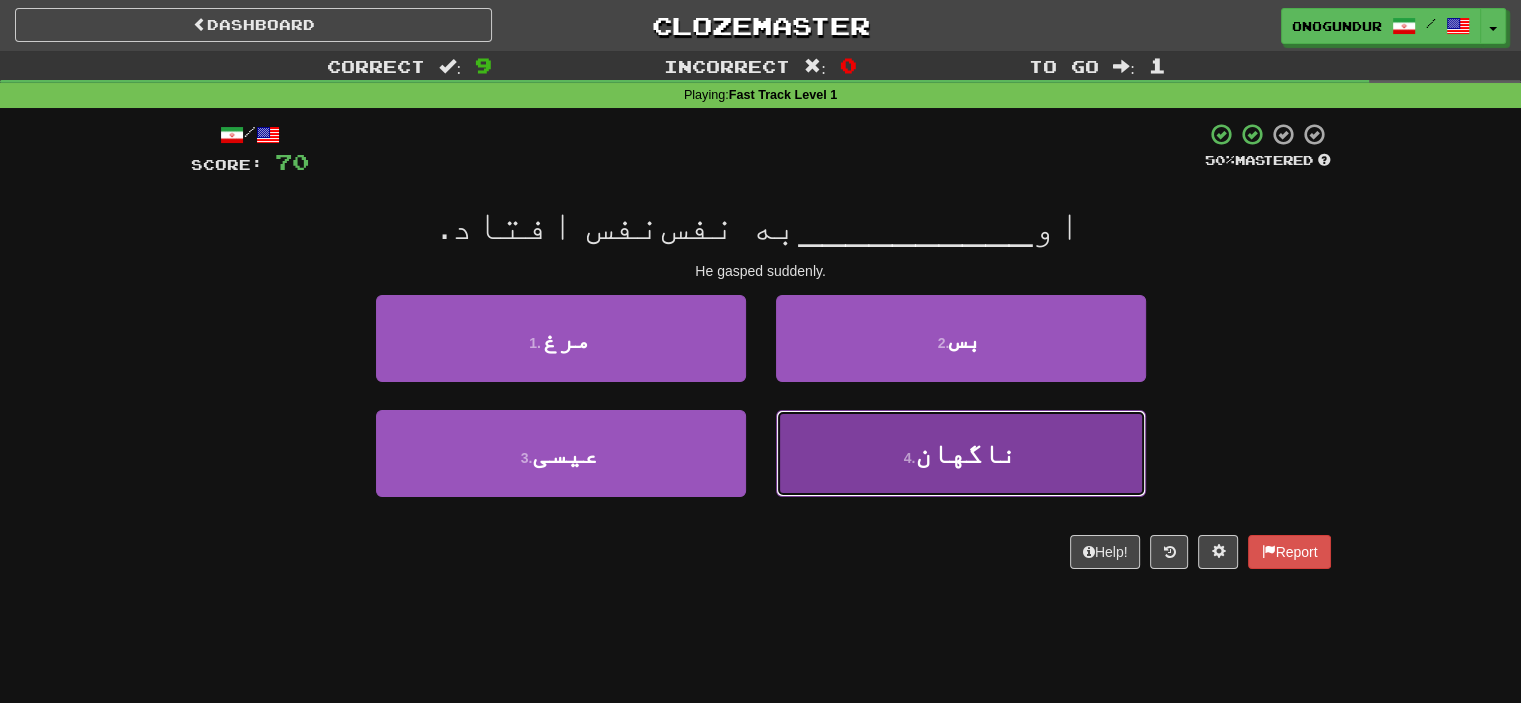 click on "4 .  ناگهان" at bounding box center [961, 453] 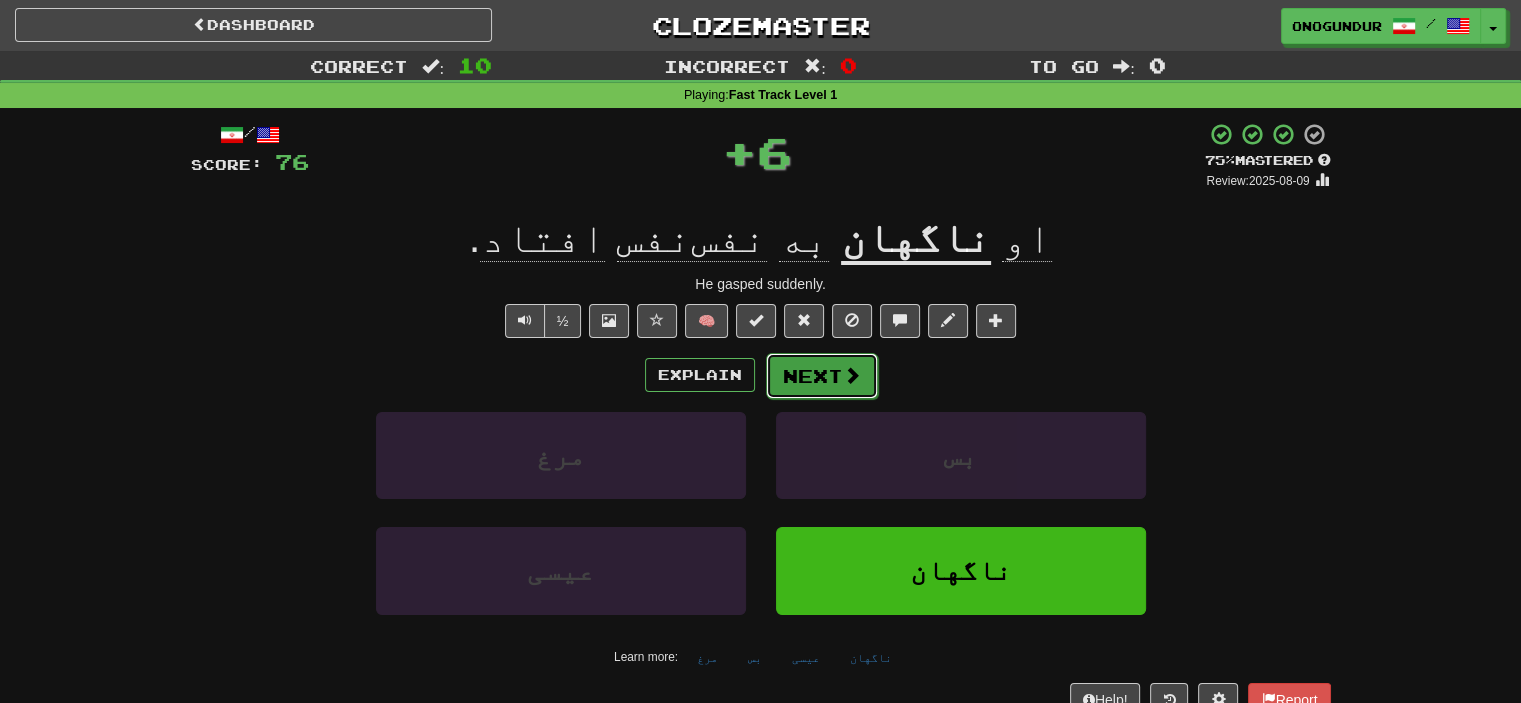 click on "Next" at bounding box center (822, 376) 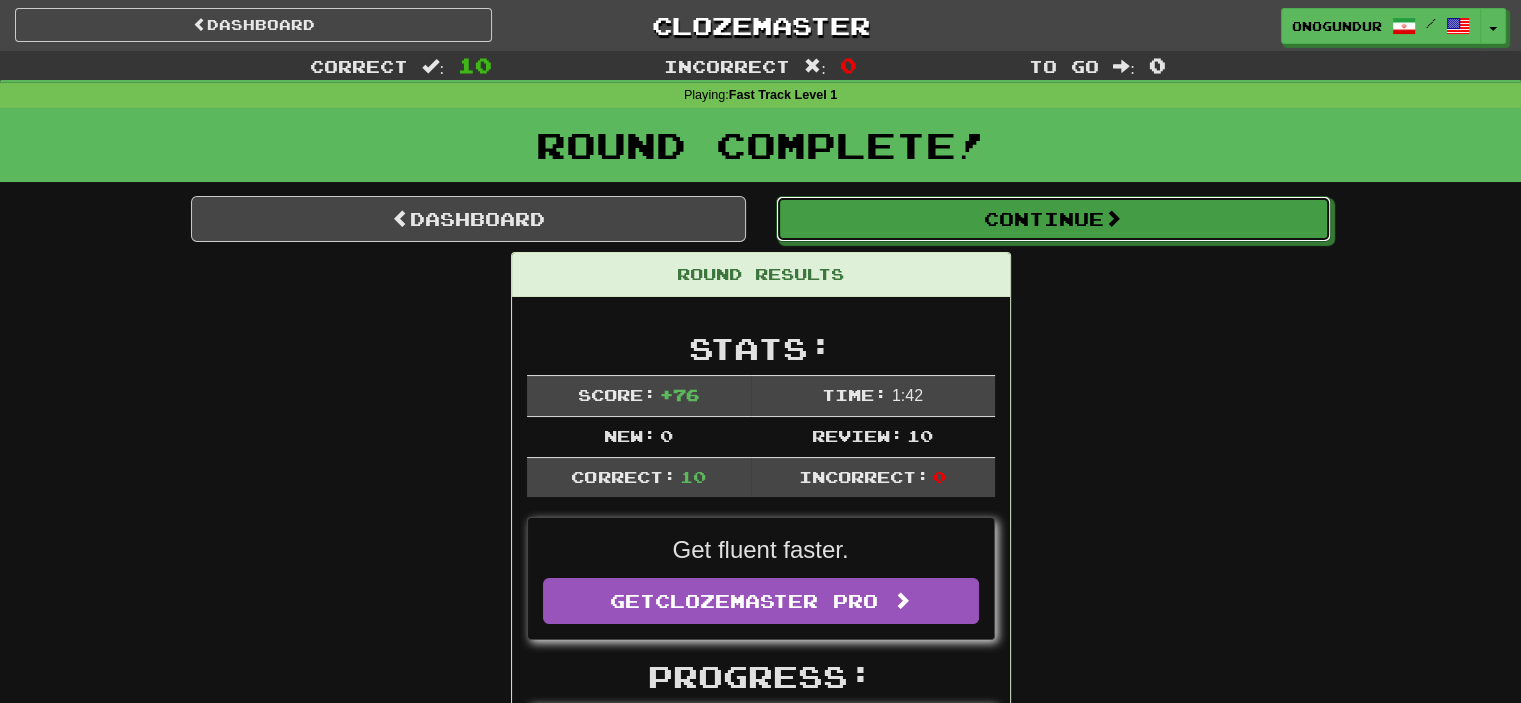 click on "Continue" at bounding box center [1053, 219] 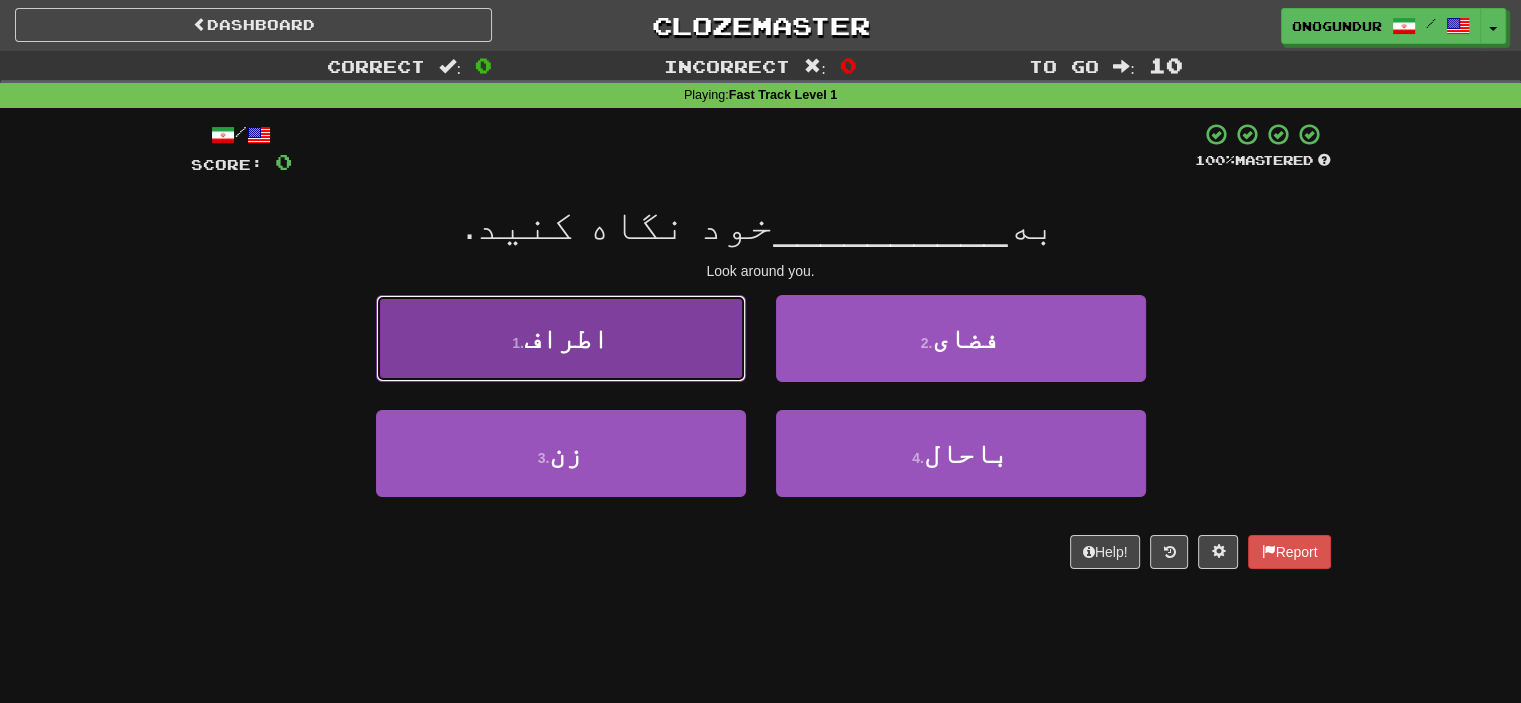 click on "1 .  اطراف" at bounding box center [561, 338] 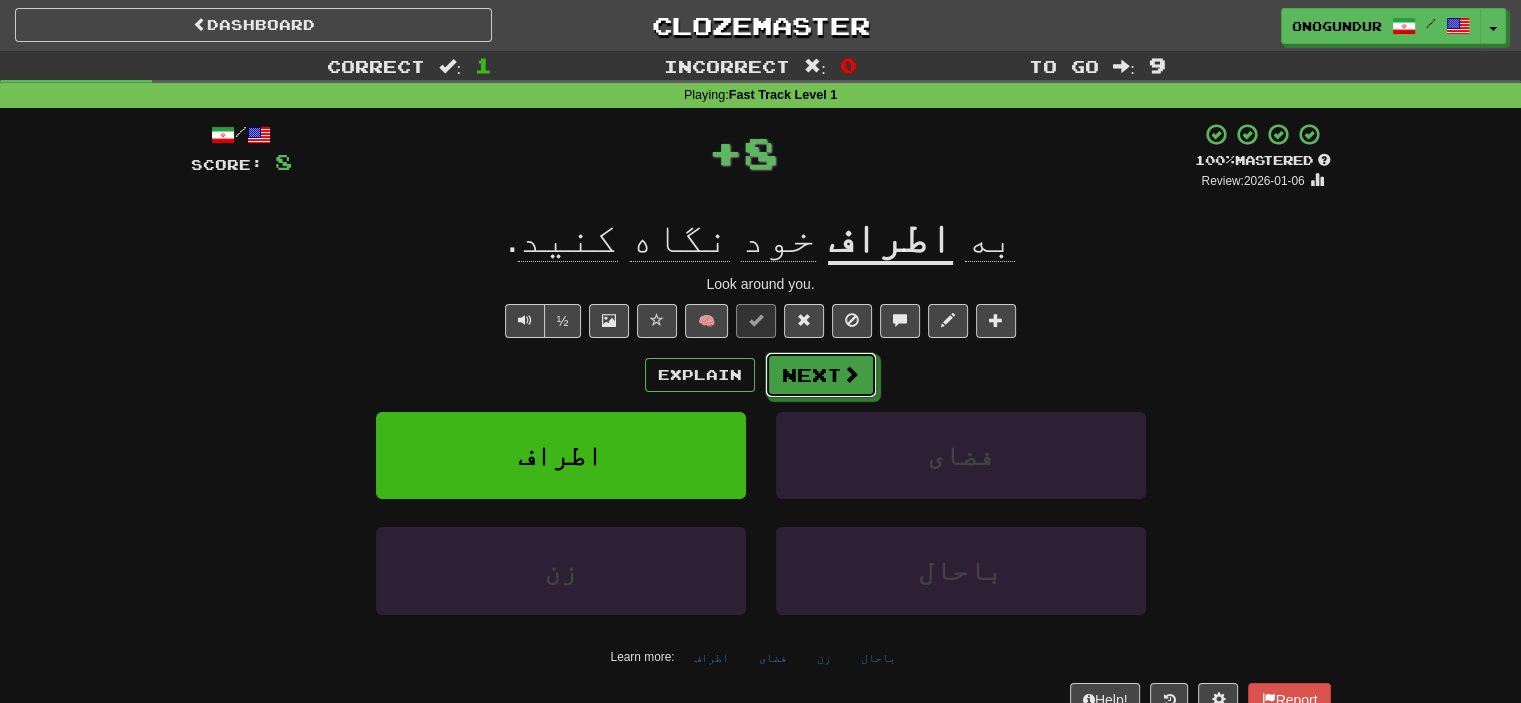 click on "Next" at bounding box center (821, 375) 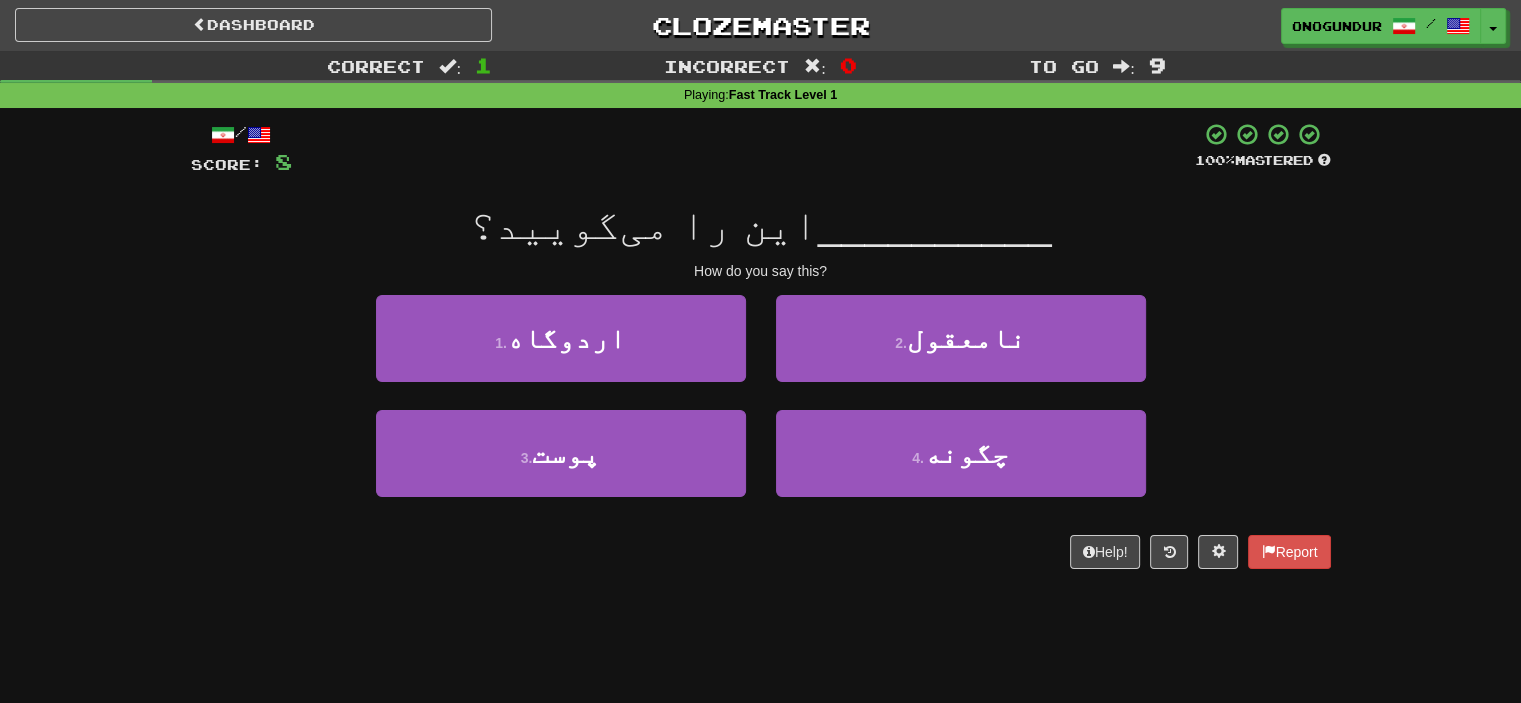 click on "Dashboard
Clozemaster
onogundur
/
Toggle Dropdown
Dashboard
Leaderboard
Activity Feed
Notifications
Profile
Discussions
Azərbaycanca
/
English
Streak:
25
Review:
2,688
Points Today: 0
Català
/
English
Streak:
0
Review:
10
Points Today: 0
Deutsch
/
English
Streak:
0
Review:
1,979
Points Today: 0
Español
/
English
Streak:
0
Review:
1,381
Points Today: 0
Esperanto
/
English
Streak:
0
Review:
1,035
Points Today: 0
Français
/
English
Streak:
0
Review:
19
Points Today: 0
Hrvatski
/
English
Streak:
0
Review:
278
Points Today: 0
Íslenska
/" at bounding box center [760, 351] 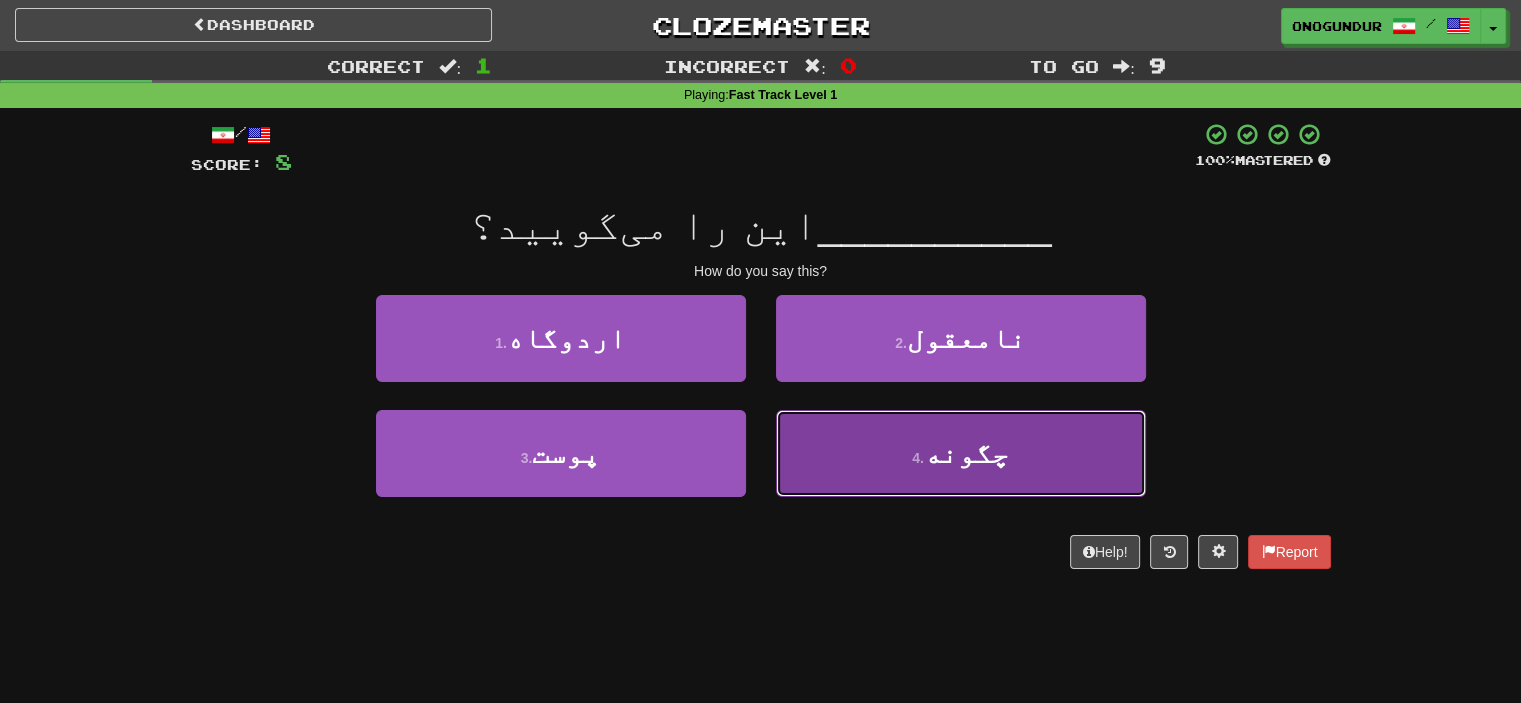 click on "4 .  چگونه" at bounding box center (961, 453) 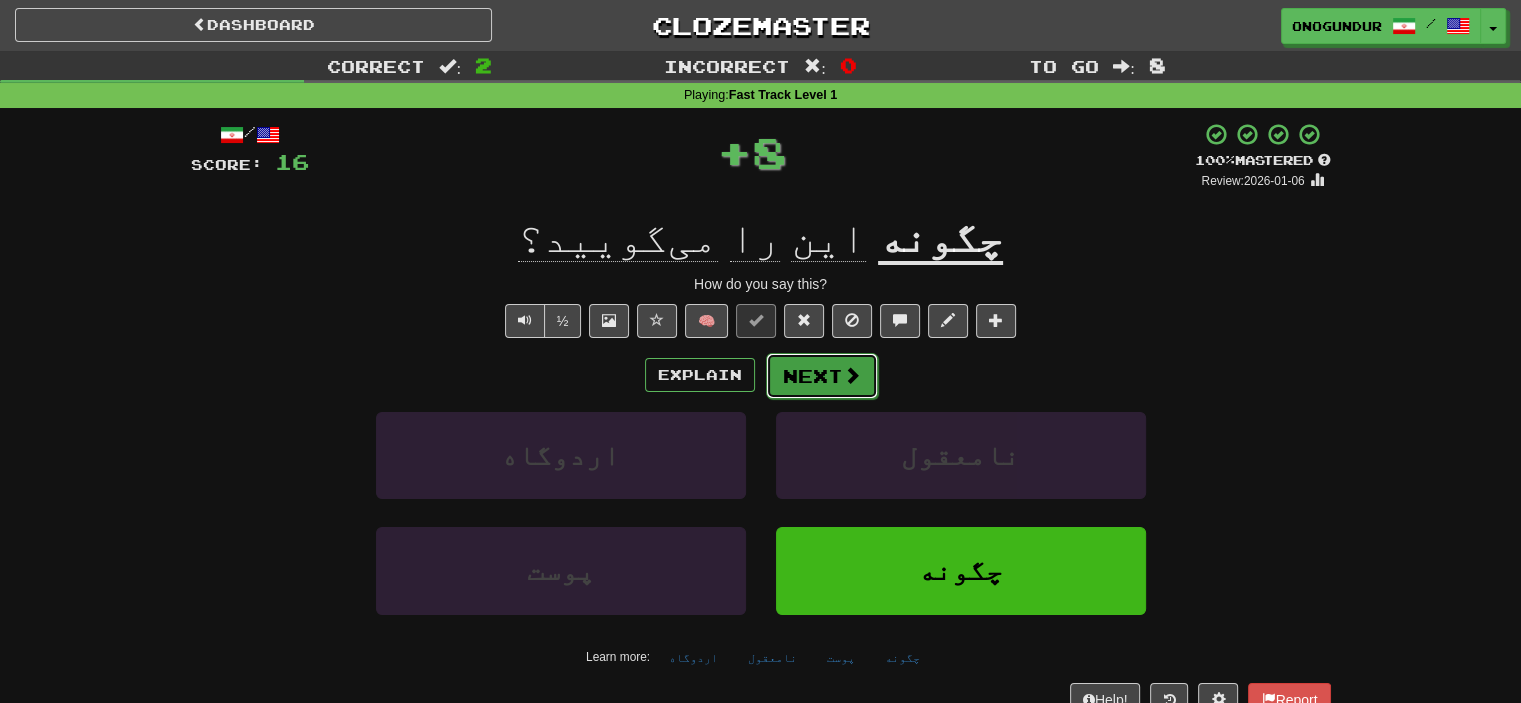 click on "Next" at bounding box center [822, 376] 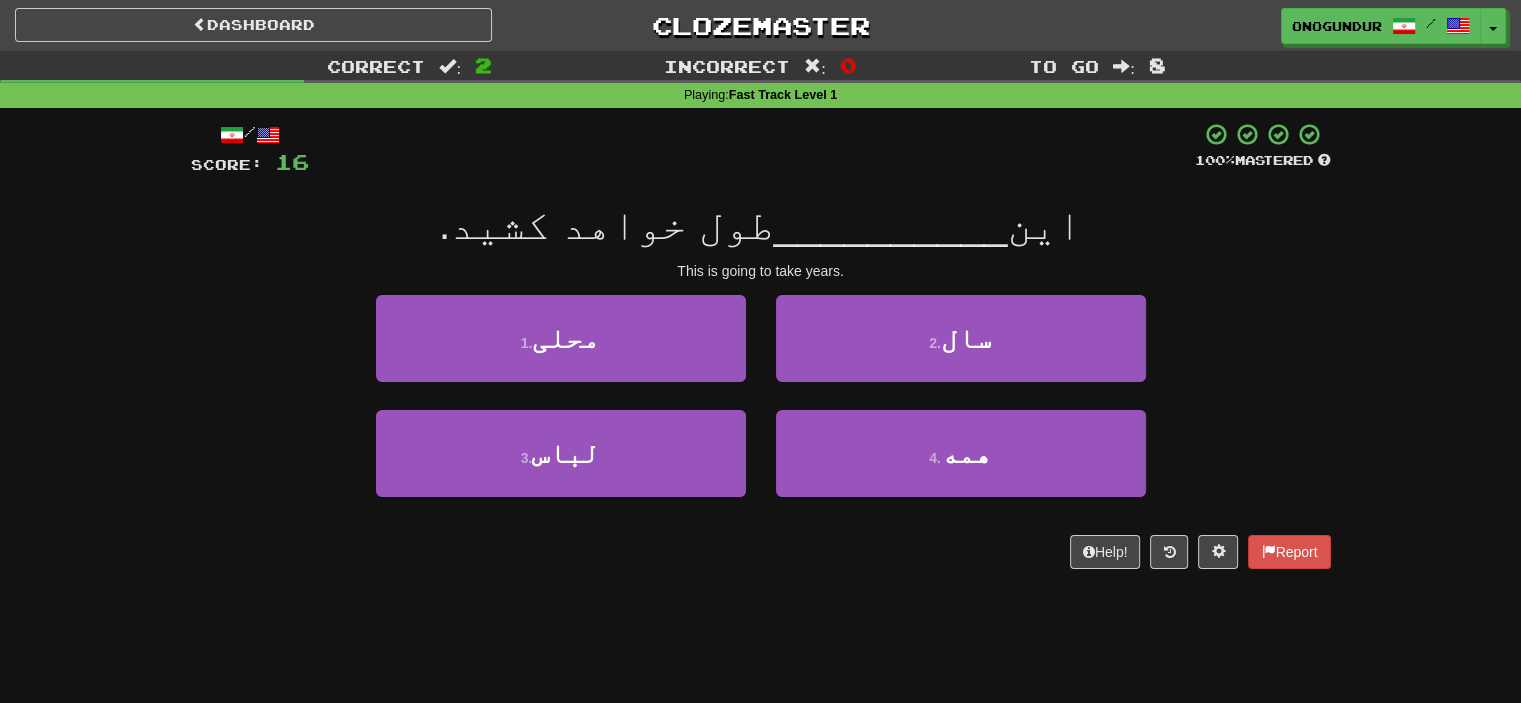 click on "Dashboard
Clozemaster
onogundur
/
Toggle Dropdown
Dashboard
Leaderboard
Activity Feed
Notifications
Profile
Discussions
Azərbaycanca
/
English
Streak:
25
Review:
2,688
Points Today: 0
Català
/
English
Streak:
0
Review:
10
Points Today: 0
Deutsch
/
English
Streak:
0
Review:
1,979
Points Today: 0
Español
/
English
Streak:
0
Review:
1,381
Points Today: 0
Esperanto
/
English
Streak:
0
Review:
1,035
Points Today: 0
Français
/
English
Streak:
0
Review:
19
Points Today: 0
Hrvatski
/
English
Streak:
0
Review:
278
Points Today: 0
Íslenska
/" at bounding box center (760, 351) 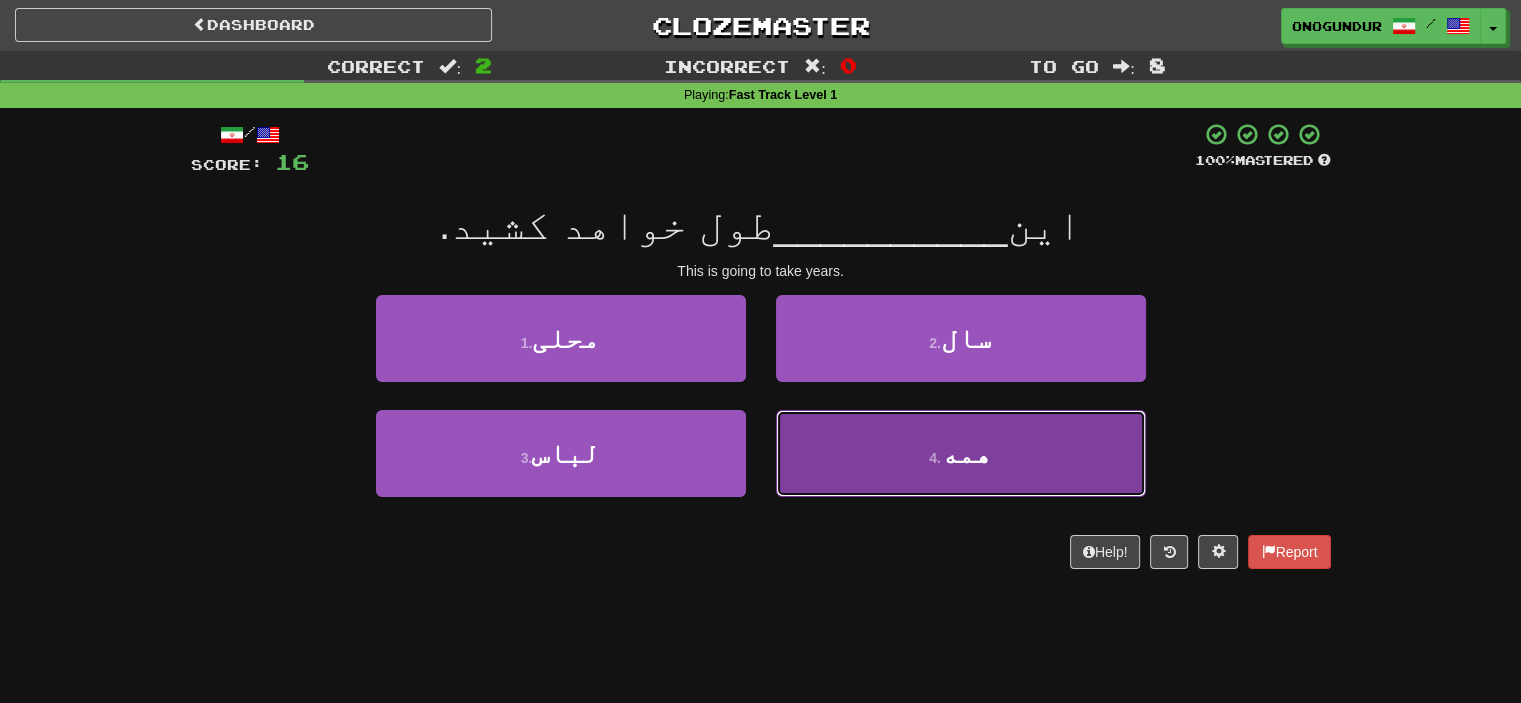 click on "4 .  همه" at bounding box center (961, 453) 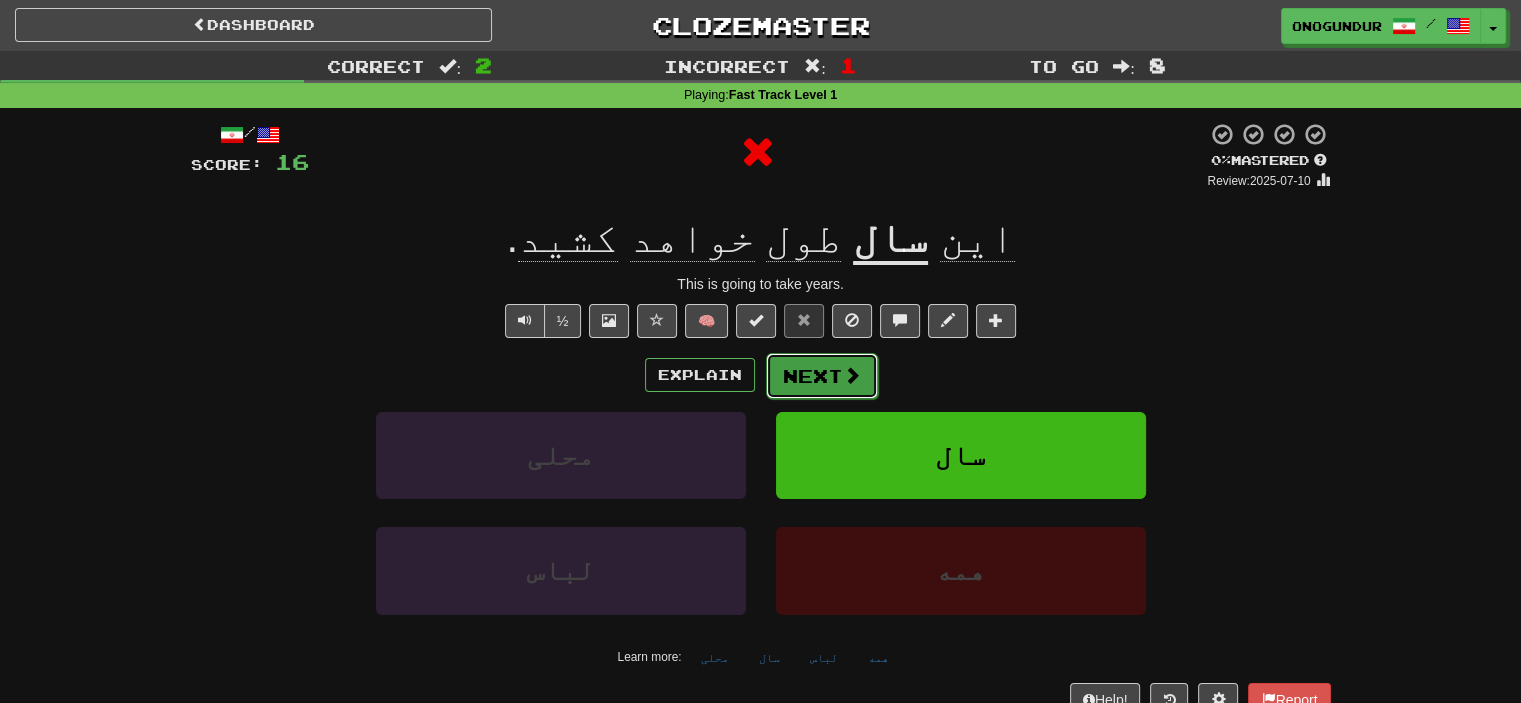 click on "Next" at bounding box center [822, 376] 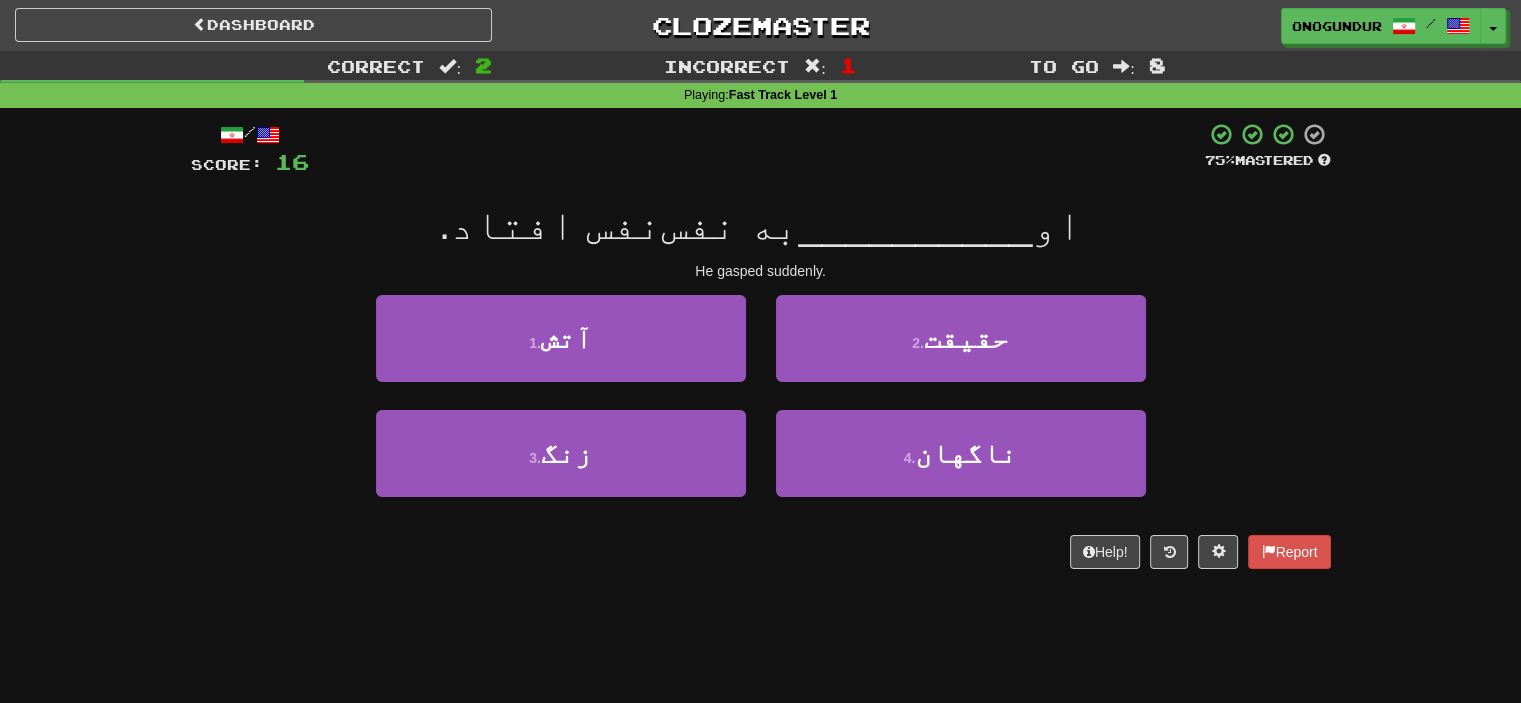 click on "/  Score:   16 75 %  Mastered او  __________  به نفس‌نفس افتاد. He gasped suddenly. 1 .  آتش 2 .  حقیقت 3 .  زنگ 4 .  ناگهان  Help!  Report" at bounding box center (761, 352) 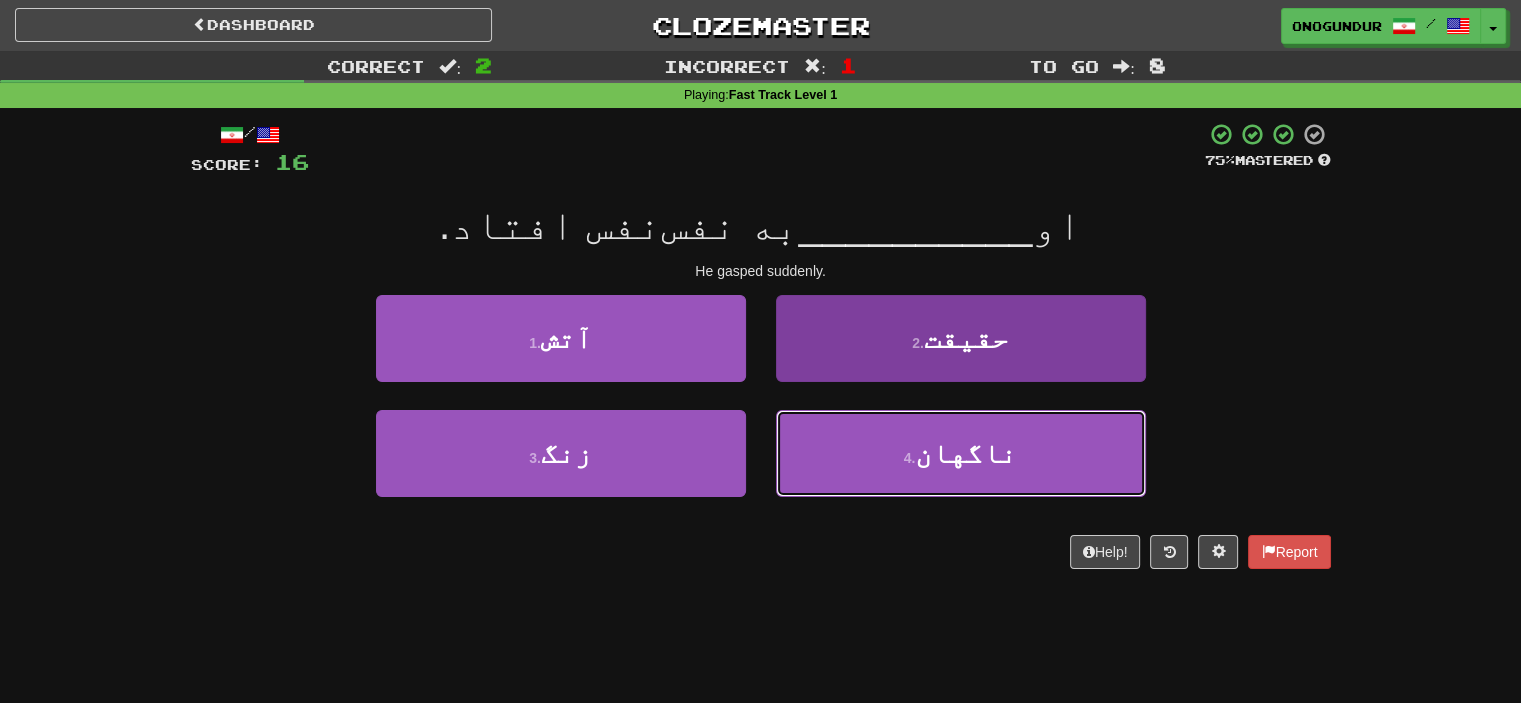 drag, startPoint x: 1000, startPoint y: 432, endPoint x: 938, endPoint y: 427, distance: 62.201286 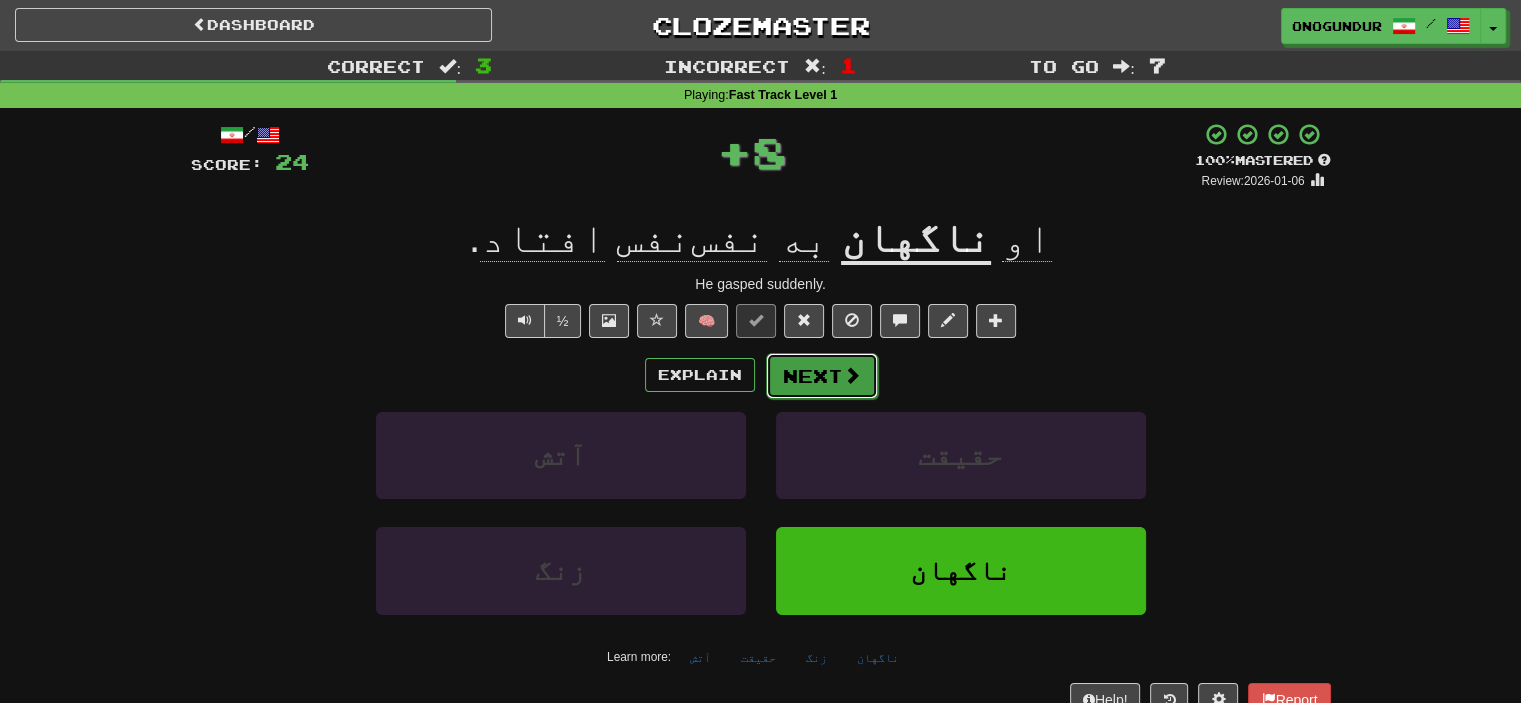 click on "Next" at bounding box center [822, 376] 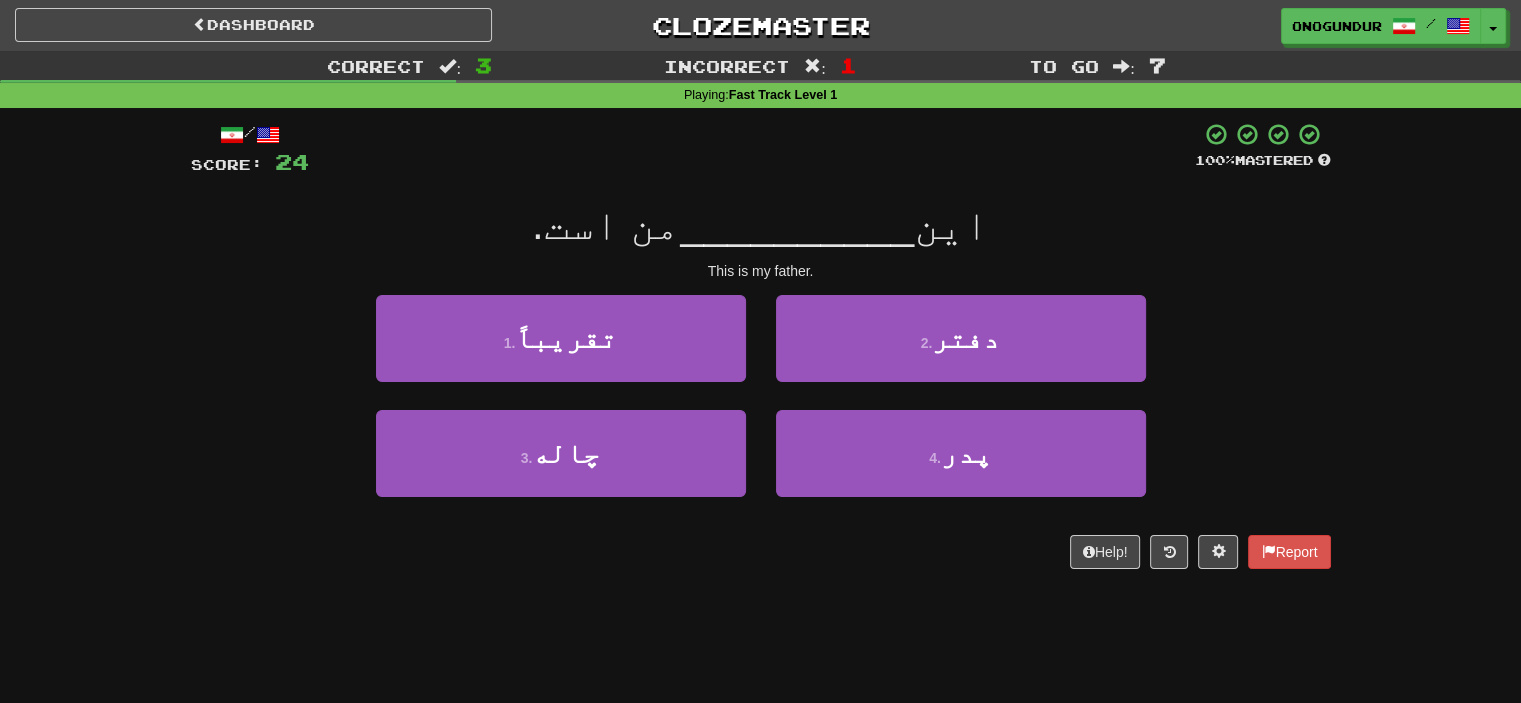 click on "/  Score:   24 100 %  Mastered این  __________  من است. This is my father. 1 .  تقریباً 2 .  دفتر 3 .  چاله 4 .  پدر  Help!  Report" at bounding box center [761, 352] 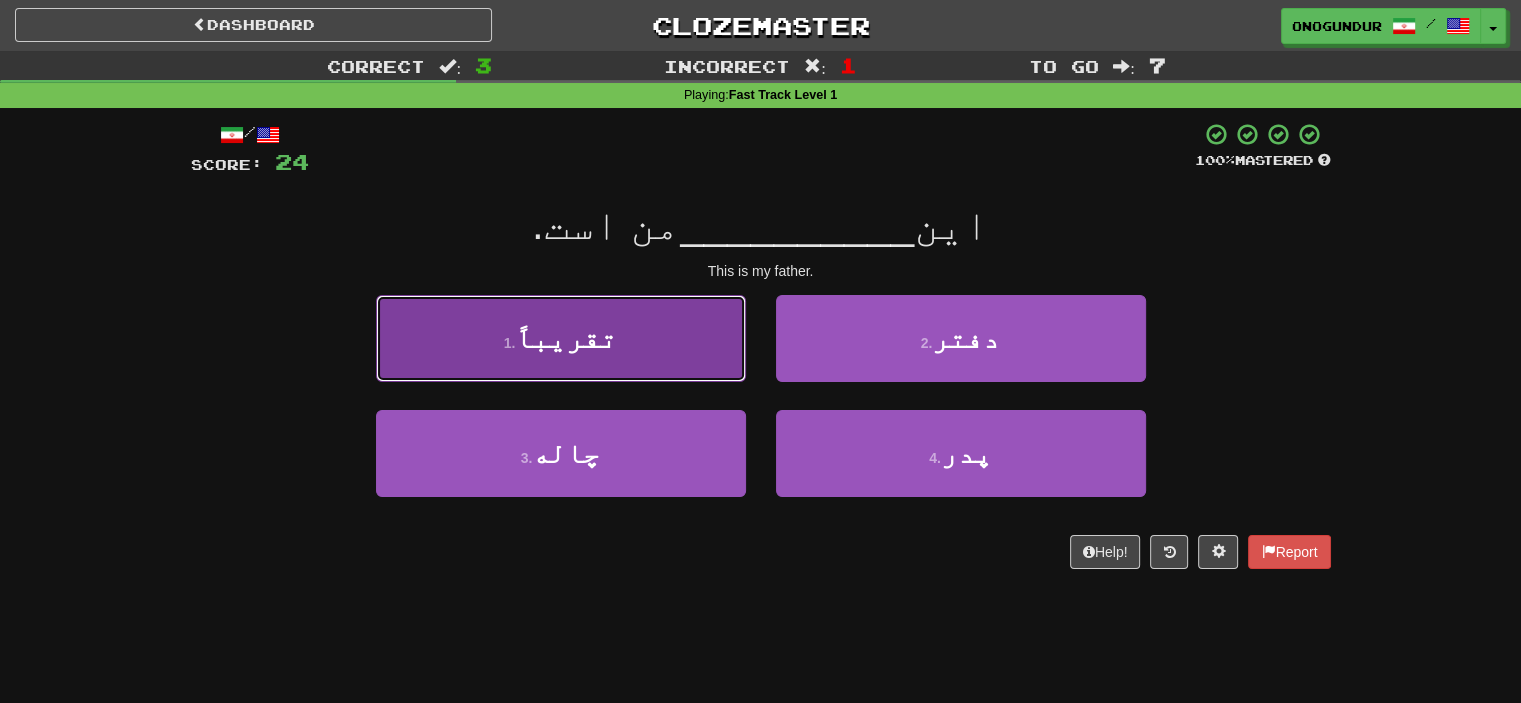 click on "1 .  تقریباً" at bounding box center (561, 338) 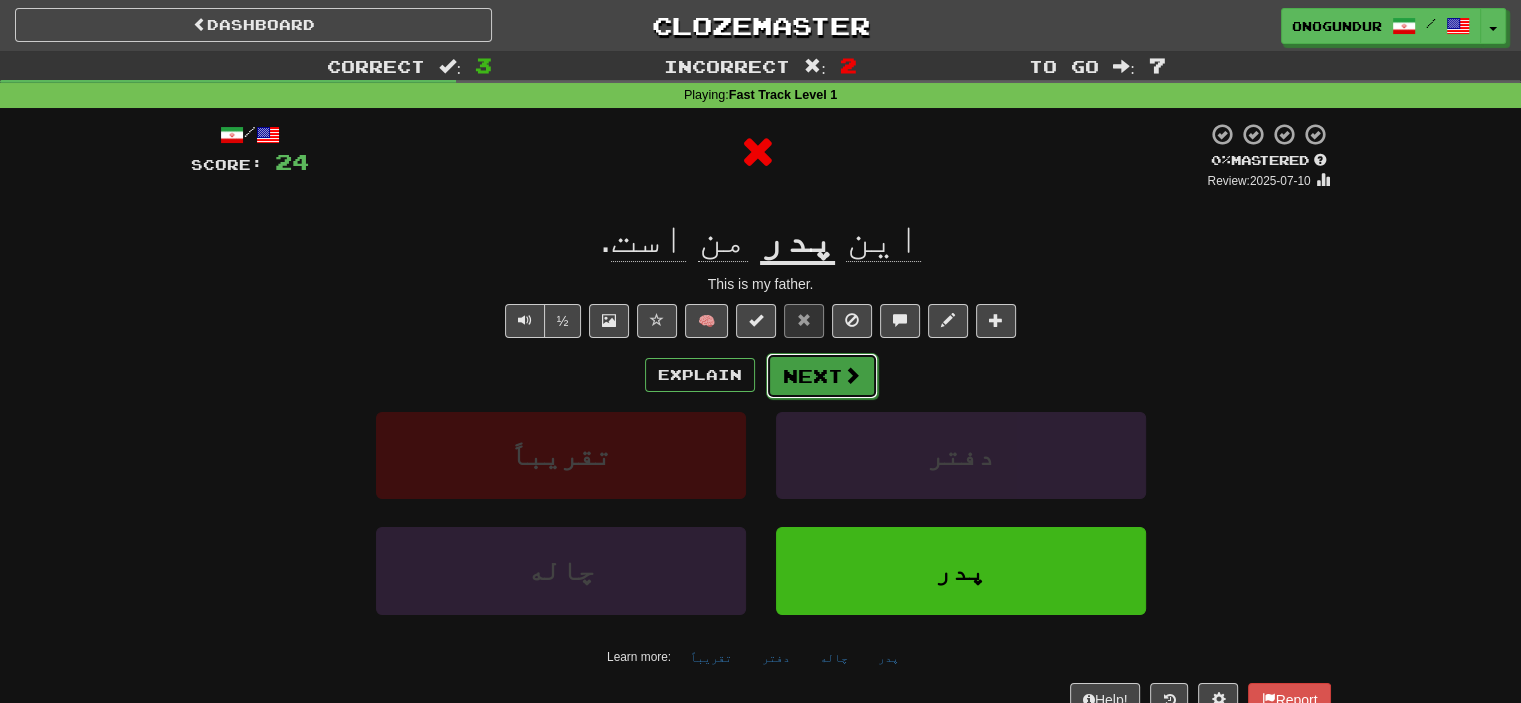 click on "Next" at bounding box center [822, 376] 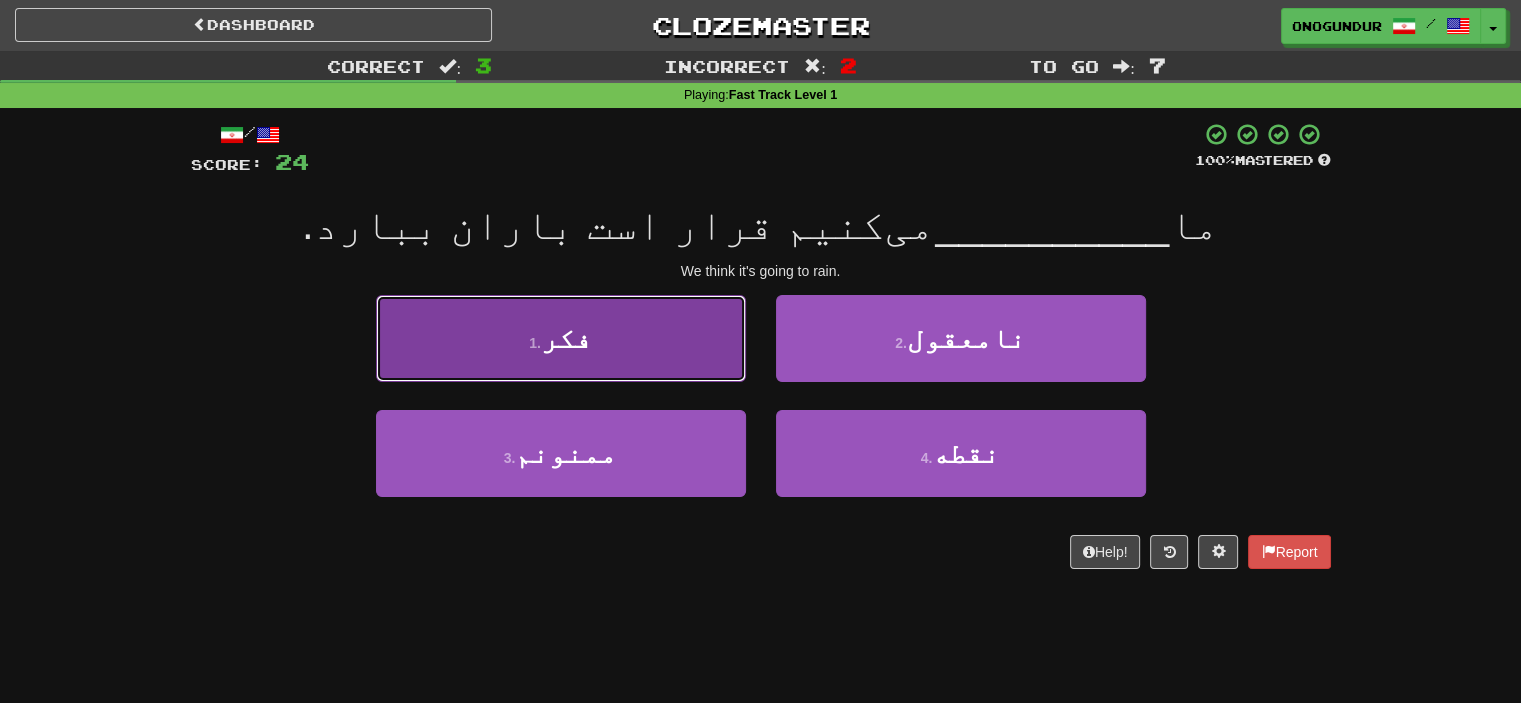 click on "1 .  فکر" at bounding box center (561, 338) 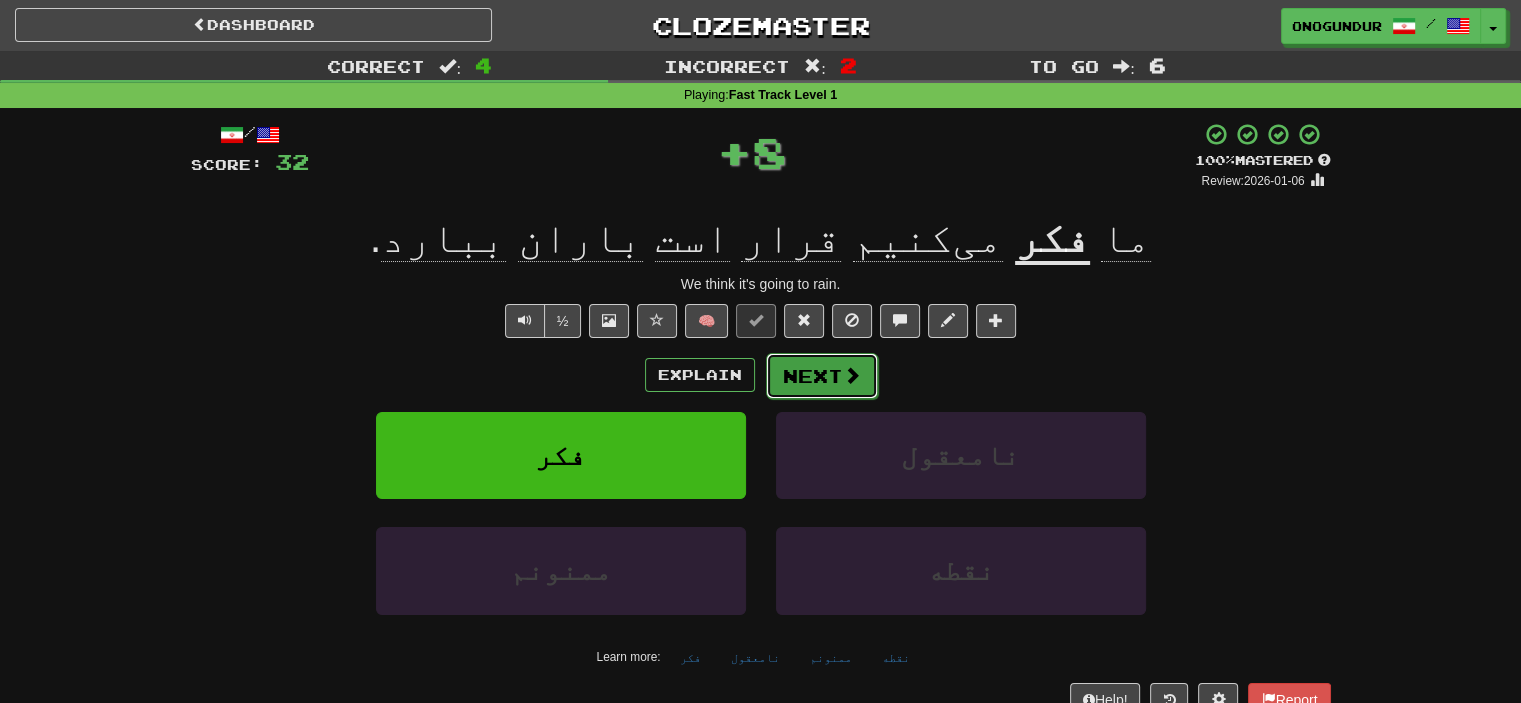 click on "Next" at bounding box center [822, 376] 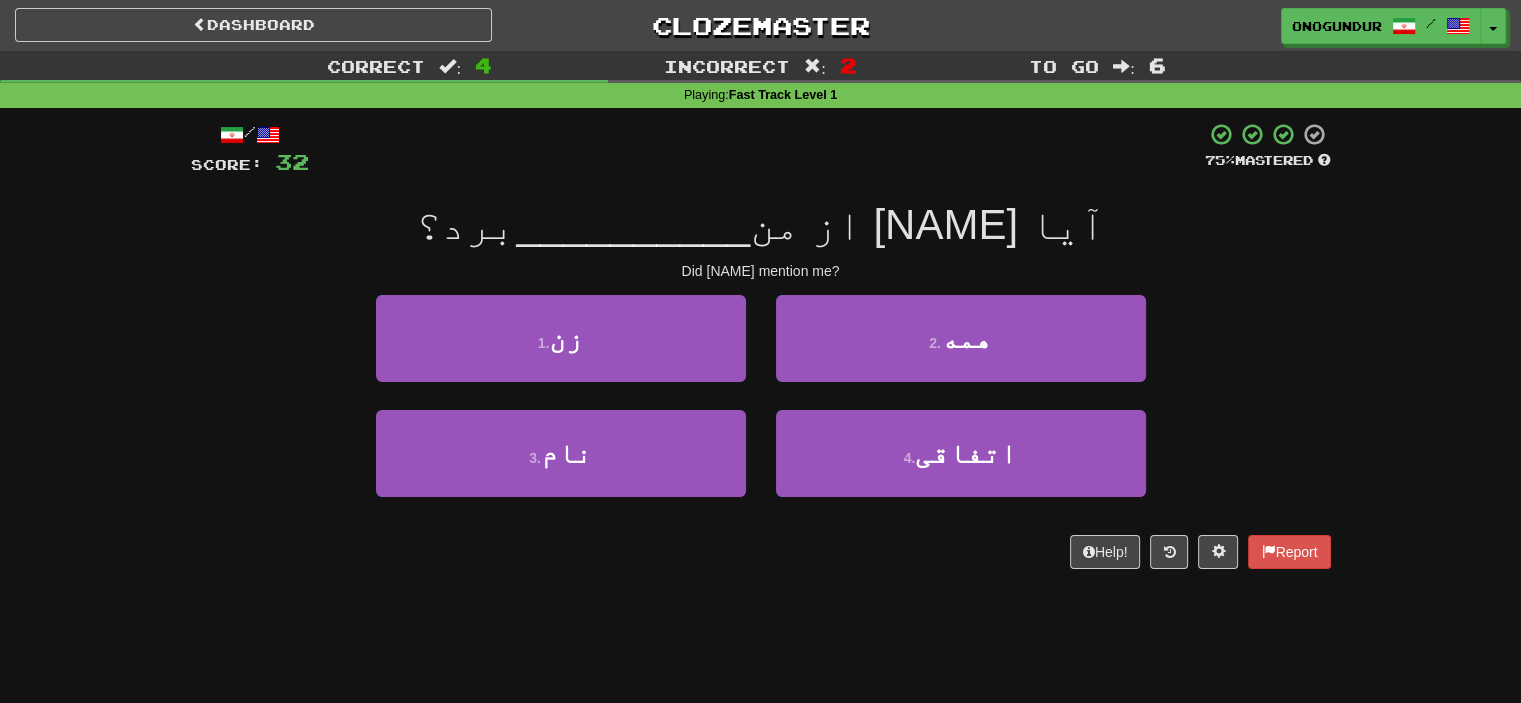 click on "3 .  نام" at bounding box center (561, 467) 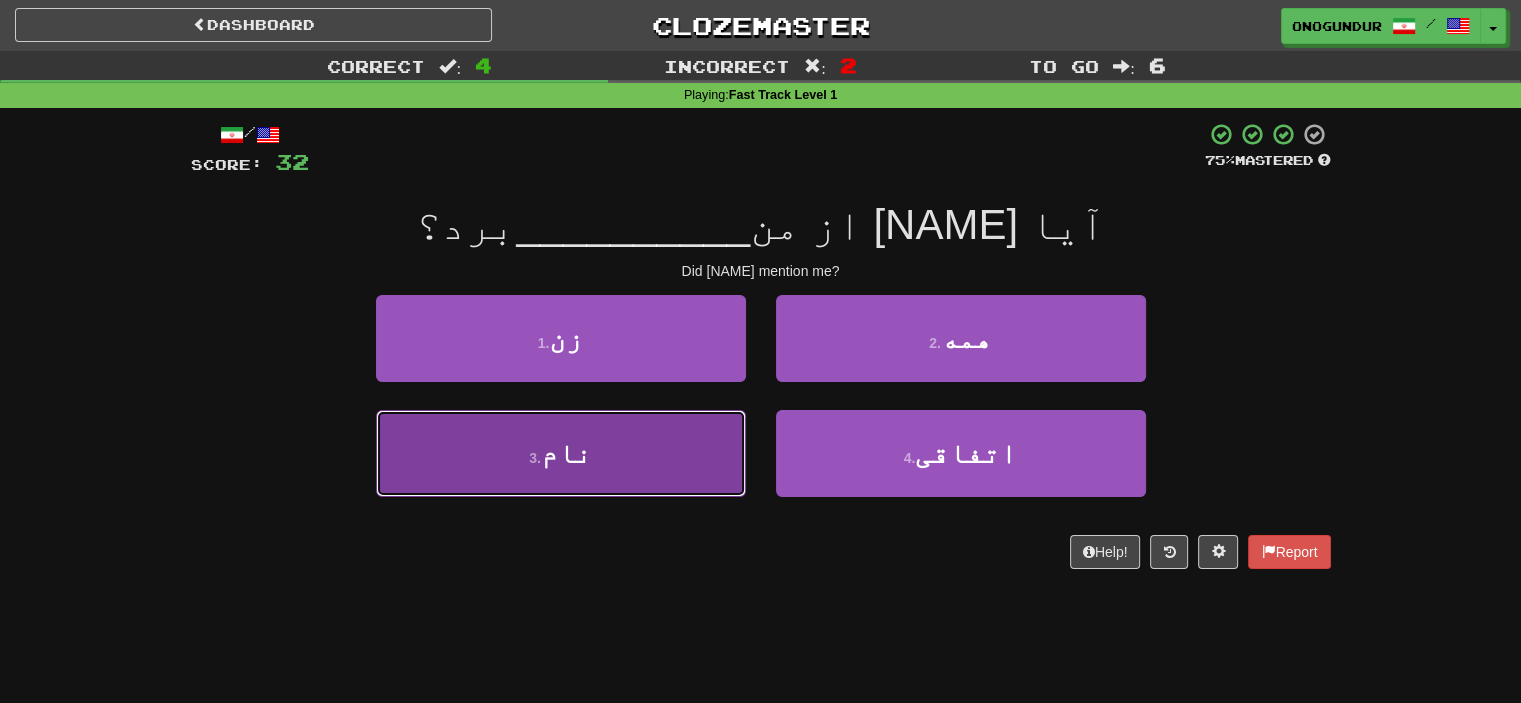 click on "3 .  نام" at bounding box center (561, 453) 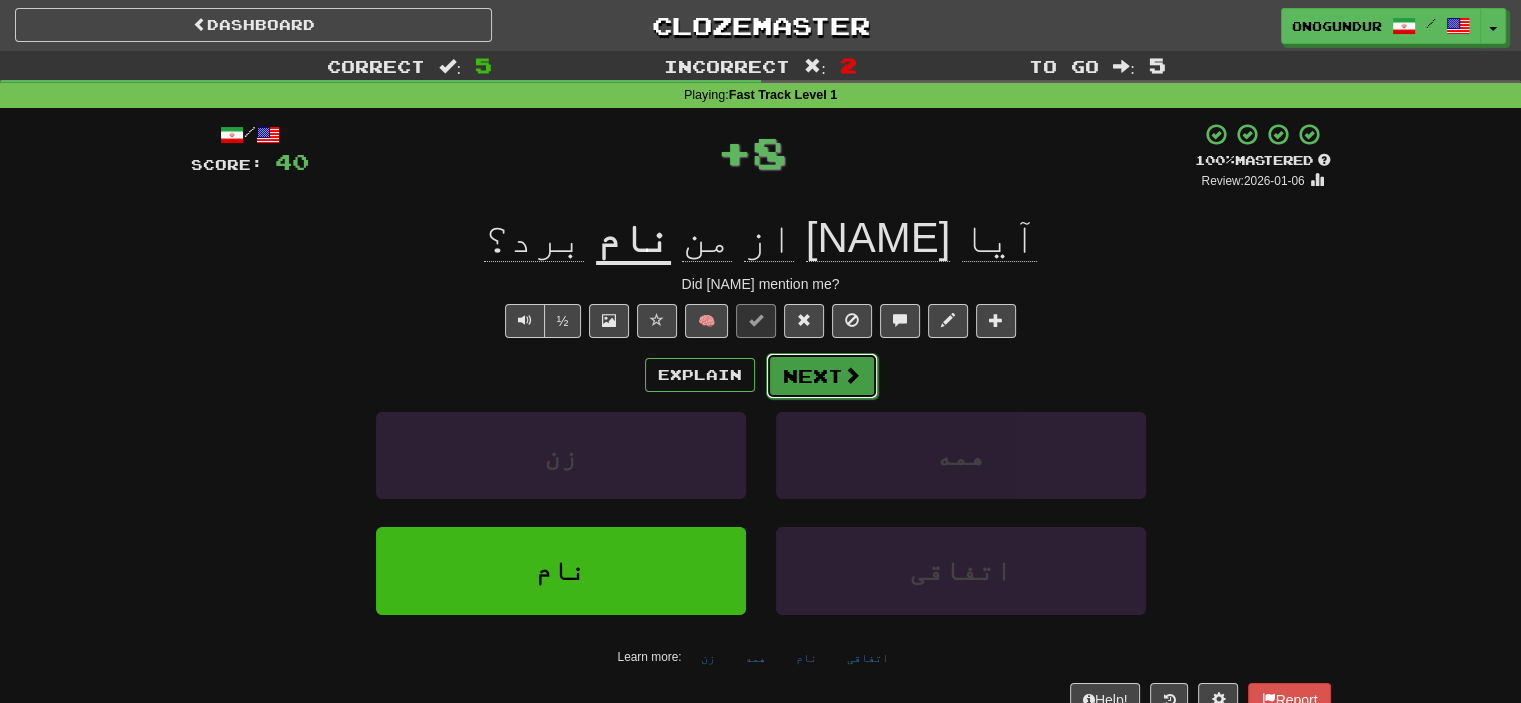 click on "Next" at bounding box center (822, 376) 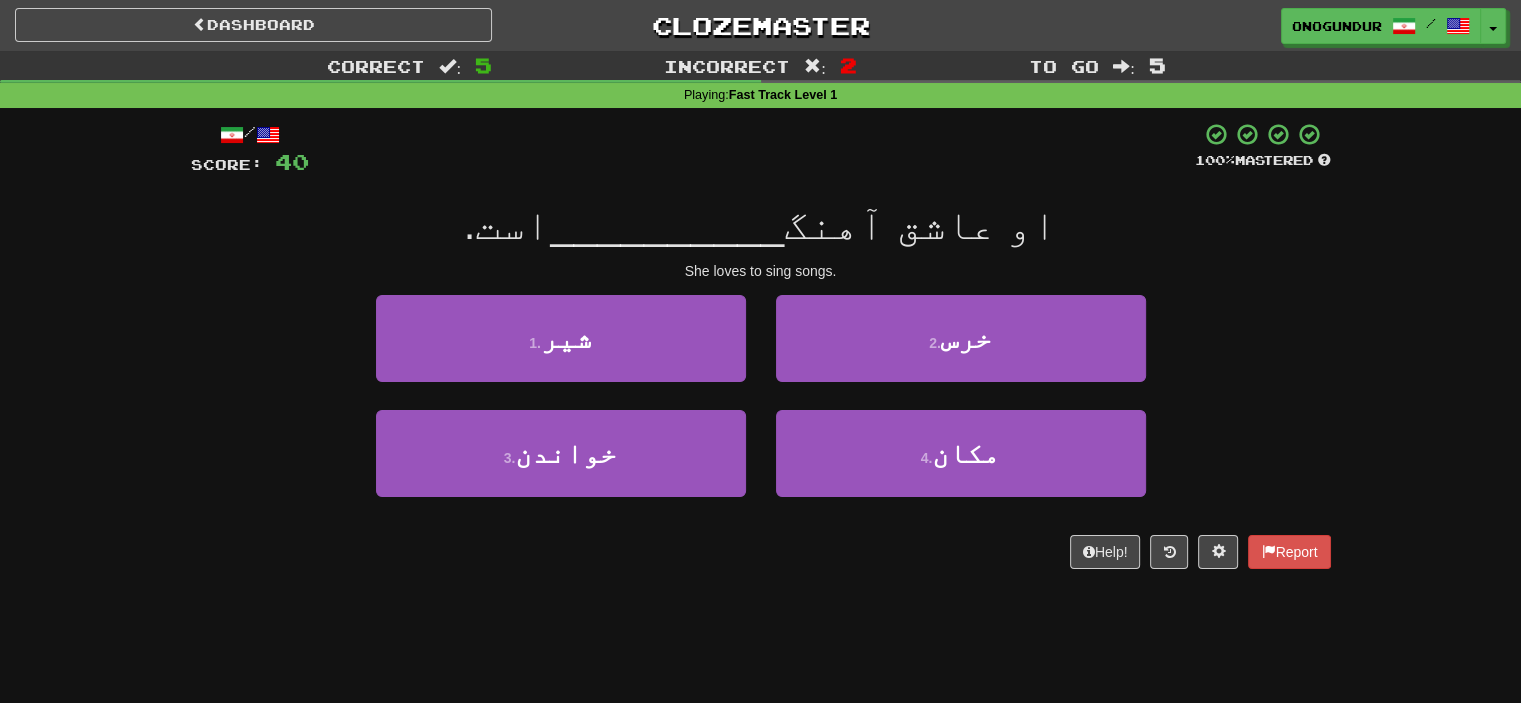 click on "Help!  Report" at bounding box center (761, 552) 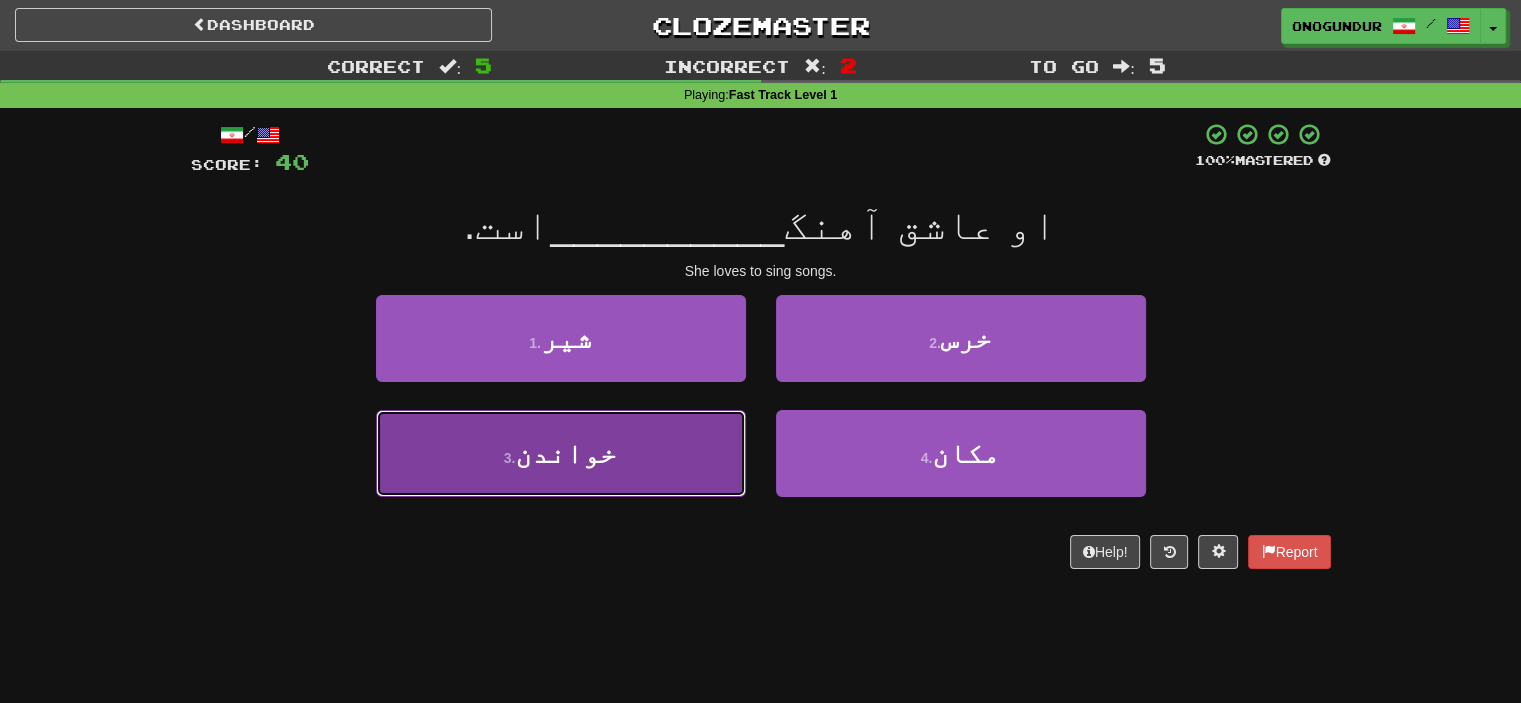 click on "3 .  خواندن" at bounding box center [561, 453] 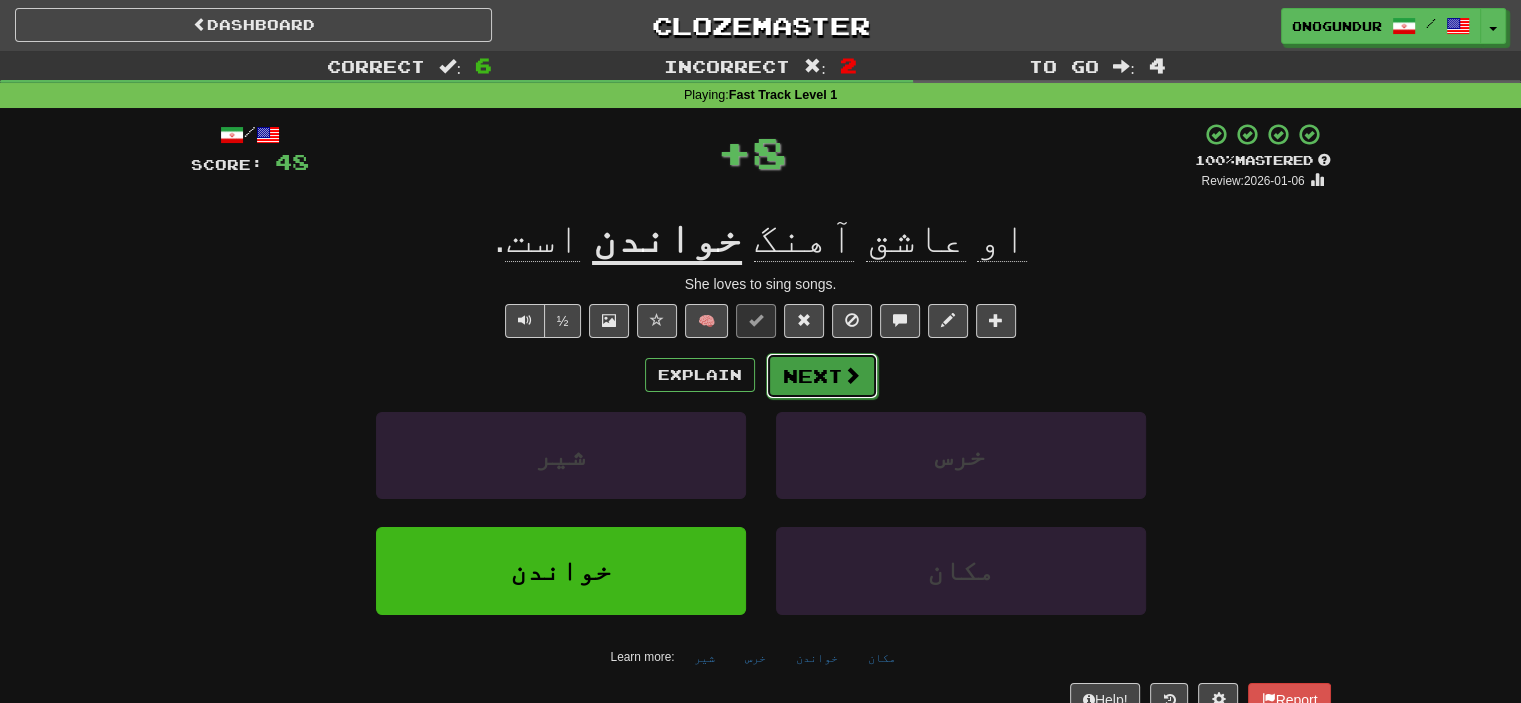 click on "Next" at bounding box center (822, 376) 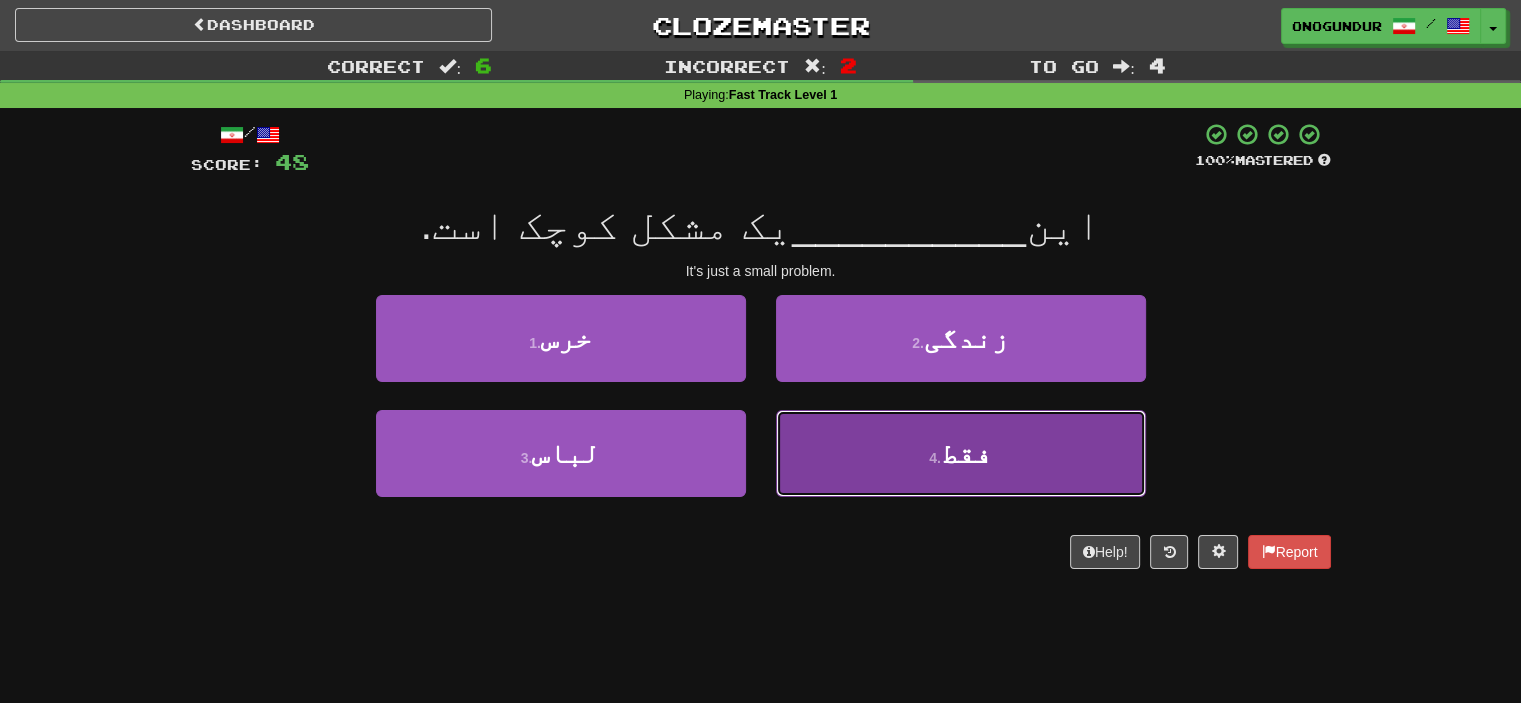 click on "4 .  فقط" at bounding box center (961, 453) 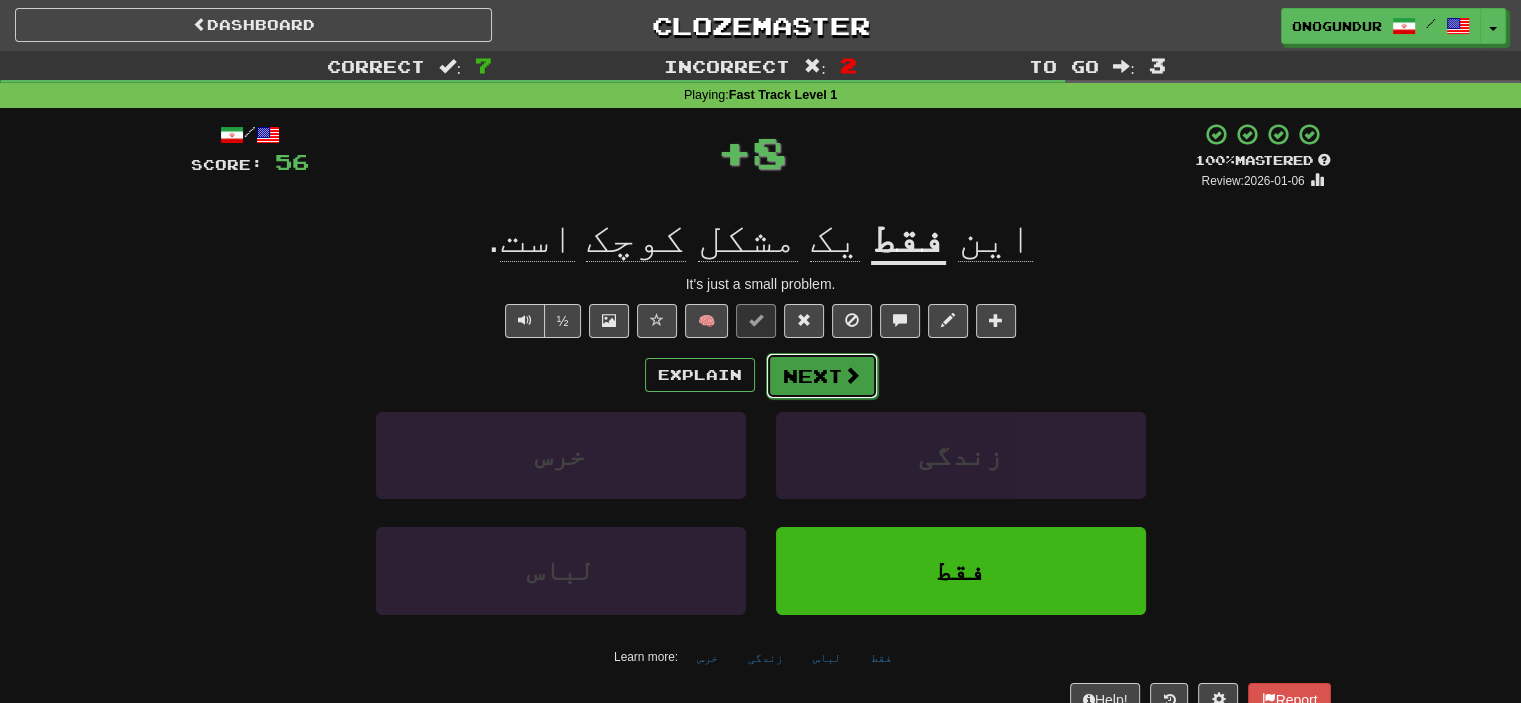 click on "Next" at bounding box center [822, 376] 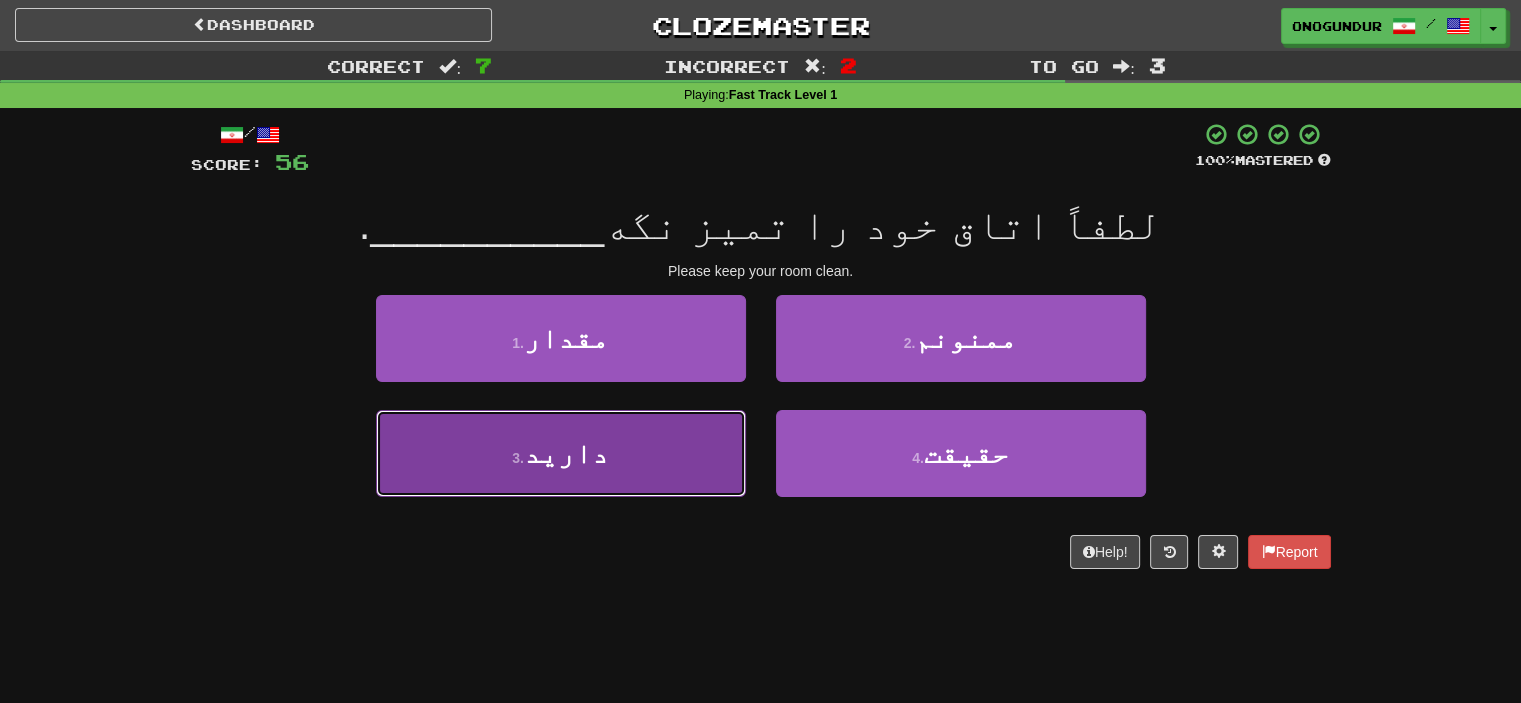 click on "3 .  دارید" at bounding box center [561, 453] 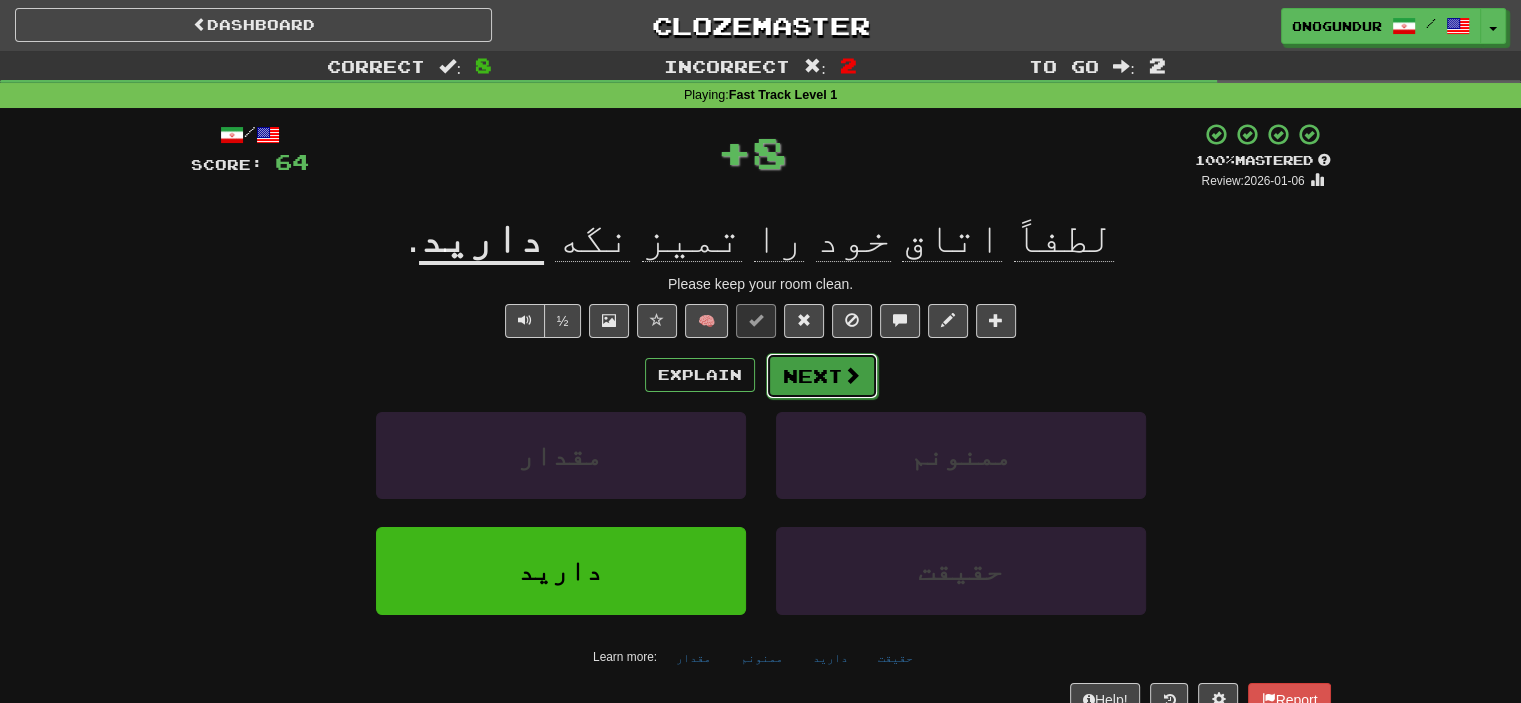 click on "Next" at bounding box center [822, 376] 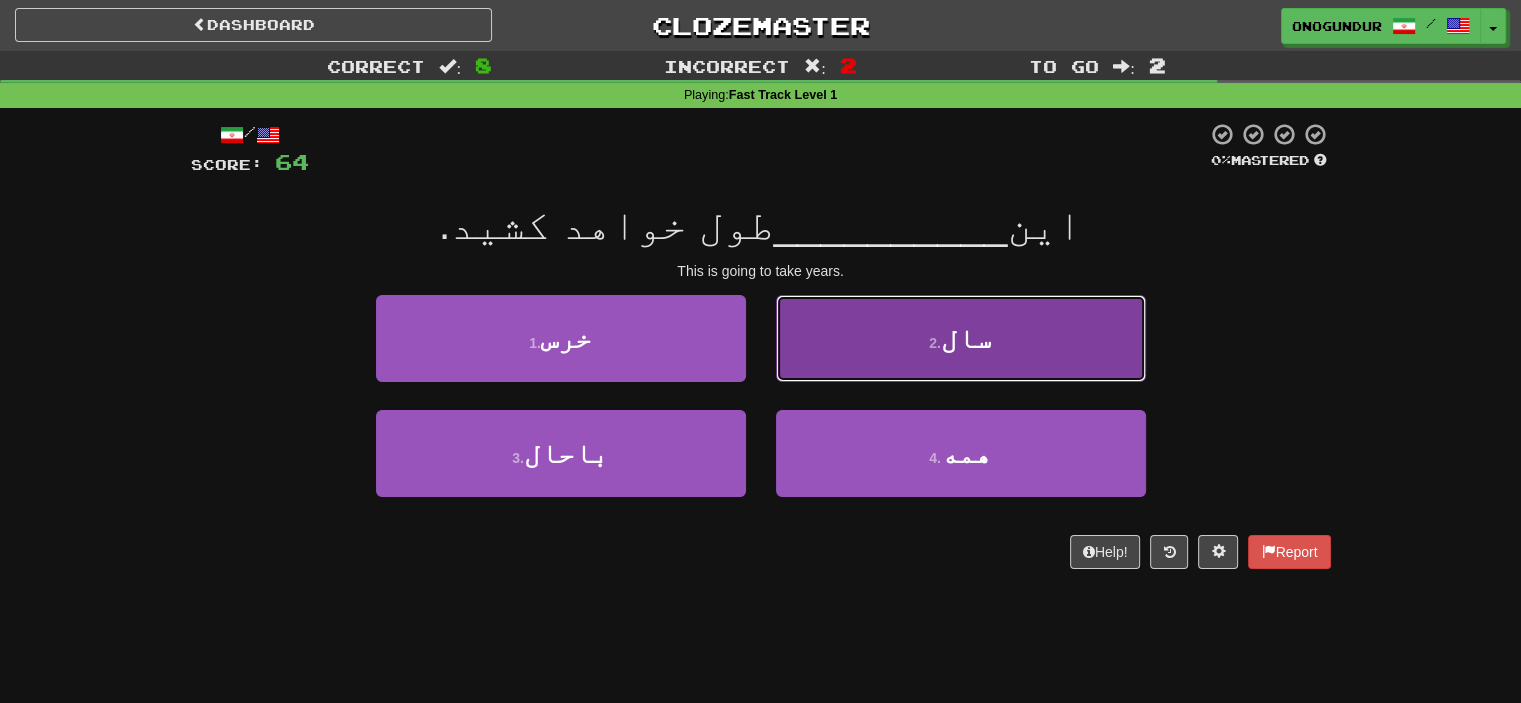 click on "2 .  سال" at bounding box center [961, 338] 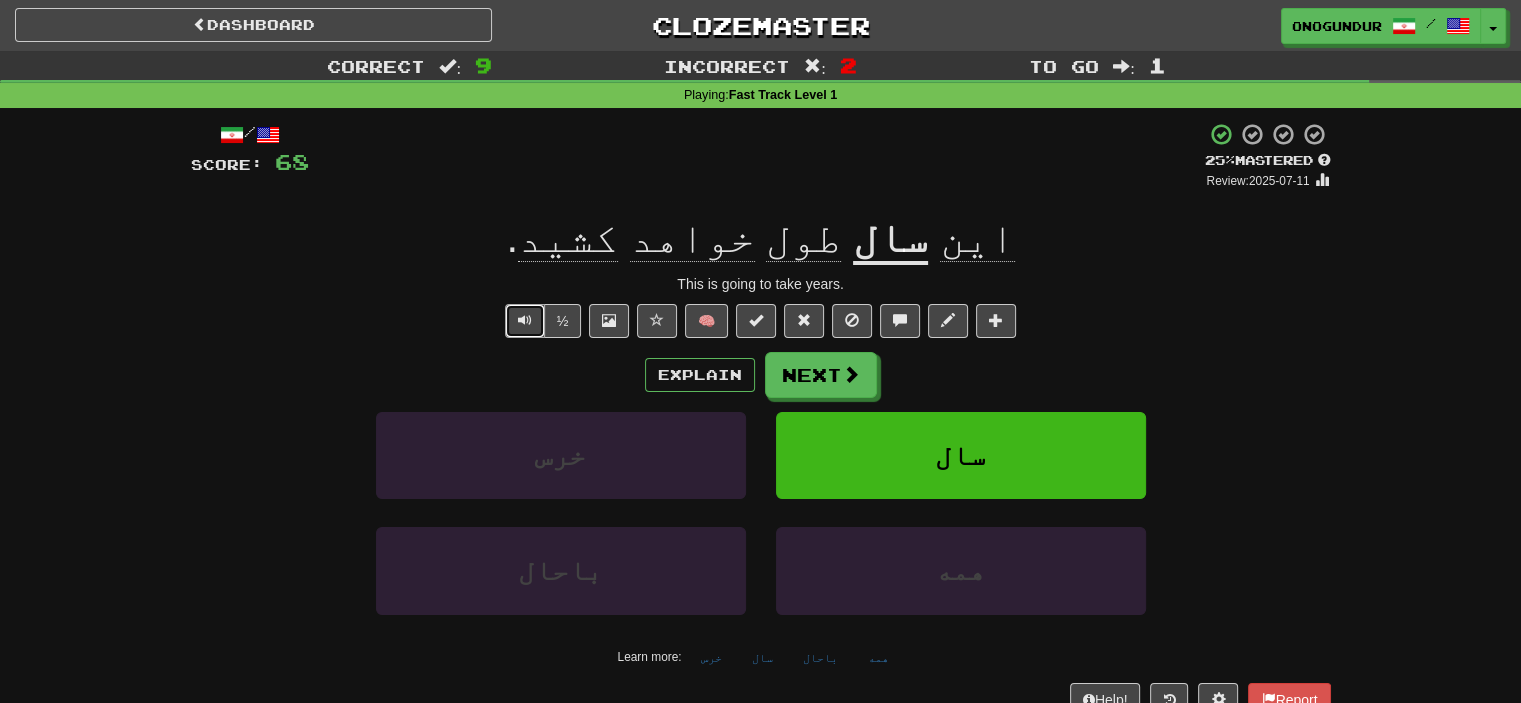 click at bounding box center (525, 321) 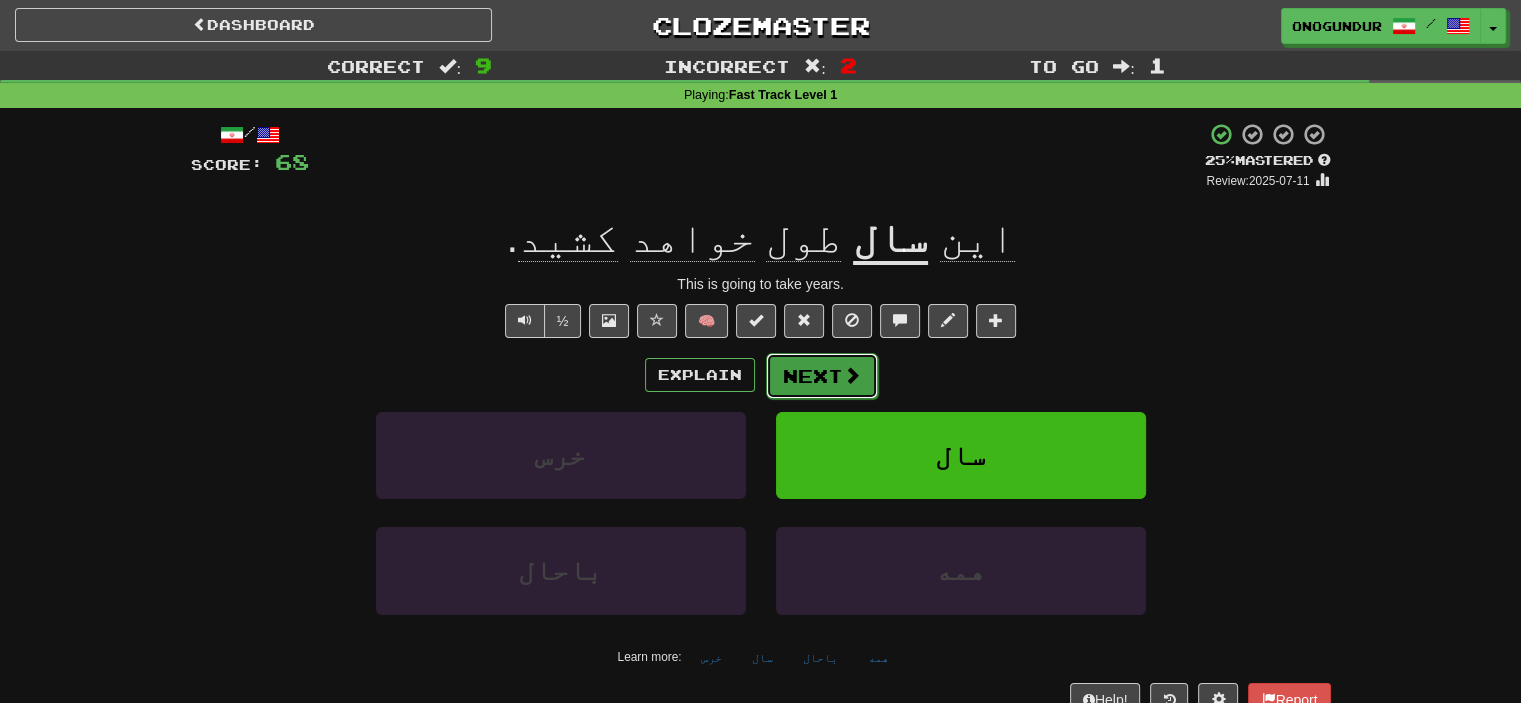 click on "Next" at bounding box center (822, 376) 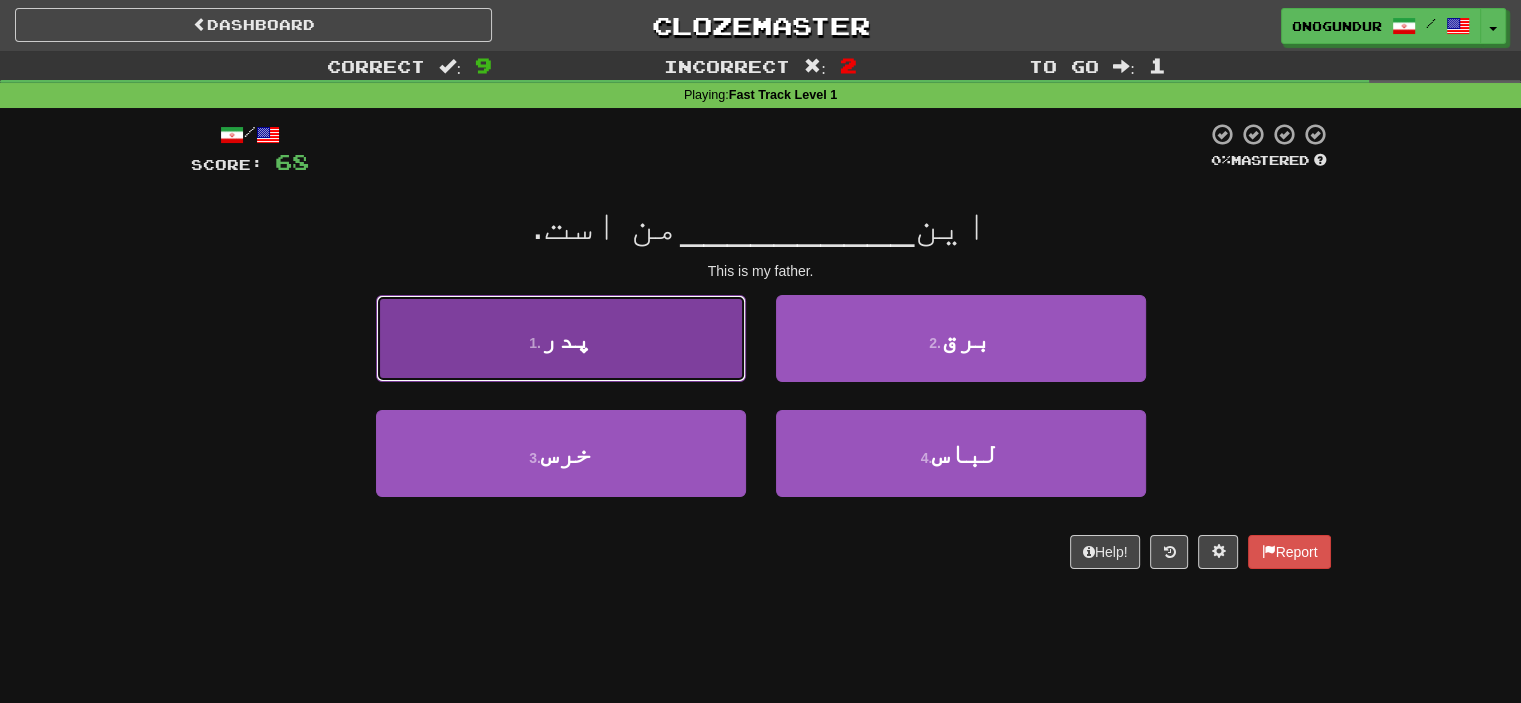 click on "1 .  پدر" at bounding box center (561, 338) 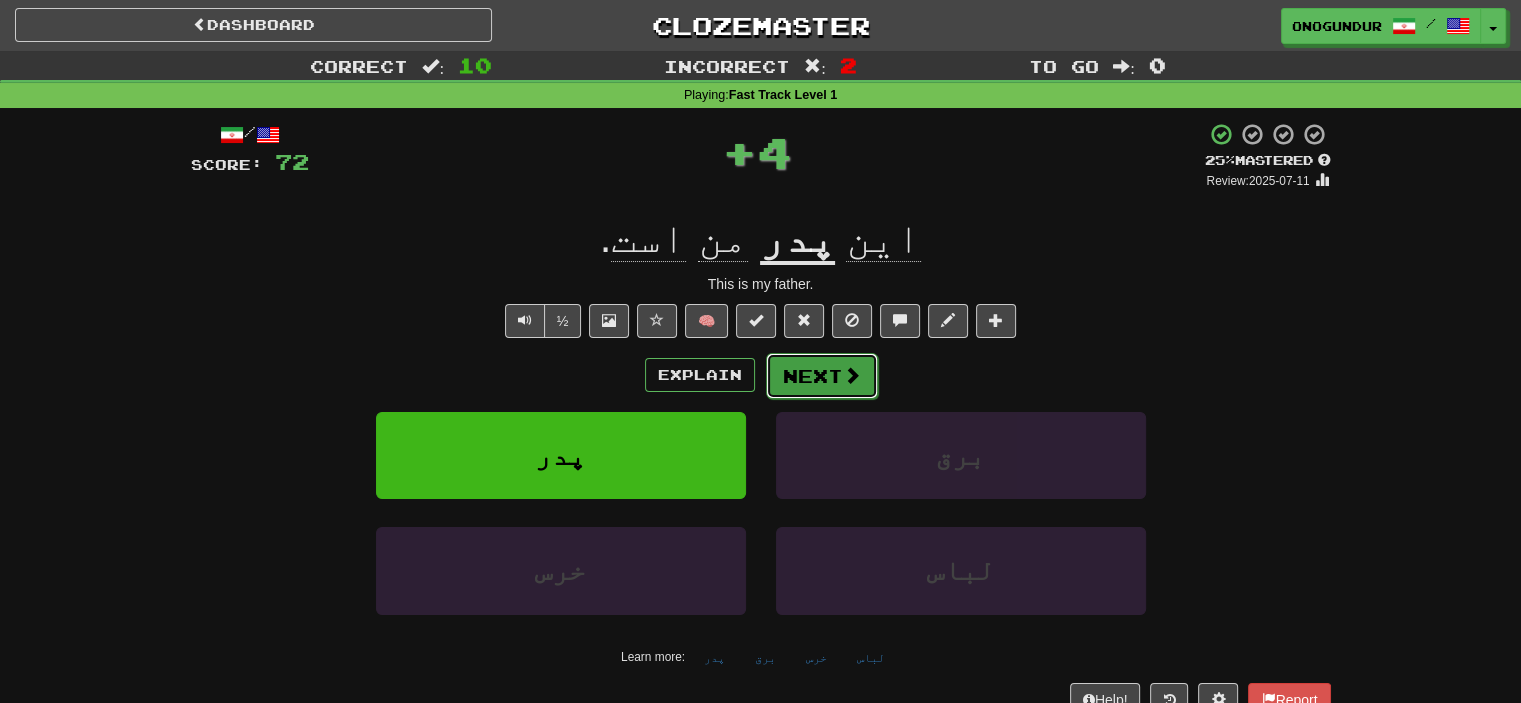click on "Next" at bounding box center (822, 376) 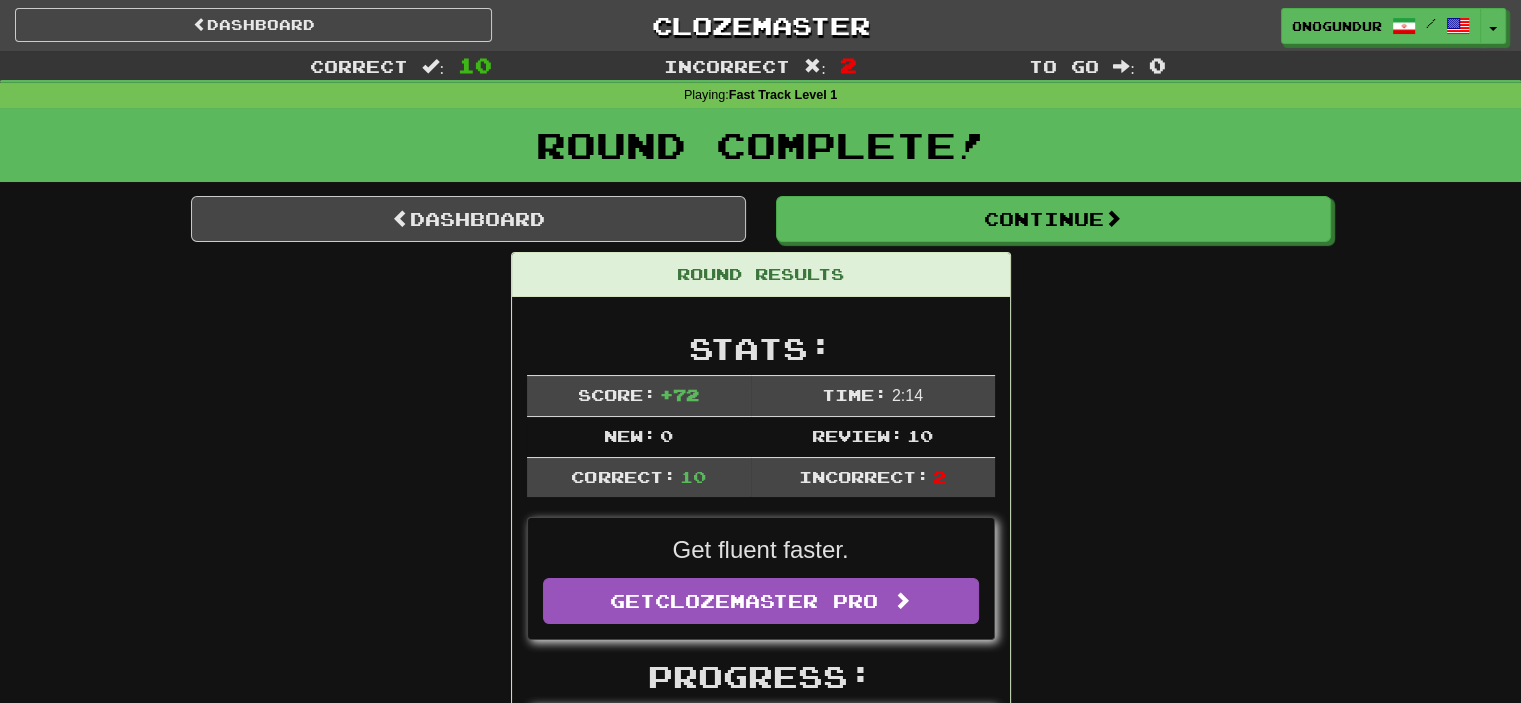 click on "Dashboard Continue  Round Results Stats: Score:   + 72 Time:   2 : 14 New:   0 Review:   10 Correct:   10 Incorrect:   2 Get fluent faster. Get  Clozemaster Pro   Progress: Fast Track Level 1 Playing:  1000  /  1000 100% Mastered:  998  /  1000 99.8% Ready for Review:  0  /  Level:  69 642  points to level  70  - keep going! Ranked:  8 th  this week ( 132  points to  7 th ) Sentences:  Report به  اطراف  خود نگاه کنید. Look around you.  Report چگونه  این را می‌گویید؟ How do you say this?  Report این  سال  طول خواهد کشید. This is going to take years.  Report او  ناگهان  به نفس‌نفس افتاد. He gasped suddenly.  Report این  پدر  من است. This is my father.  Report ما  فکر  می‌کنیم قرار است باران ببارد. We think it's going to rain.  Report آیا تام از من  نام  برد؟ Did Tom mention me?  Report او عاشق آهنگ  خواندن  است. She loves to sing songs.  Report این  ." at bounding box center [761, 1190] 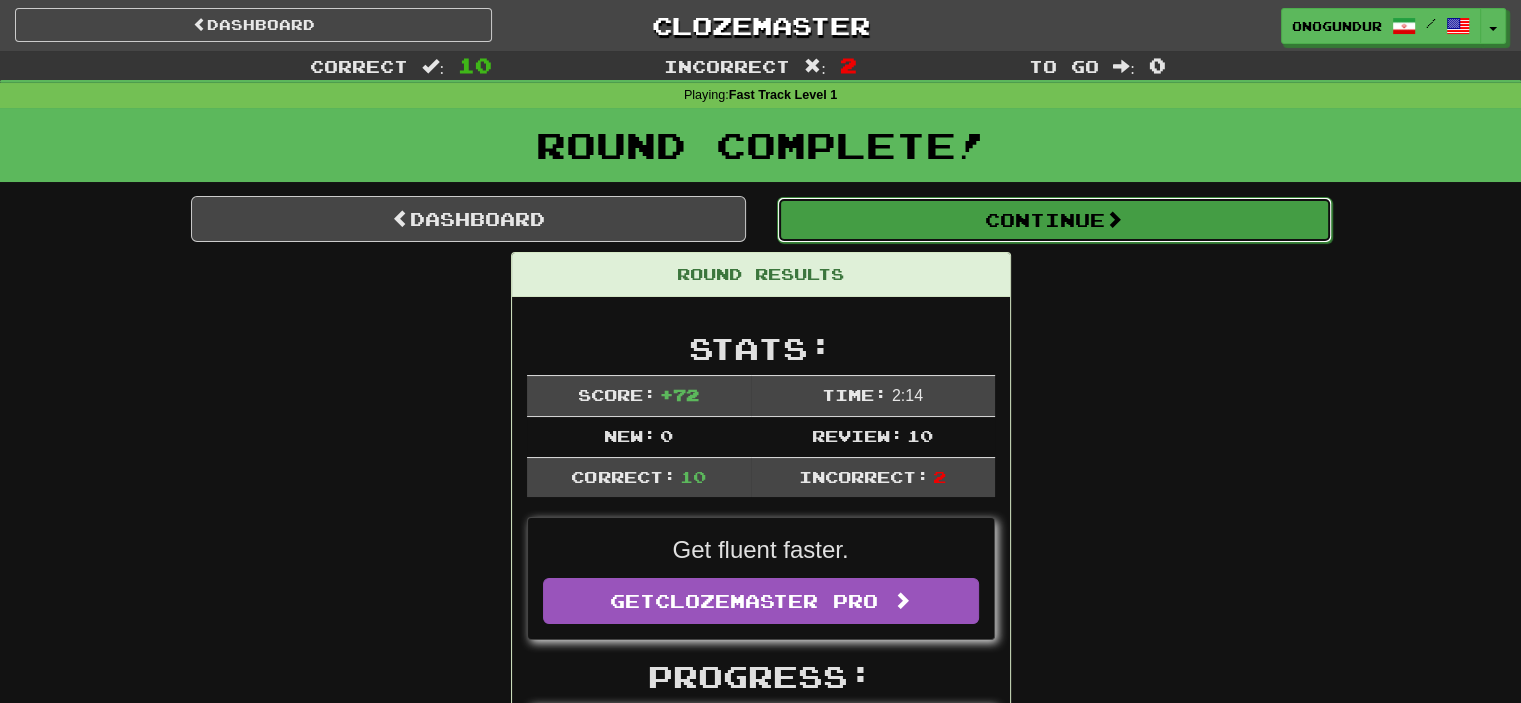 click on "Continue" at bounding box center (1054, 220) 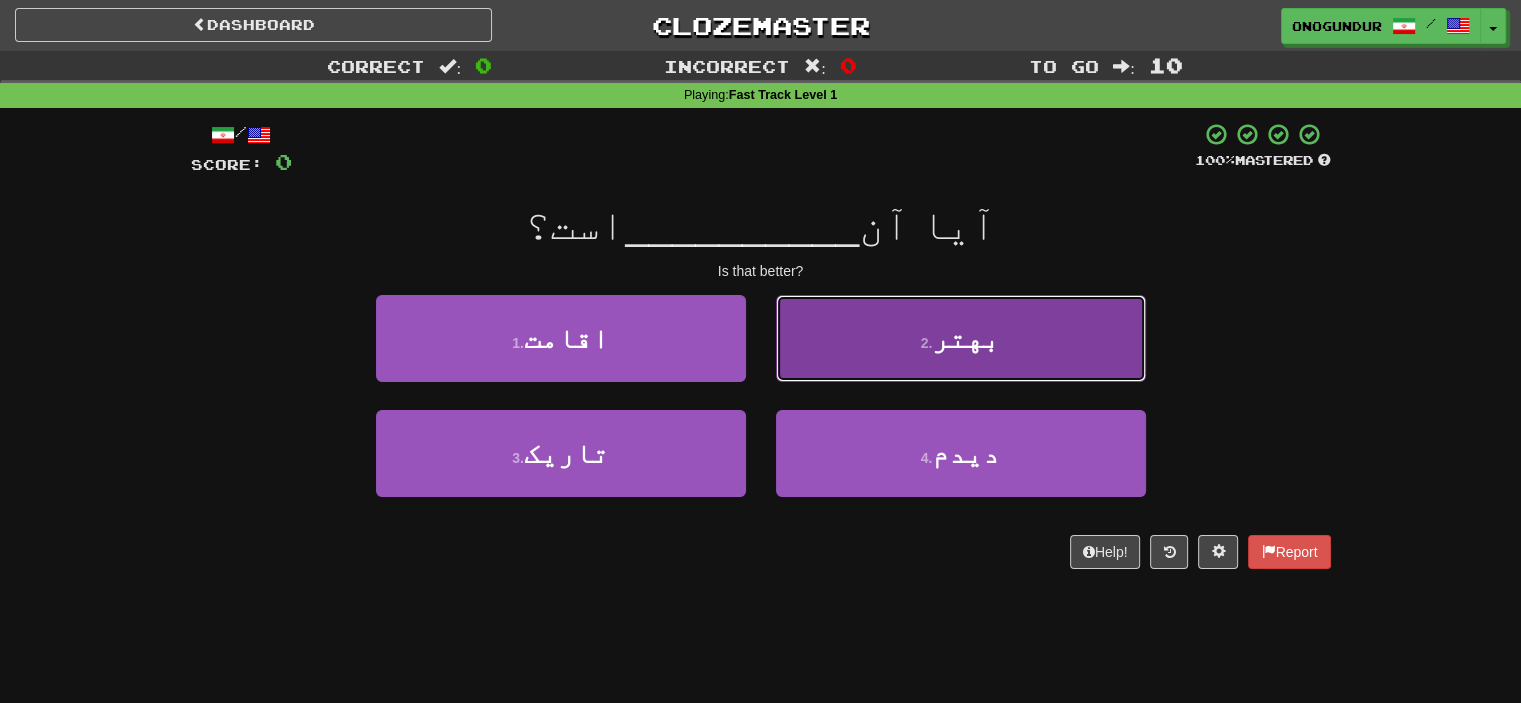 click on "2 .  بهتر" at bounding box center (961, 338) 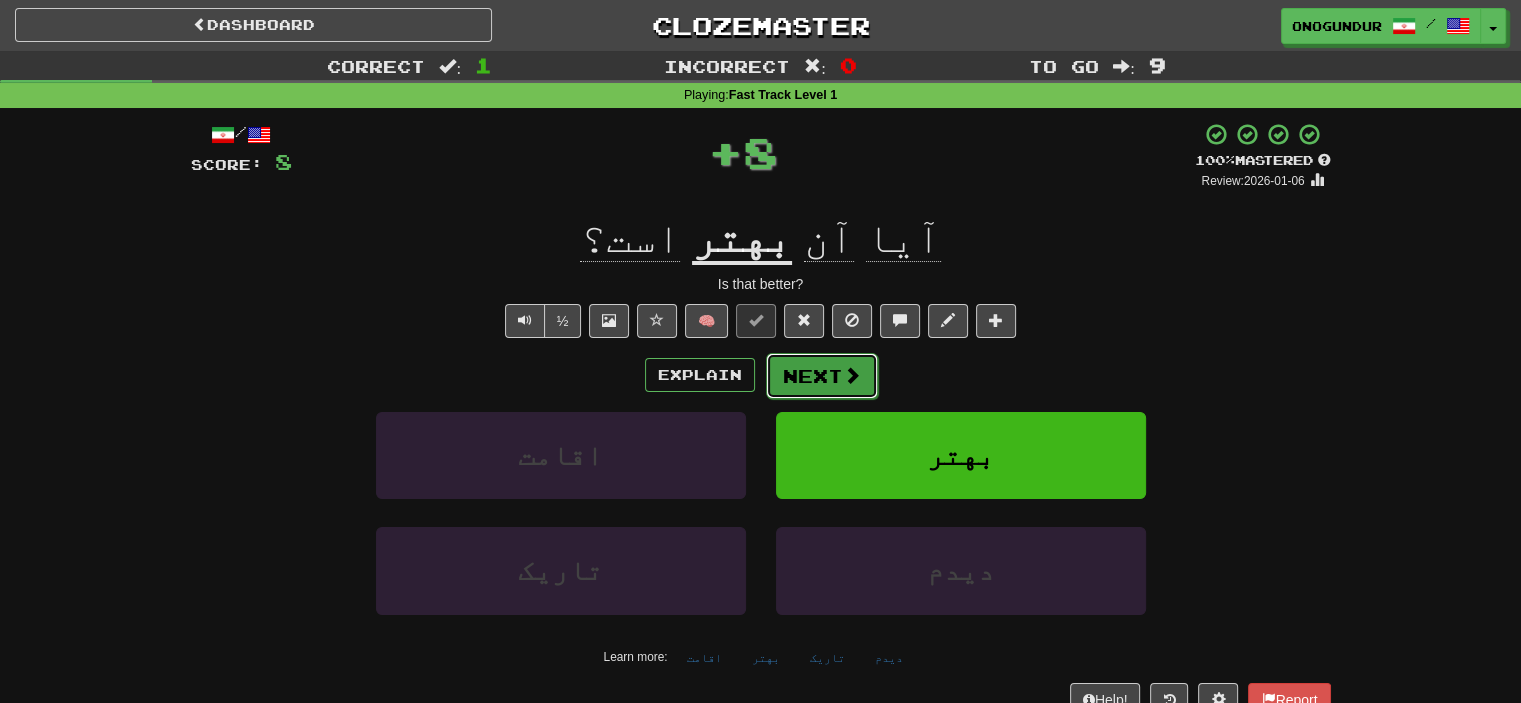 click at bounding box center [852, 375] 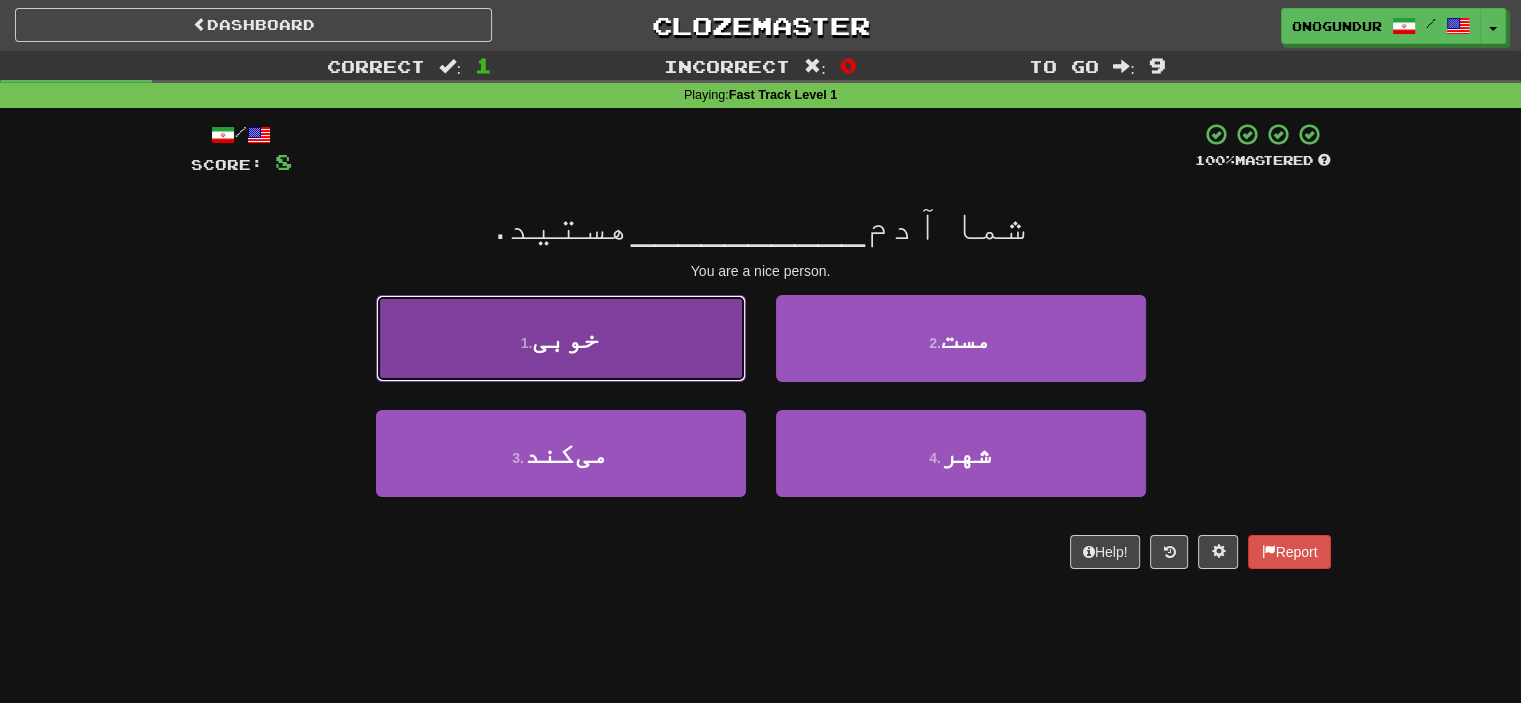 click on "1 .  خوبی" at bounding box center (561, 338) 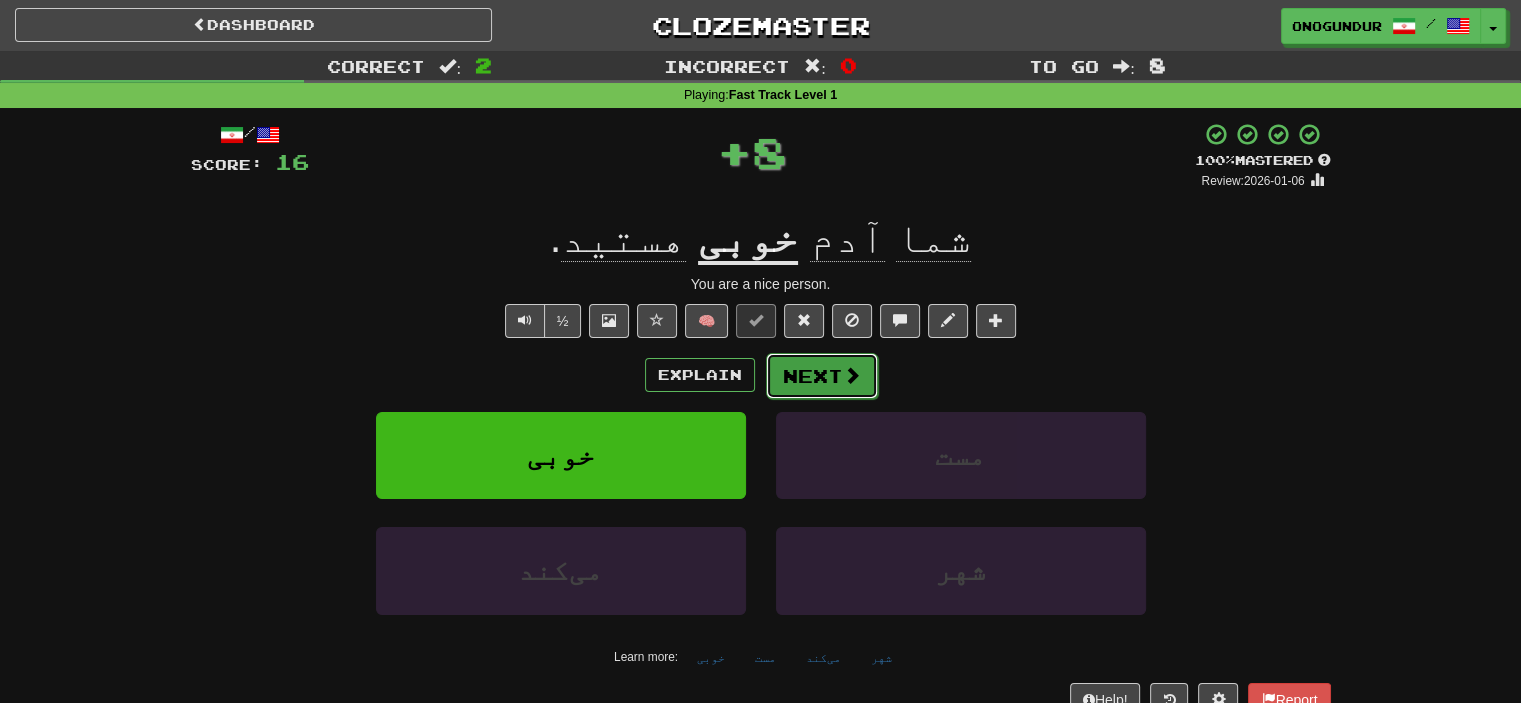 click on "Next" at bounding box center (822, 376) 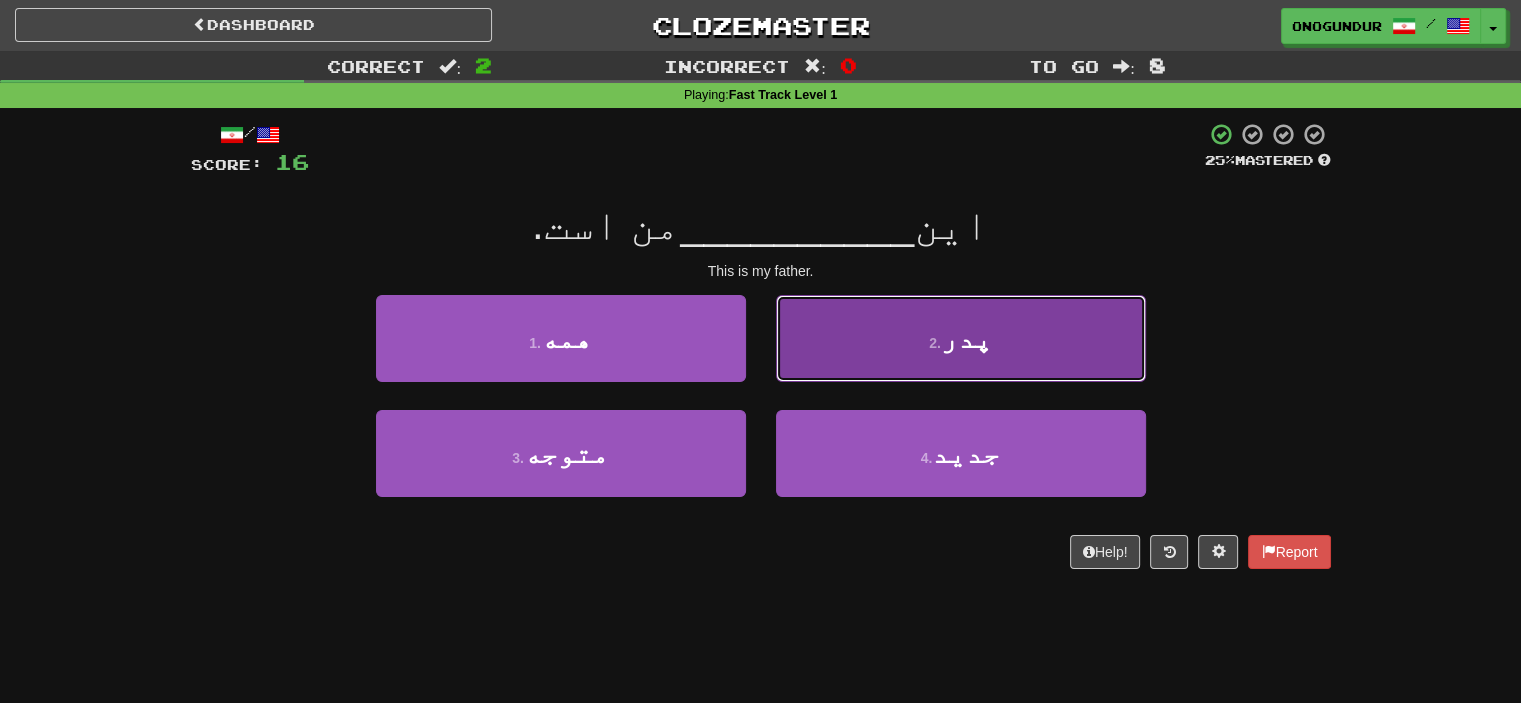click on "2 .  پدر" at bounding box center [961, 338] 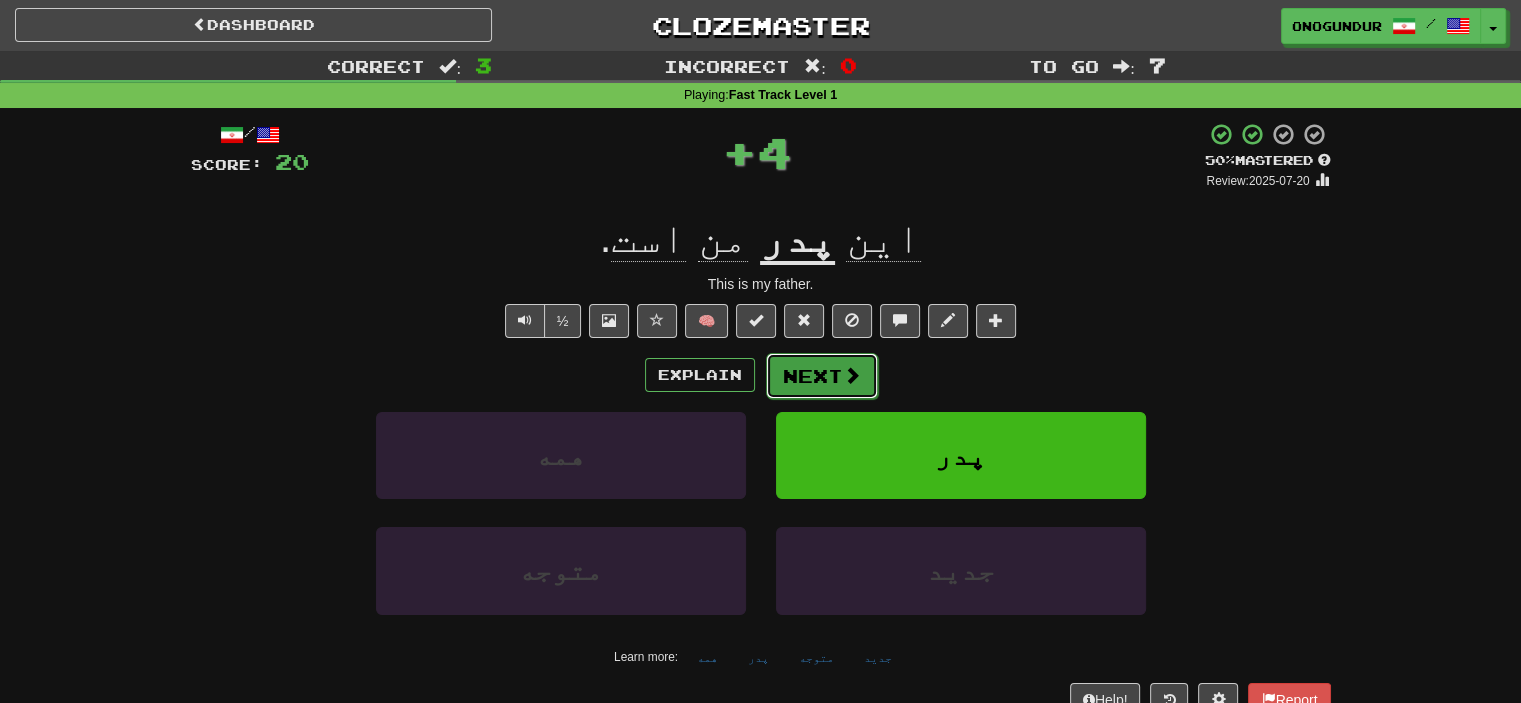 click on "Next" at bounding box center (822, 376) 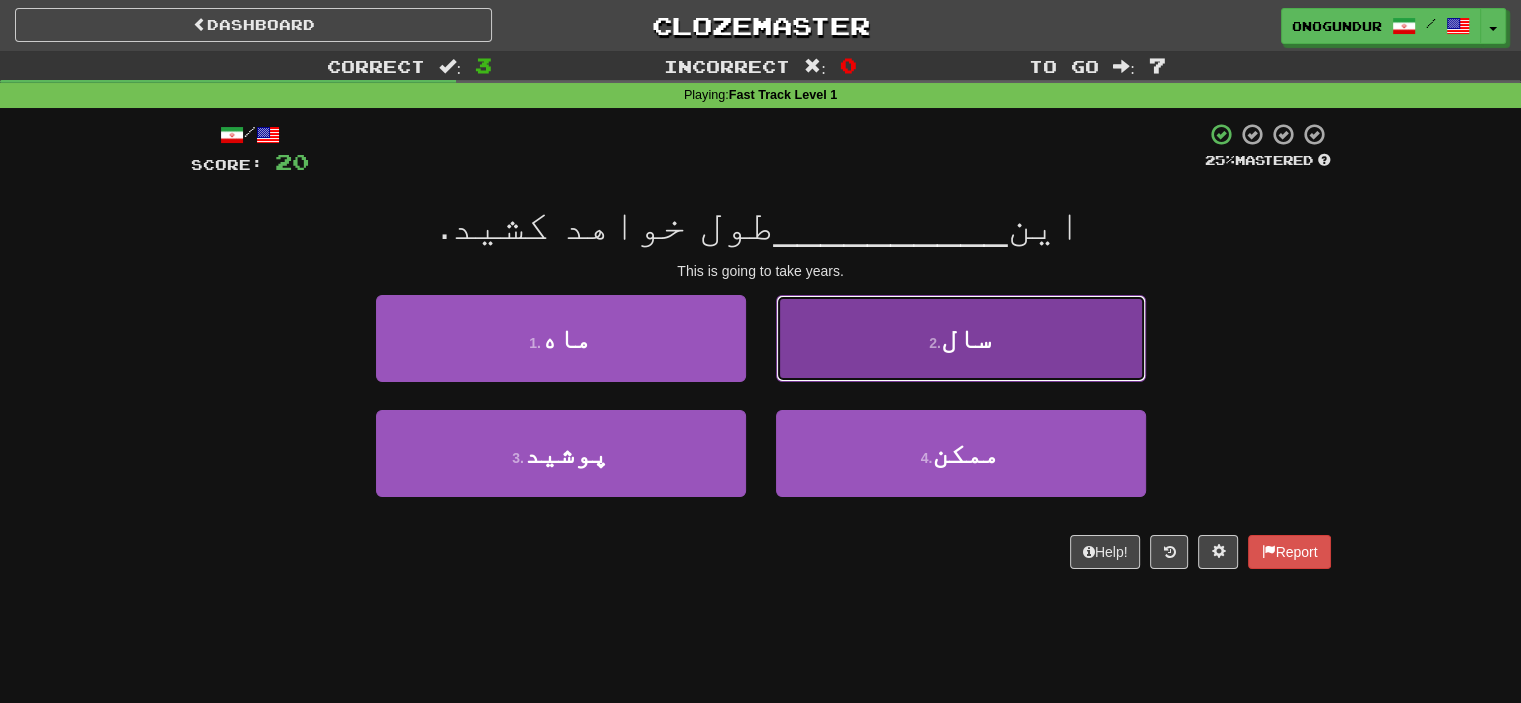 click on "2 .  سال" at bounding box center (961, 338) 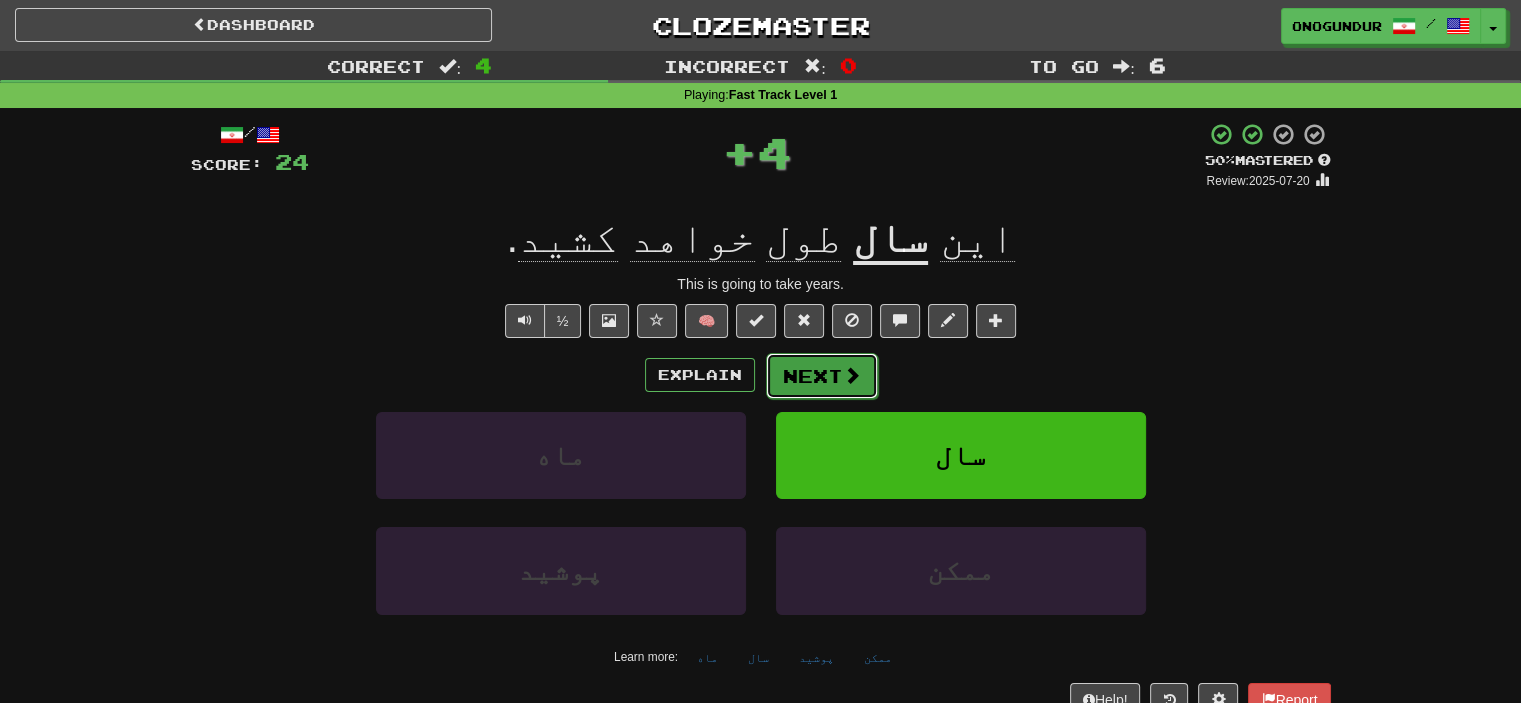 click on "Next" at bounding box center (822, 376) 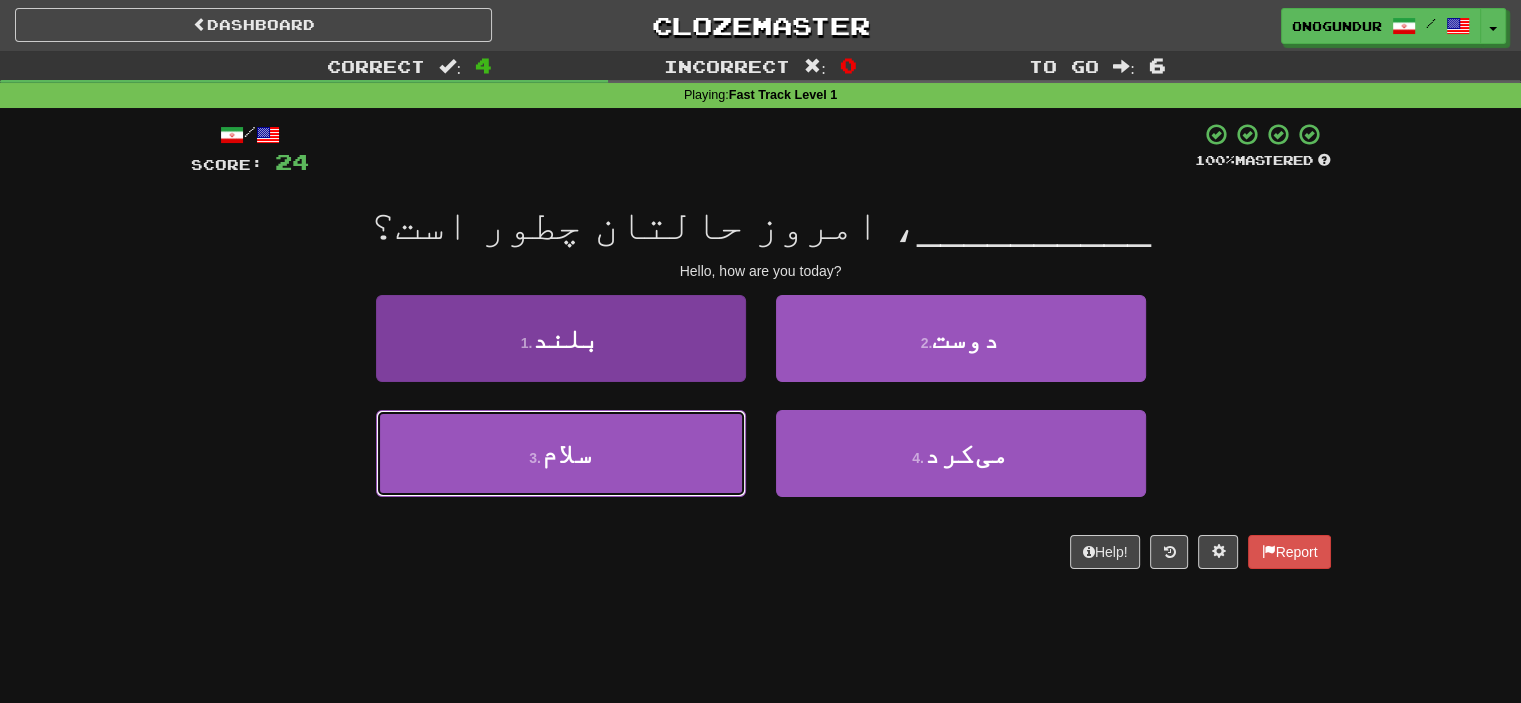click on "3 .  سلام" at bounding box center (561, 453) 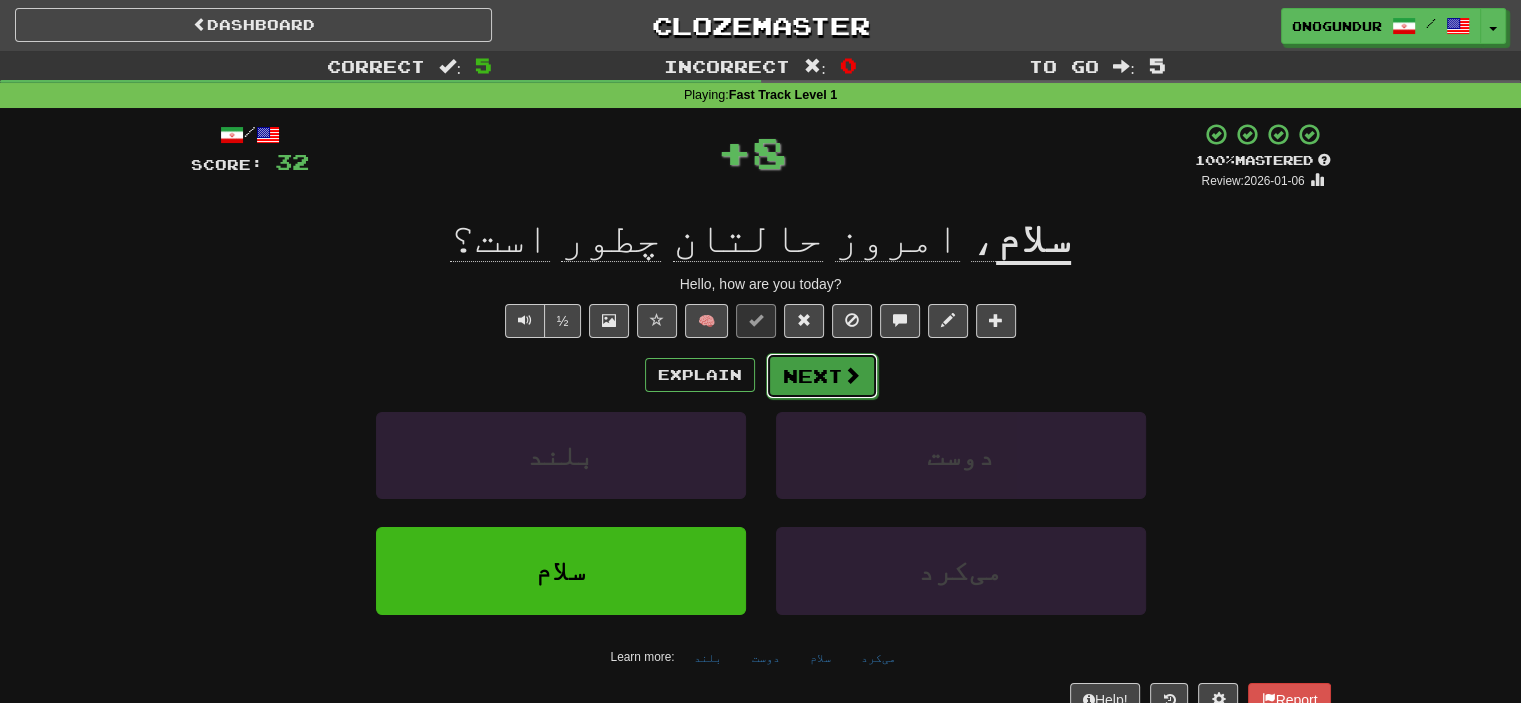 click on "Next" at bounding box center [822, 376] 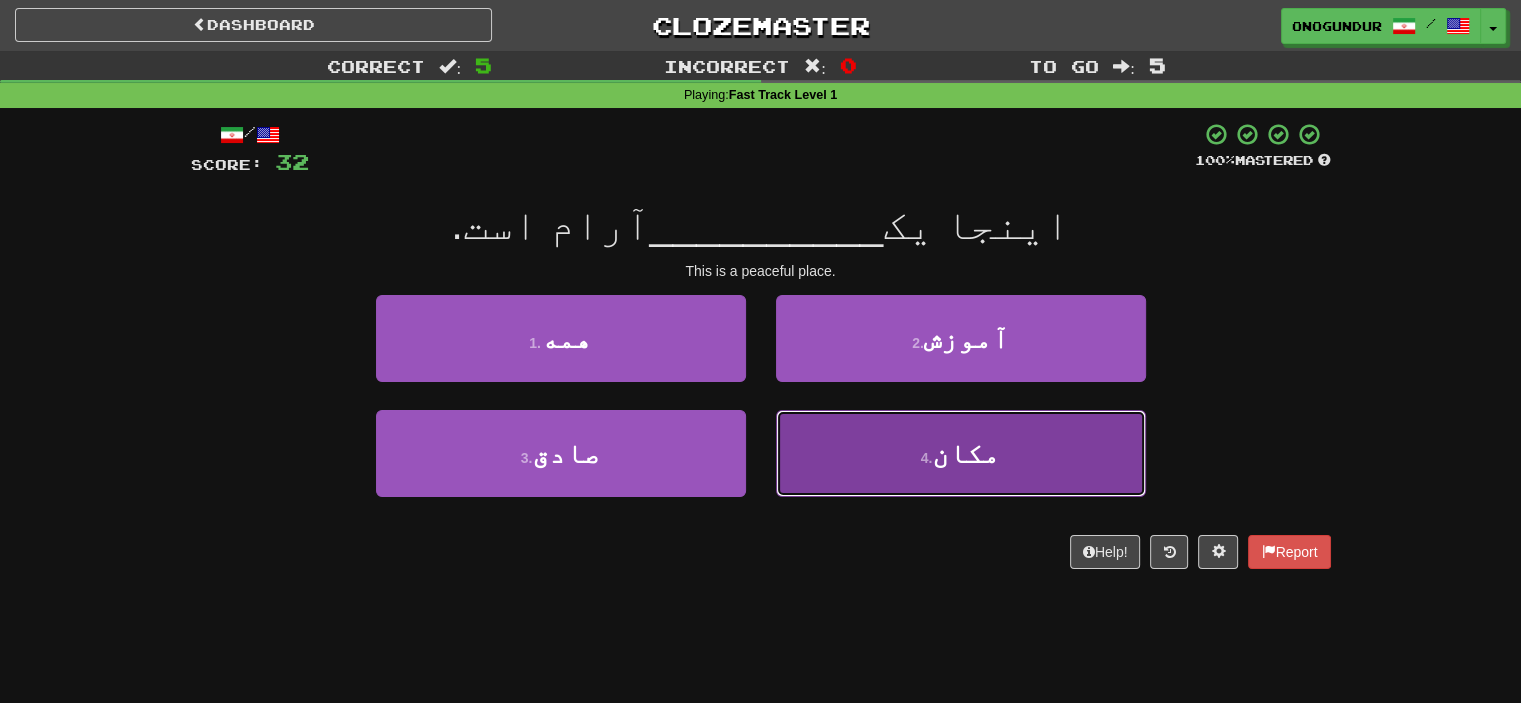 click on "4 .  مکان" at bounding box center [961, 453] 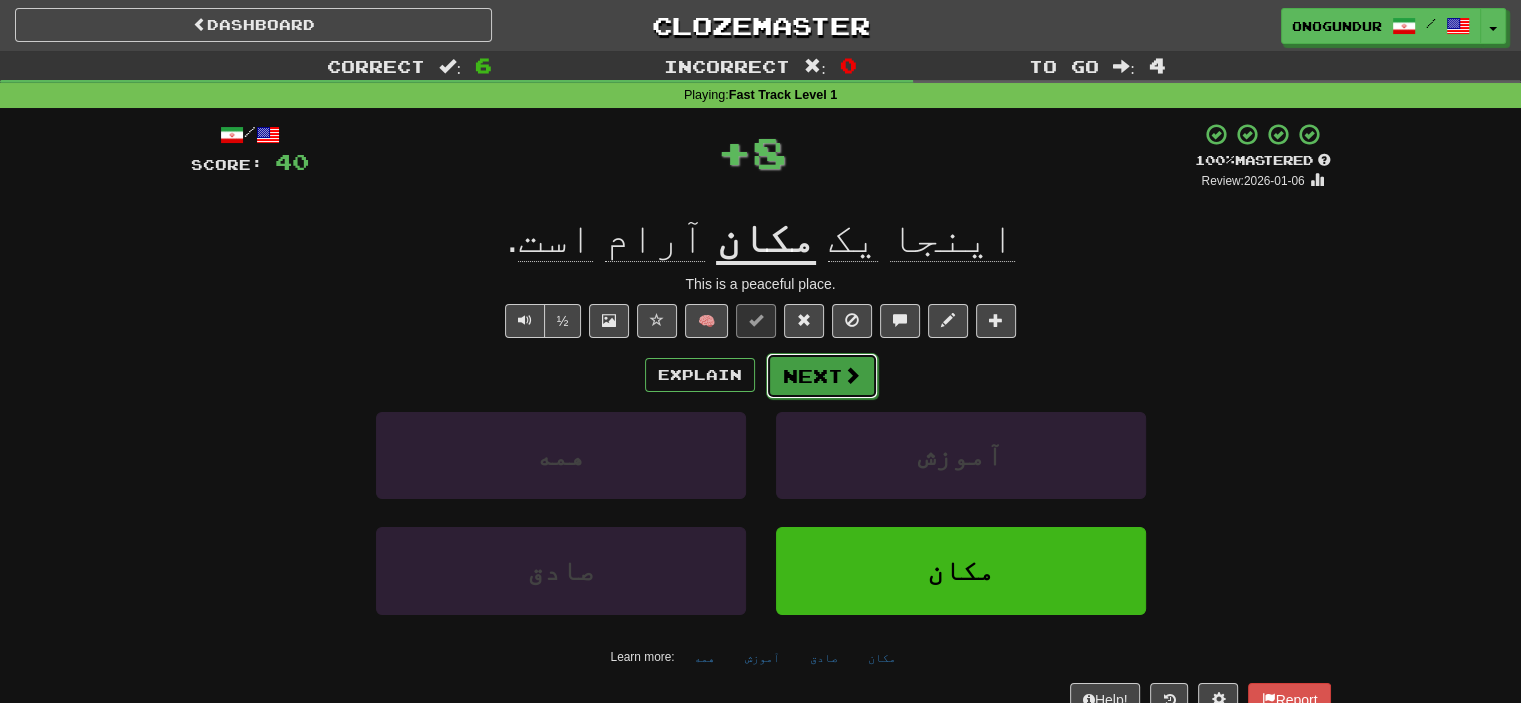 click on "Next" at bounding box center (822, 376) 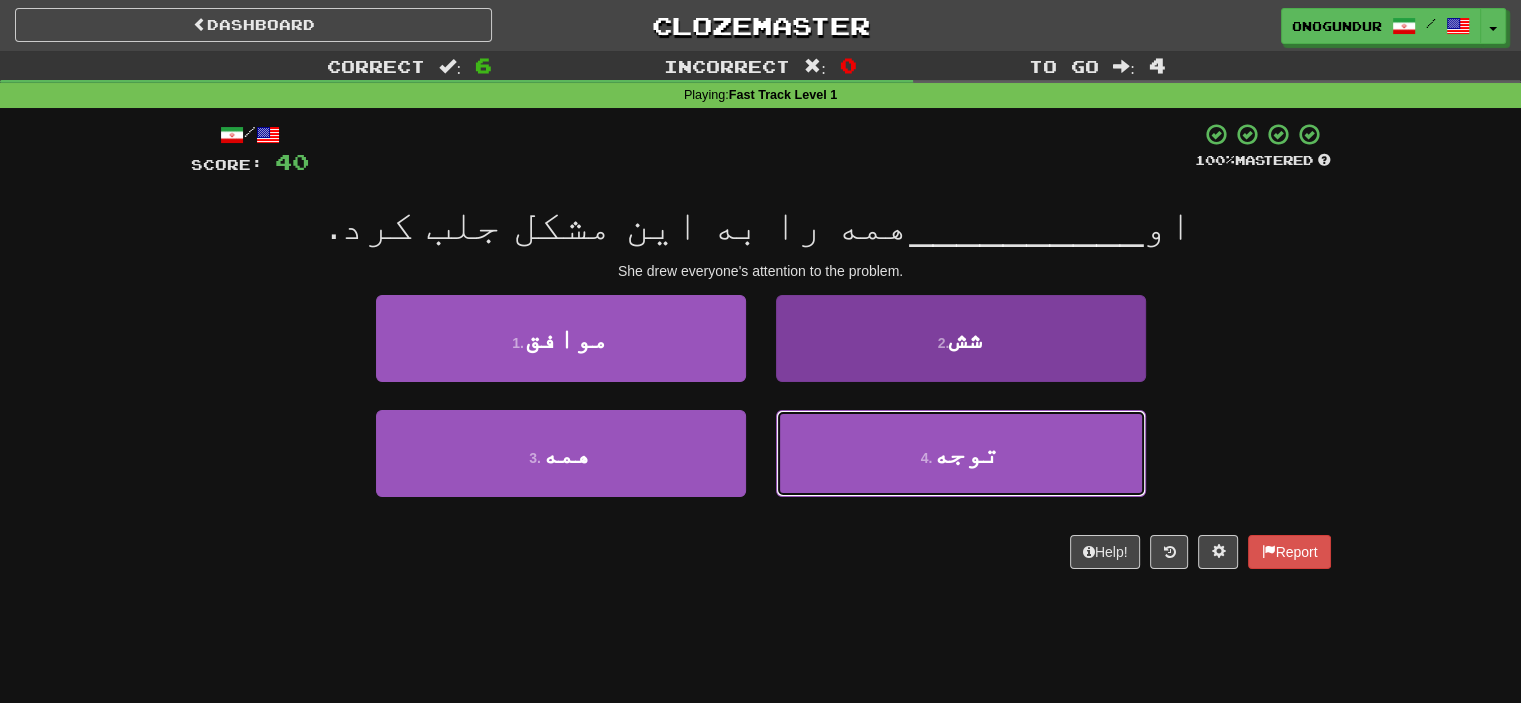 click on "4 .  توجه" at bounding box center (961, 453) 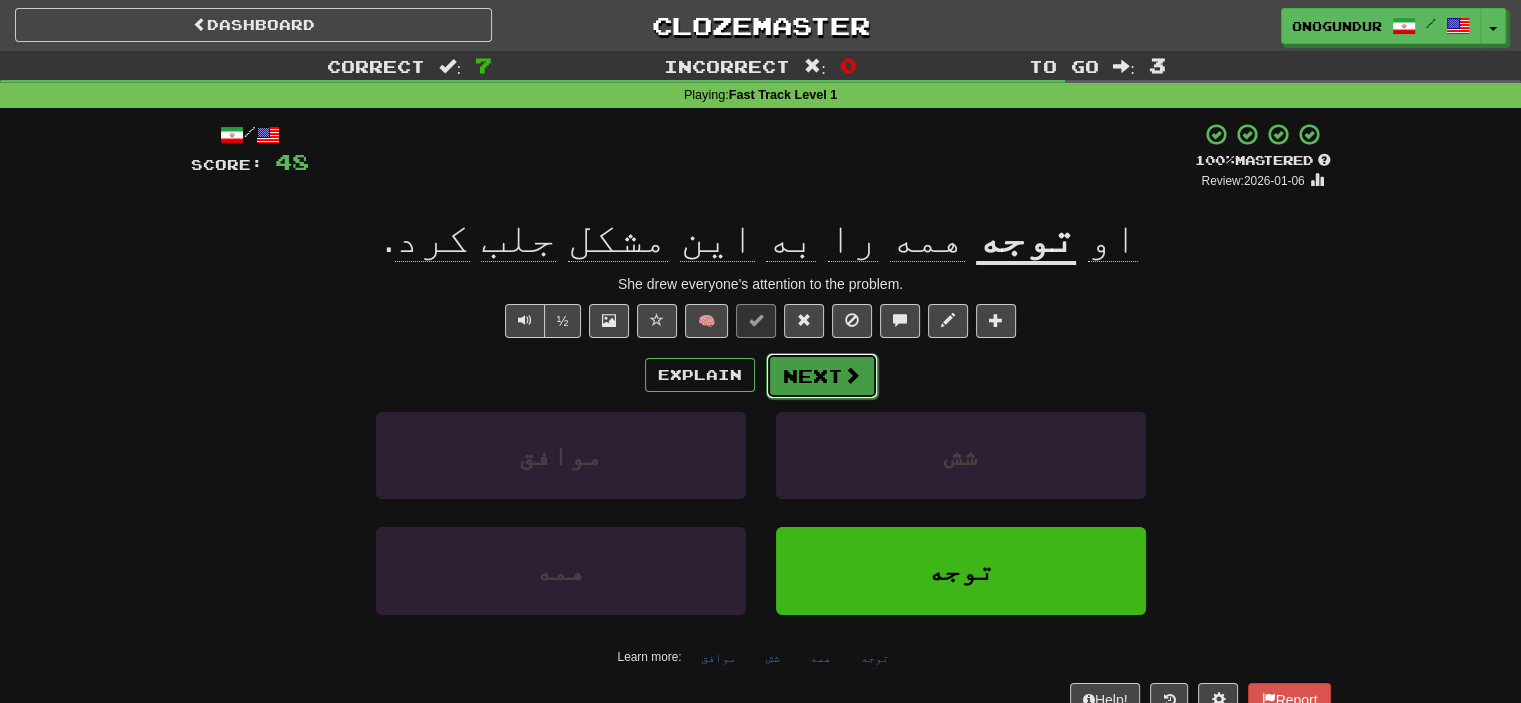 click at bounding box center [852, 375] 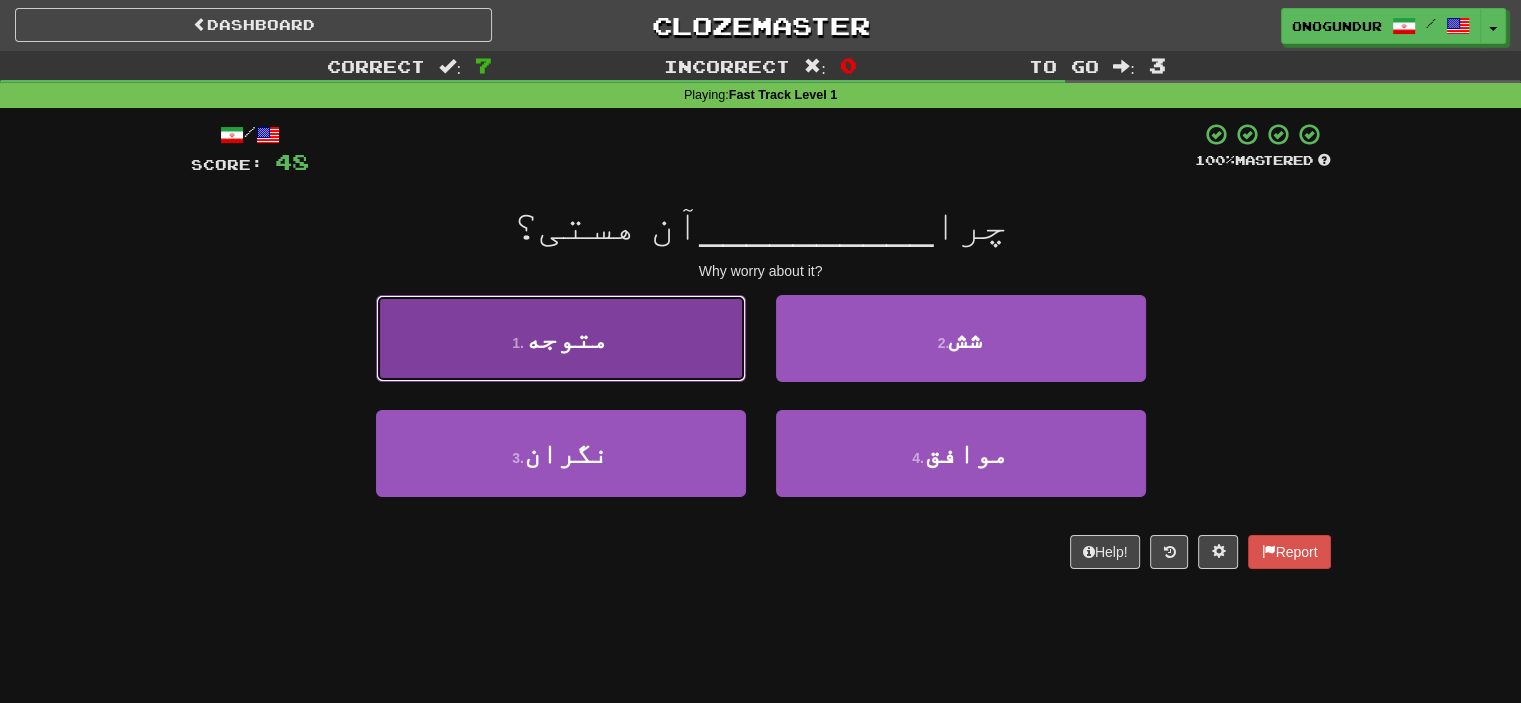 click on "1 .  متوجه" at bounding box center [561, 338] 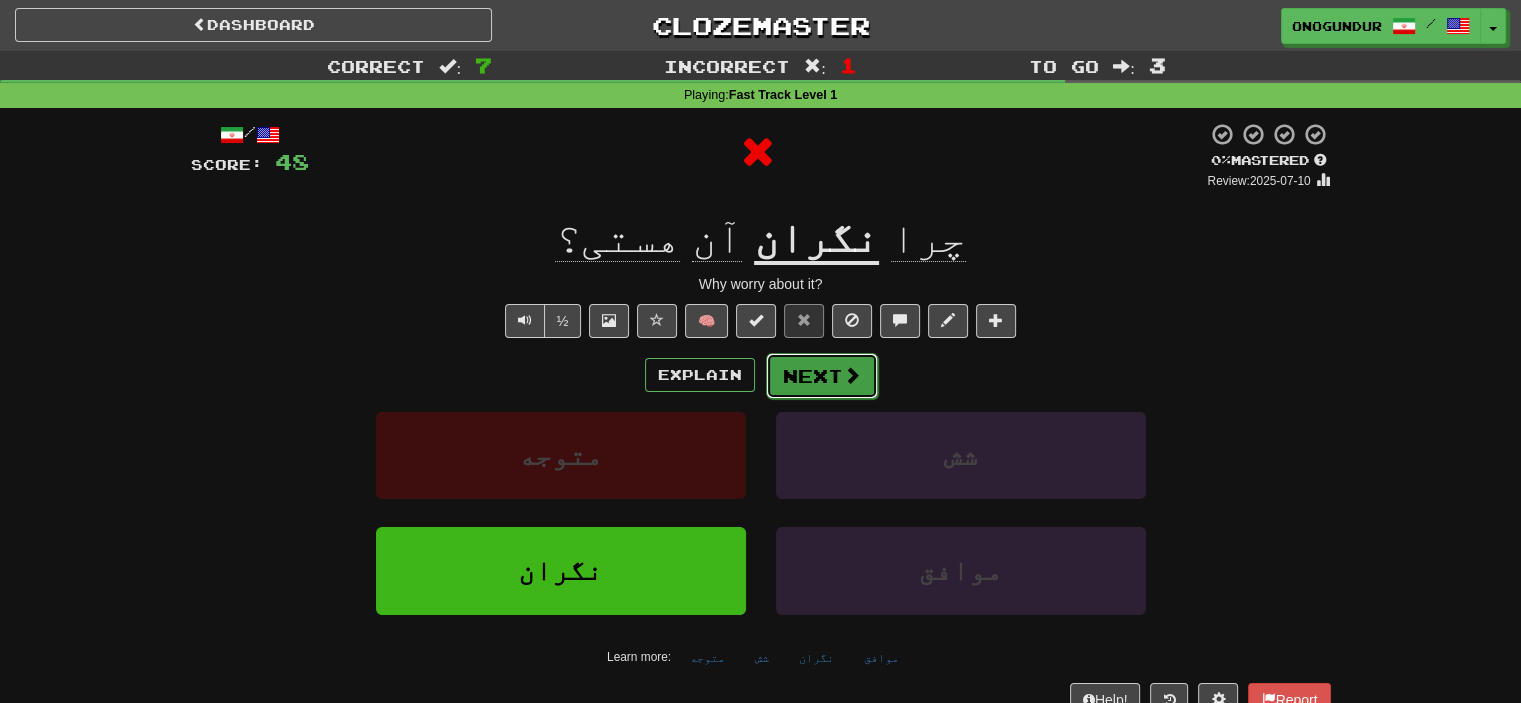 click on "Next" at bounding box center [822, 376] 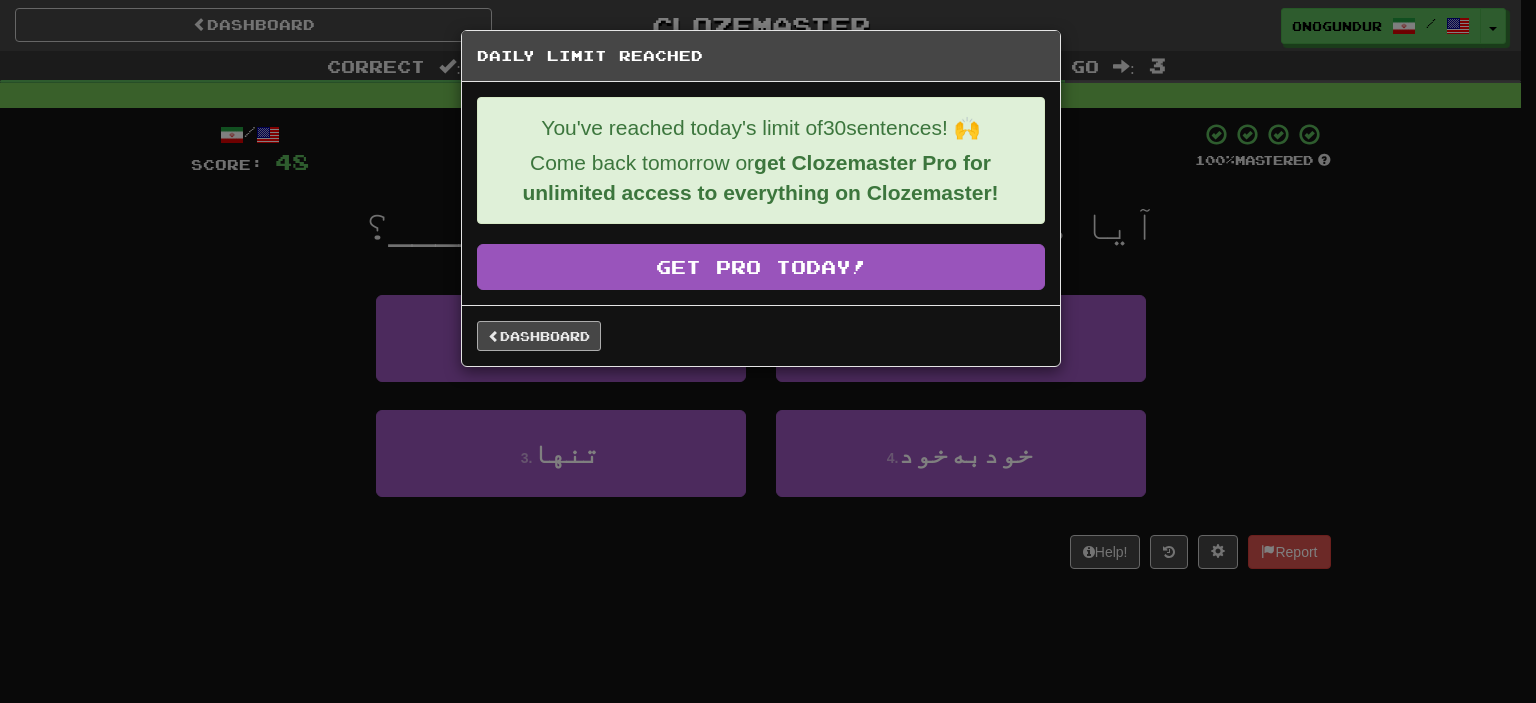 drag, startPoint x: 434, startPoint y: 329, endPoint x: 534, endPoint y: 327, distance: 100.02 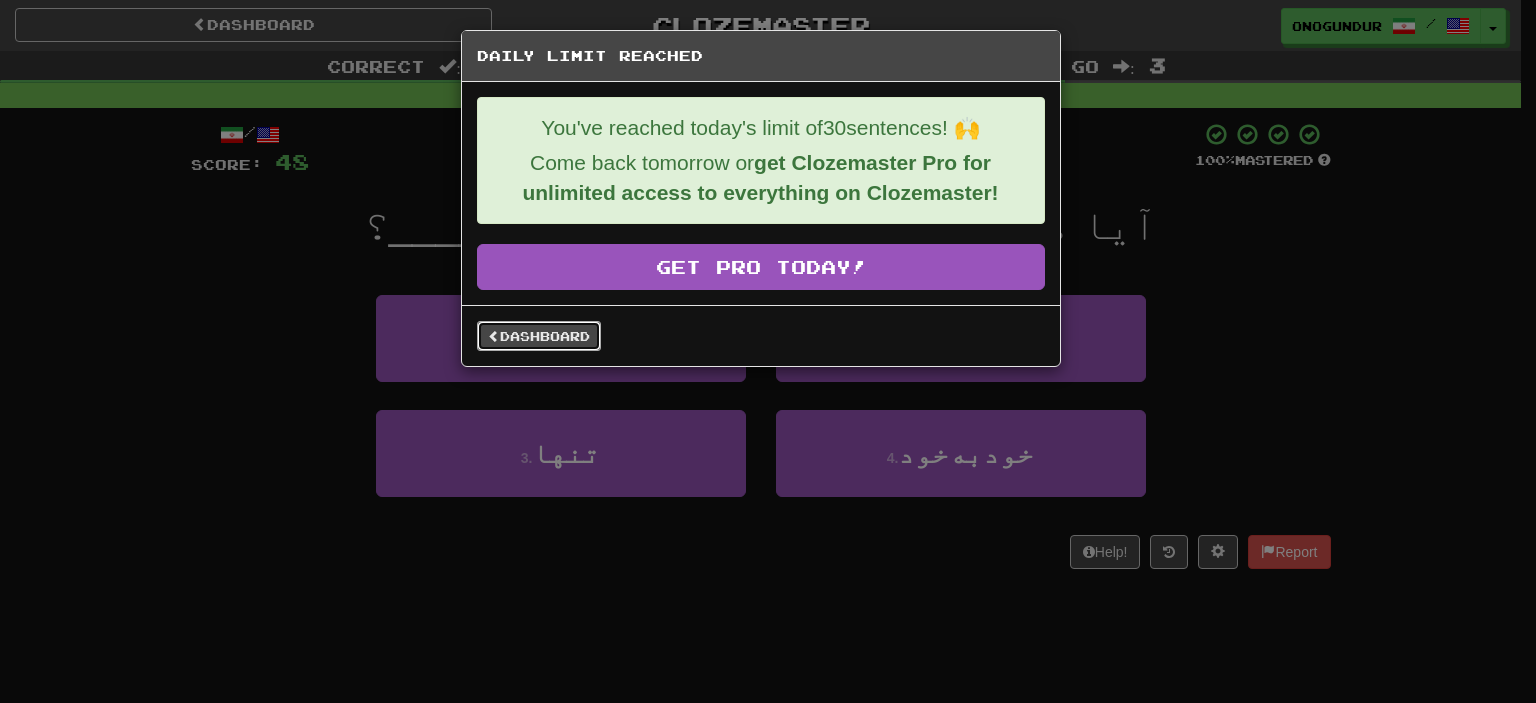 click on "Dashboard" at bounding box center [539, 336] 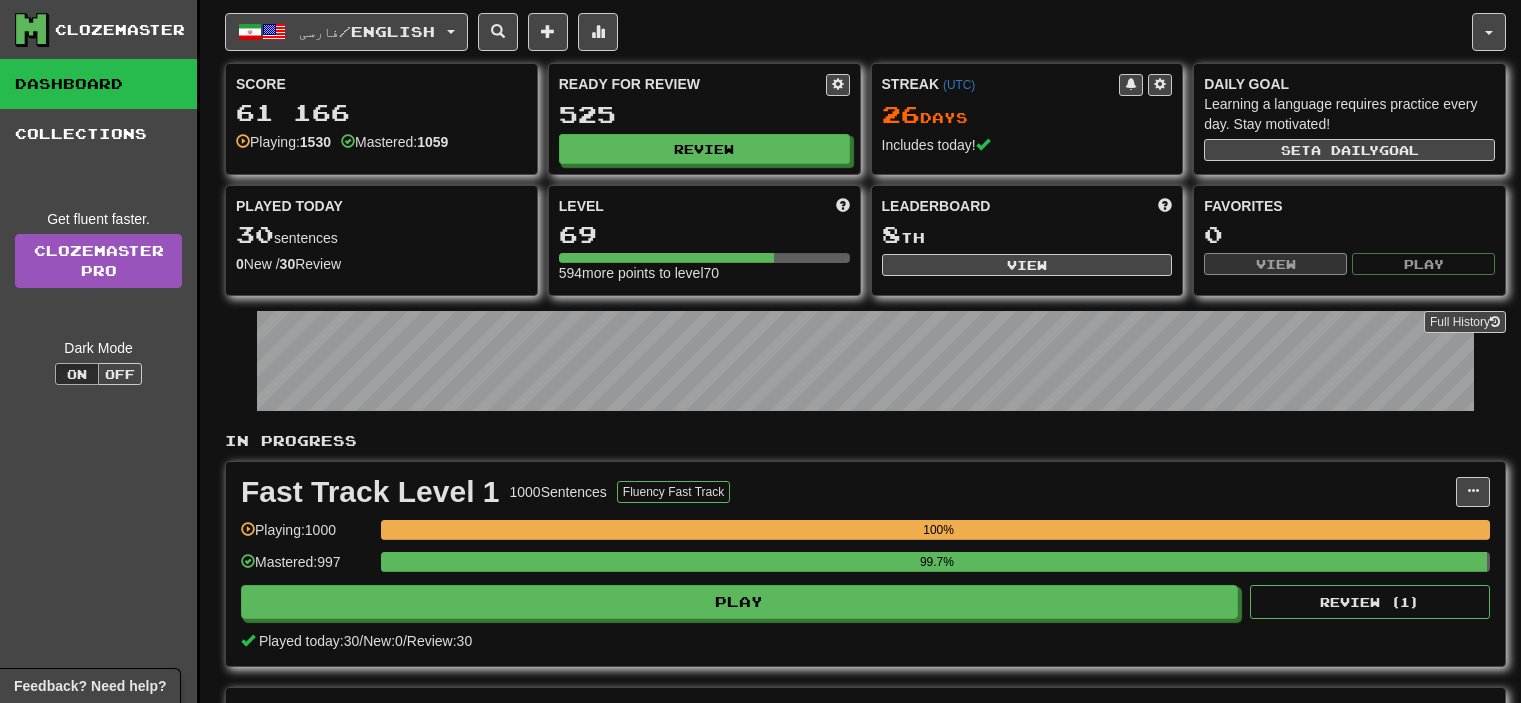 scroll, scrollTop: 0, scrollLeft: 0, axis: both 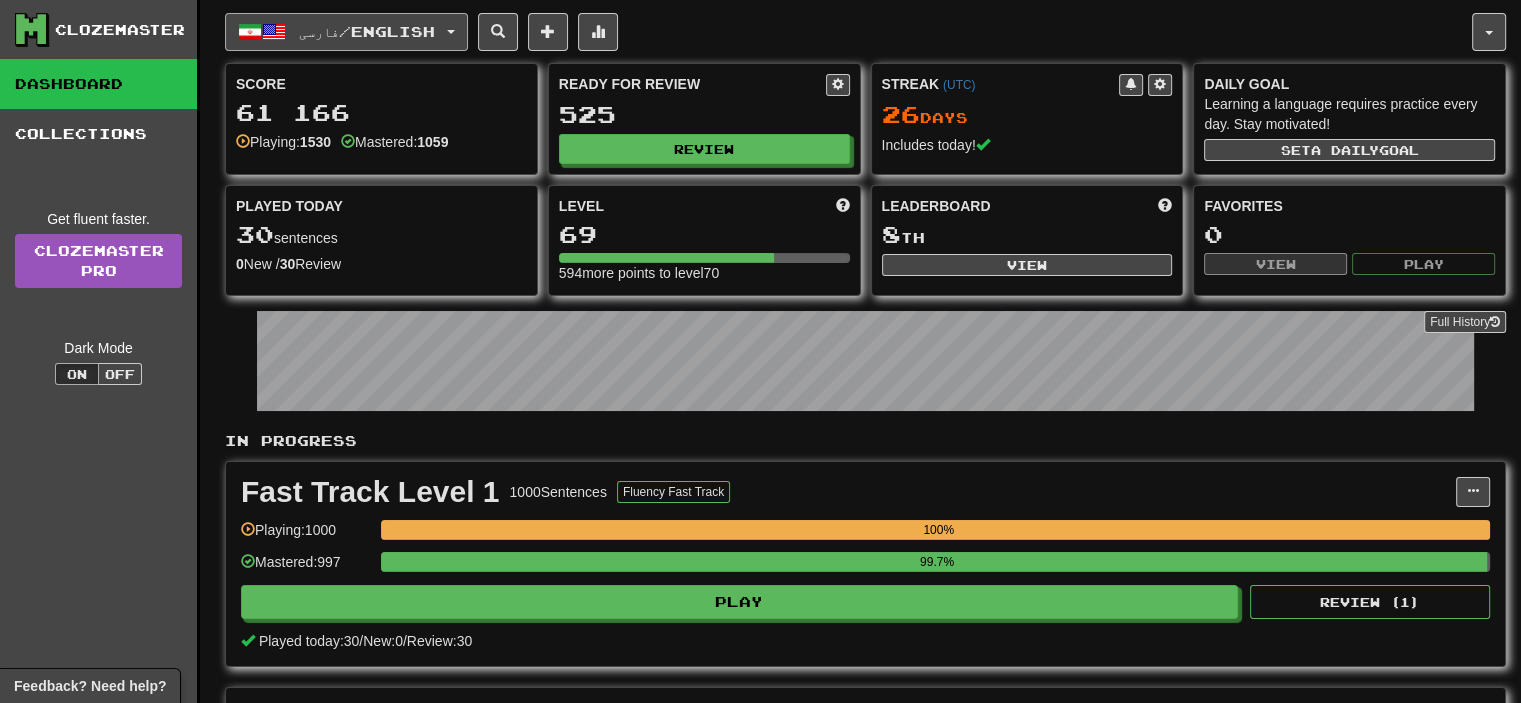 click on "فارسی  /  English" at bounding box center [346, 32] 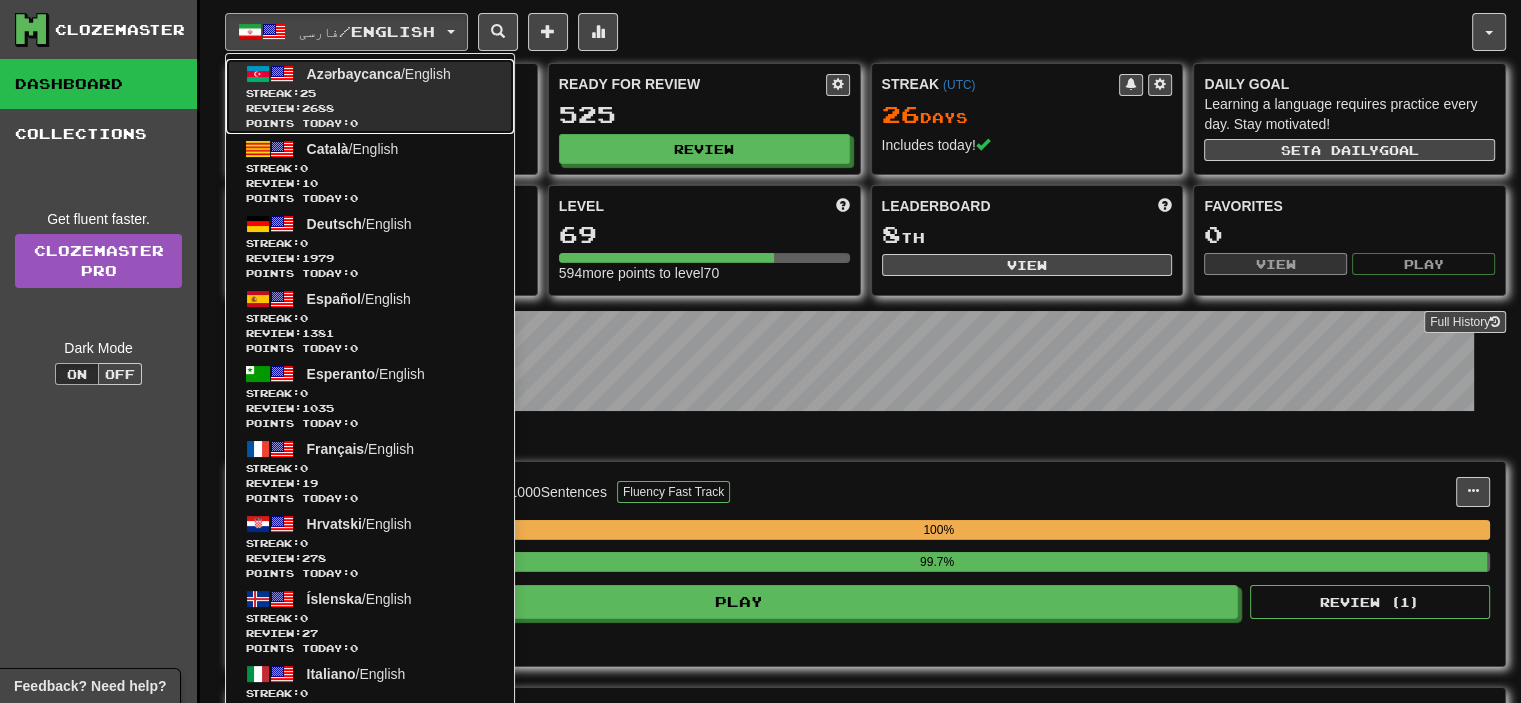 click on "Azərbaycanca  /  English" at bounding box center (379, 74) 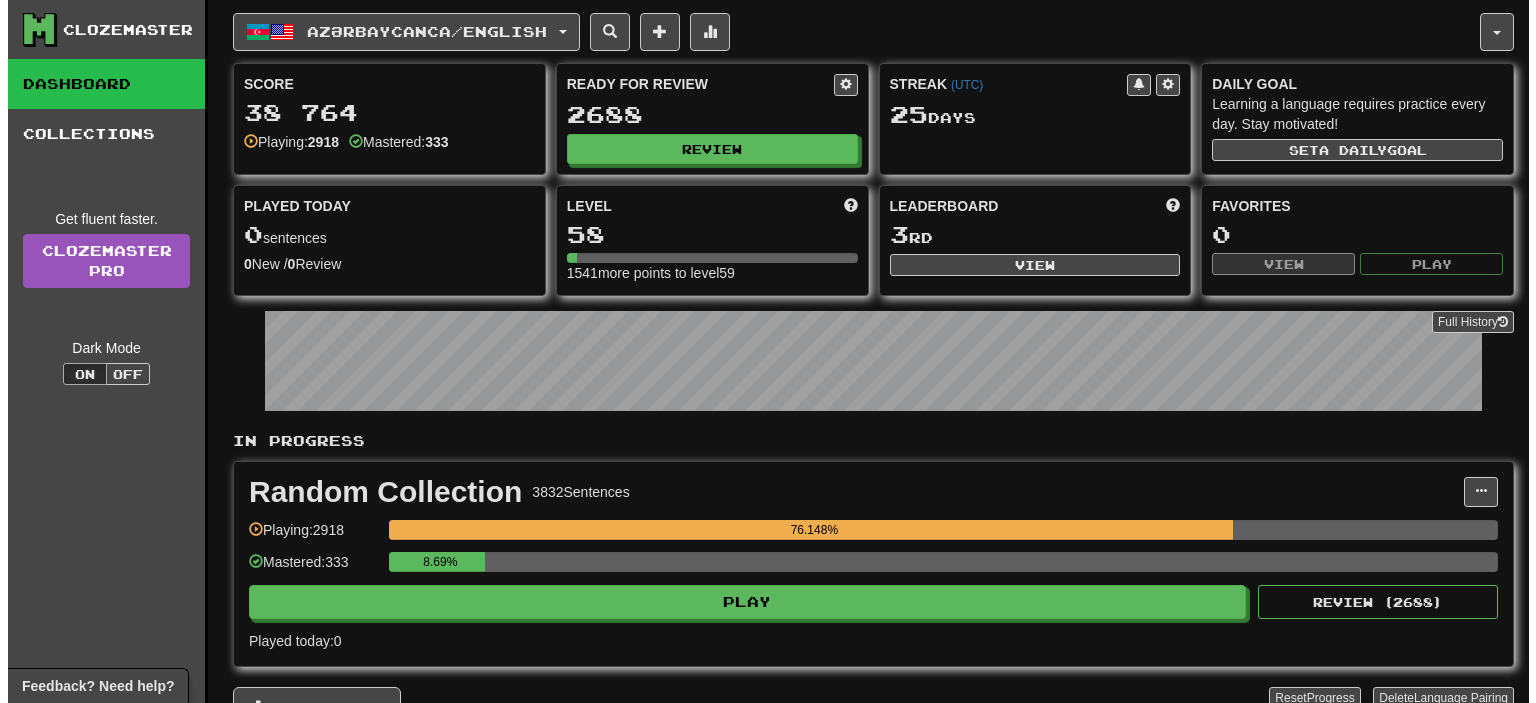 scroll, scrollTop: 0, scrollLeft: 0, axis: both 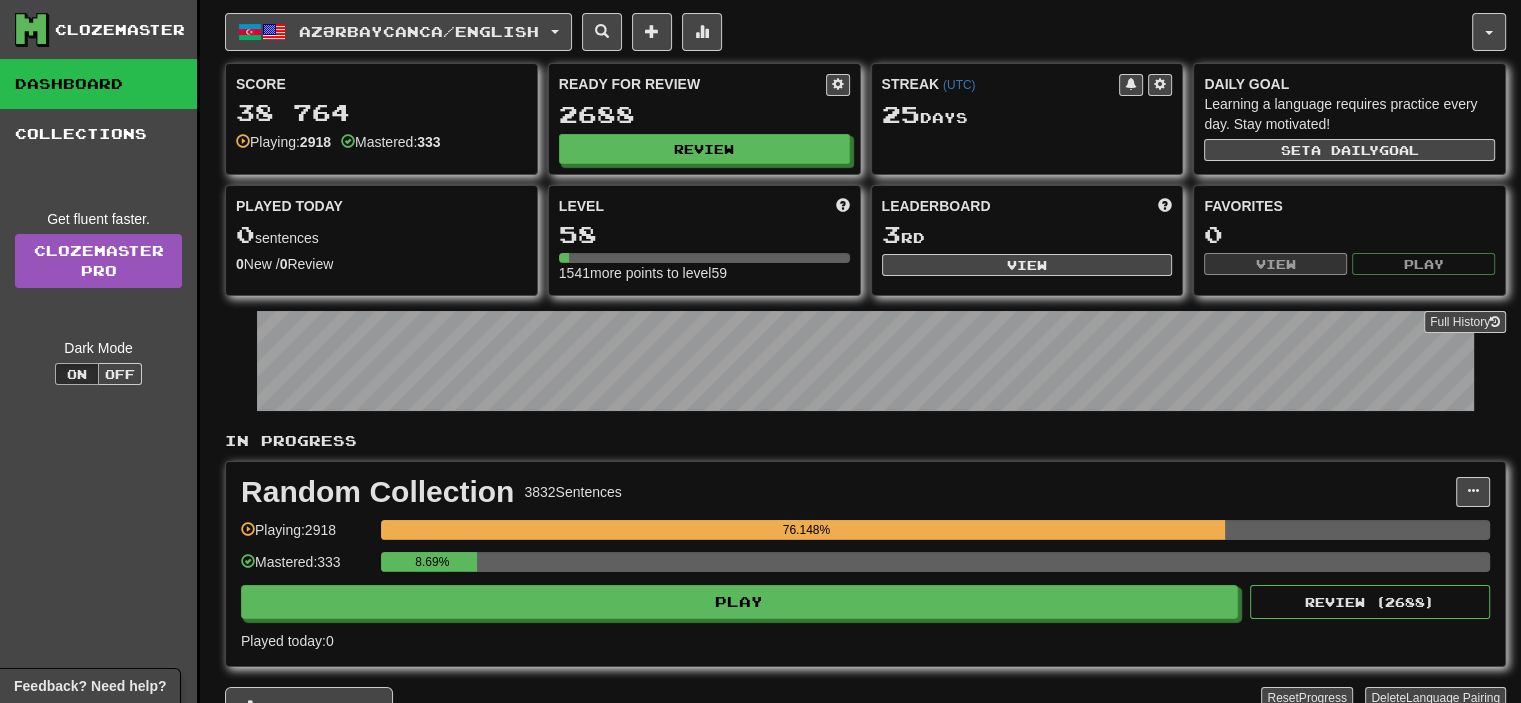 click on "8.69%" at bounding box center [935, 568] 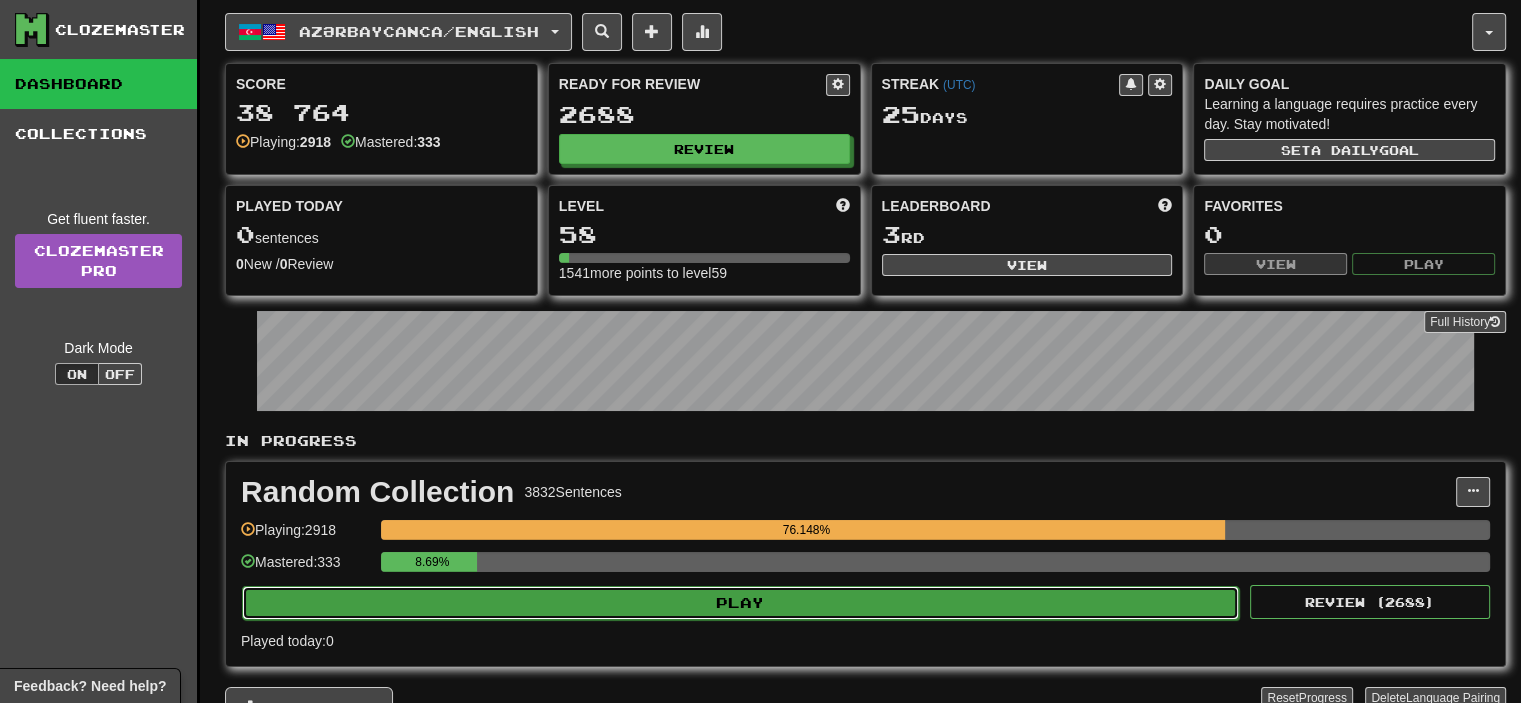 click on "Play" at bounding box center [740, 603] 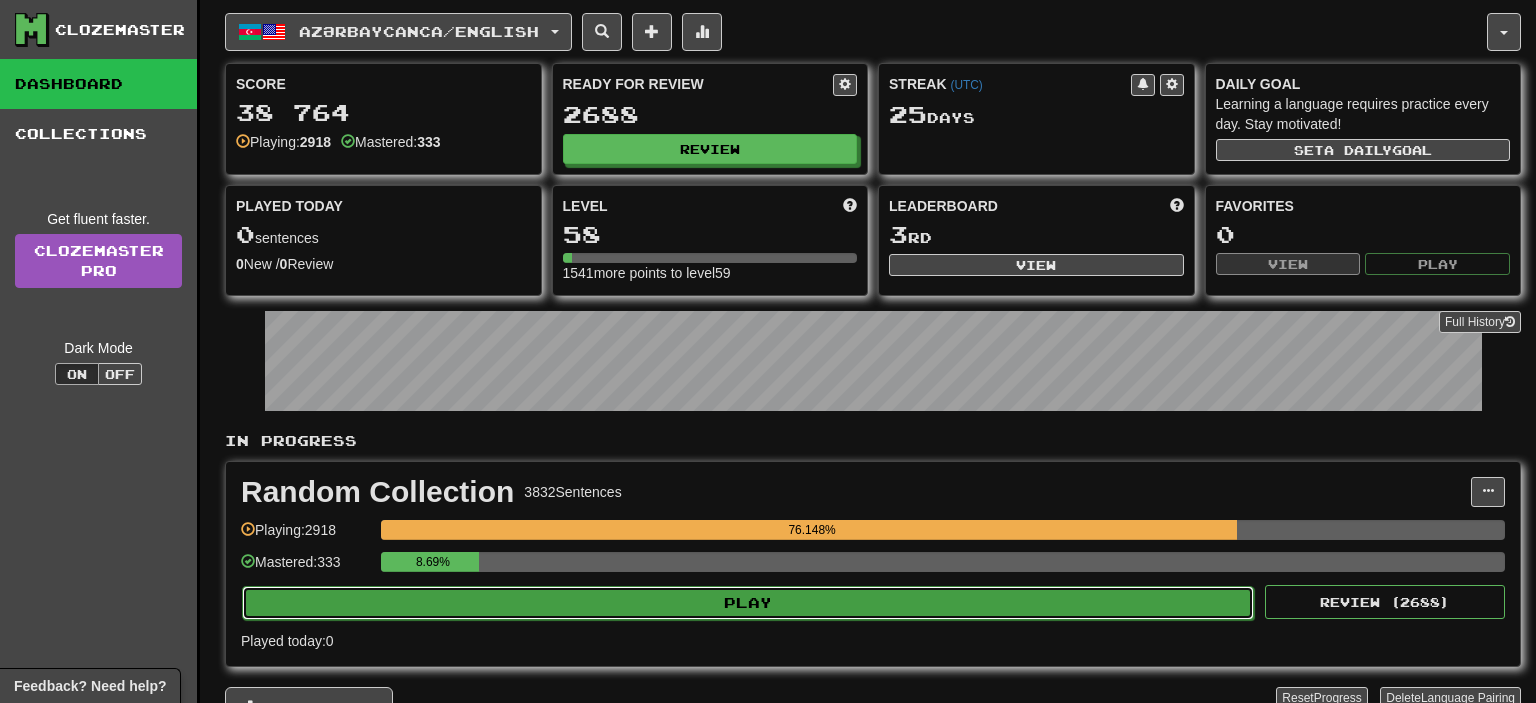 select on "**" 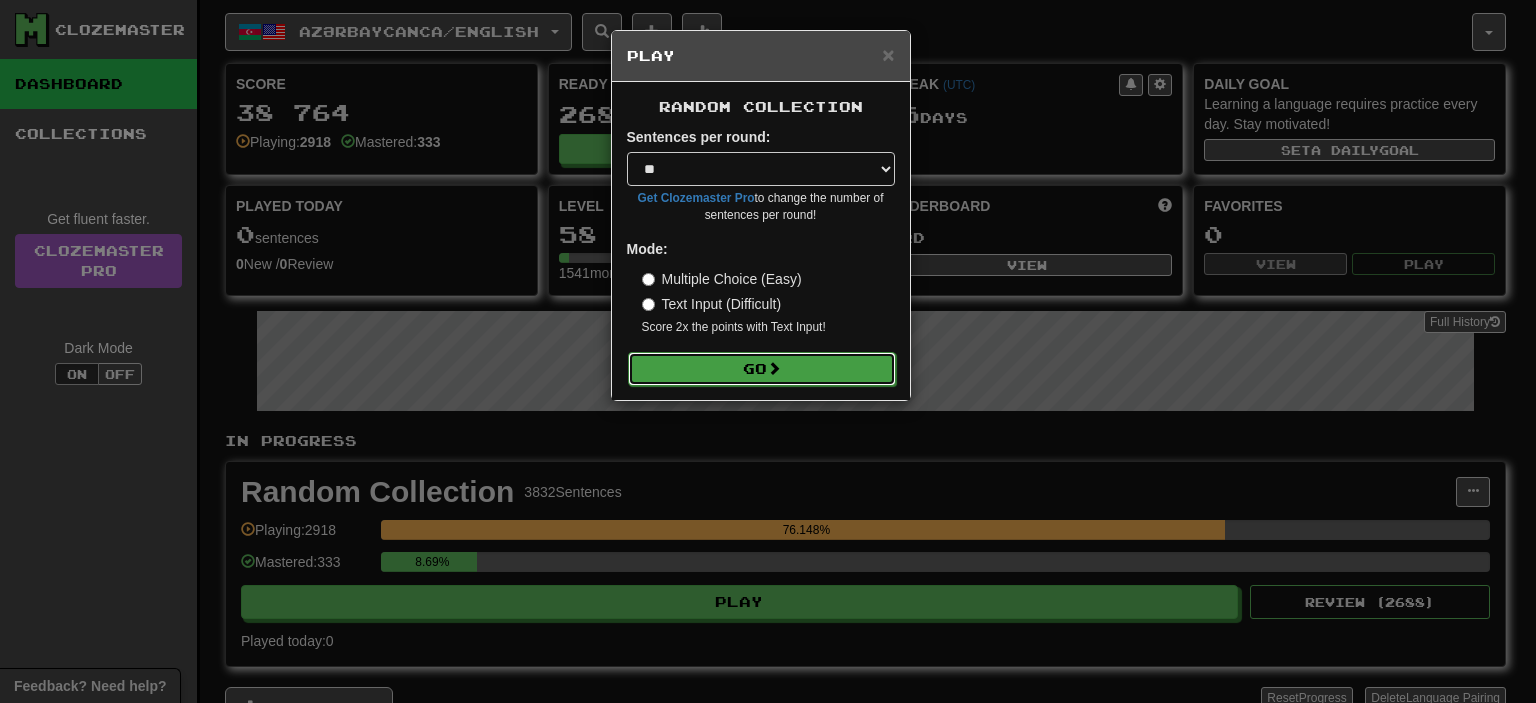 click on "Go" at bounding box center (762, 369) 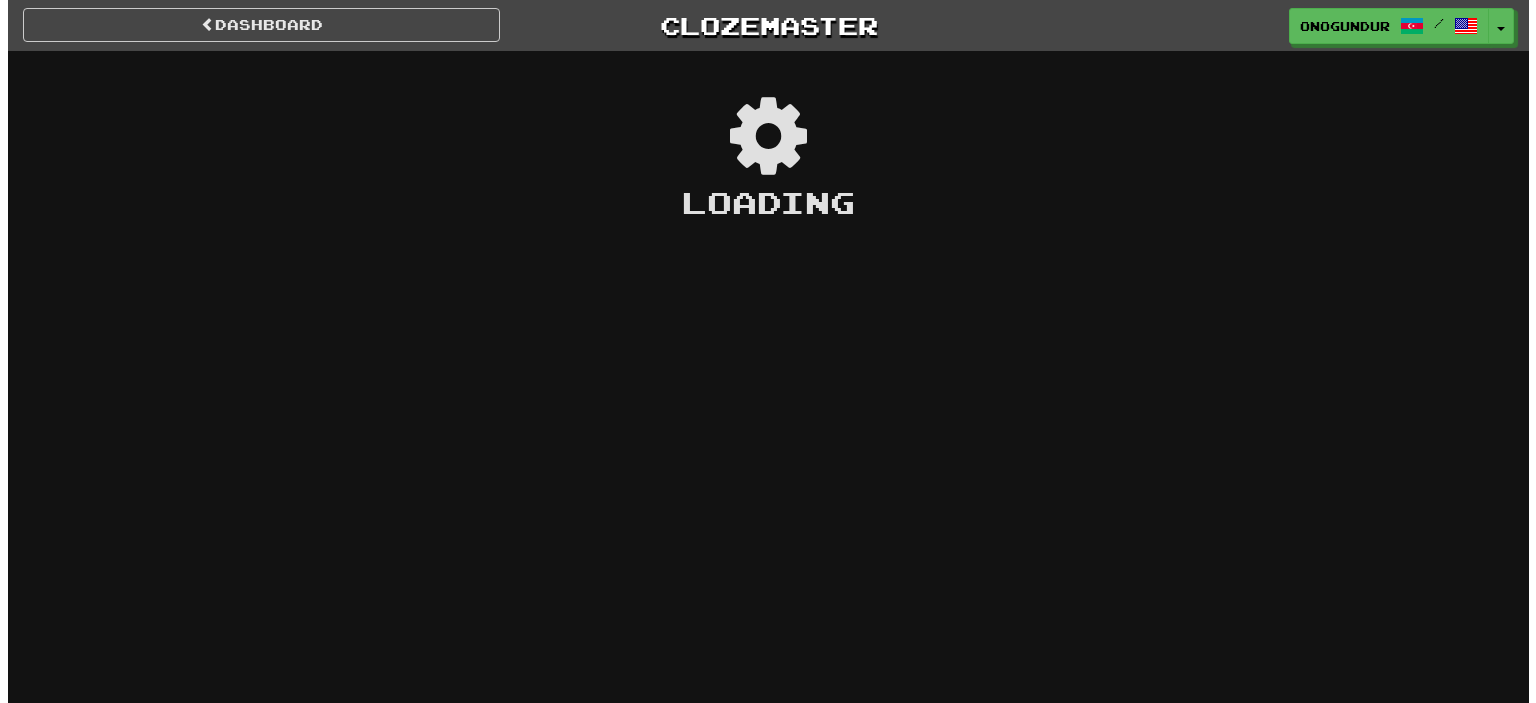 scroll, scrollTop: 0, scrollLeft: 0, axis: both 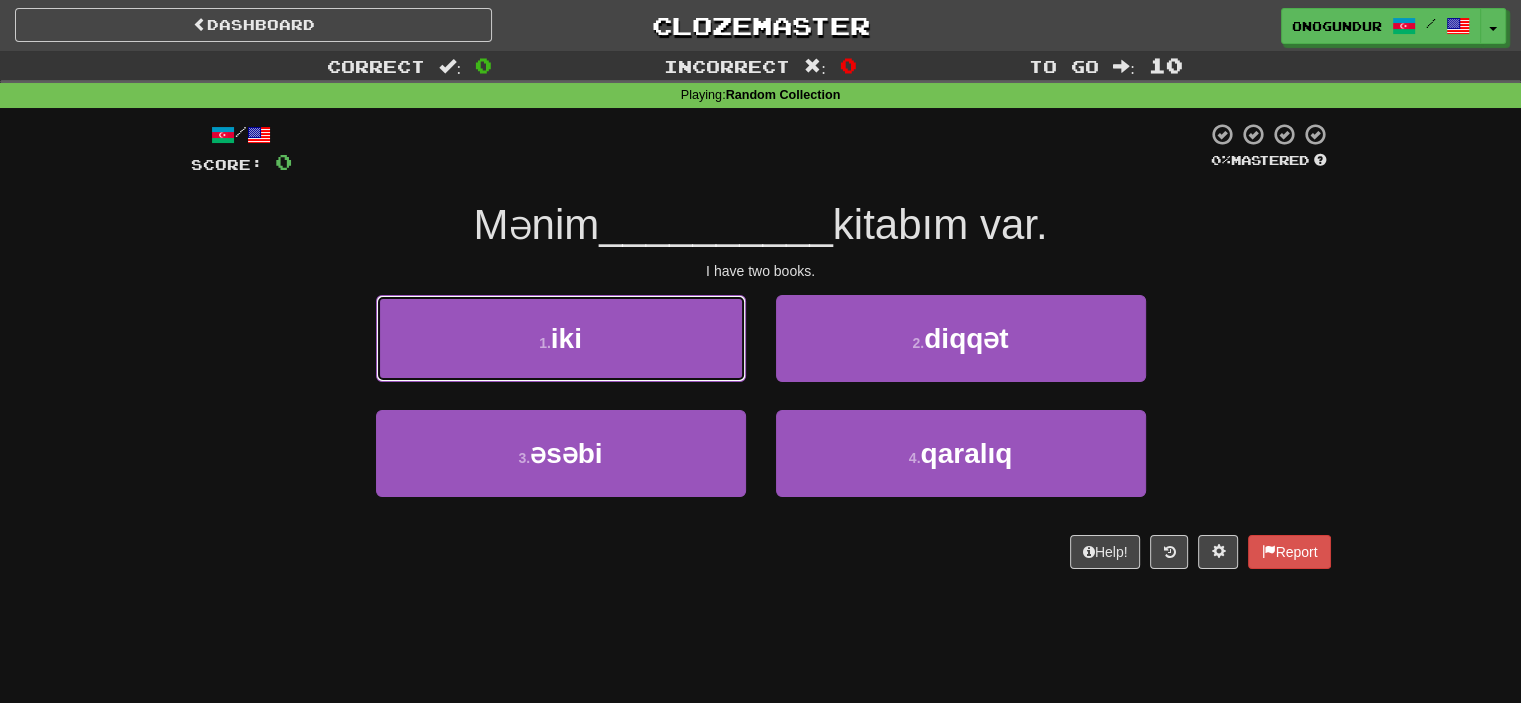 drag, startPoint x: 634, startPoint y: 337, endPoint x: 694, endPoint y: 347, distance: 60.827625 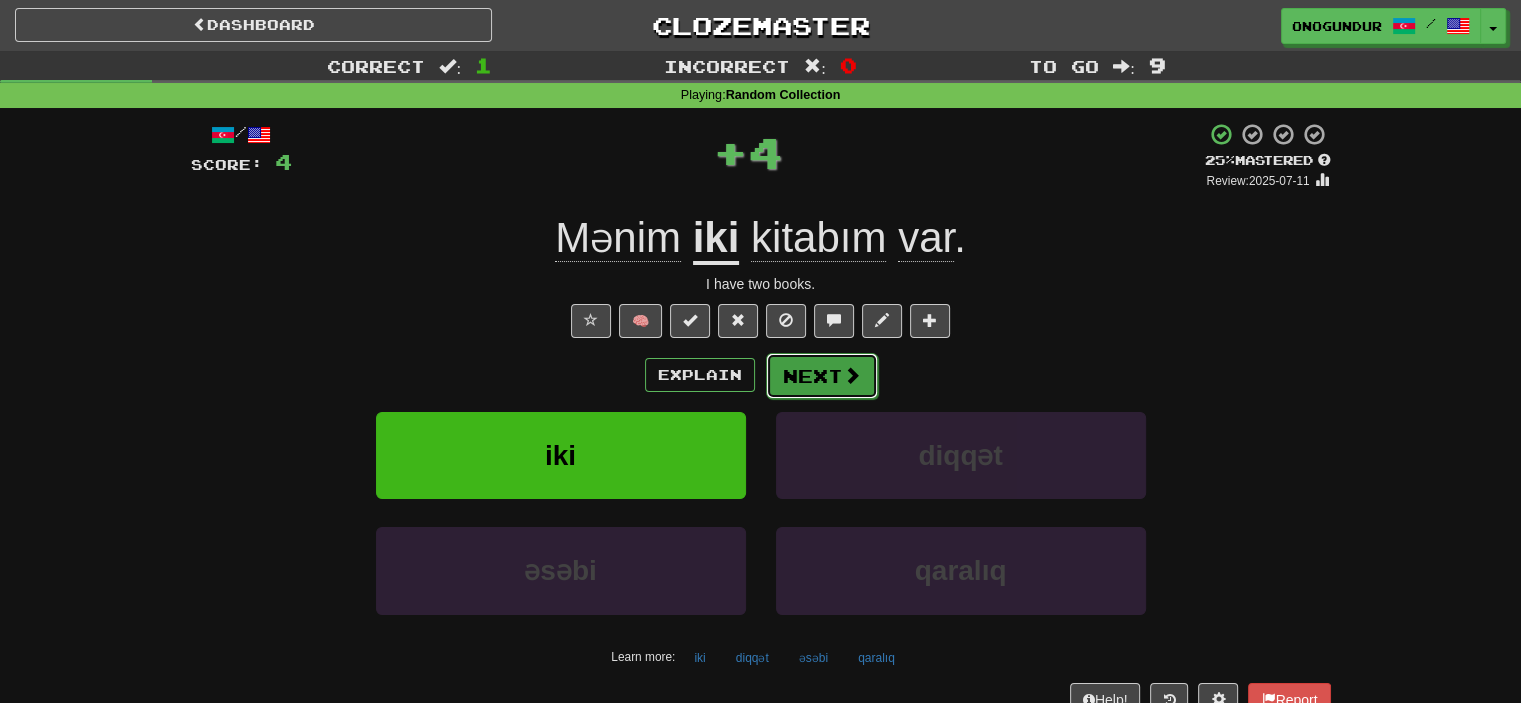 click on "Next" at bounding box center [822, 376] 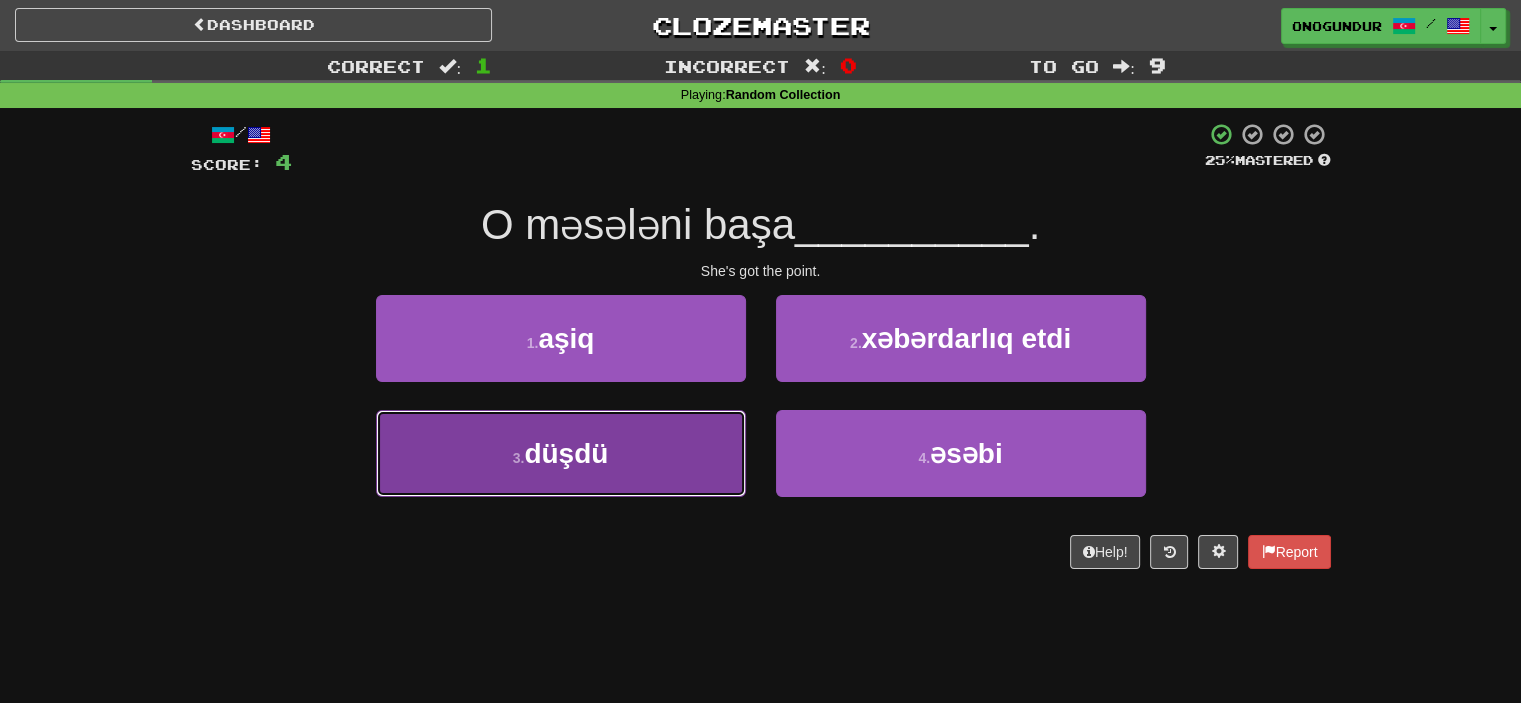 click on "3 .  düşdü" at bounding box center (561, 453) 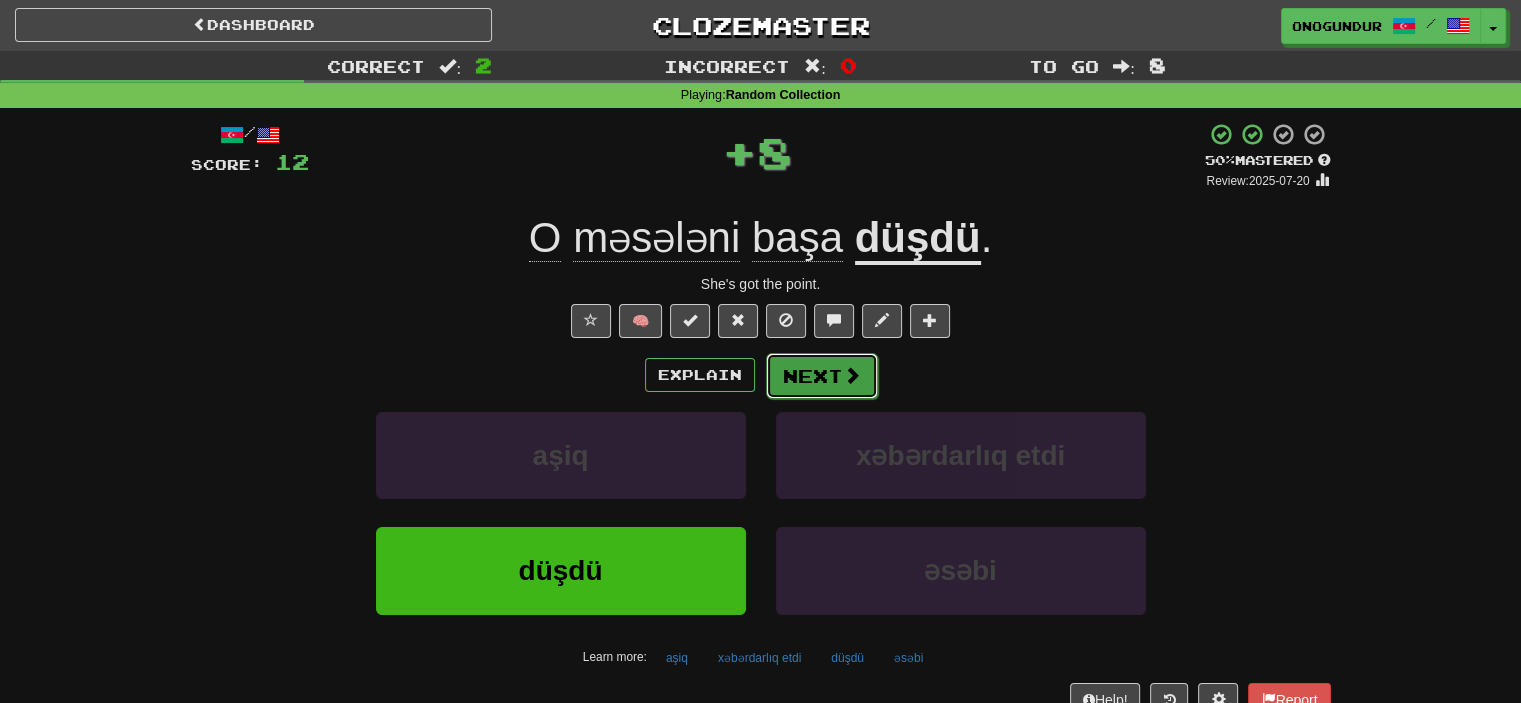 click on "Next" at bounding box center (822, 376) 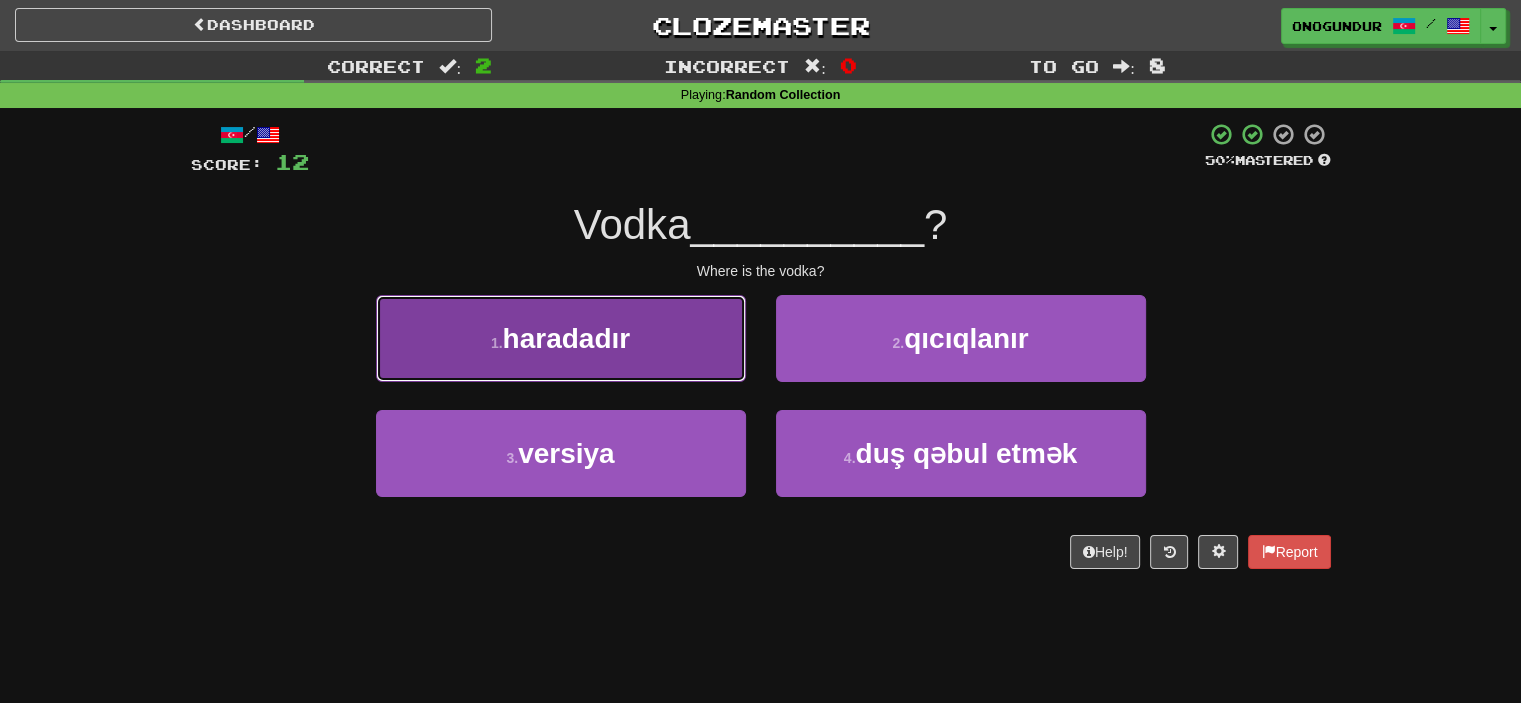 click on "1 .  haradadır" at bounding box center [561, 338] 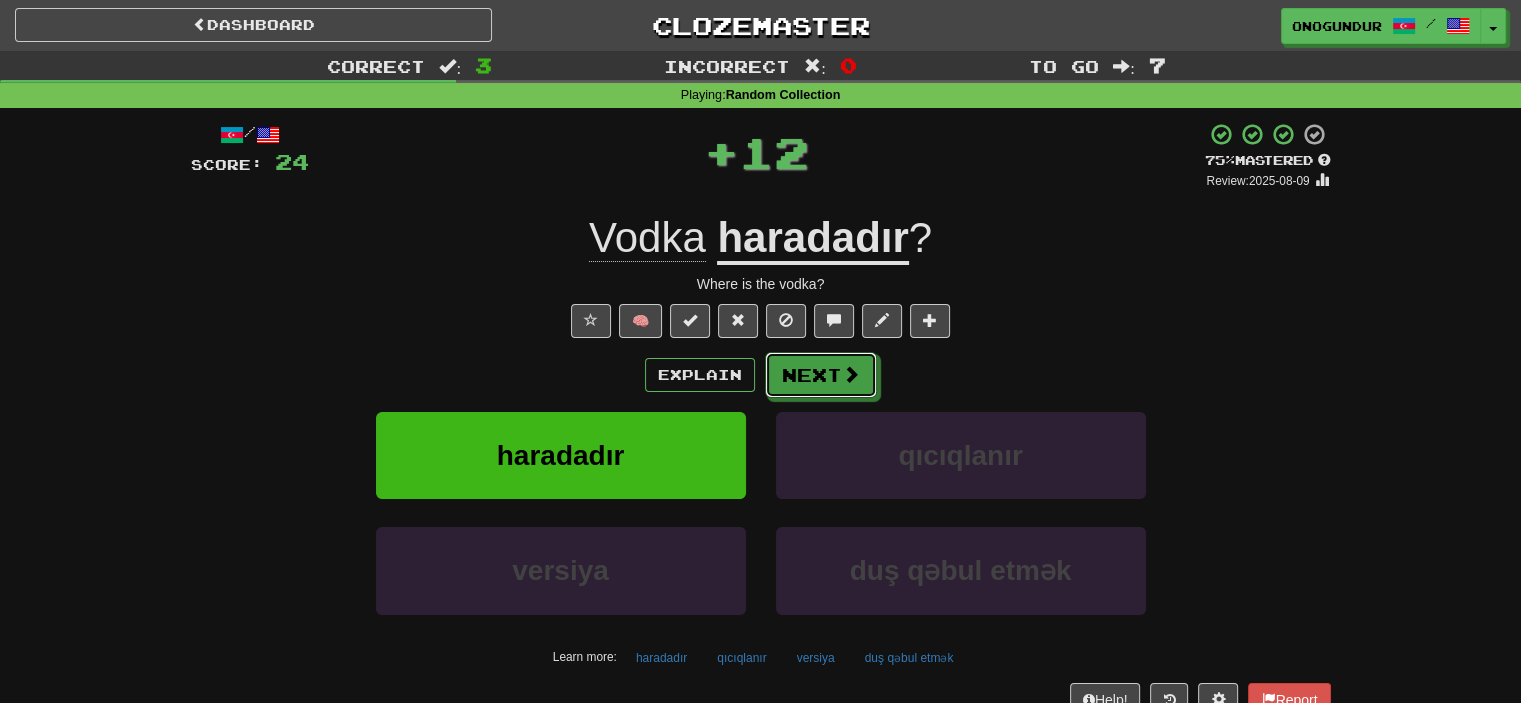 click on "Next" at bounding box center (821, 375) 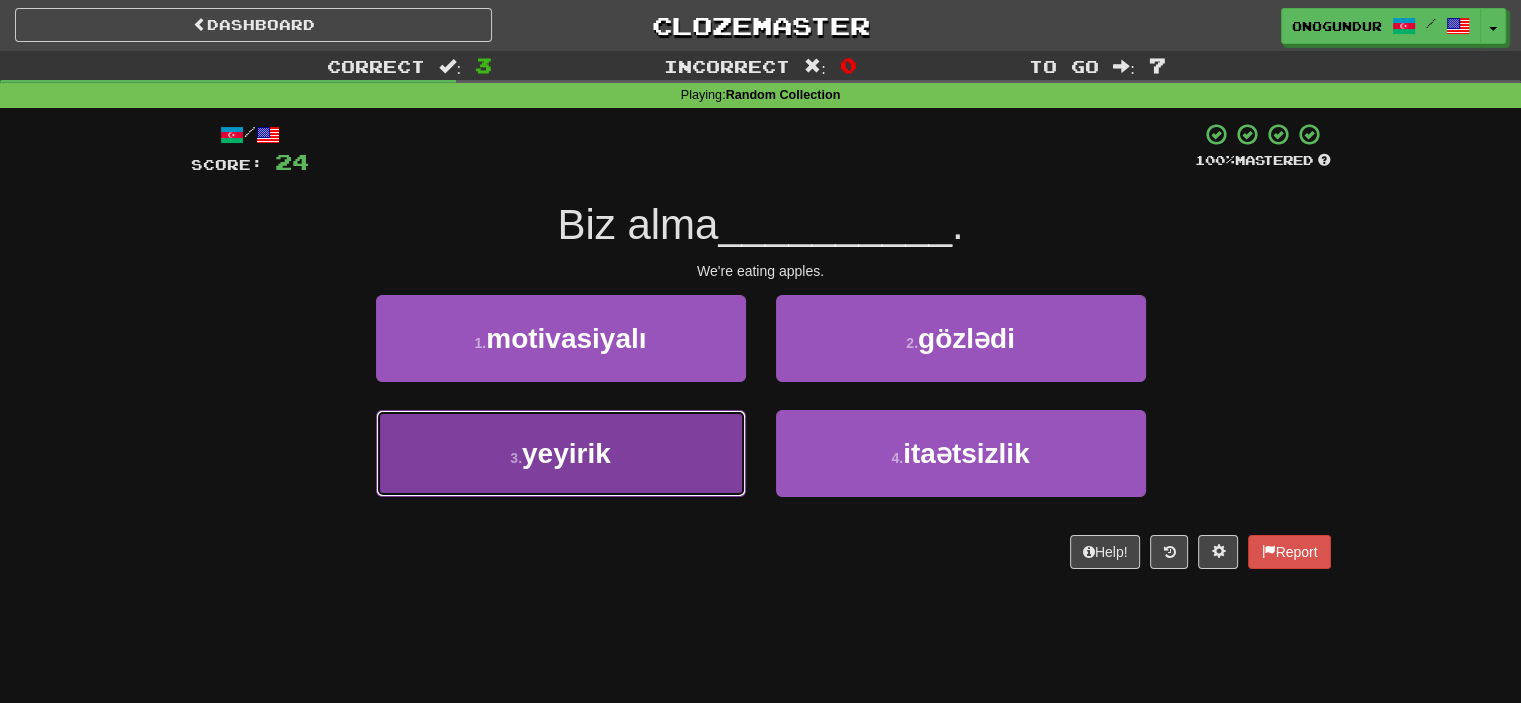 click on "yeyirik" at bounding box center (566, 453) 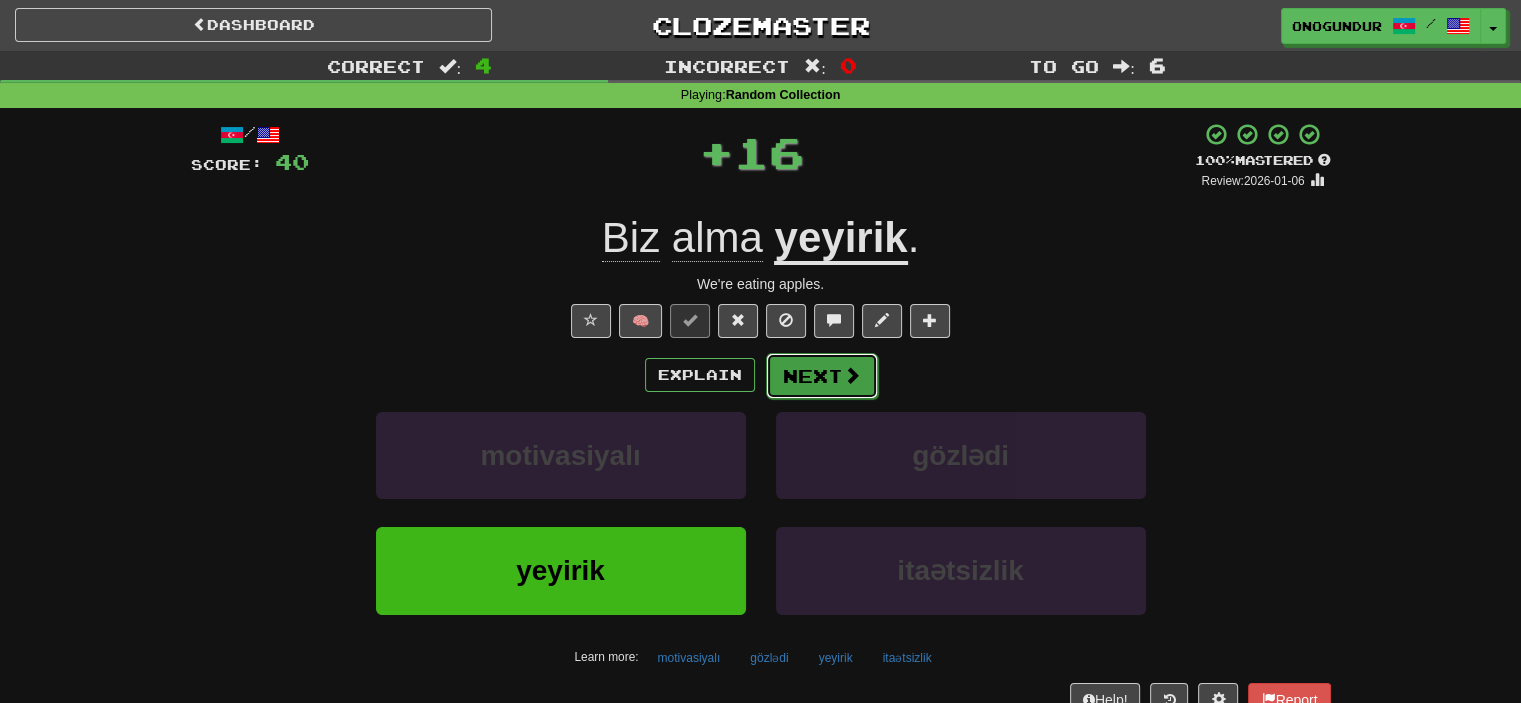click on "Next" at bounding box center [822, 376] 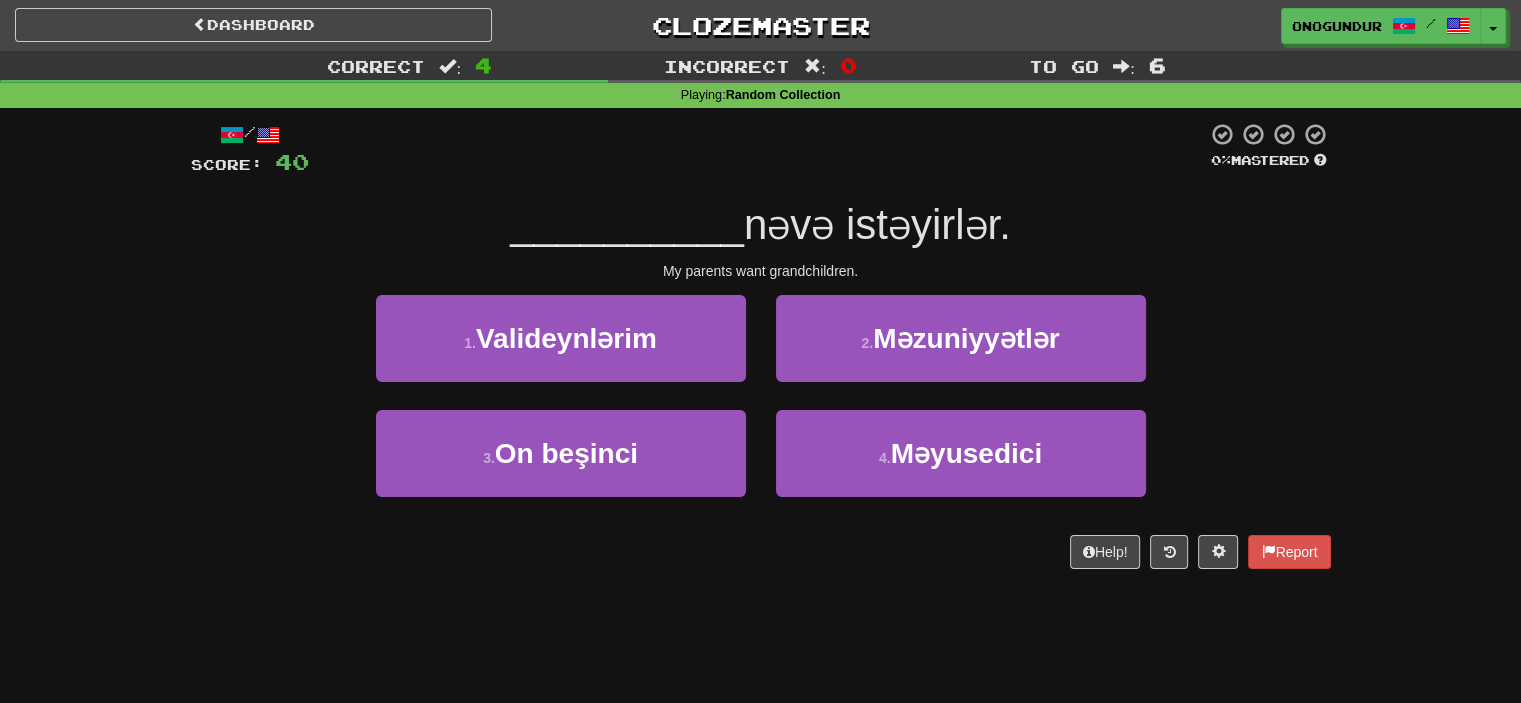 click on "Dashboard
Clozemaster
onogundur
/
Toggle Dropdown
Dashboard
Leaderboard
Activity Feed
Notifications
Profile
Discussions
Azərbaycanca
/
English
Streak:
25
Review:
2,688
Points Today: 0
Català
/
English
Streak:
0
Review:
10
Points Today: 0
Deutsch
/
English
Streak:
0
Review:
1,979
Points Today: 0
Español
/
English
Streak:
0
Review:
1,381
Points Today: 0
Esperanto
/
English
Streak:
0
Review:
1,035
Points Today: 0
Français
/
English
Streak:
0
Review:
19
Points Today: 0
Hrvatski
/
English
Streak:
0
Review:
278
Points Today: 0
Íslenska
/" at bounding box center [760, 351] 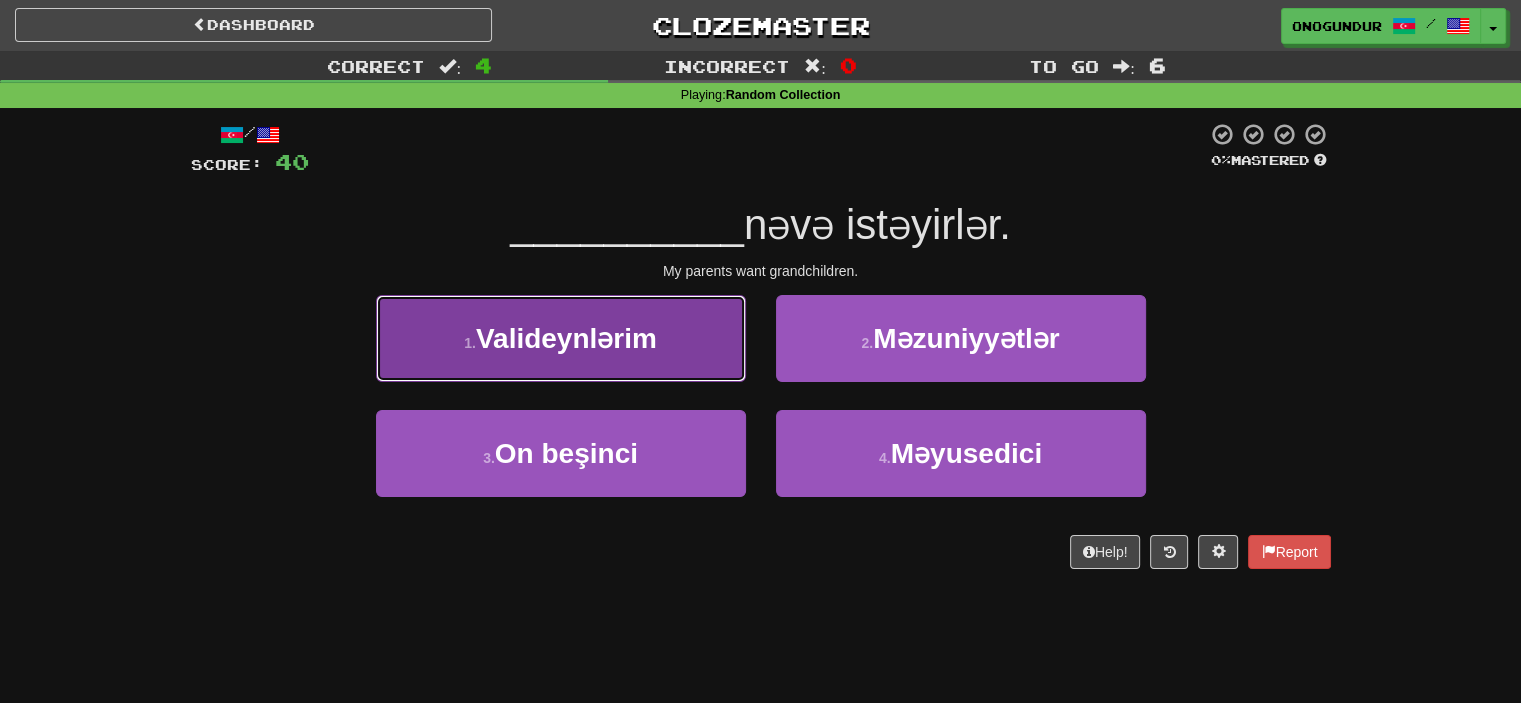 click on "1 .  Valideynlərim" at bounding box center [561, 338] 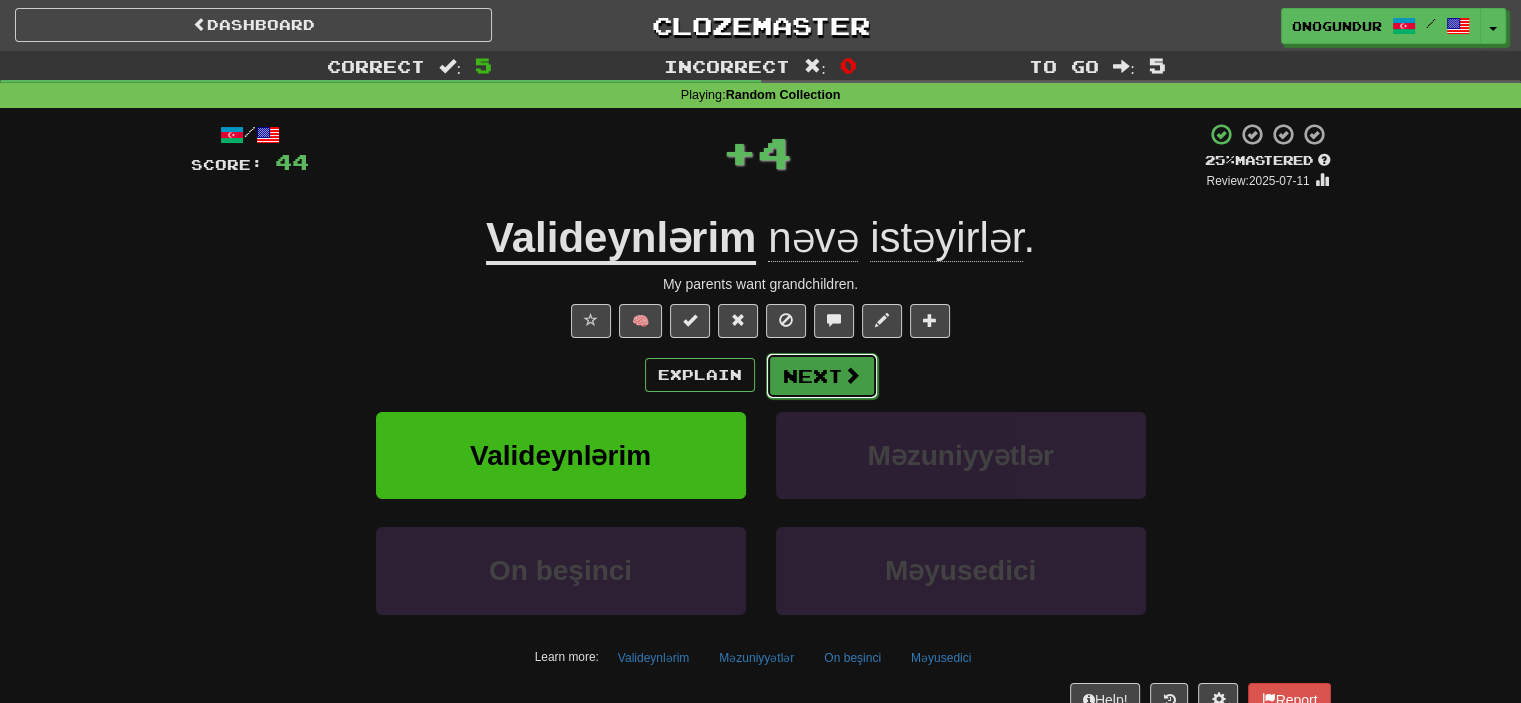 click on "Next" at bounding box center (822, 376) 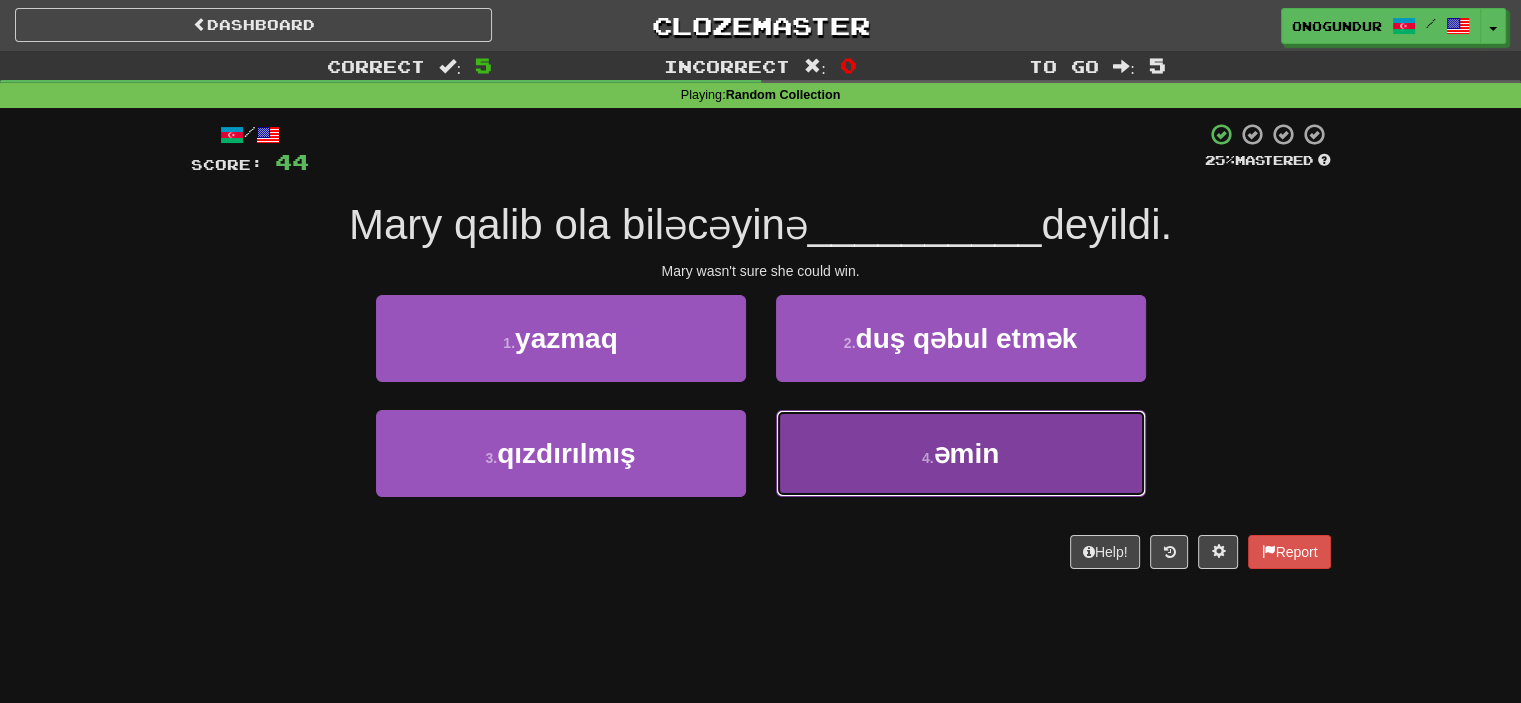 click on "4 .  əmin" at bounding box center [961, 453] 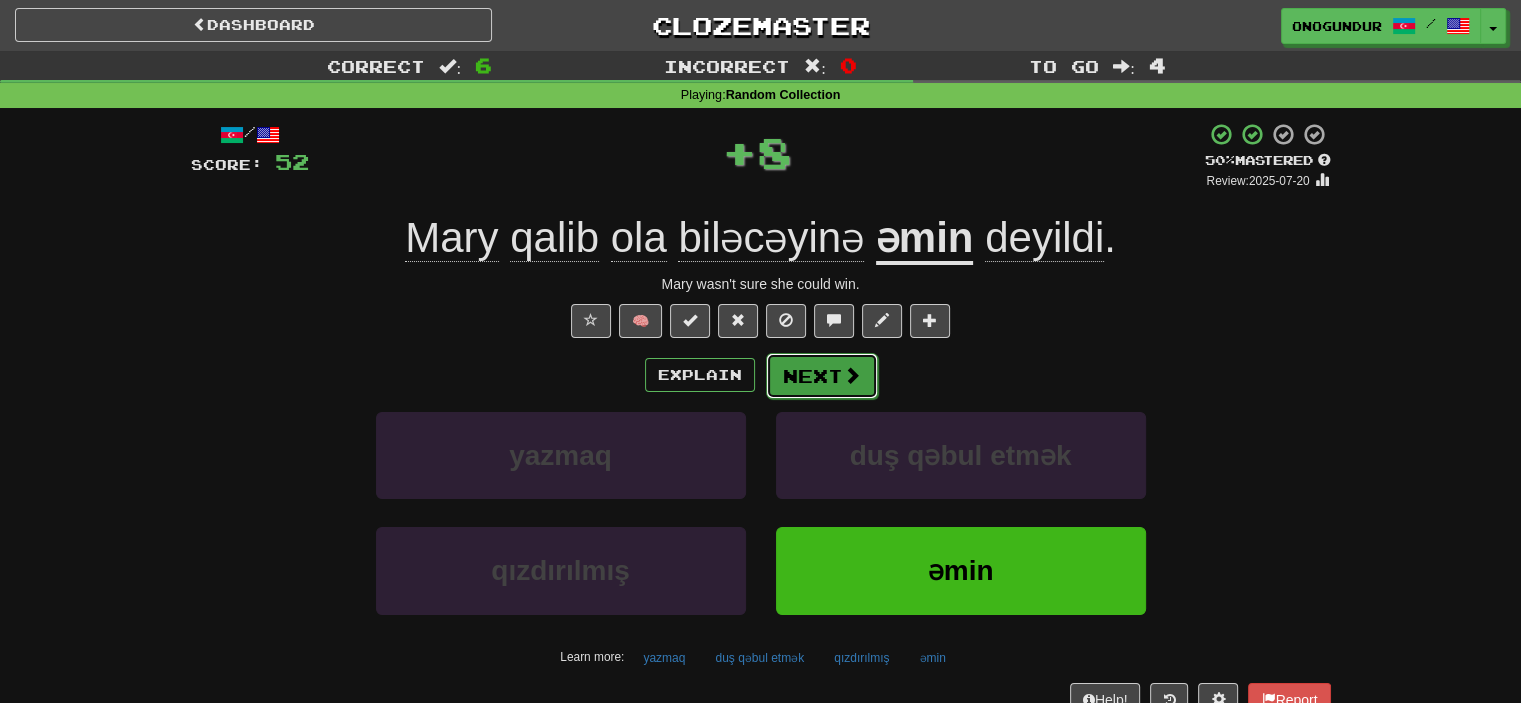 click on "Next" at bounding box center (822, 376) 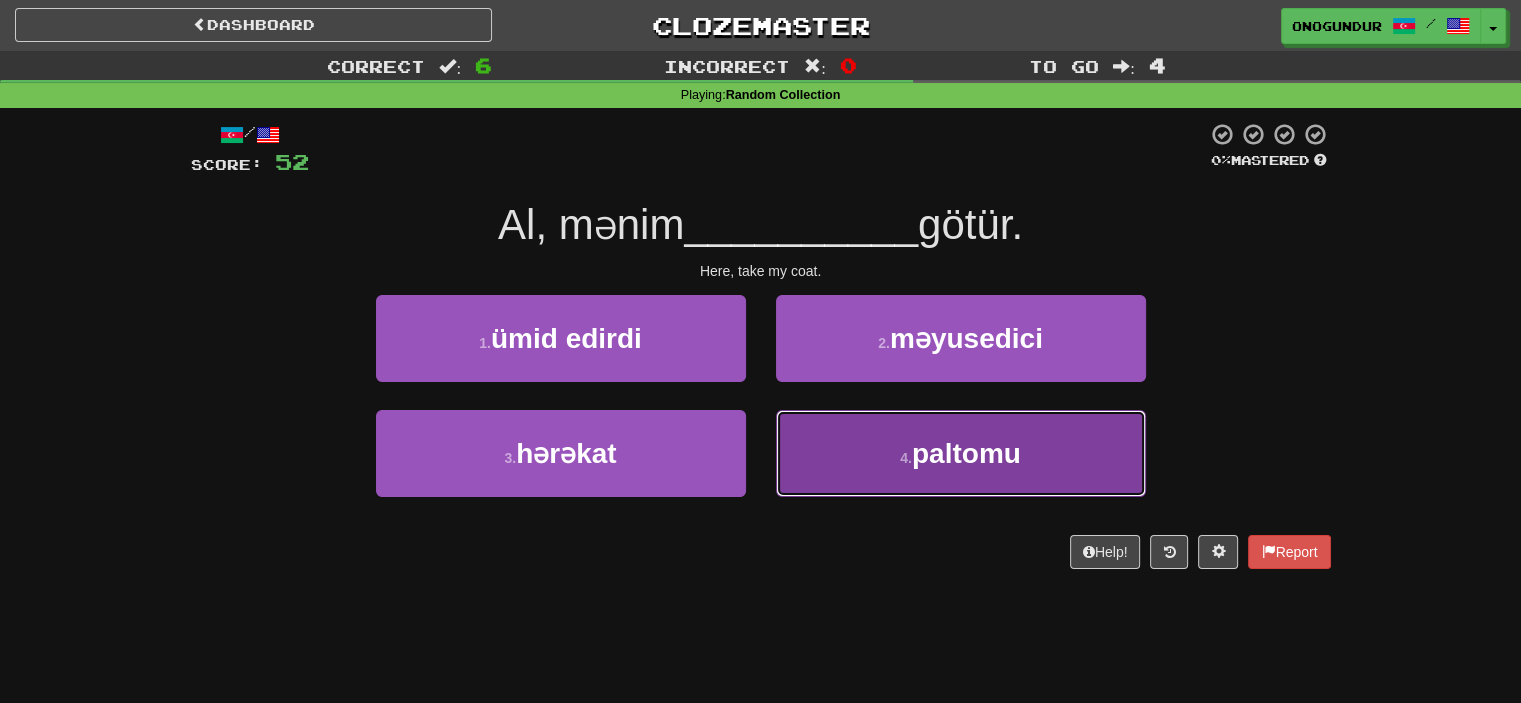 click on "4 .  paltomu" at bounding box center [961, 453] 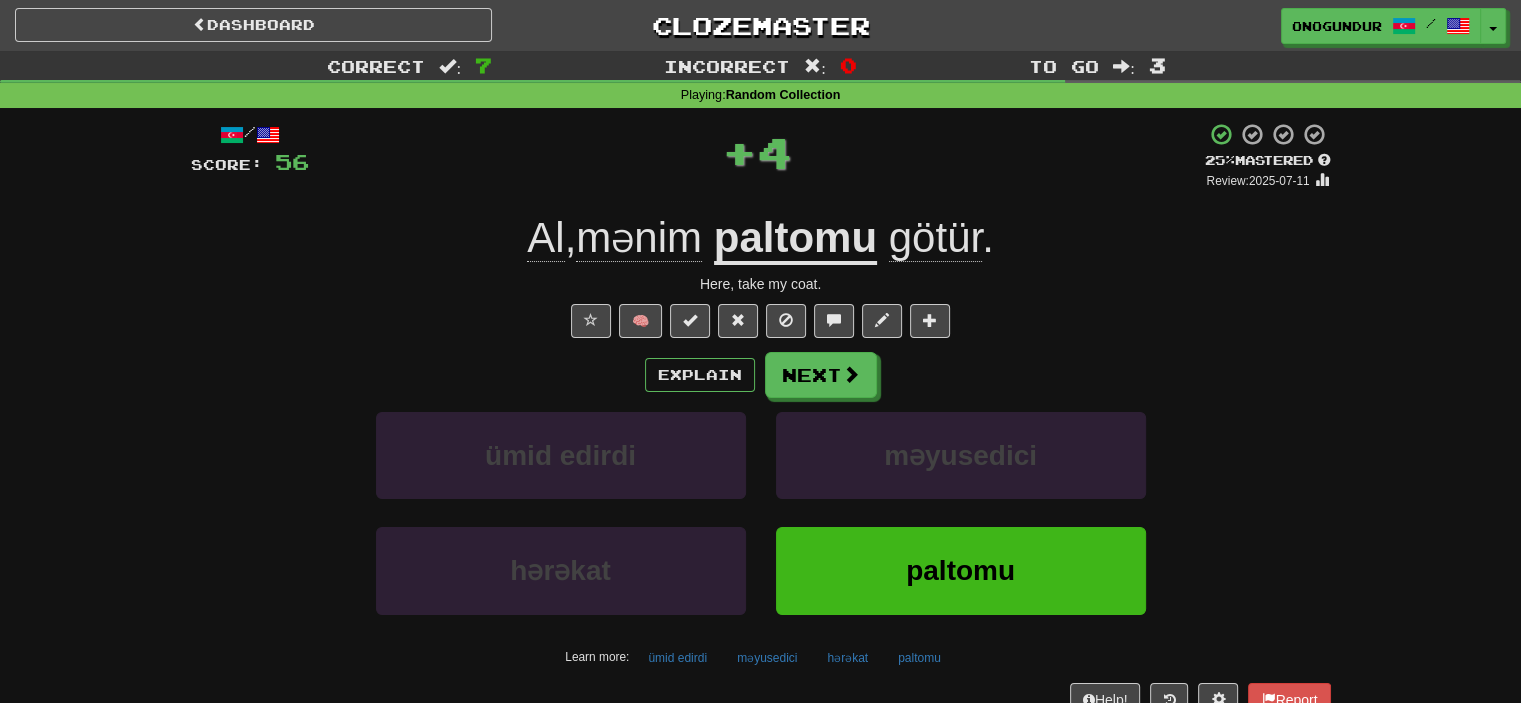 click on "Explain Next ümid edirdi məyusedici hərəkat paltomu Learn more: ümid edirdi məyusedici hərəkat paltomu" at bounding box center (761, 512) 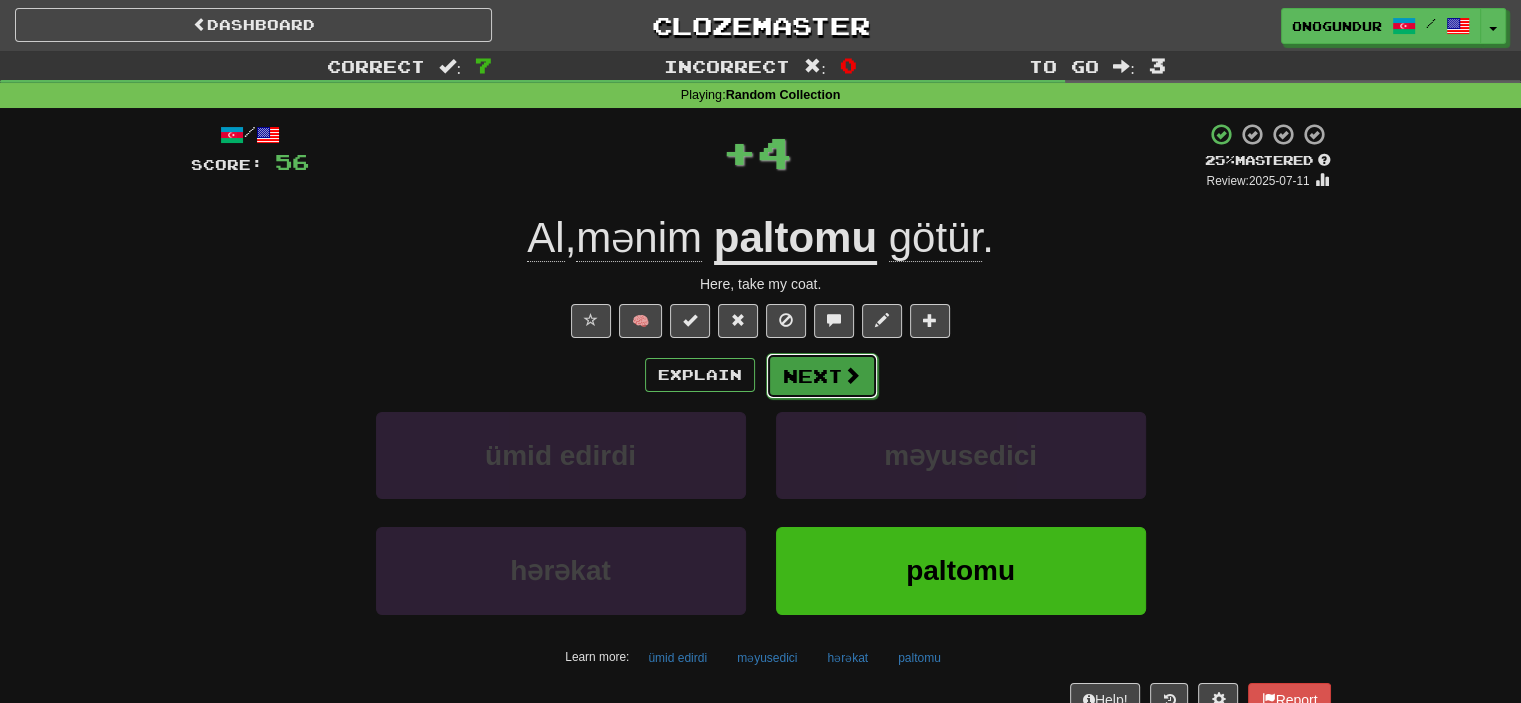 click on "Next" at bounding box center (822, 376) 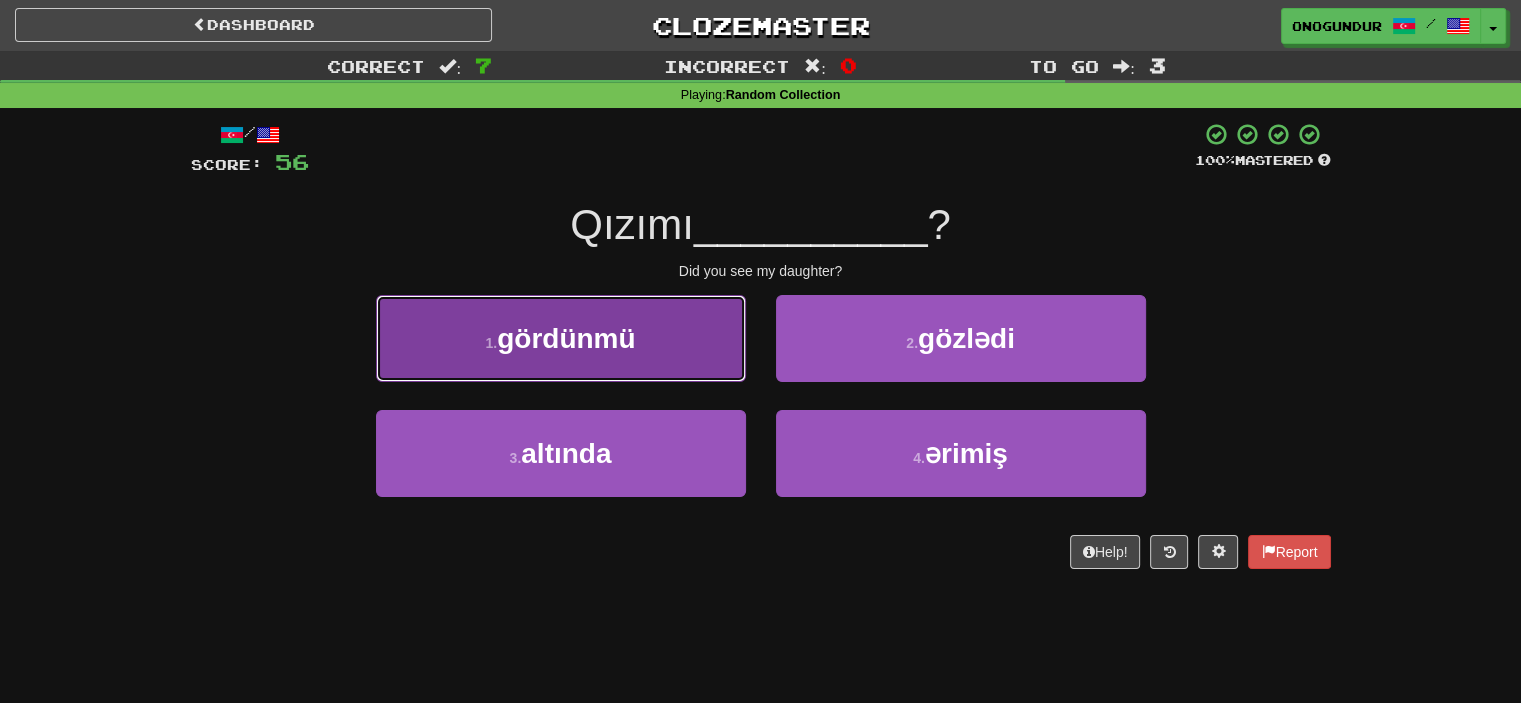 click on "1 .  gördünmü" at bounding box center (561, 338) 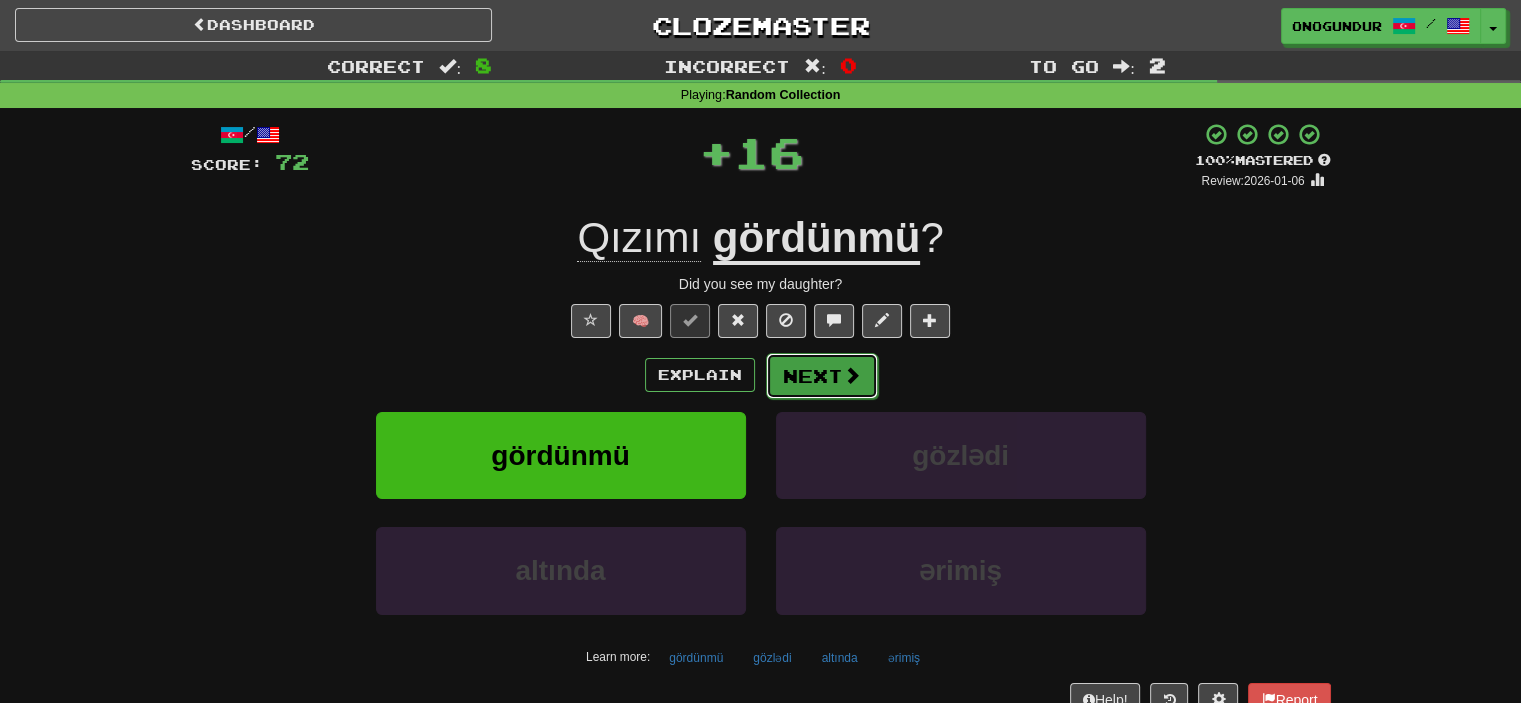 click on "Next" at bounding box center (822, 376) 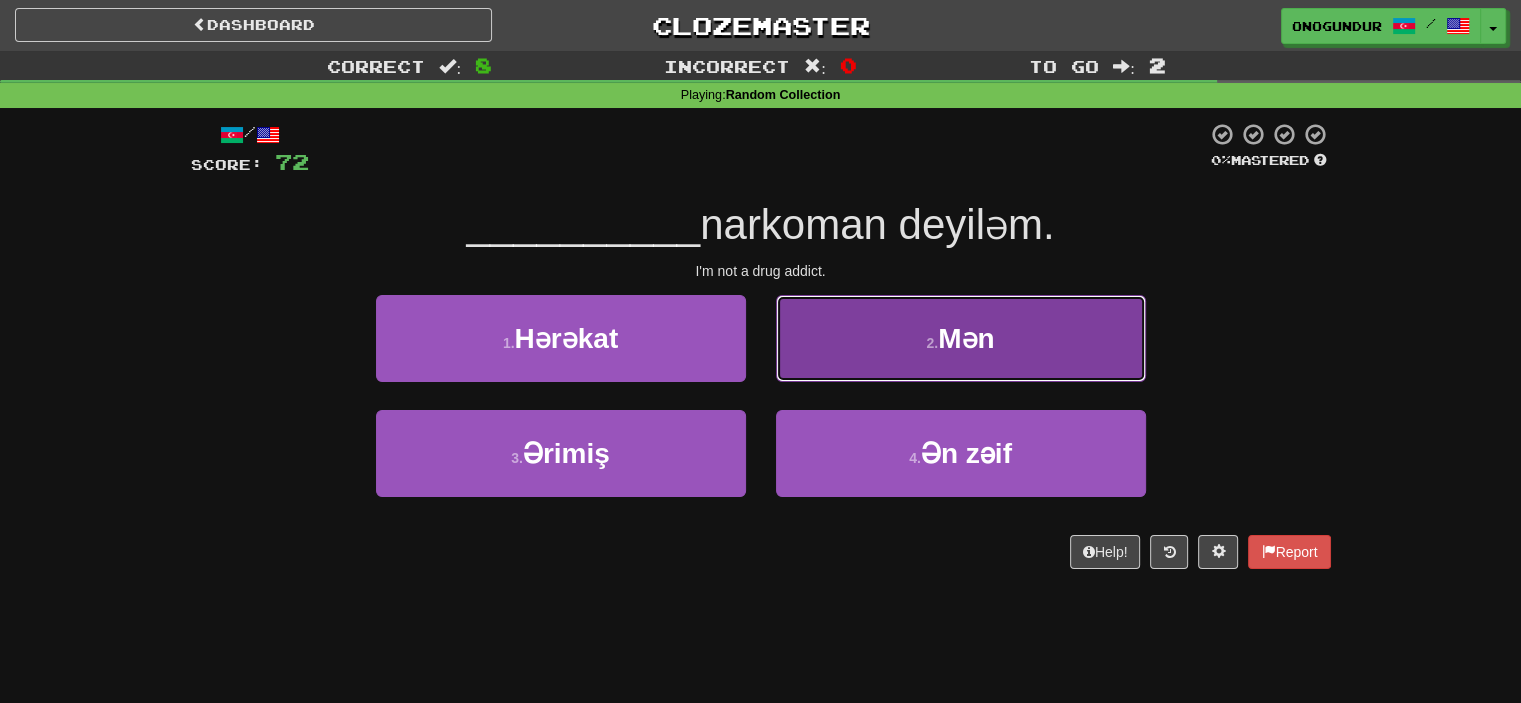 click on "2 .  Mən" at bounding box center (961, 338) 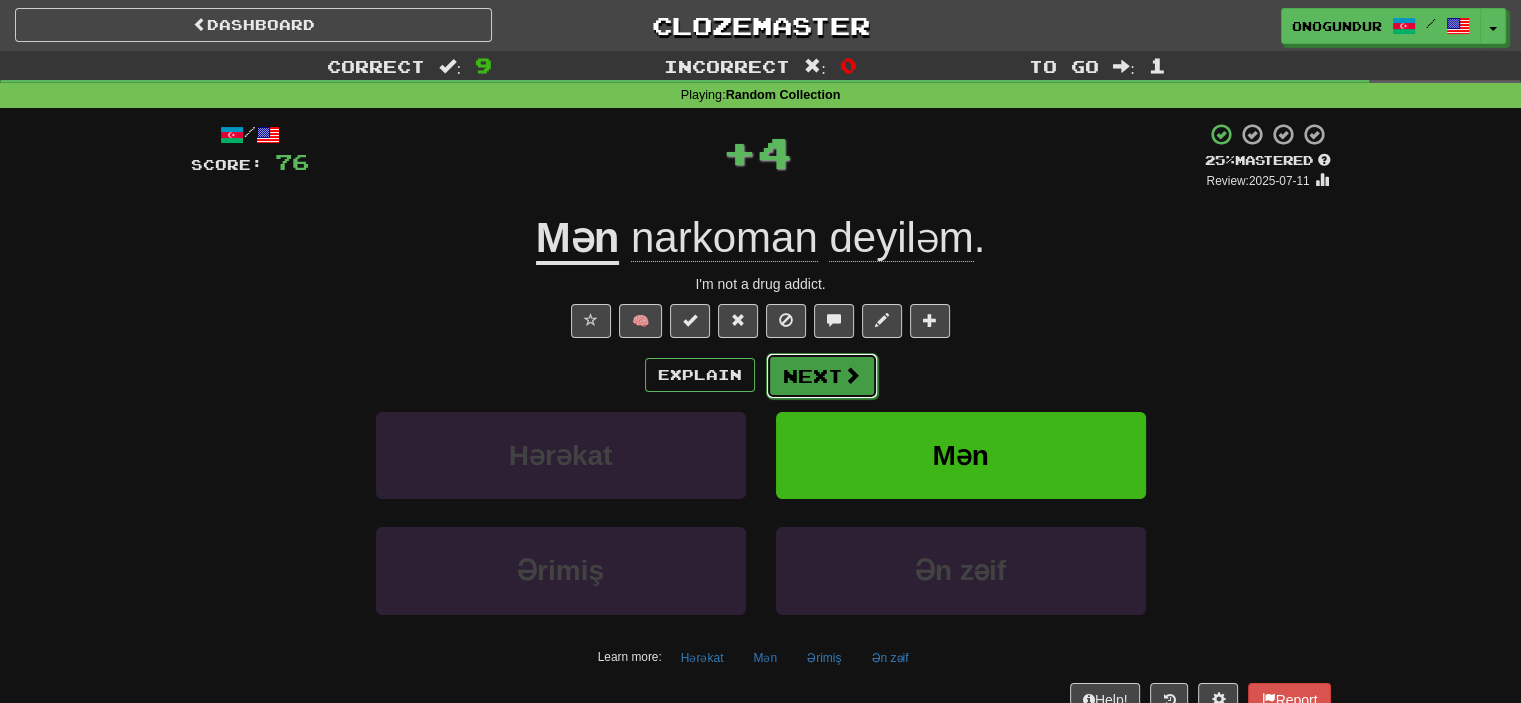 click on "Next" at bounding box center (822, 376) 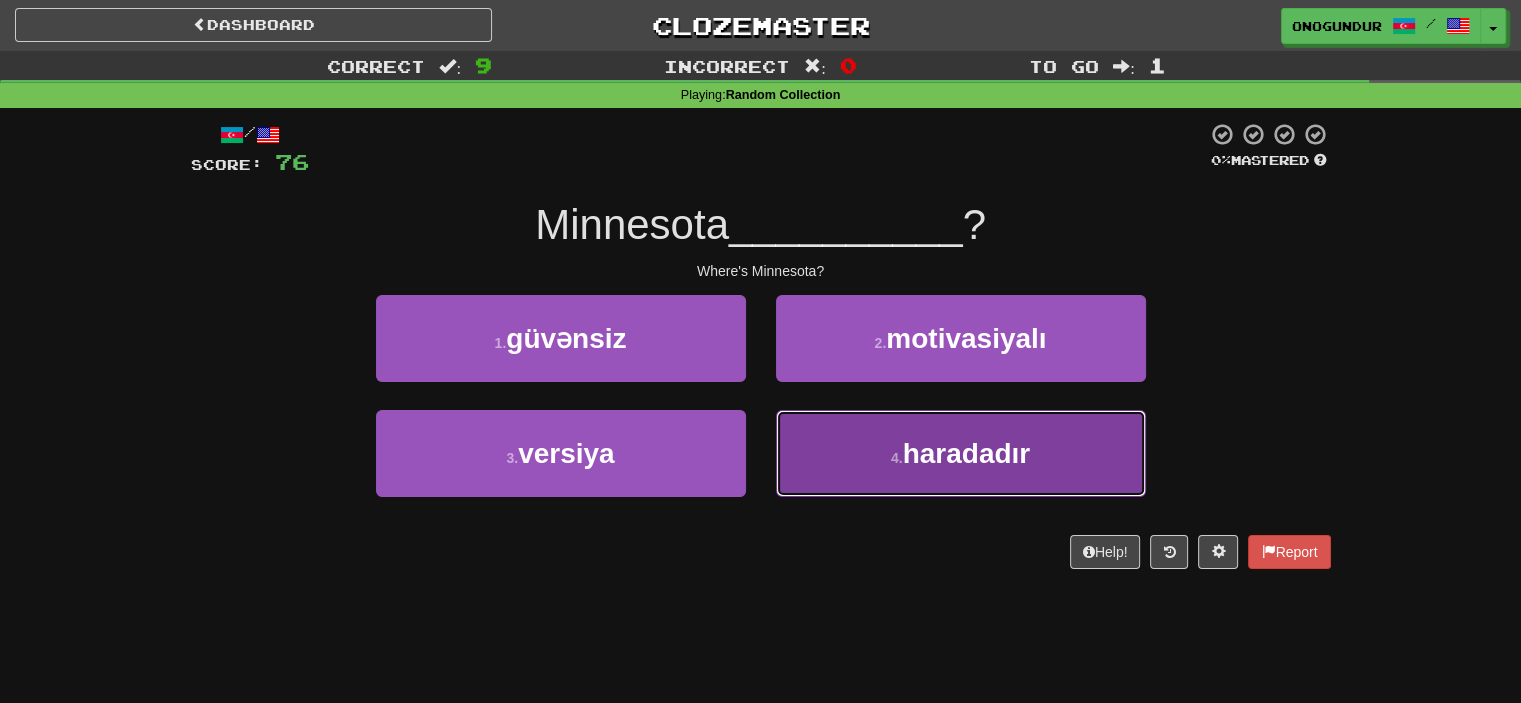 click on "4 .  haradadır" at bounding box center [961, 453] 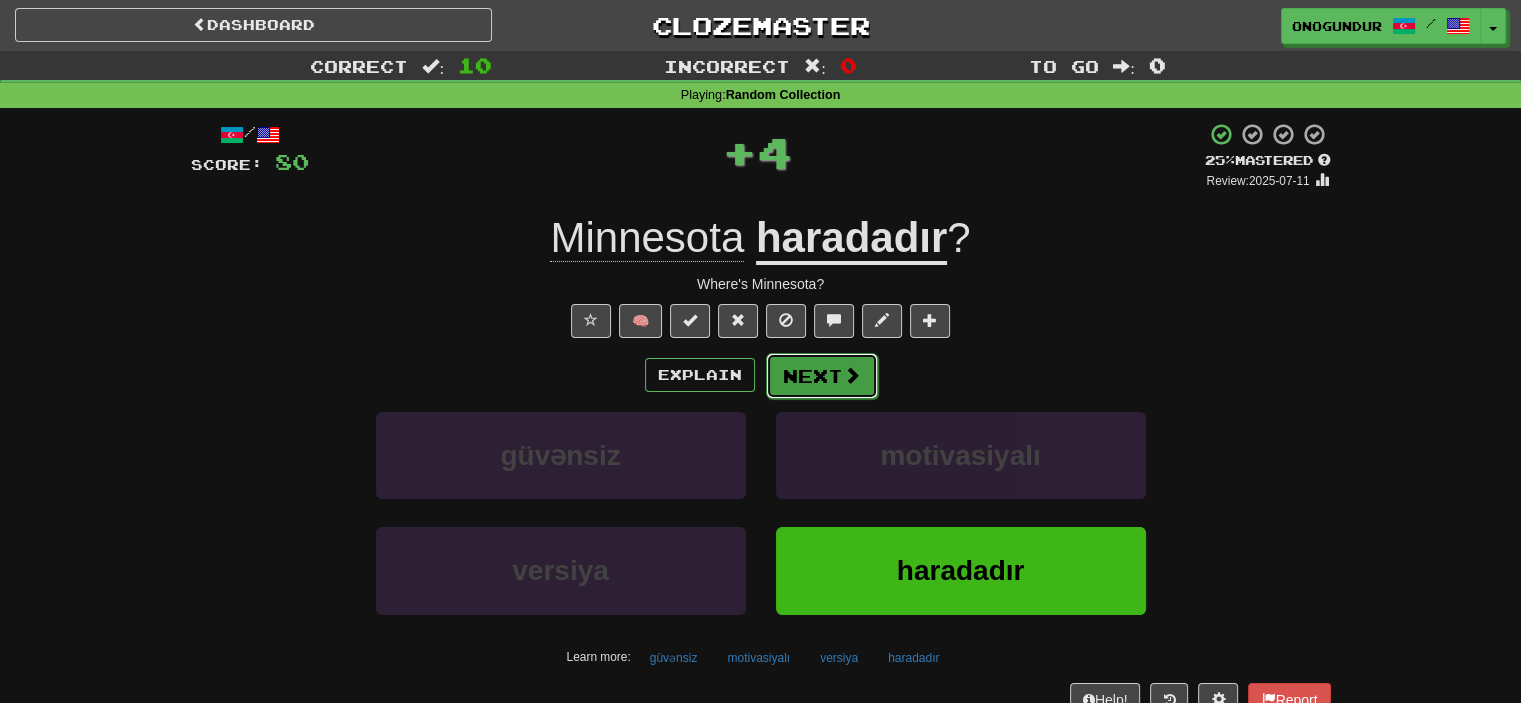 click on "Next" at bounding box center (822, 376) 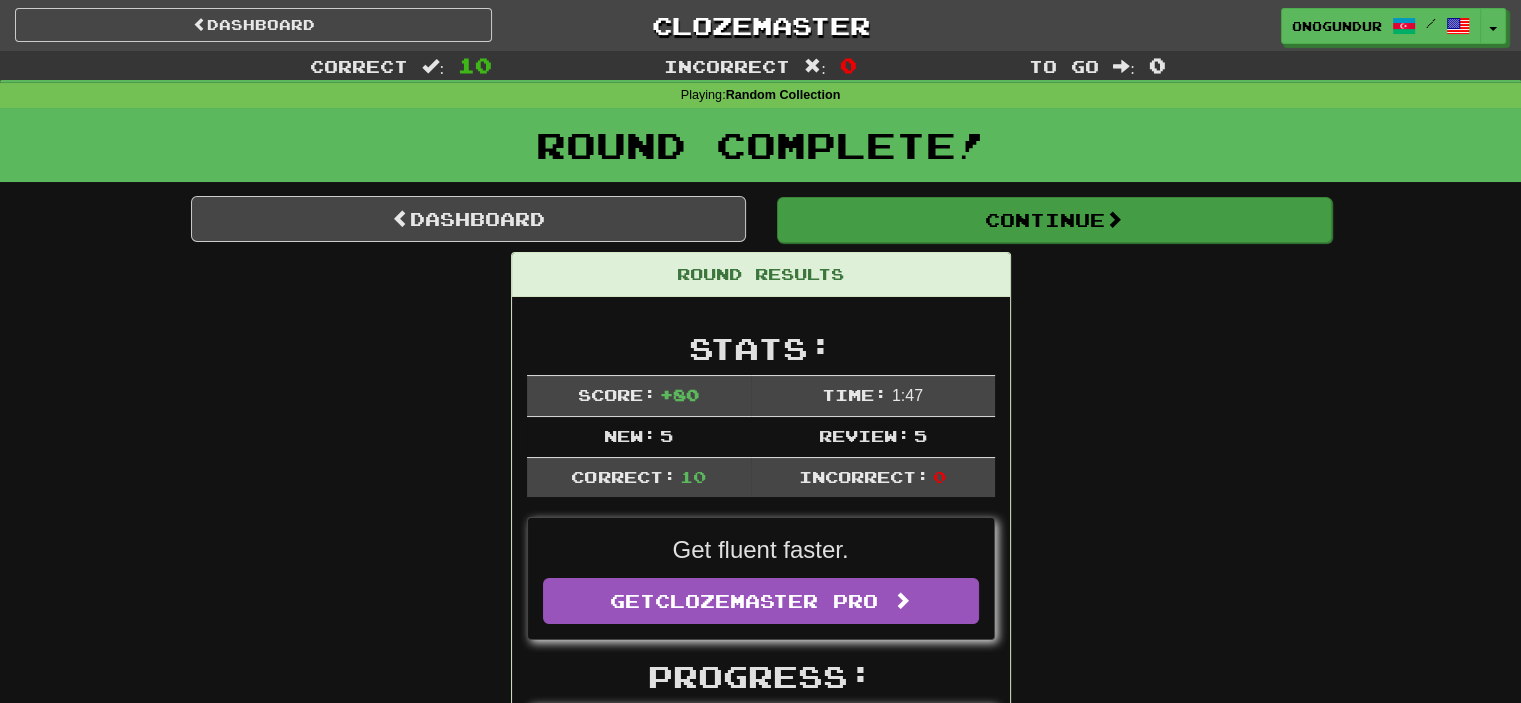 click on "Round Results Stats: Score:   + 80 Time:   1 : 47 New:   5 Review:   5 Correct:   10 Incorrect:   0 Get fluent faster. Get  Clozemaster Pro   Progress: Random Collection Playing:  2923  /  3832 + 5 76.148% 76.279% Mastered:  333  /  3832 8.69% Ready for Review:  2683  /  Level:  58 1461  points to level  59  - keep going! Ranked:  3 rd  this week ( 948  points to  2 nd ) Sentences:  Report Mənim  iki  kitabım var. I have two books.  Report O məsələni başa  düşdü . She's got the point.  Report Vodka  haradadır ? Where is the vodka?  Report Biz alma  yeyirik . We're eating apples.  Report Valideynlərim  nəvə istəyirlər. My parents want grandchildren.  Report Mary qalib ola biləcəyinə  əmin  deyildi. Mary wasn't sure she could win.  Report Al, mənim  paltomu  götür. Here, take my coat.  Report Qızımı  gördünmü ? Did you see my daughter?  Report Mən  narkoman deyiləm. I'm not a drug addict.  Report Minnesota  haradadır ? Where's Minnesota?" at bounding box center [761, 1190] 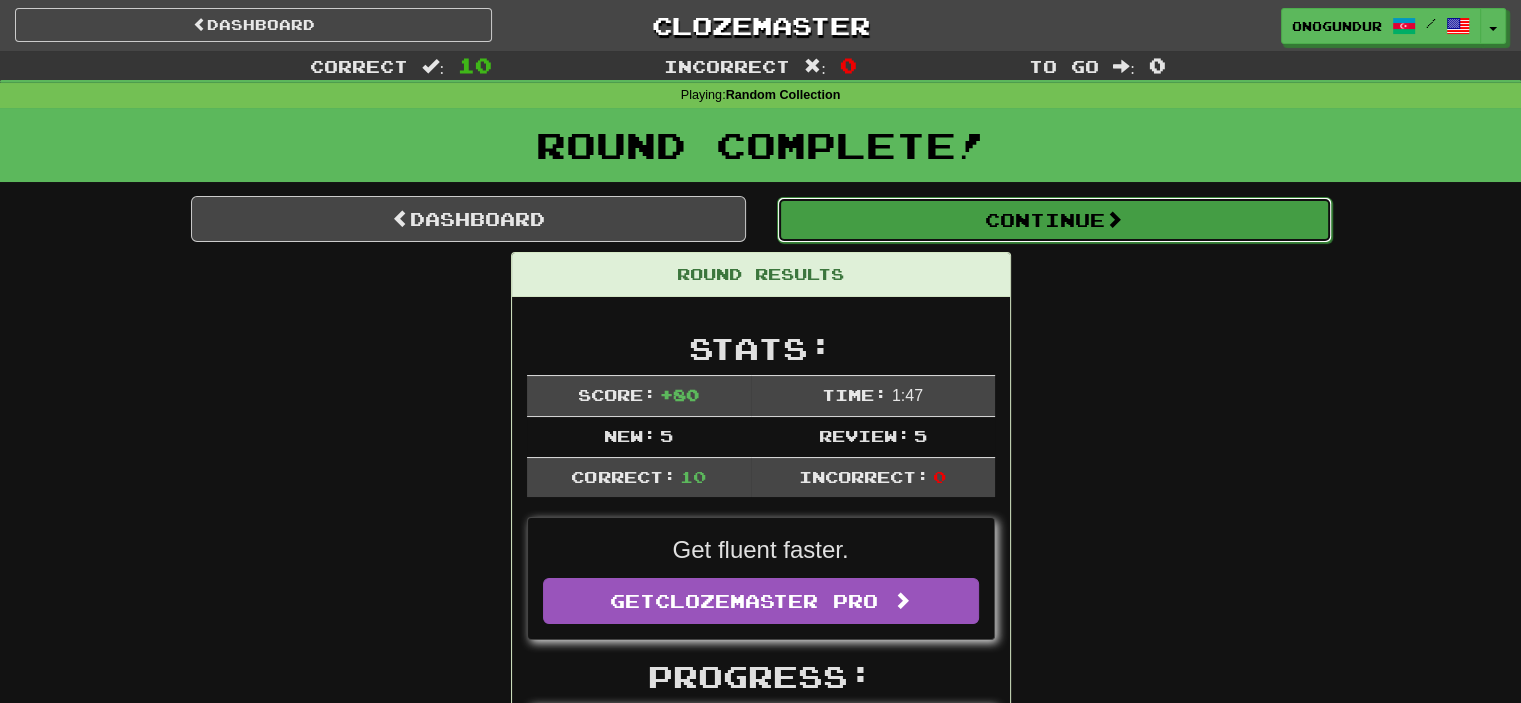 click on "Continue" at bounding box center [1054, 220] 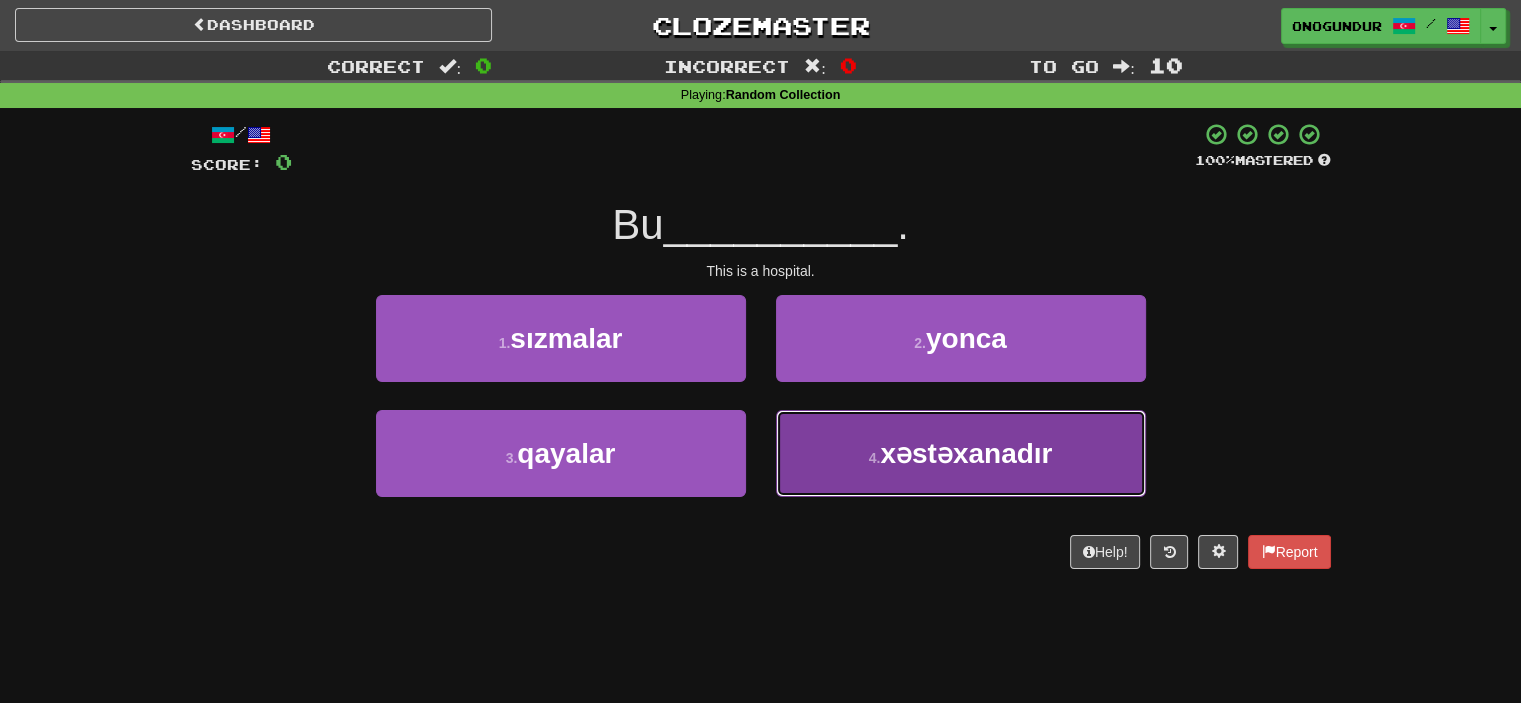 click on "4 .  xəstəxanadır" at bounding box center [961, 453] 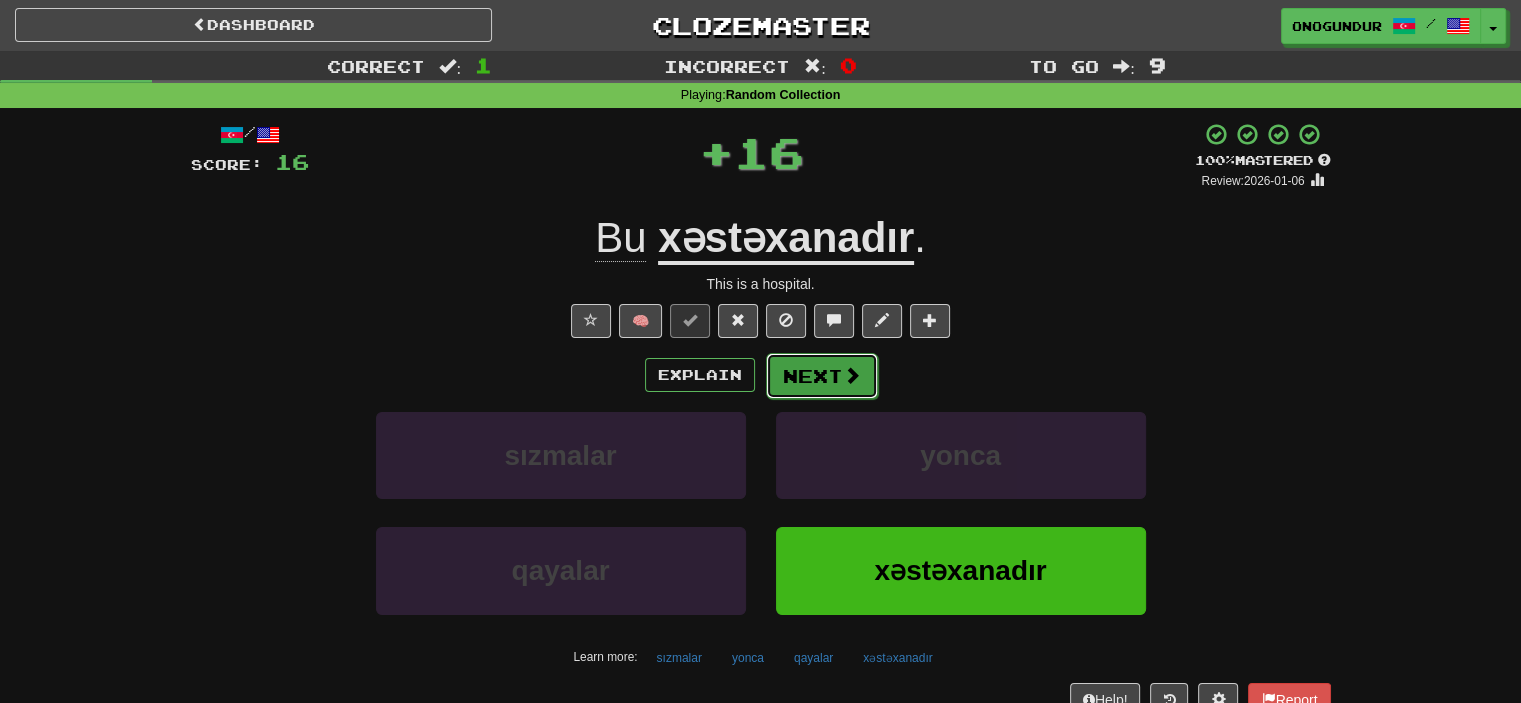 click on "Next" at bounding box center [822, 376] 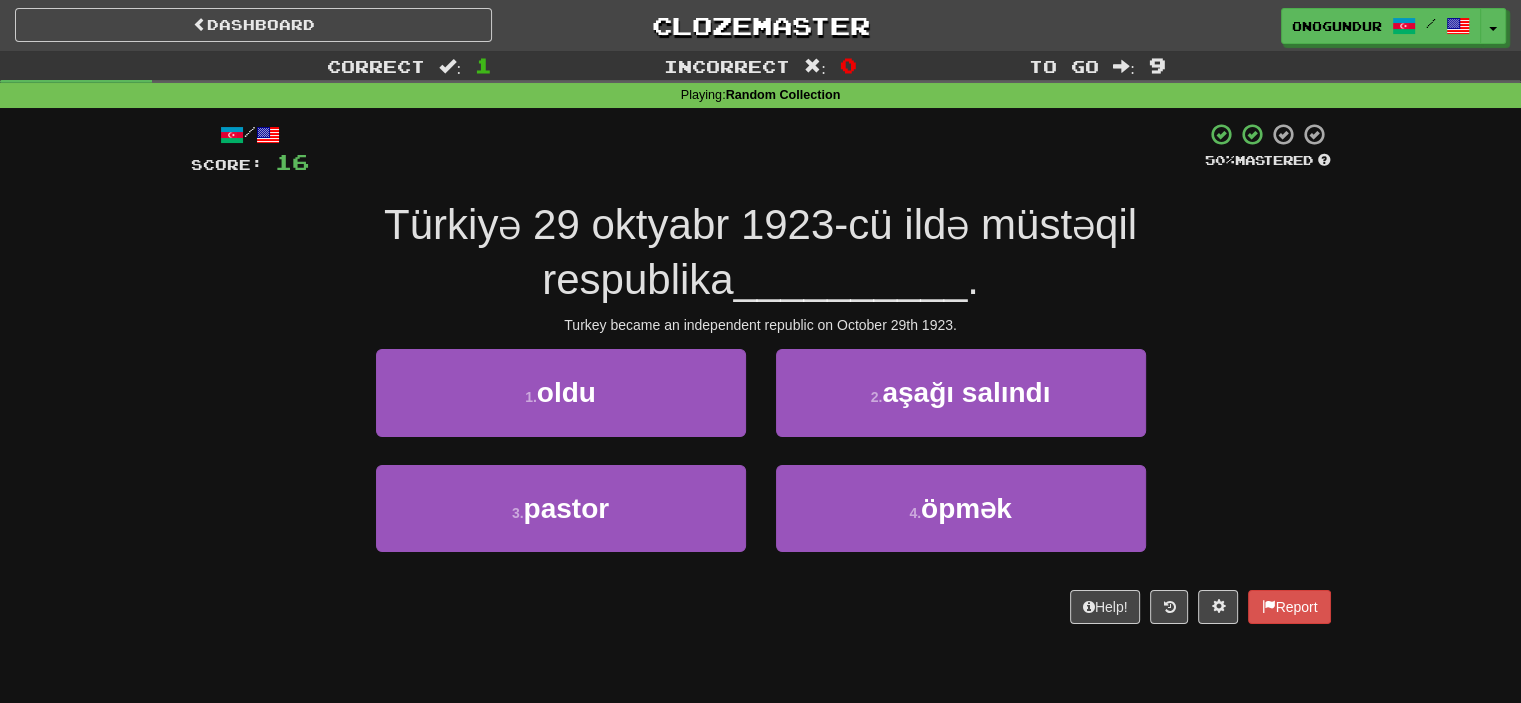 click on "Help!  Report" at bounding box center [761, 607] 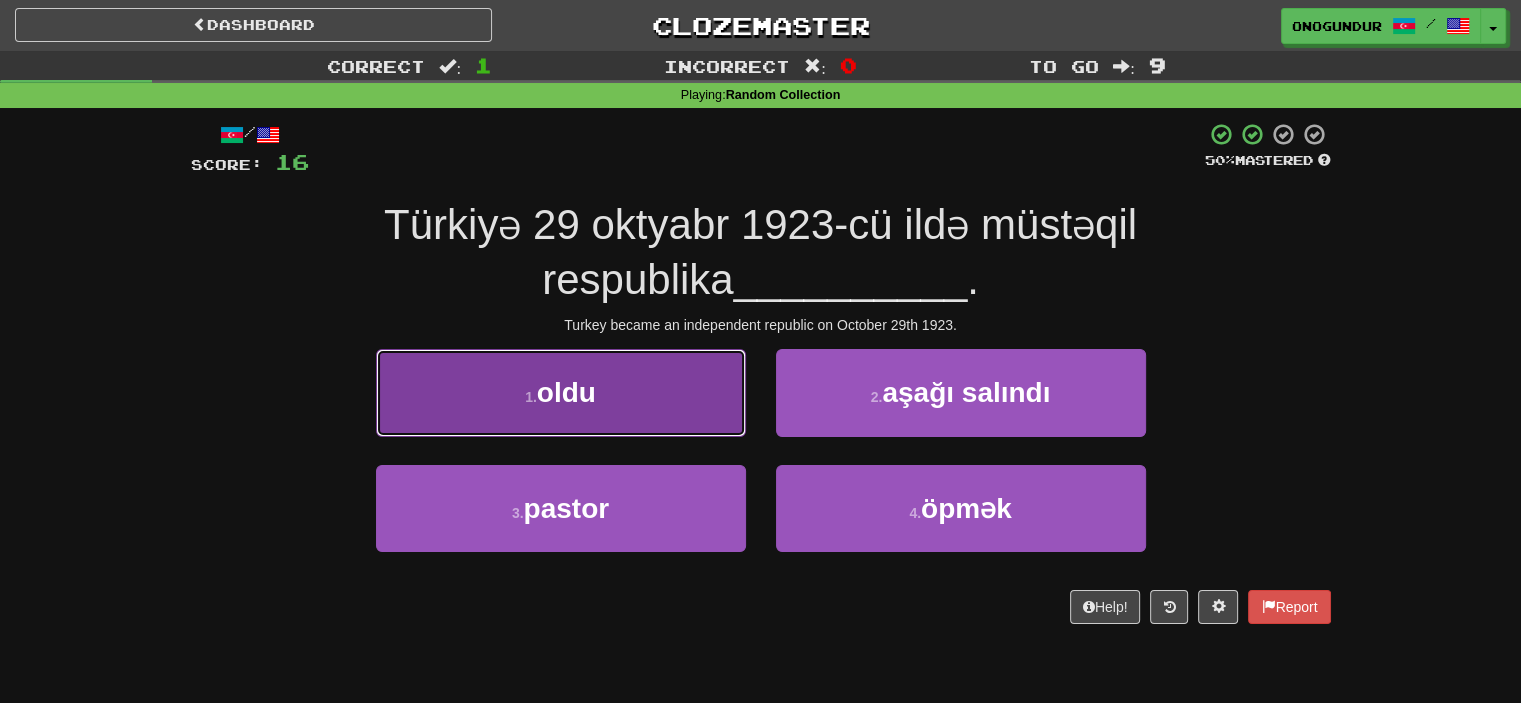 click on "1 .  oldu" at bounding box center [561, 392] 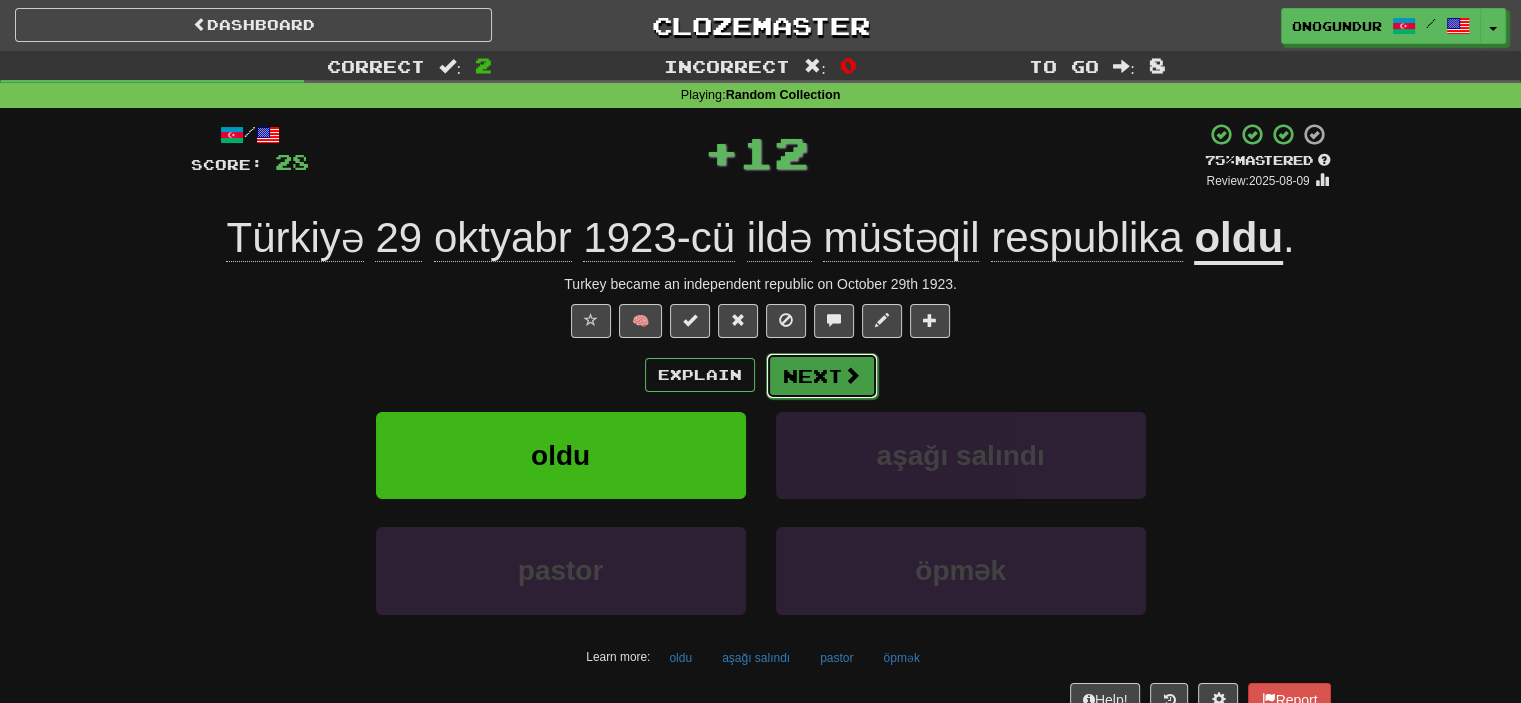 click on "Next" at bounding box center [822, 376] 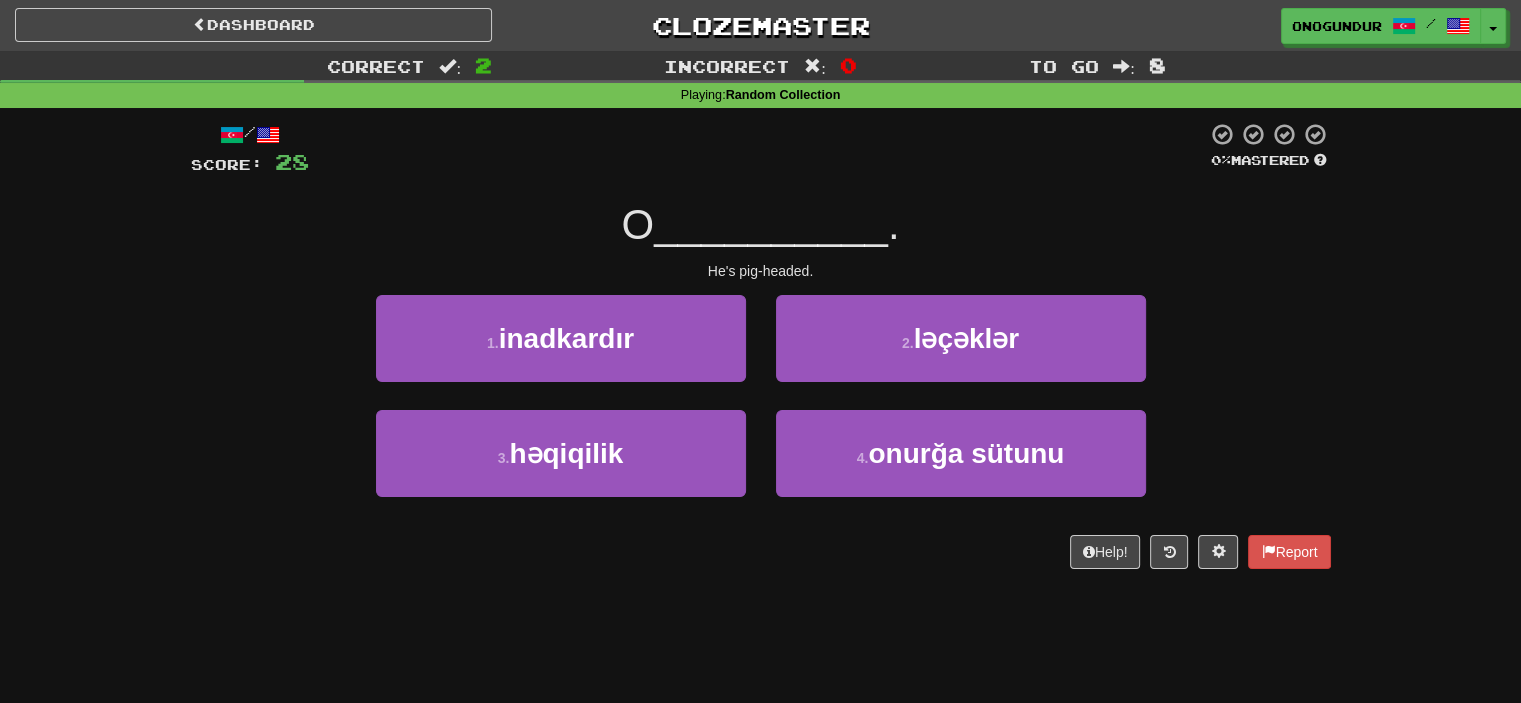 click on "Dashboard
Clozemaster
onogundur
/
Toggle Dropdown
Dashboard
Leaderboard
Activity Feed
Notifications
Profile
Discussions
Azərbaycanca
/
English
Streak:
25
Review:
2,688
Points Today: 0
Català
/
English
Streak:
0
Review:
10
Points Today: 0
Deutsch
/
English
Streak:
0
Review:
1,979
Points Today: 0
Español
/
English
Streak:
0
Review:
1,381
Points Today: 0
Esperanto
/
English
Streak:
0
Review:
1,035
Points Today: 0
Français
/
English
Streak:
0
Review:
19
Points Today: 0
Hrvatski
/
English
Streak:
0
Review:
278
Points Today: 0
Íslenska
/" at bounding box center (760, 351) 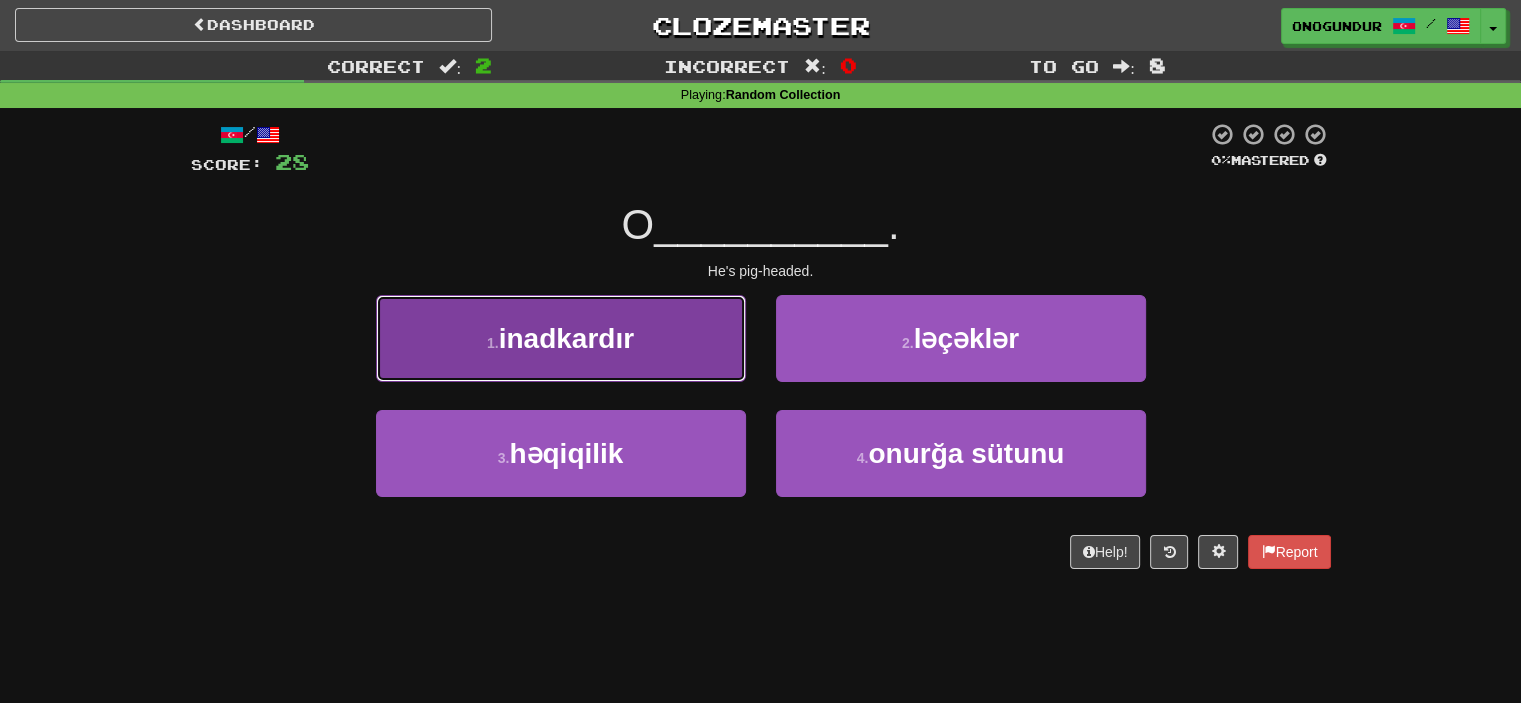 click on "1 .  inadkardır" at bounding box center [561, 338] 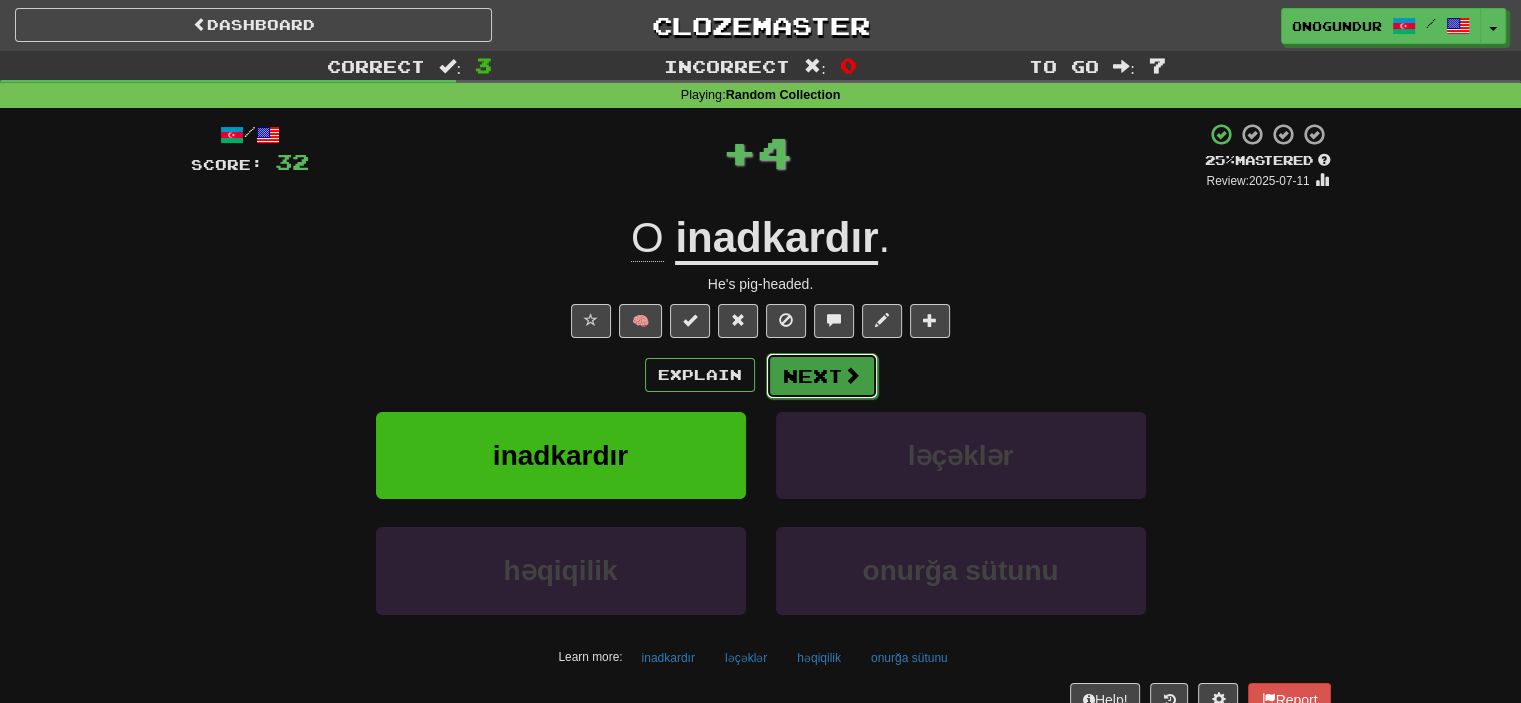 click on "Next" at bounding box center (822, 376) 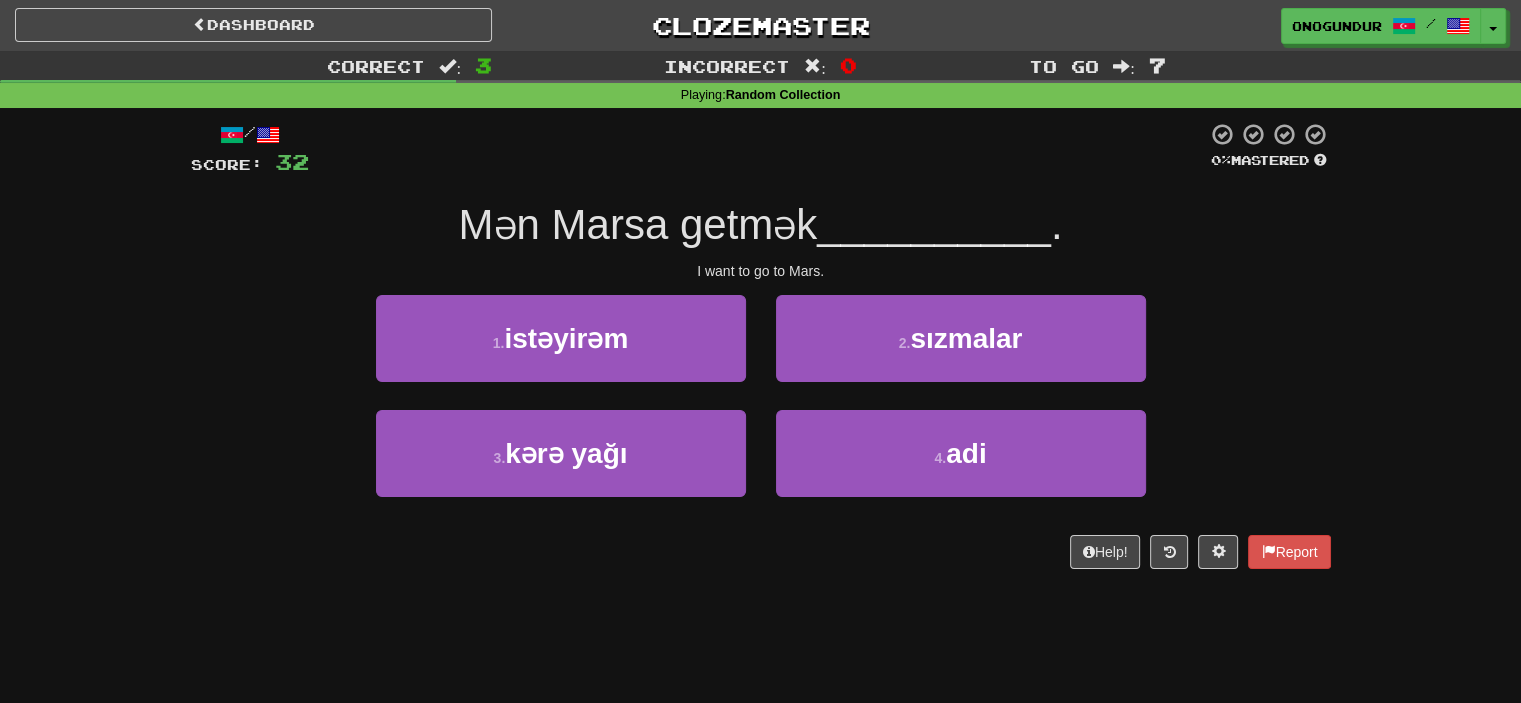 click on "Help!  Report" at bounding box center (761, 552) 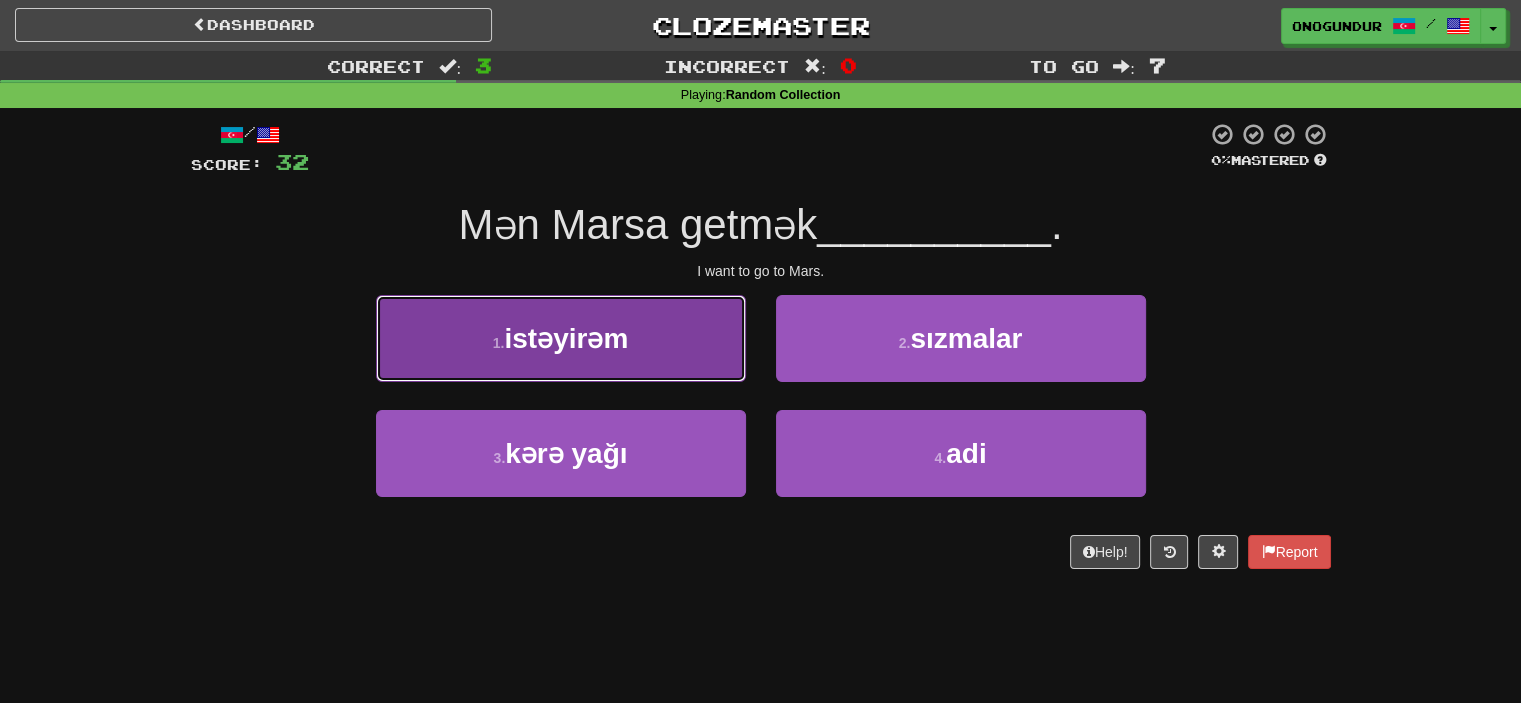 click on "1 .  istəyirəm" at bounding box center [561, 338] 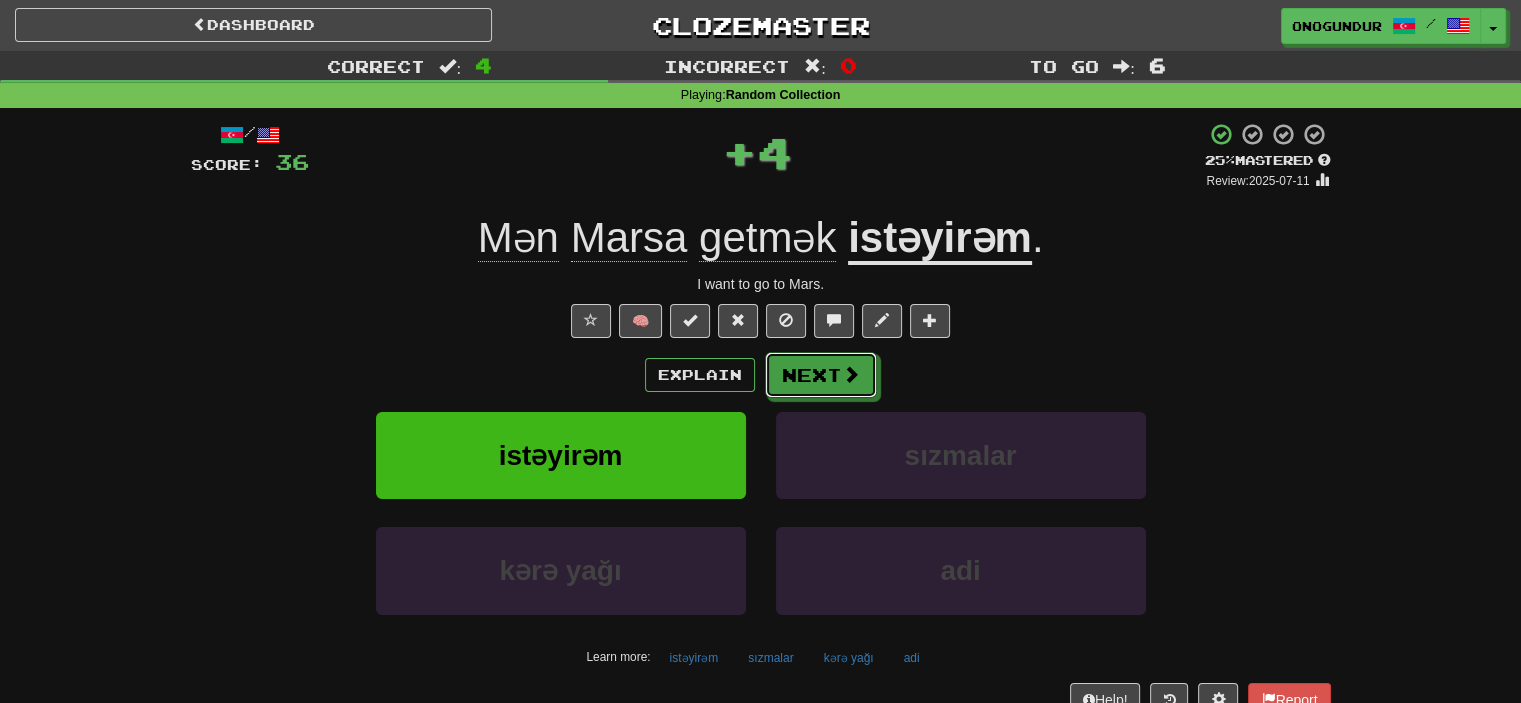 drag, startPoint x: 689, startPoint y: 346, endPoint x: 820, endPoint y: 367, distance: 132.67253 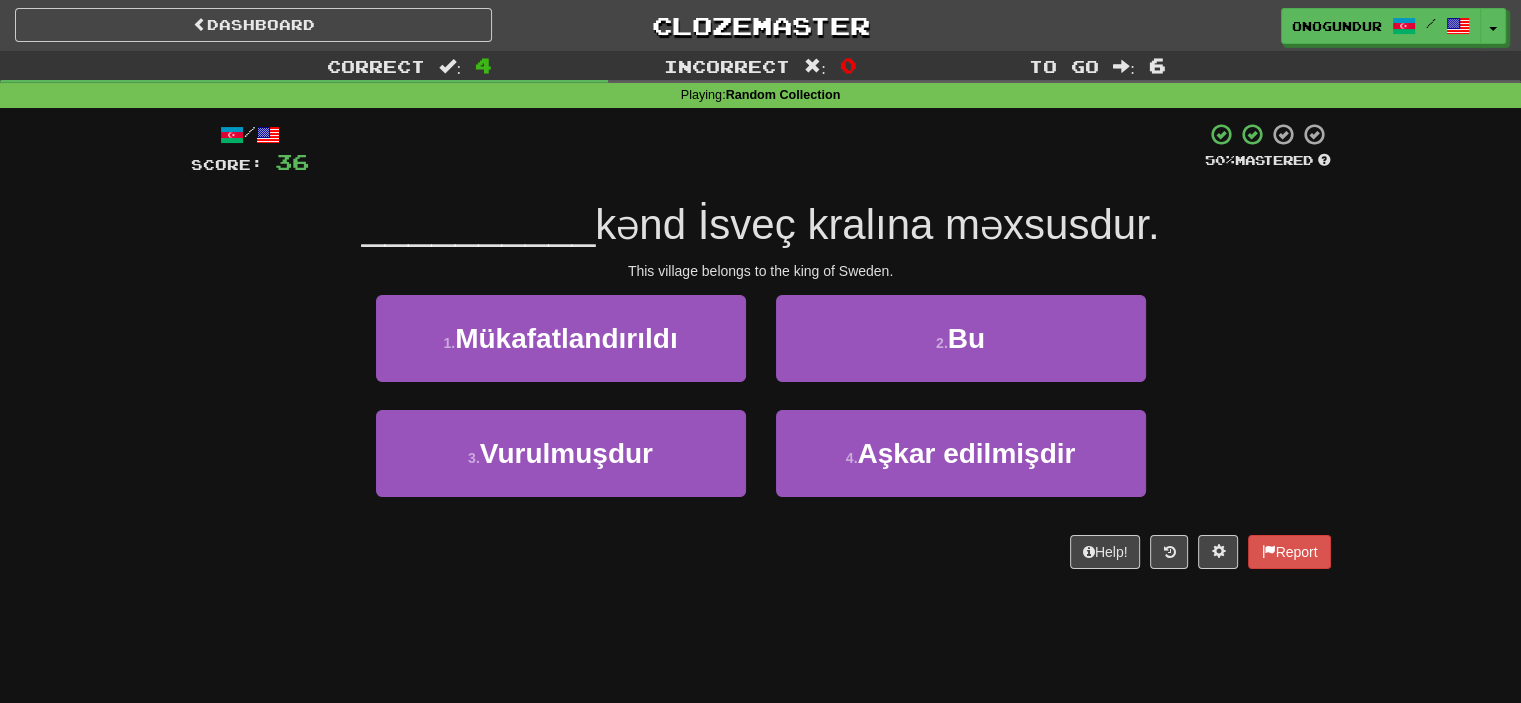 click on "Correct   :   4 Incorrect   :   0 To go   :   6 Playing :  Random Collection  /  Score:   36 50 %  Mastered __________  kənd İsveç kralına məxsusdur. This village belongs to the king of Sweden. 1 .  Mükafatlandırıldı 2 .  Bu 3 .  Vurulmuşdur 4 .  Aşkar edilmişdir  Help!  Report" at bounding box center [760, 324] 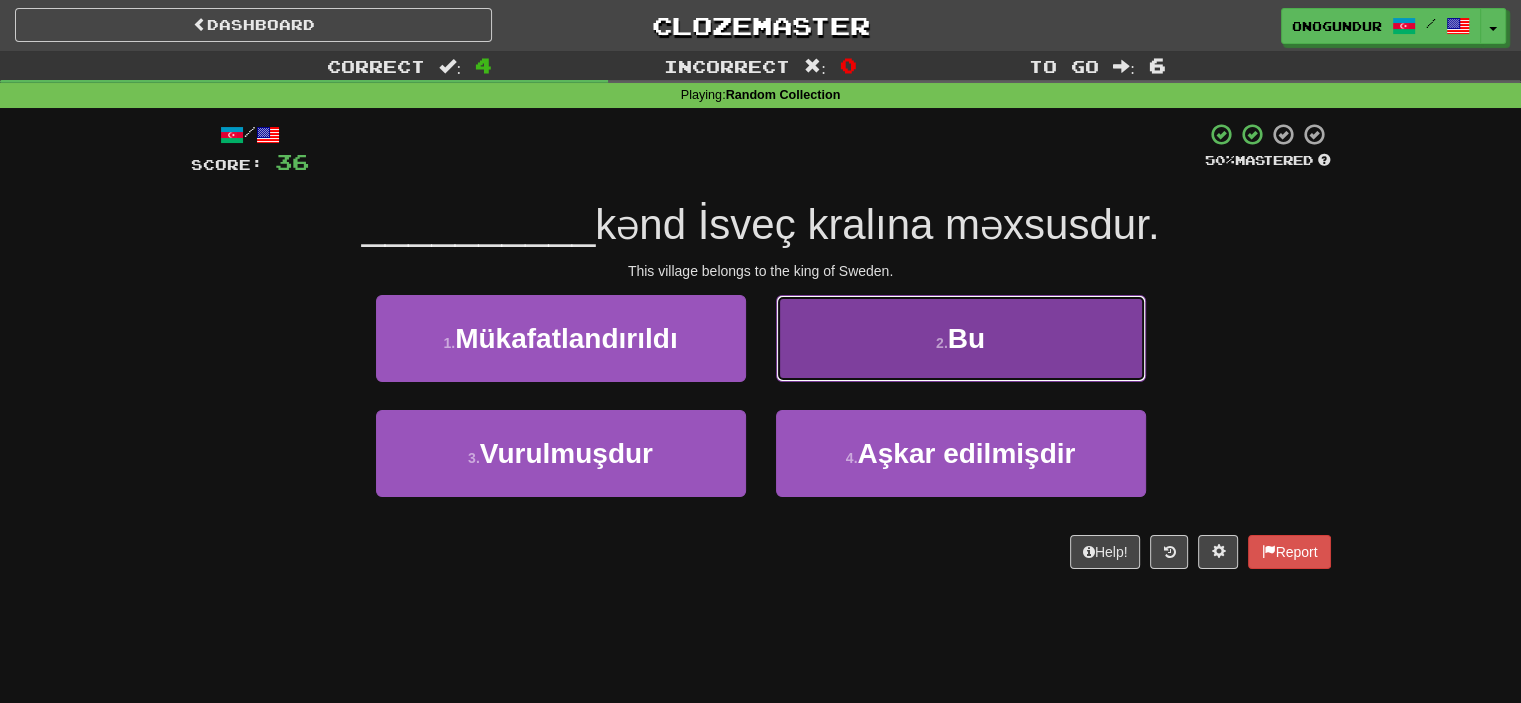 click on "2 .  Bu" at bounding box center [961, 338] 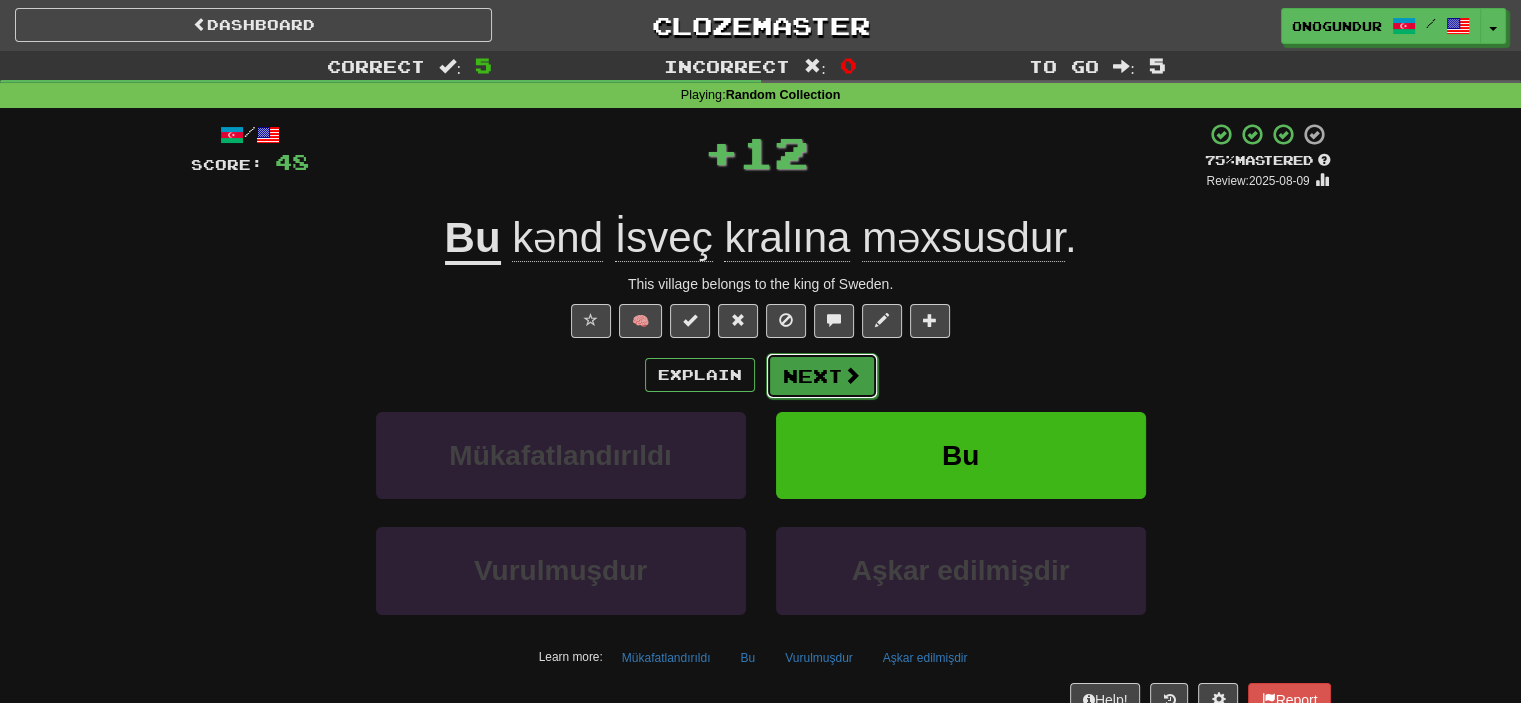 click on "Next" at bounding box center [822, 376] 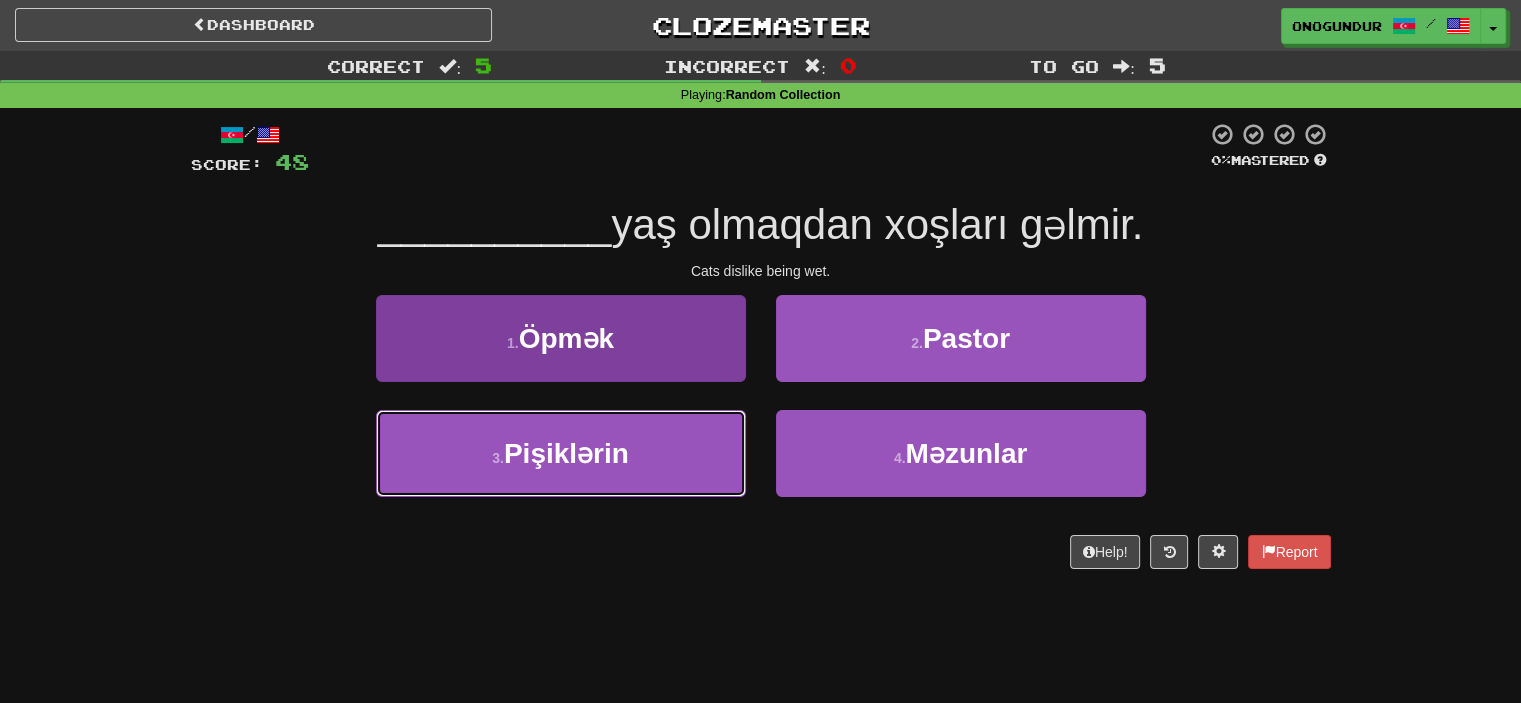 click on "3 .  Pişiklərin" at bounding box center (561, 453) 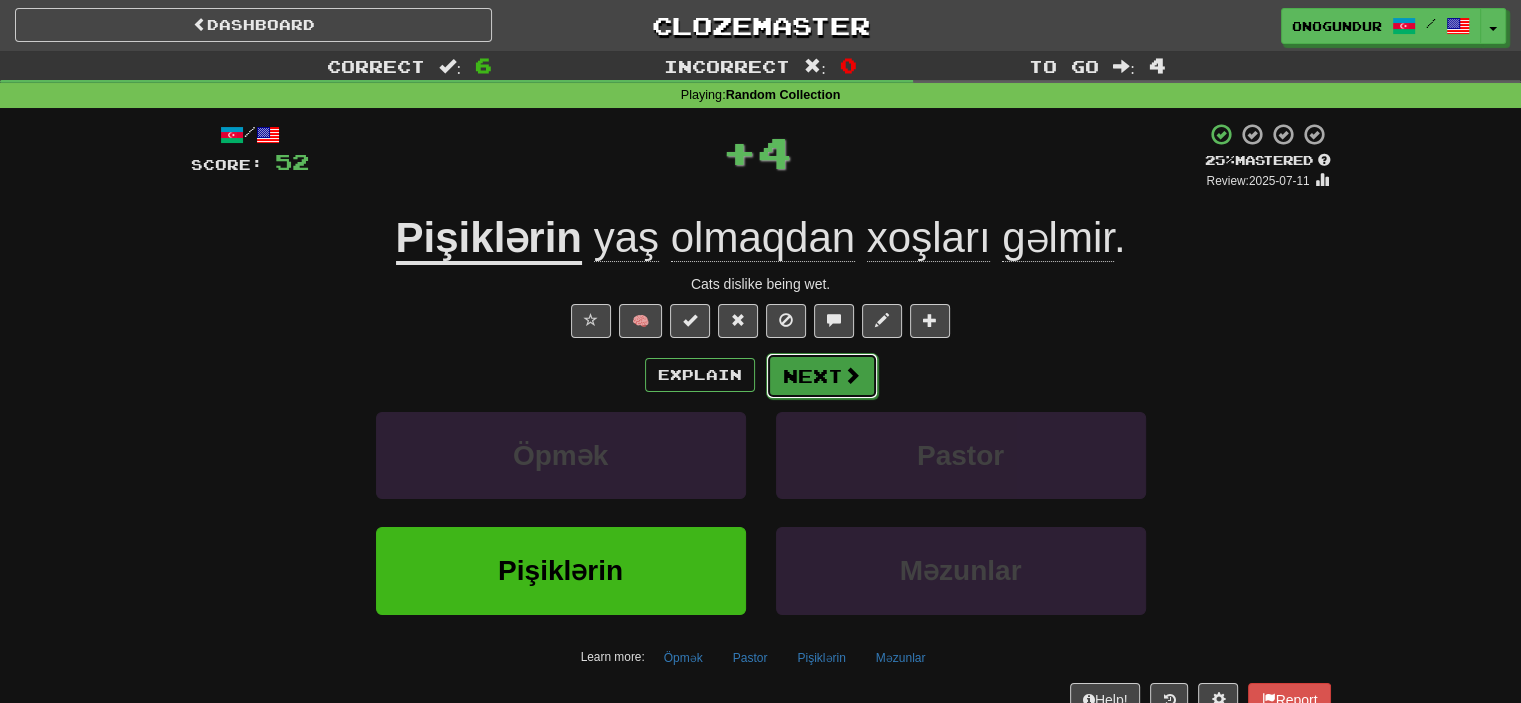 click on "Next" at bounding box center [822, 376] 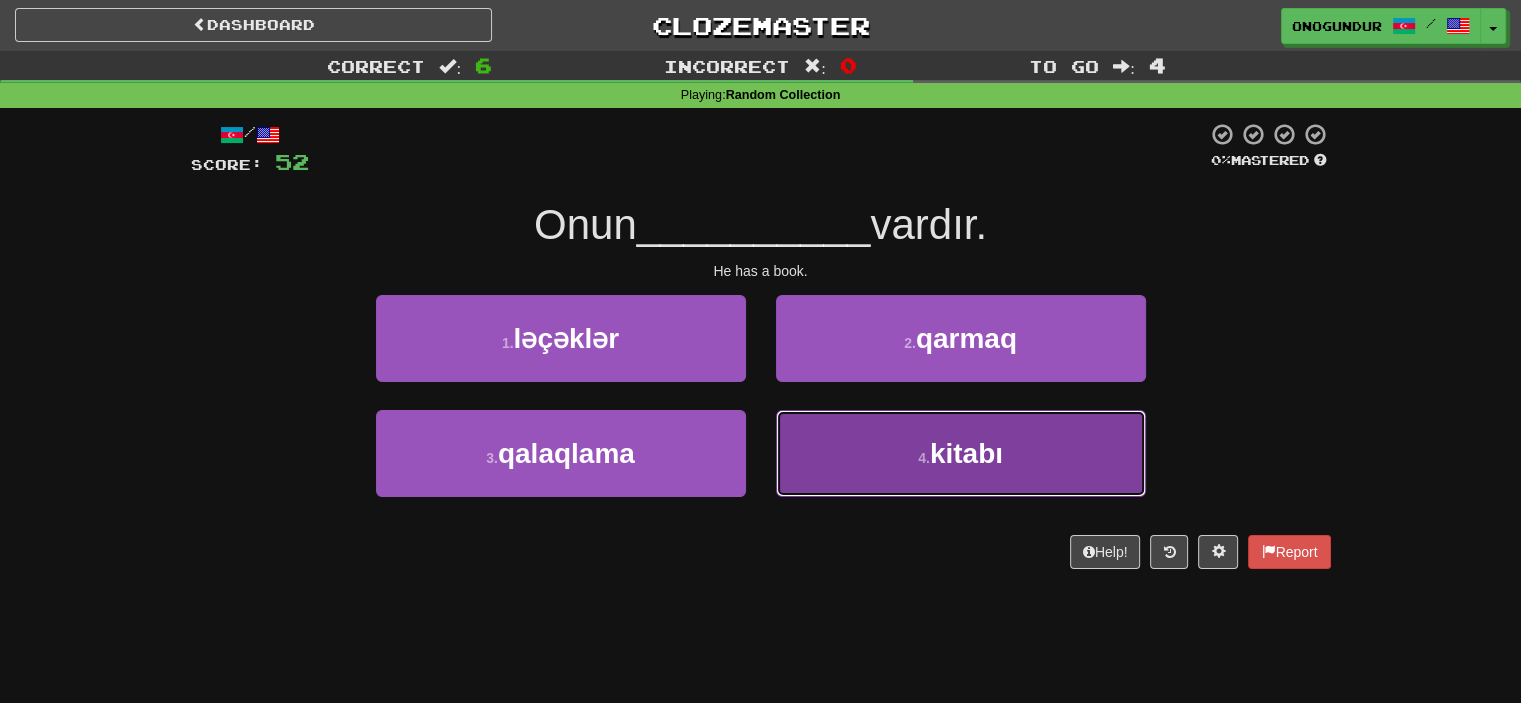 click on "4 .  kitabı" at bounding box center [961, 453] 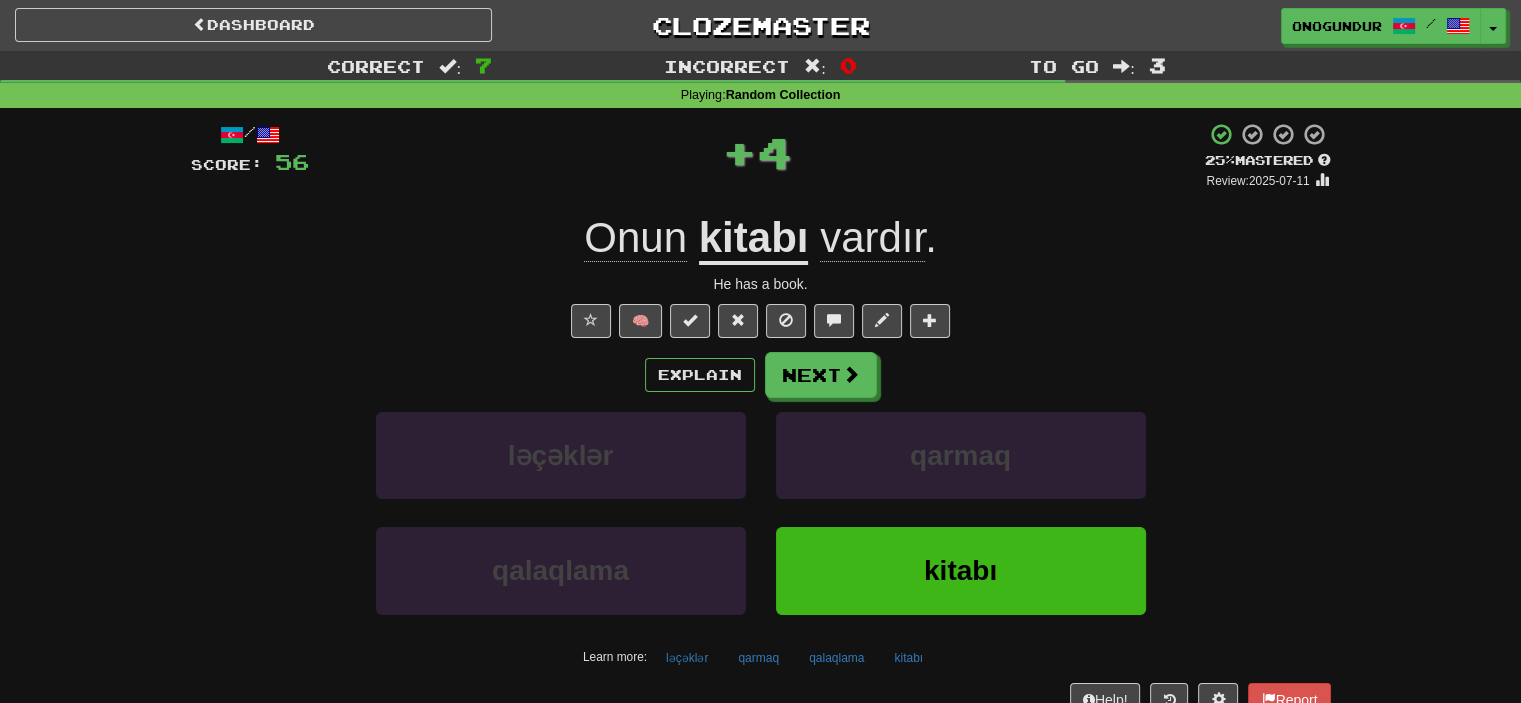 click on "Next" at bounding box center [821, 375] 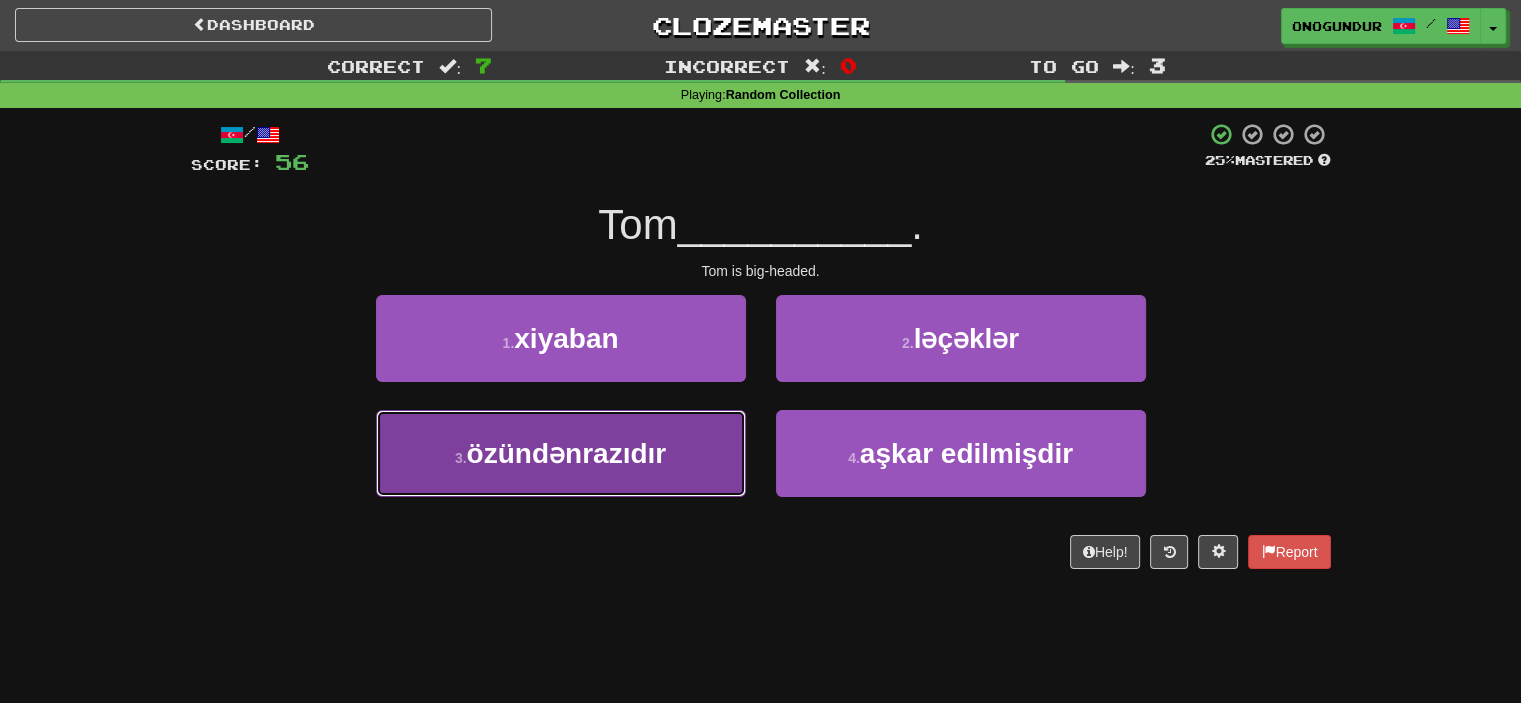 click on "3 .  özündənrazıdır" at bounding box center (561, 453) 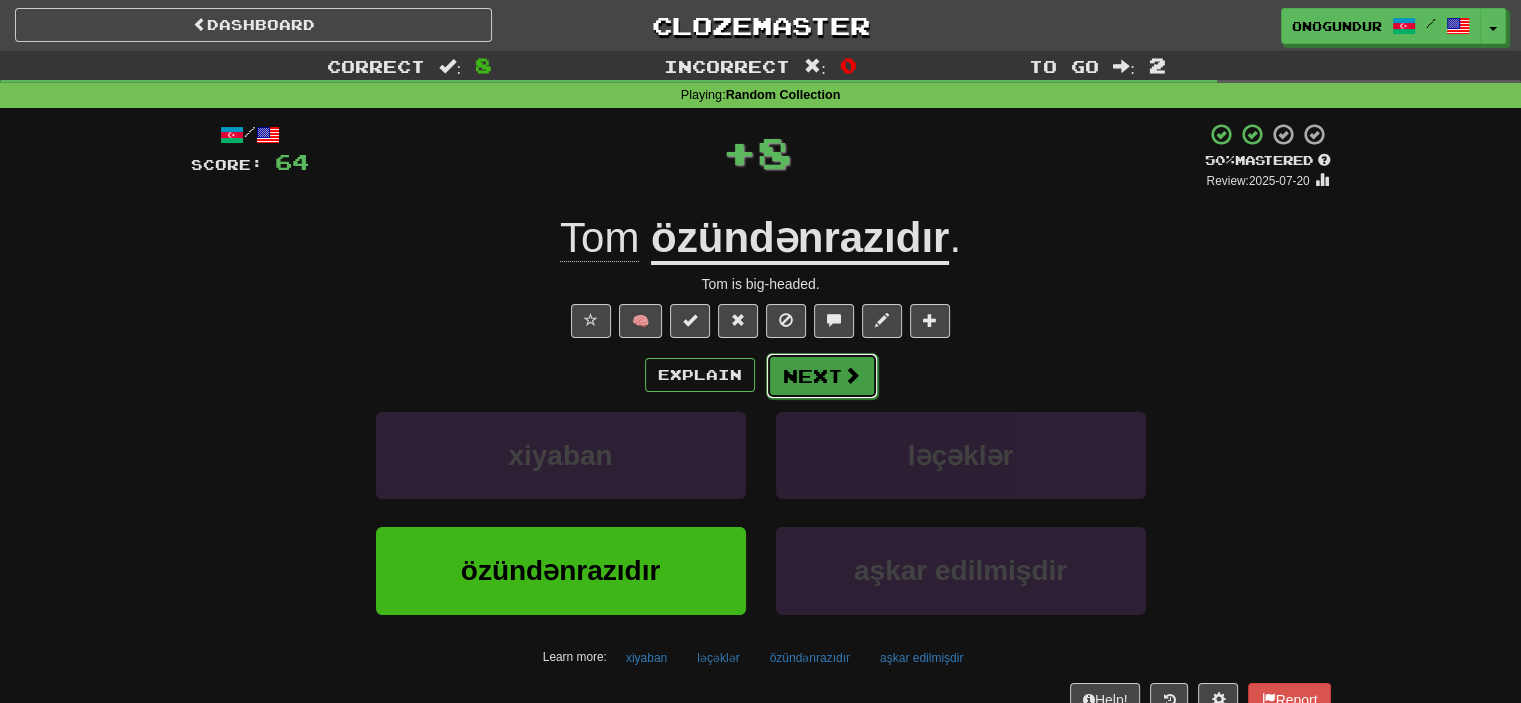 click on "Next" at bounding box center [822, 376] 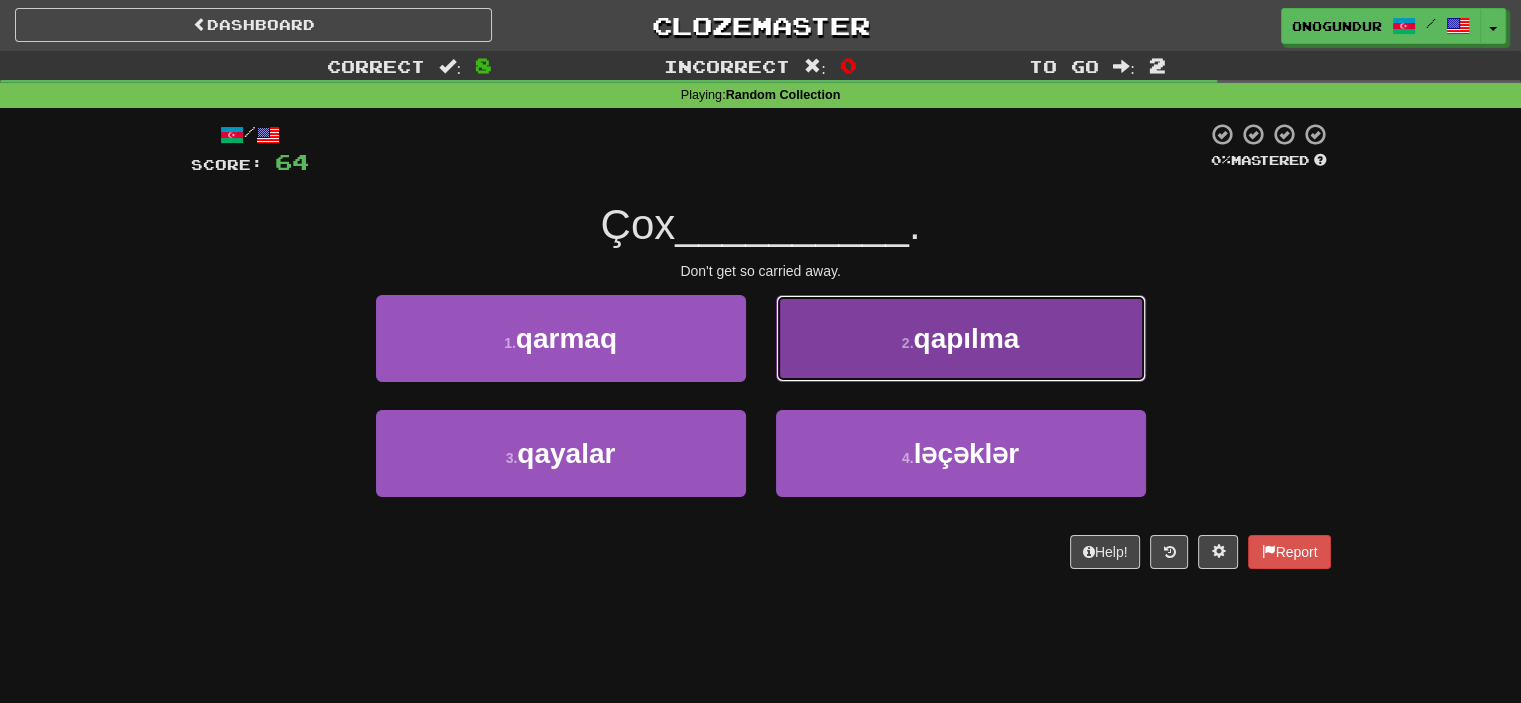 click on "2 .  qapılma" at bounding box center [961, 338] 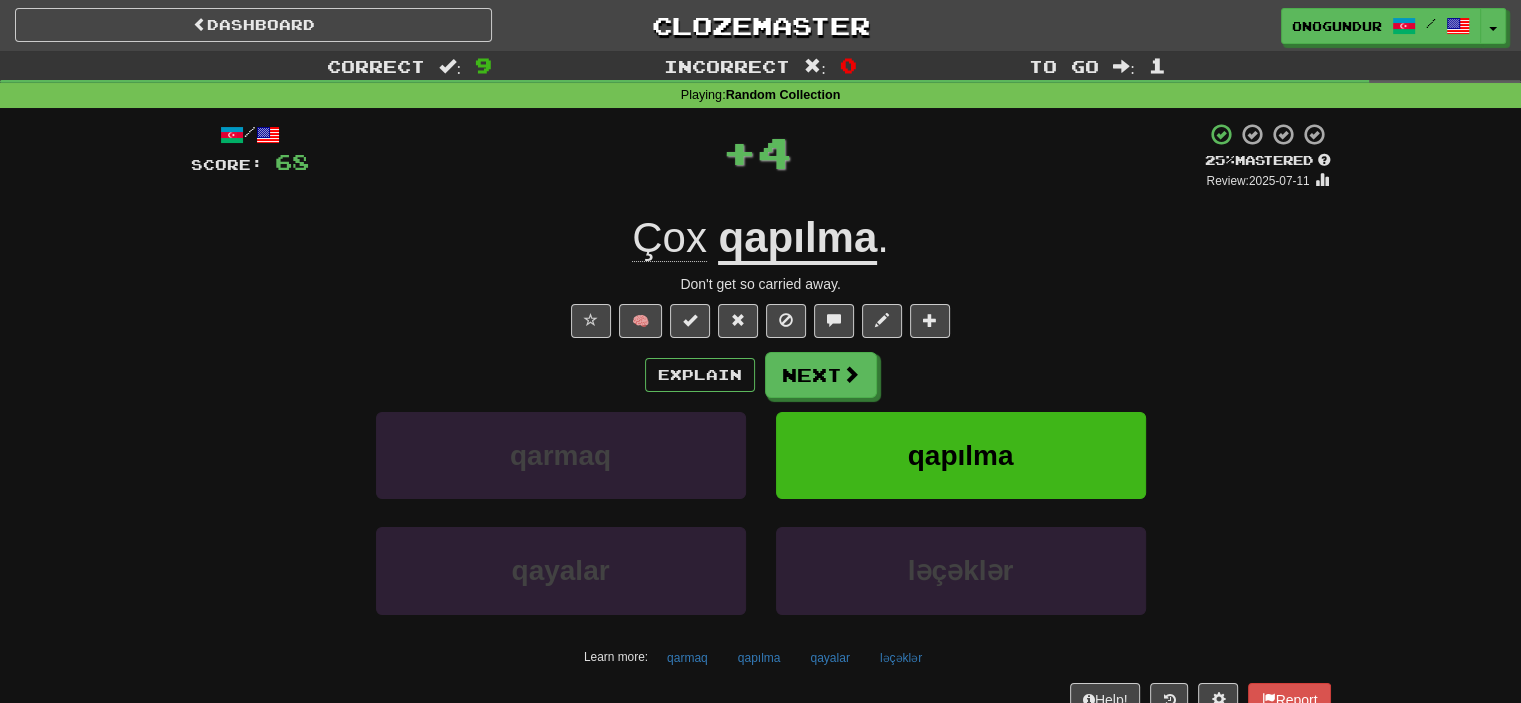 click on "Explain Next qarmaq qapılma qayalar ləçəklər Learn more: qarmaq qapılma qayalar ləçəklər" at bounding box center (761, 512) 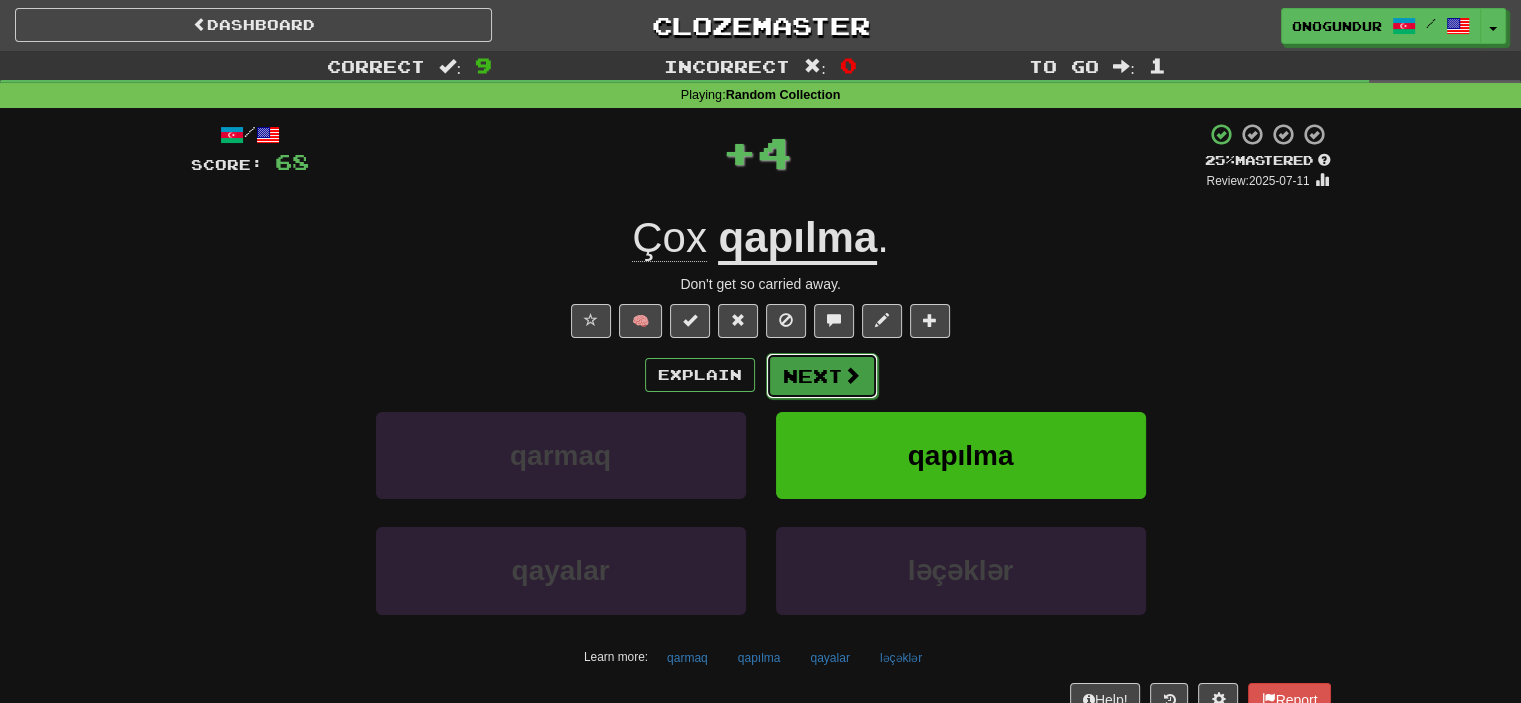 click on "Next" at bounding box center [822, 376] 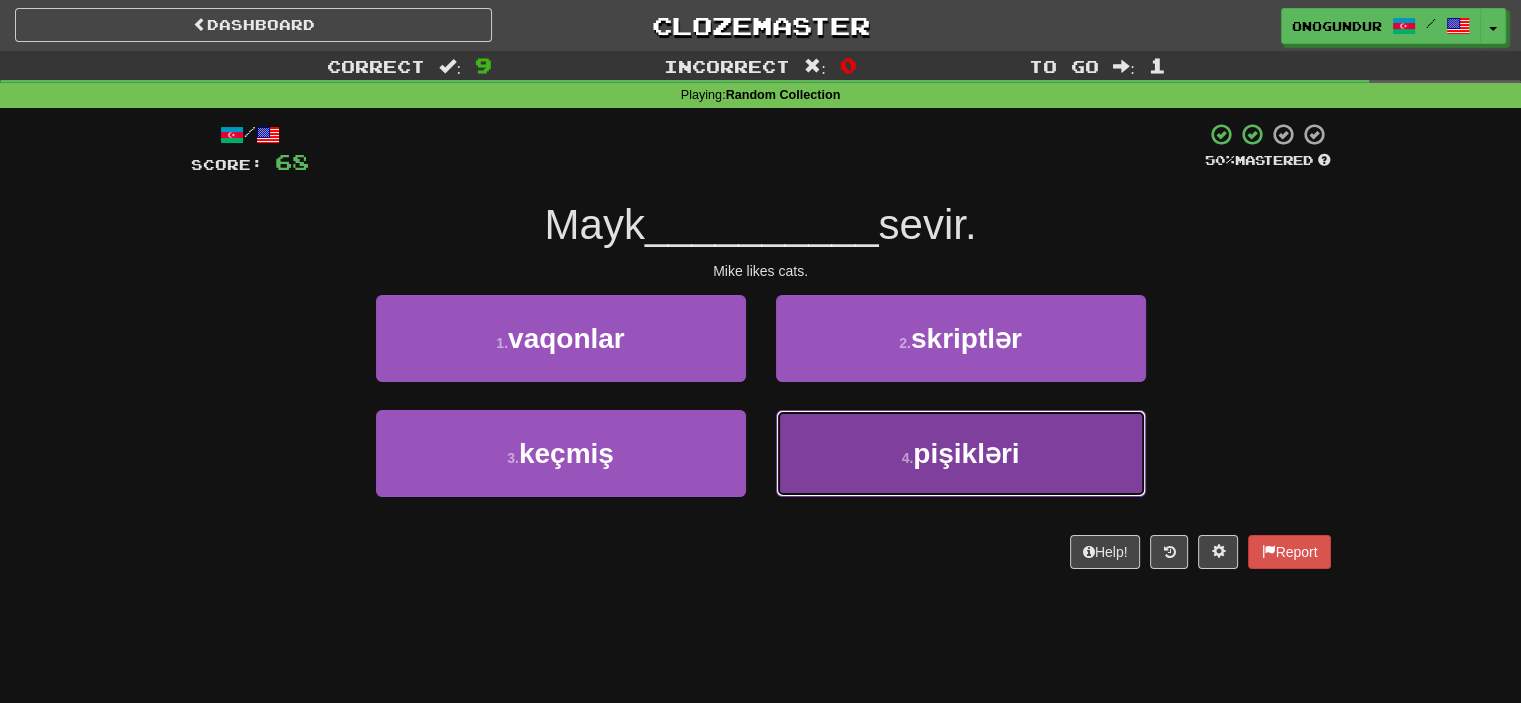 click on "pişikləri" at bounding box center [966, 453] 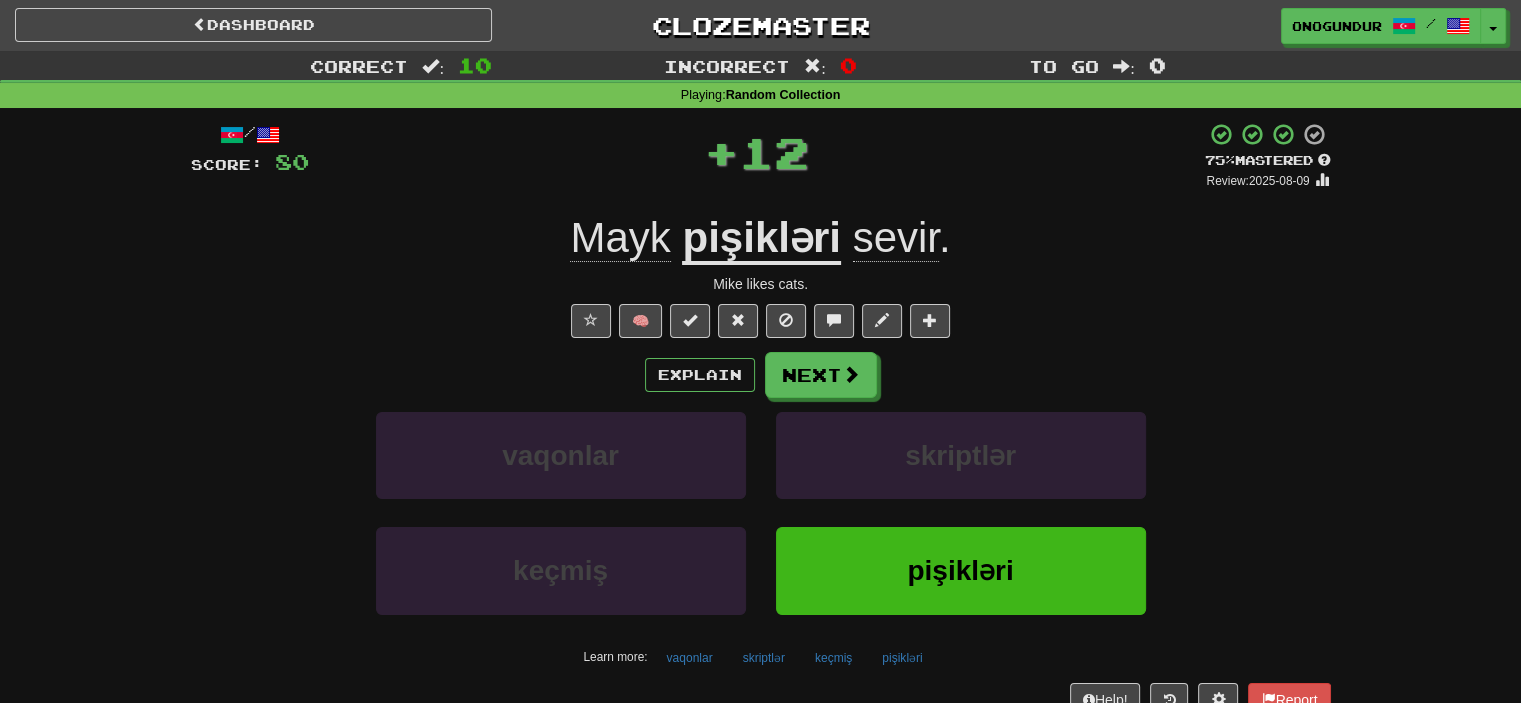 click at bounding box center (851, 374) 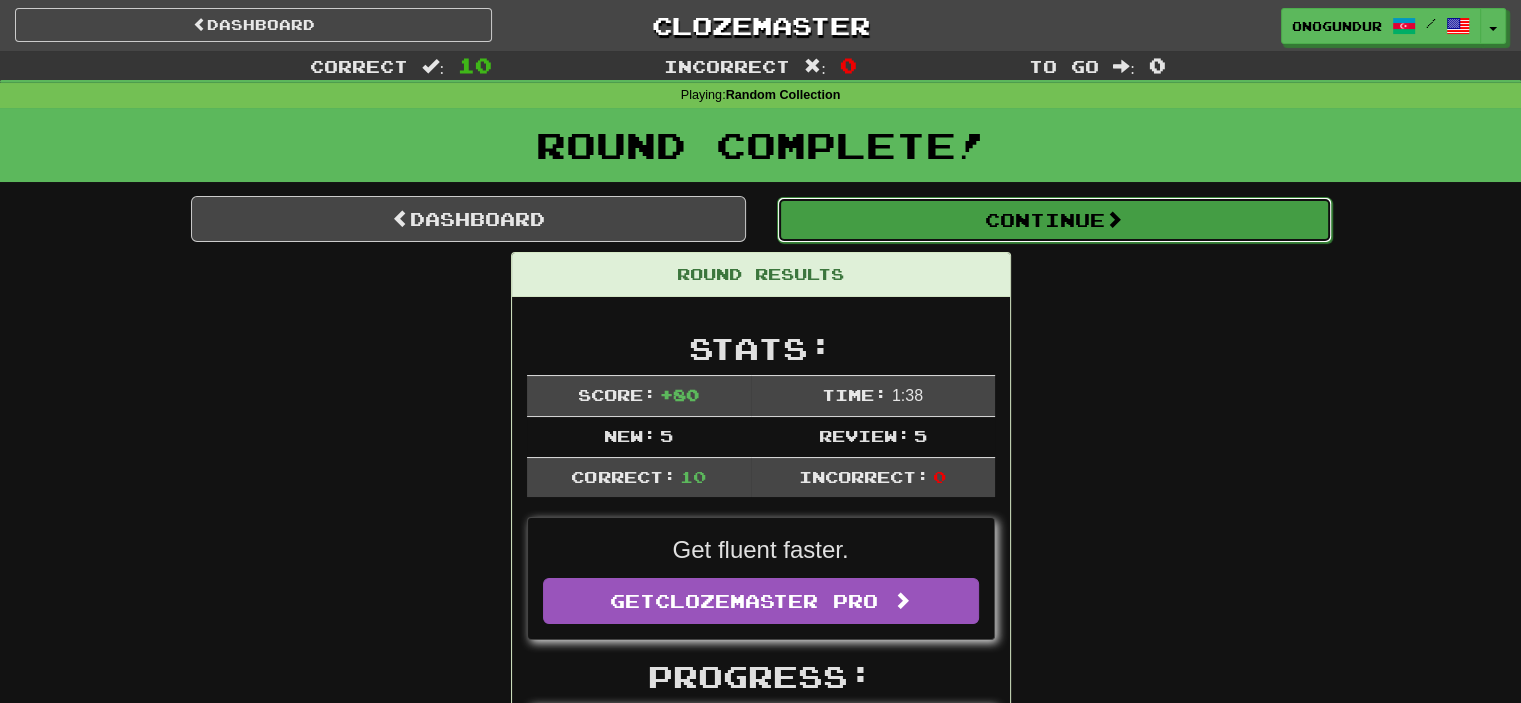 click on "Continue" at bounding box center (1054, 220) 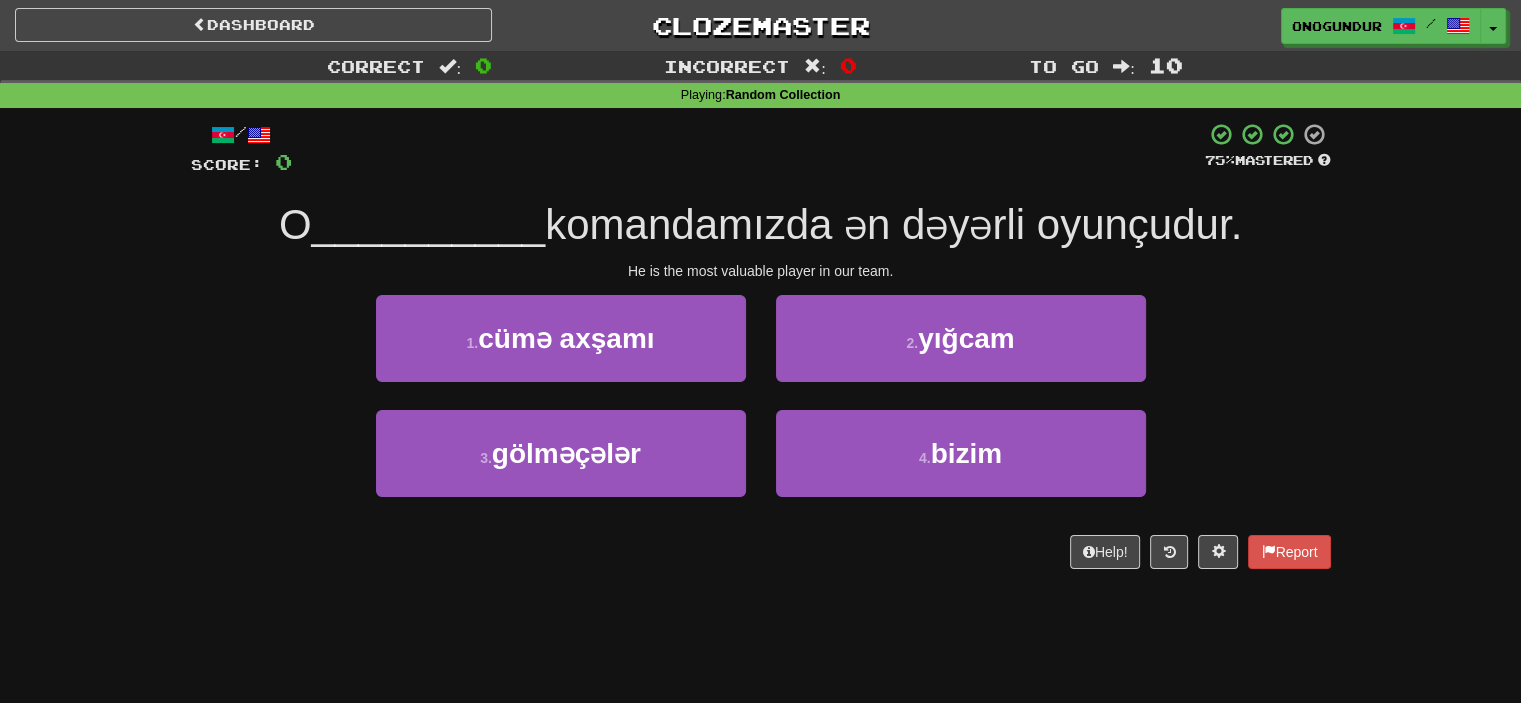 click on "Help!  Report" at bounding box center (761, 552) 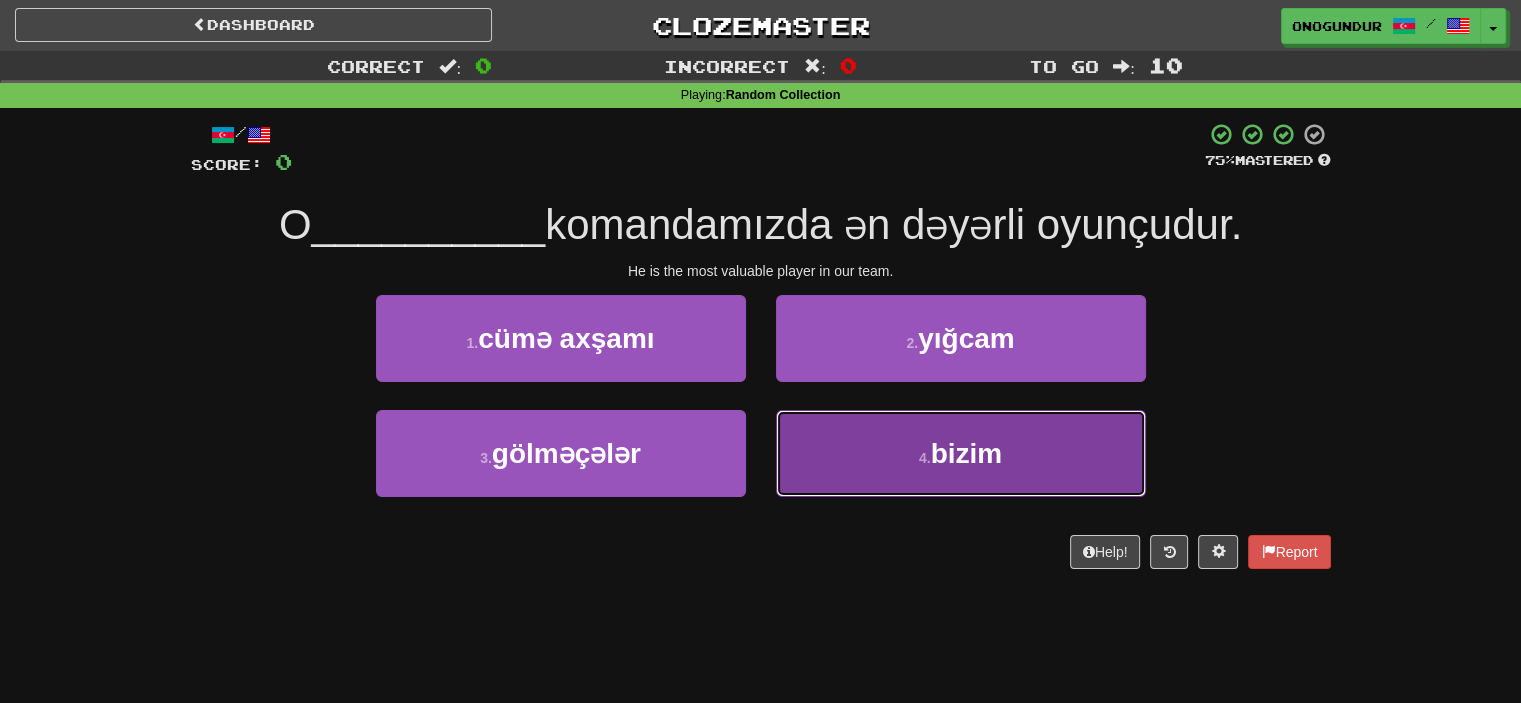 click on "4 .  bizim" at bounding box center (961, 453) 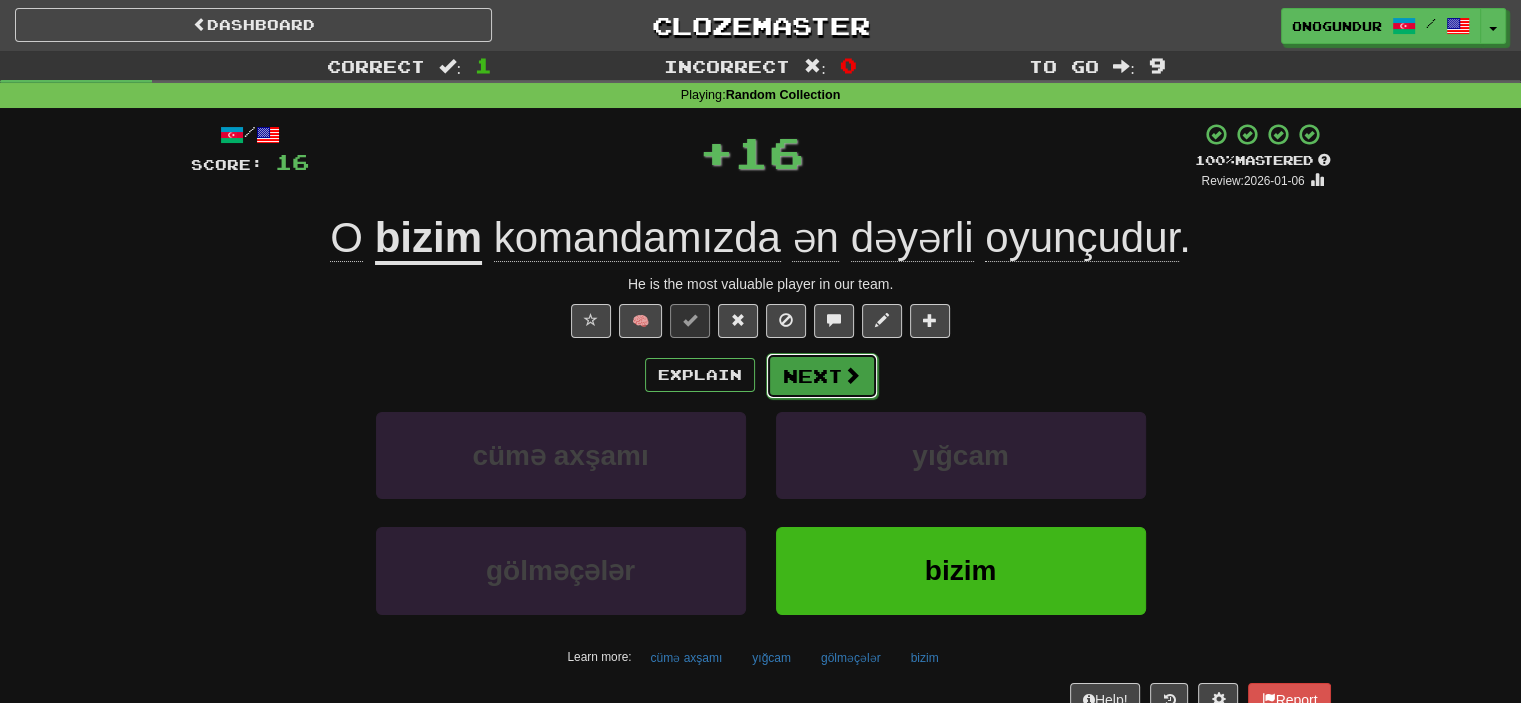 click at bounding box center [852, 375] 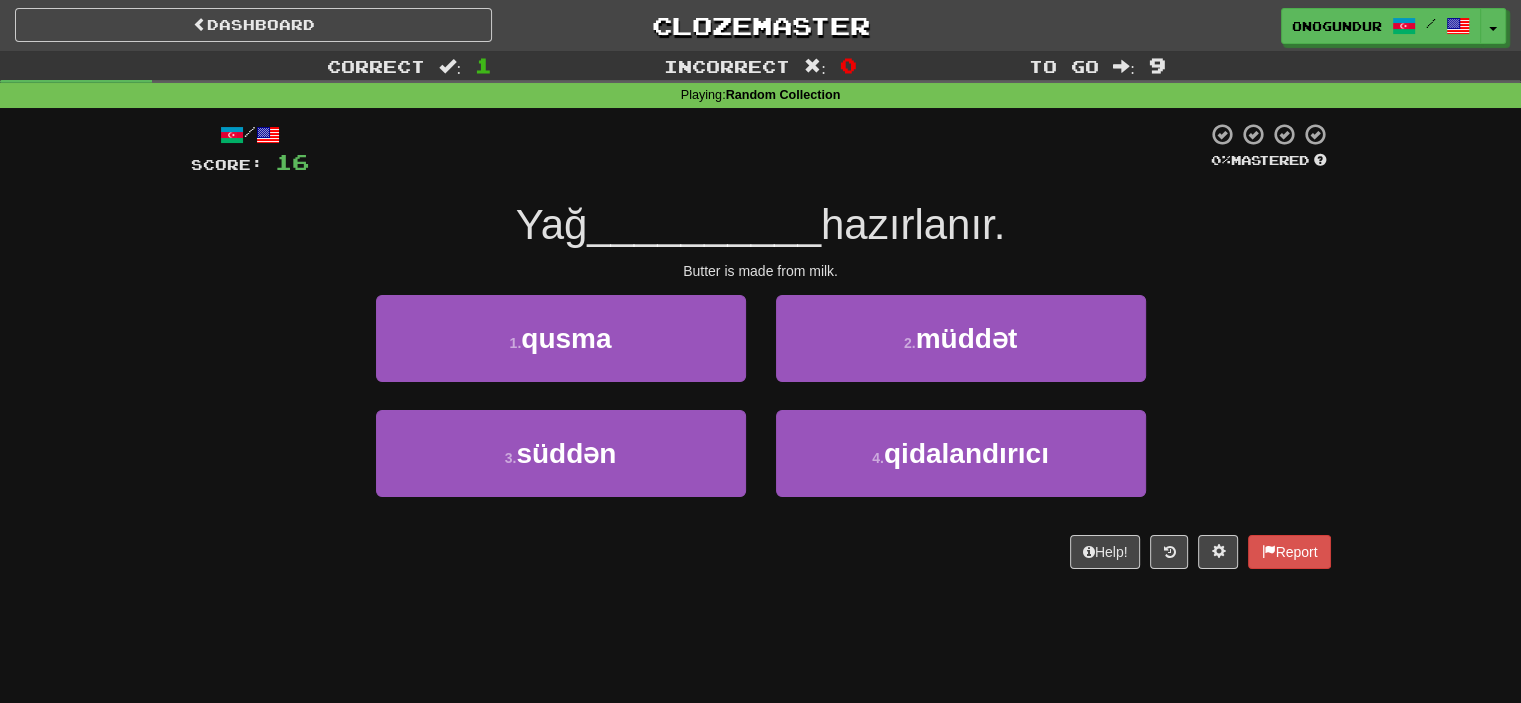 click on "3 .  süddən" at bounding box center [561, 467] 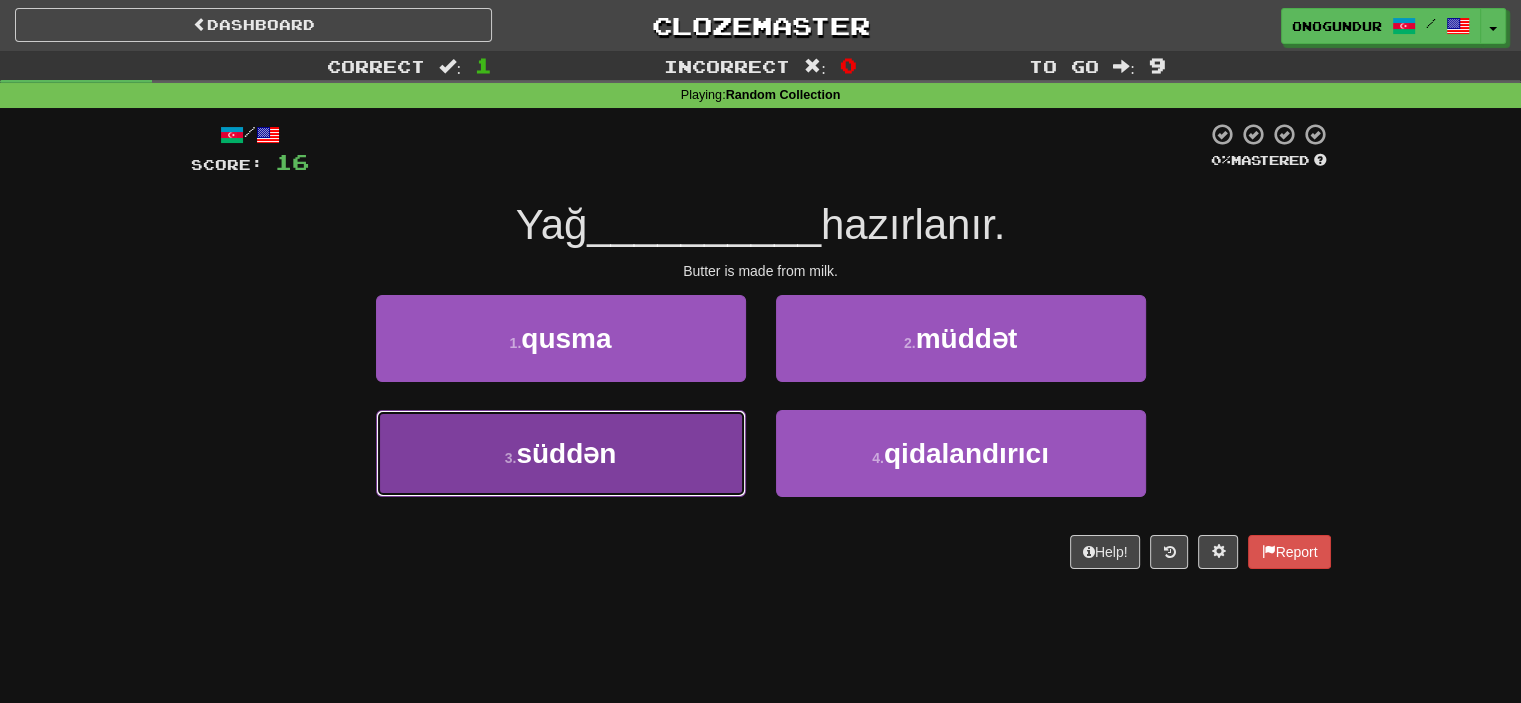 click on "3 .  süddən" at bounding box center (561, 453) 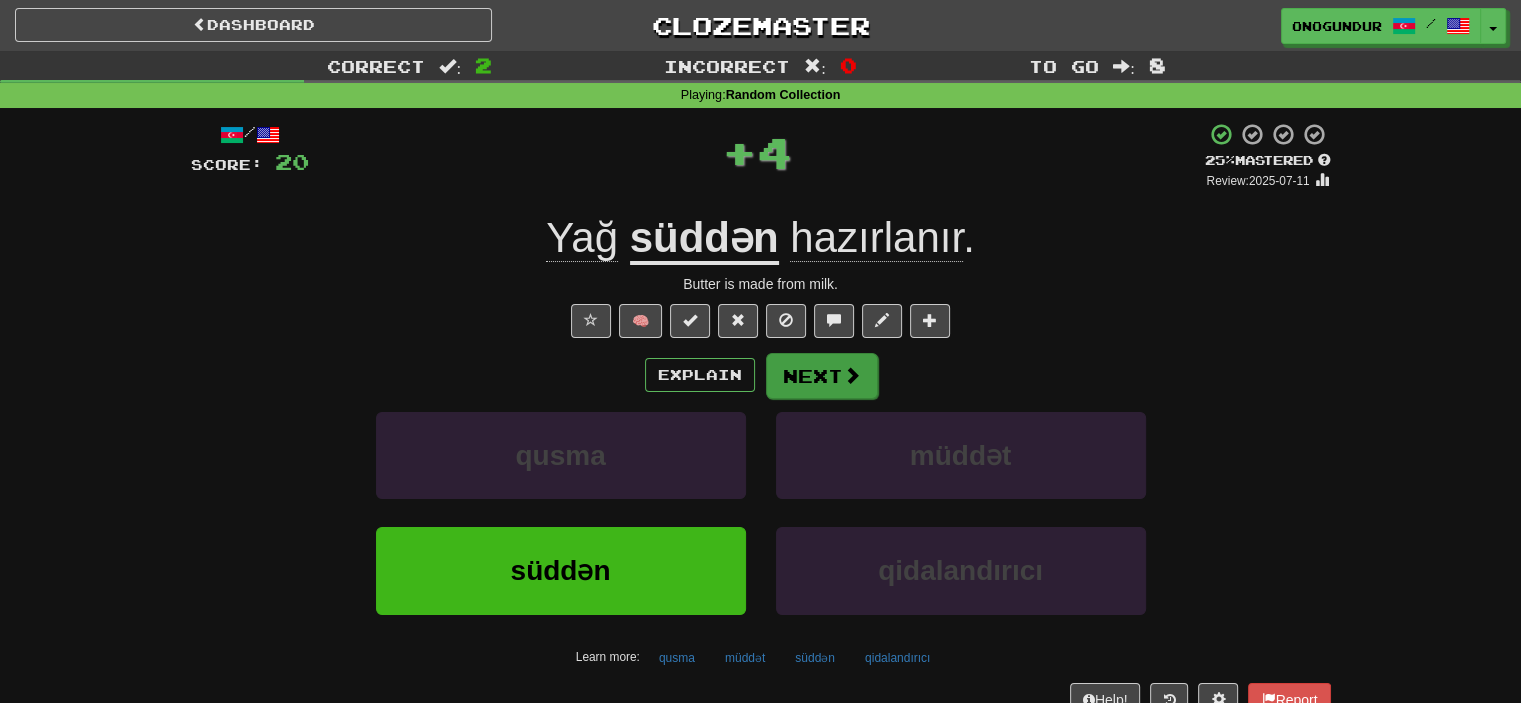 drag, startPoint x: 804, startPoint y: 346, endPoint x: 800, endPoint y: 378, distance: 32.24903 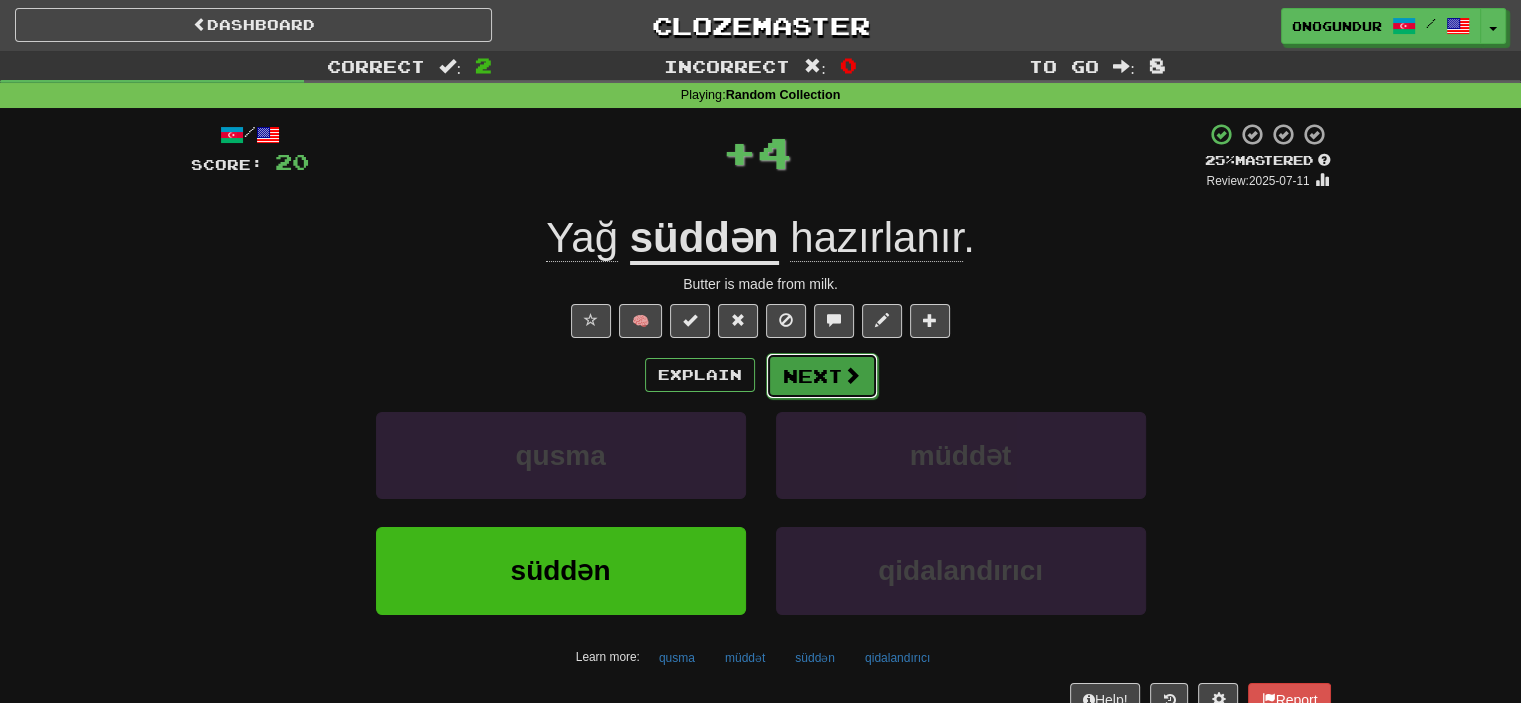 click on "Next" at bounding box center [822, 376] 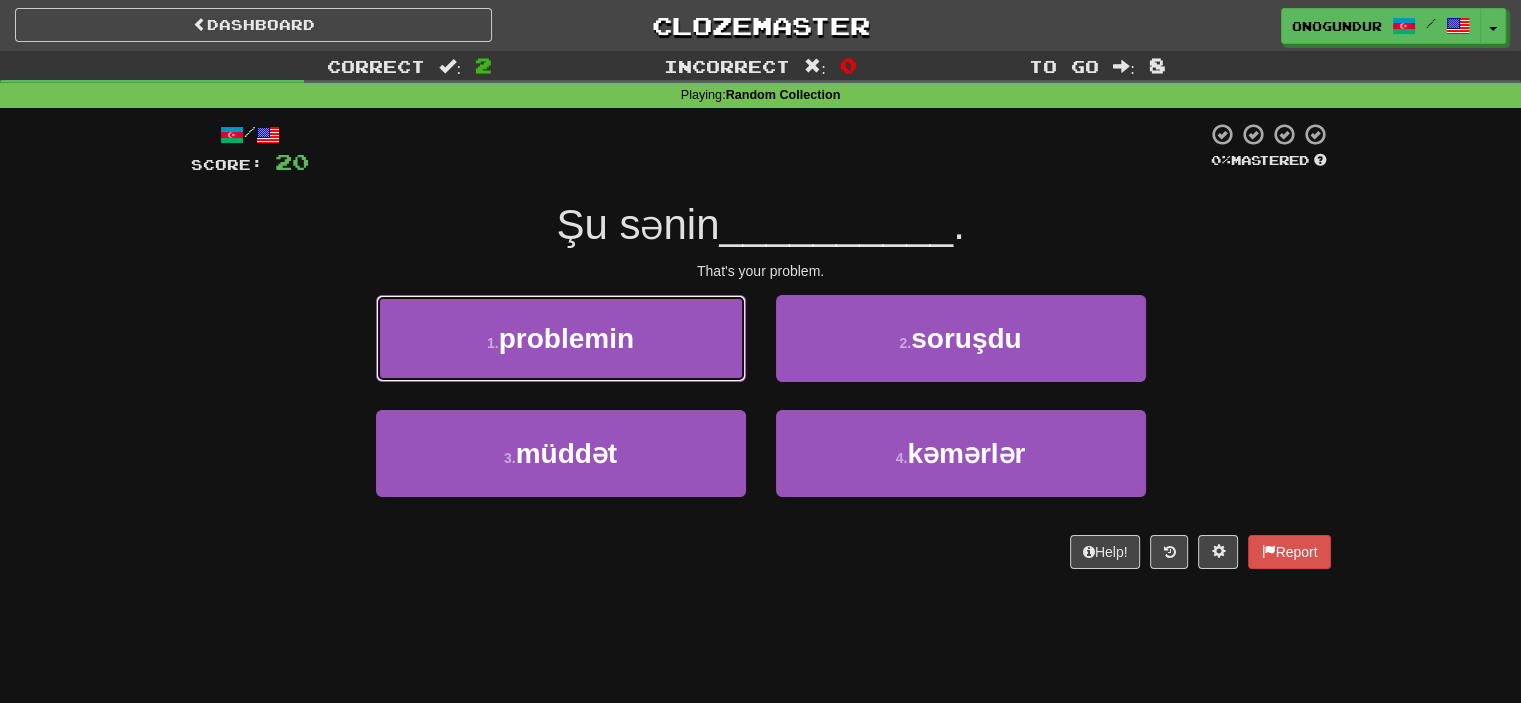 drag, startPoint x: 697, startPoint y: 337, endPoint x: 709, endPoint y: 346, distance: 15 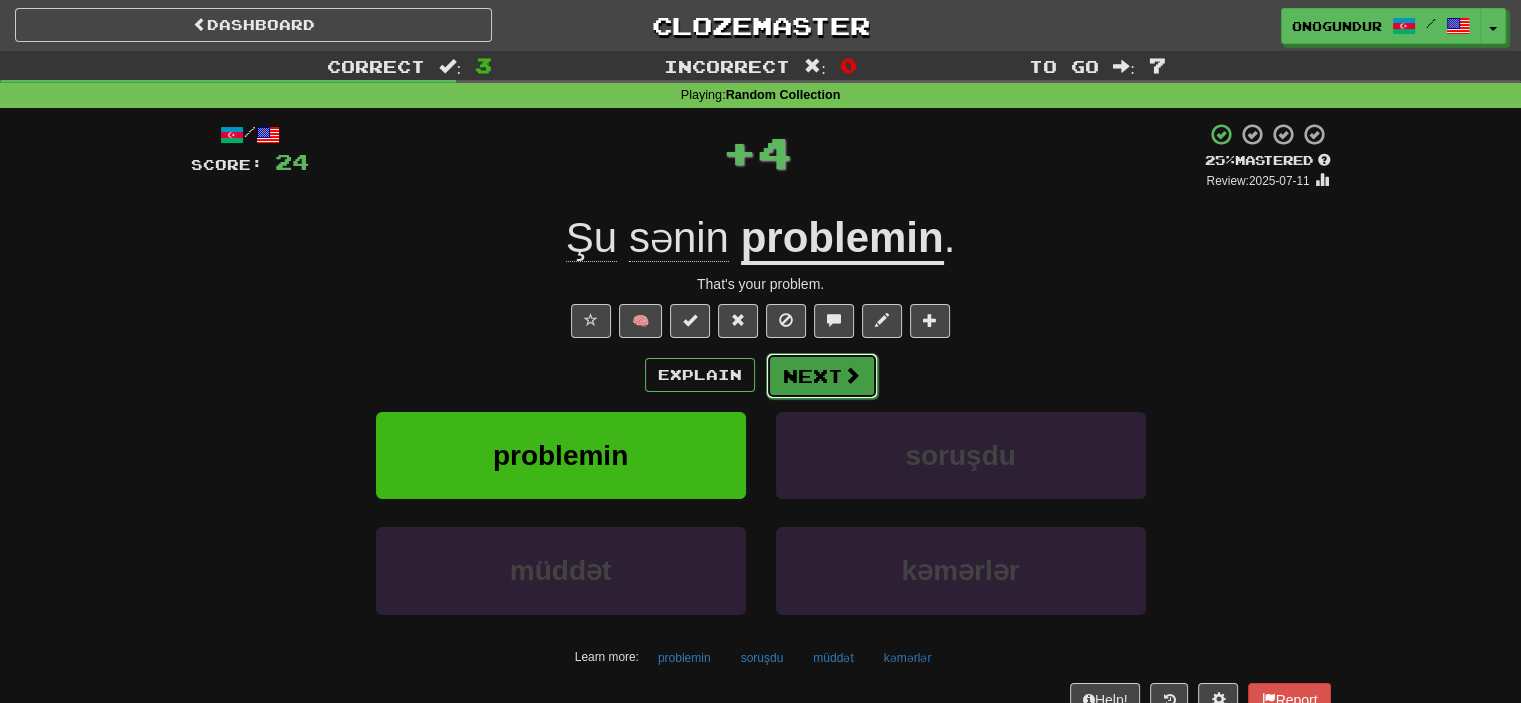 click on "Next" at bounding box center [822, 376] 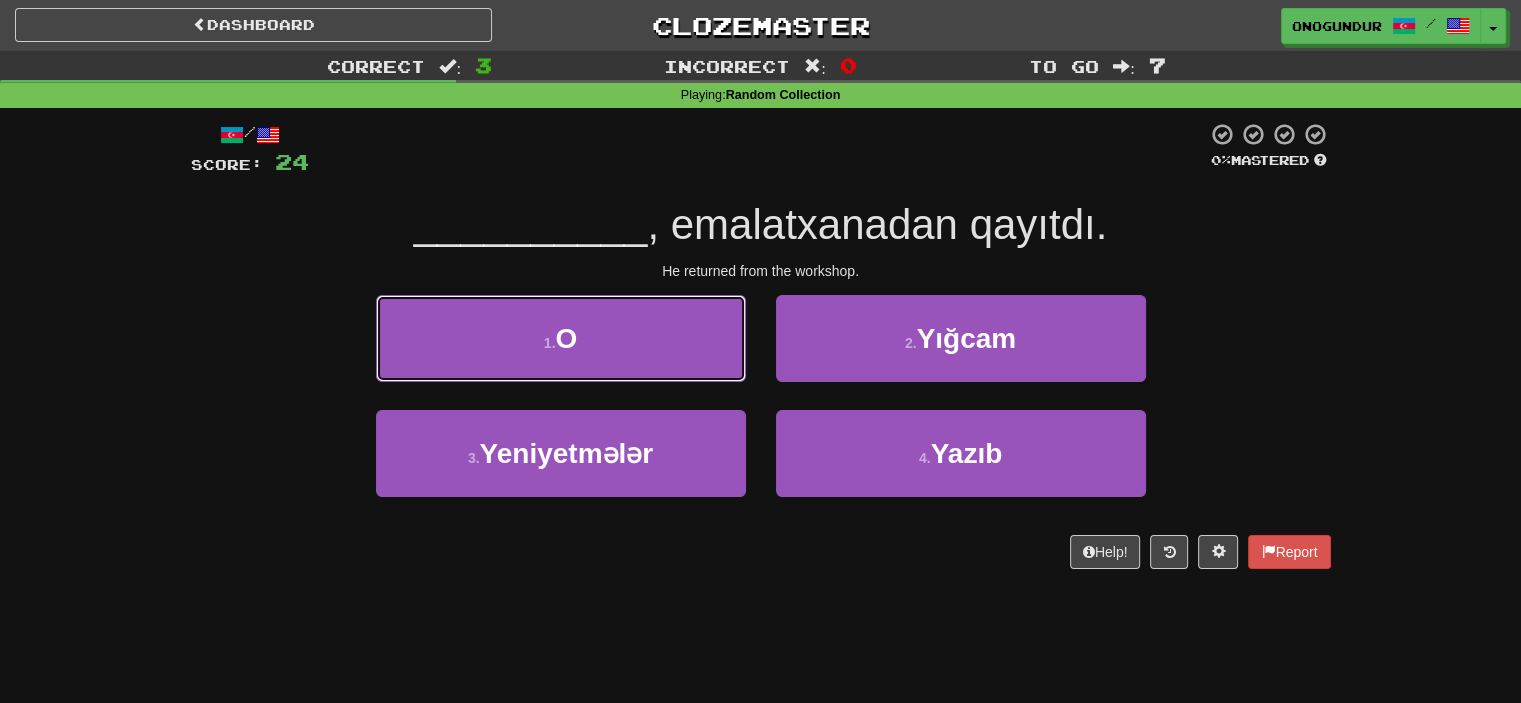 drag, startPoint x: 640, startPoint y: 332, endPoint x: 683, endPoint y: 345, distance: 44.922153 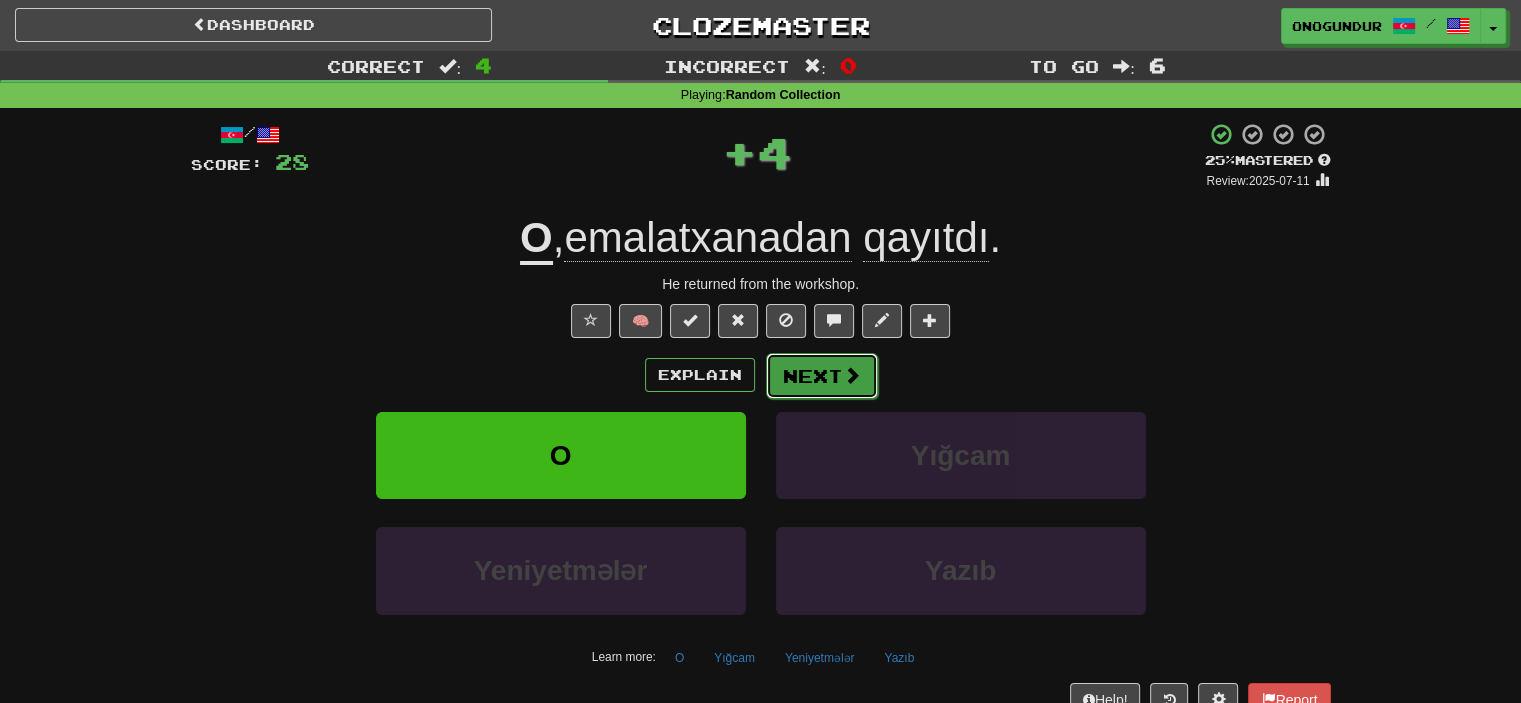 click on "Next" at bounding box center (822, 376) 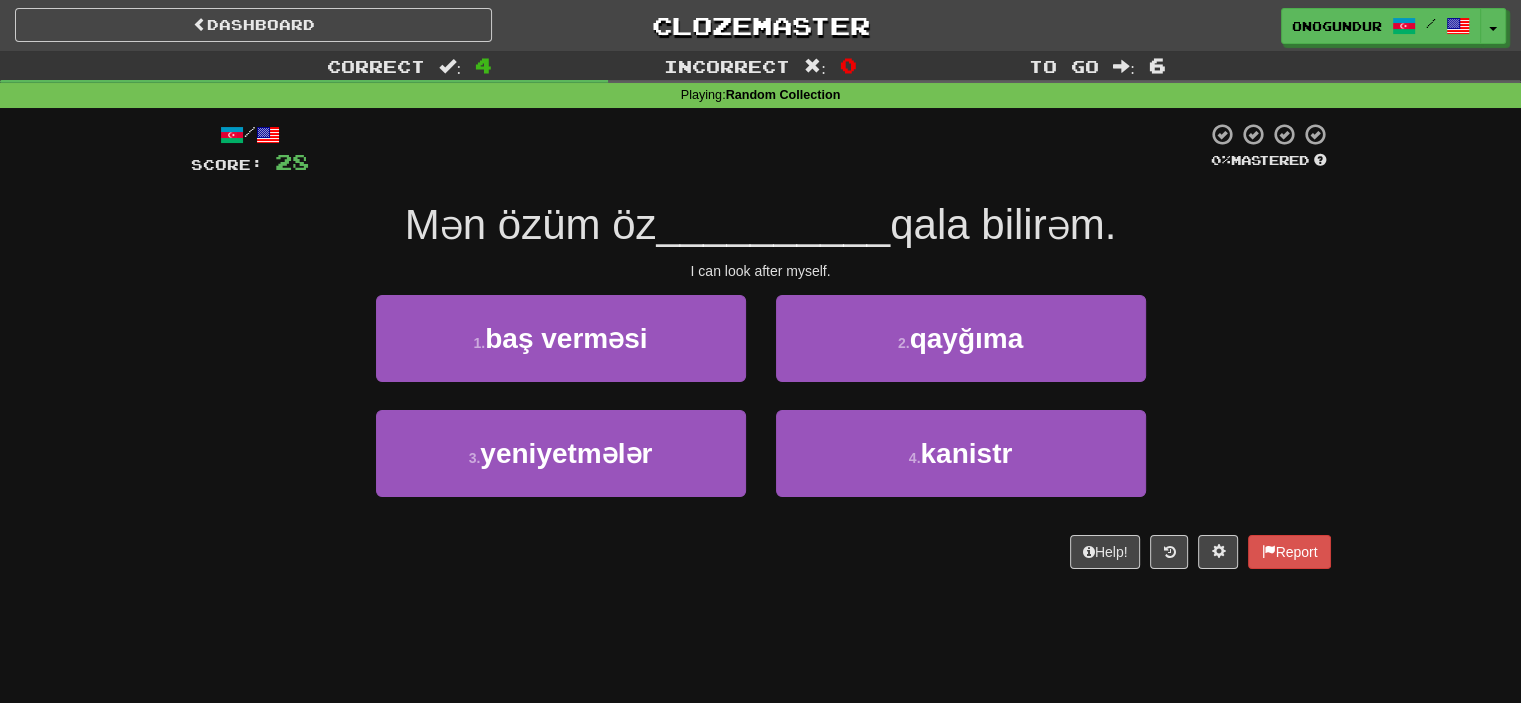 click on "Correct   :   4 Incorrect   :   0 To go   :   6 Playing :  Random Collection  /  Score:   28 0 %  Mastered Mən özüm öz  __________  qala bilirəm. I can look after myself. 1 .  baş verməsi 2 .  qayğıma 3 .  yeniyetmələr 4 .  kanistr  Help!  Report" at bounding box center [760, 324] 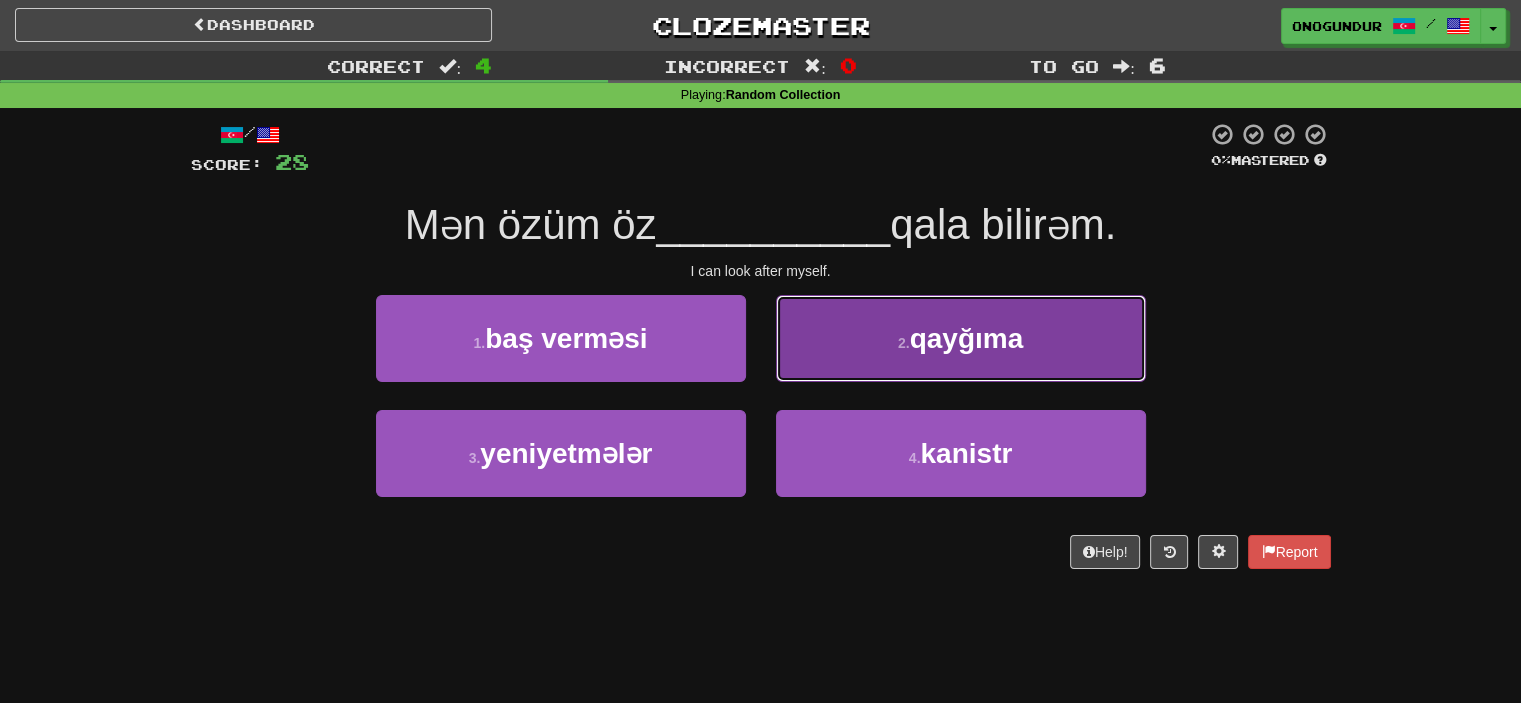 click on "2 .  qayğıma" at bounding box center [961, 338] 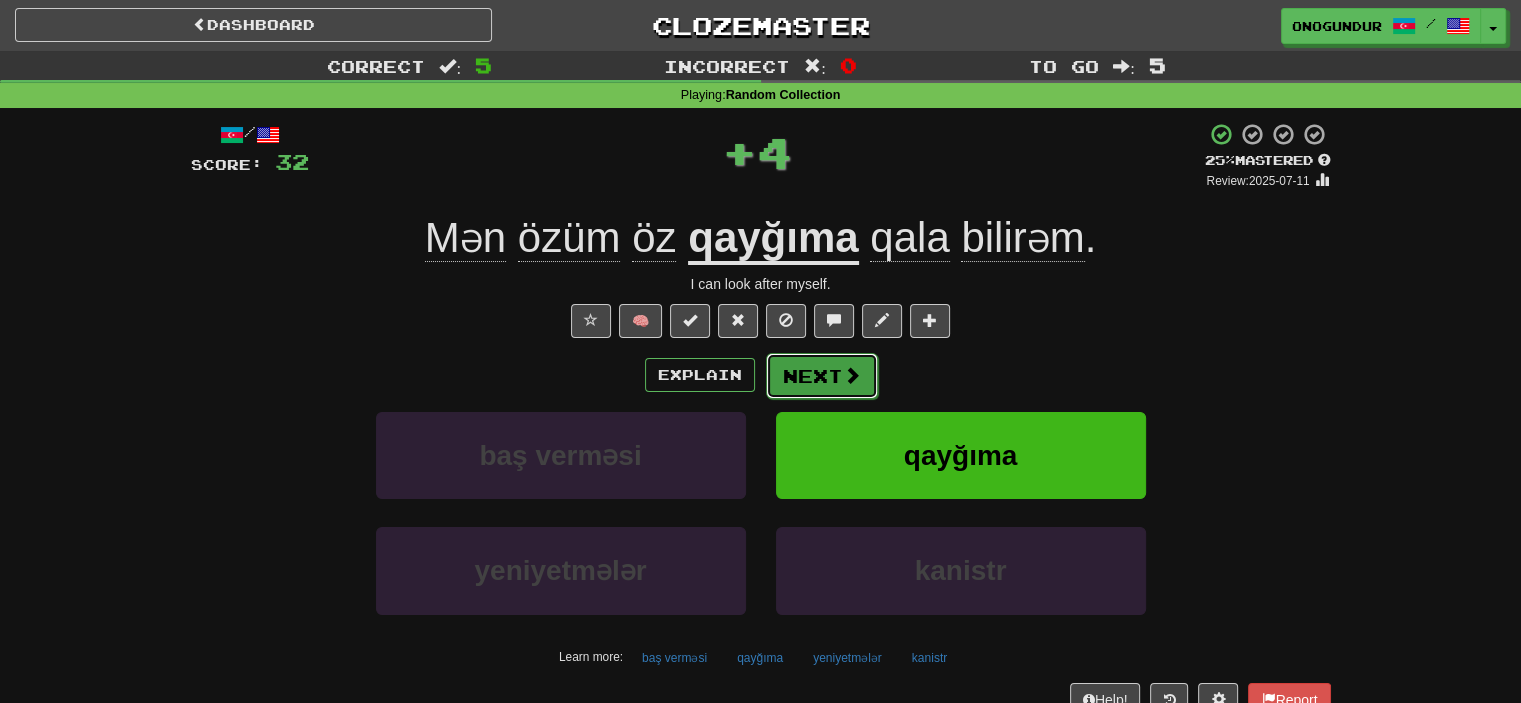click on "Next" at bounding box center (822, 376) 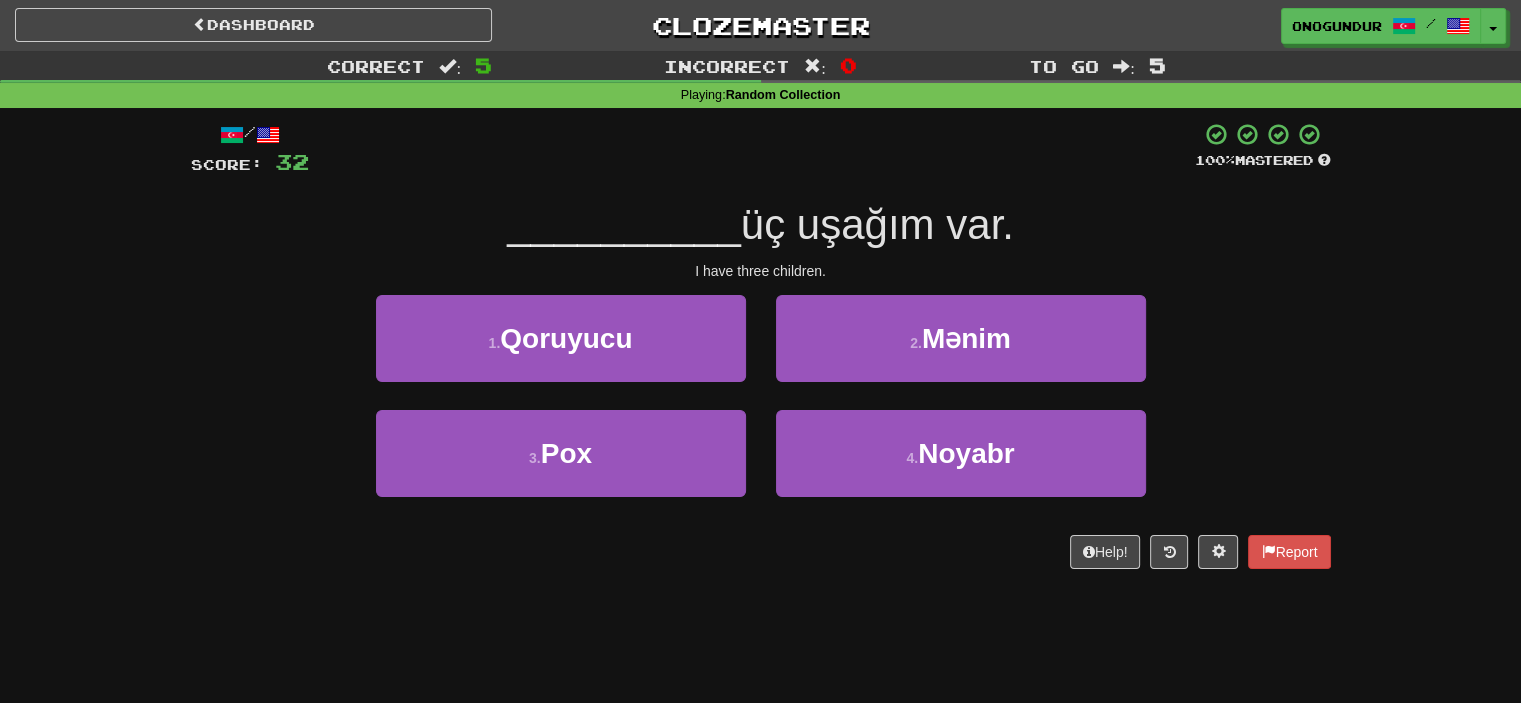 click on "/  Score:   32 100 %  Mastered __________  üç uşağım var. I have three children. 1 .  Qoruyucu 2 .  Mənim 3 .  Pox 4 .  Noyabr  Help!  Report" at bounding box center (761, 352) 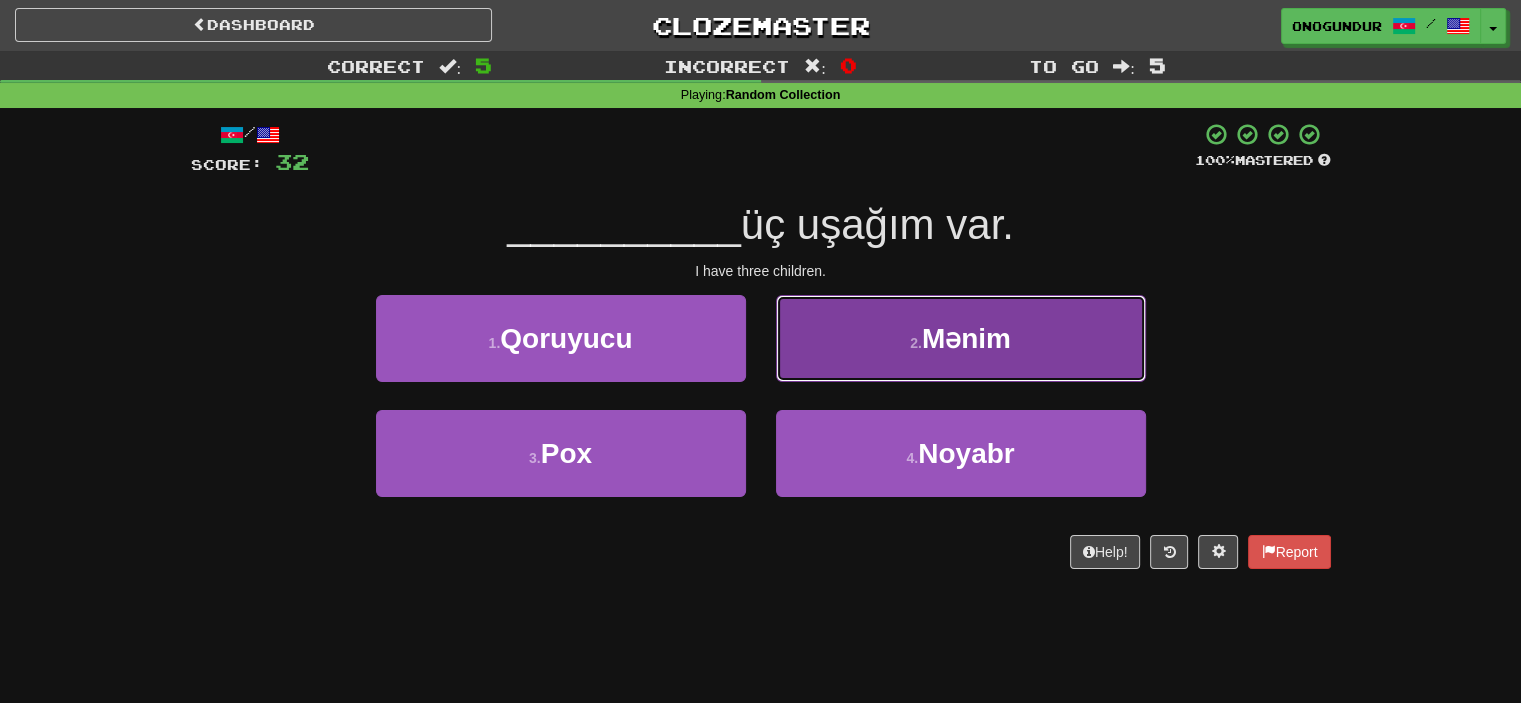 click on "2 .  Mənim" at bounding box center (961, 338) 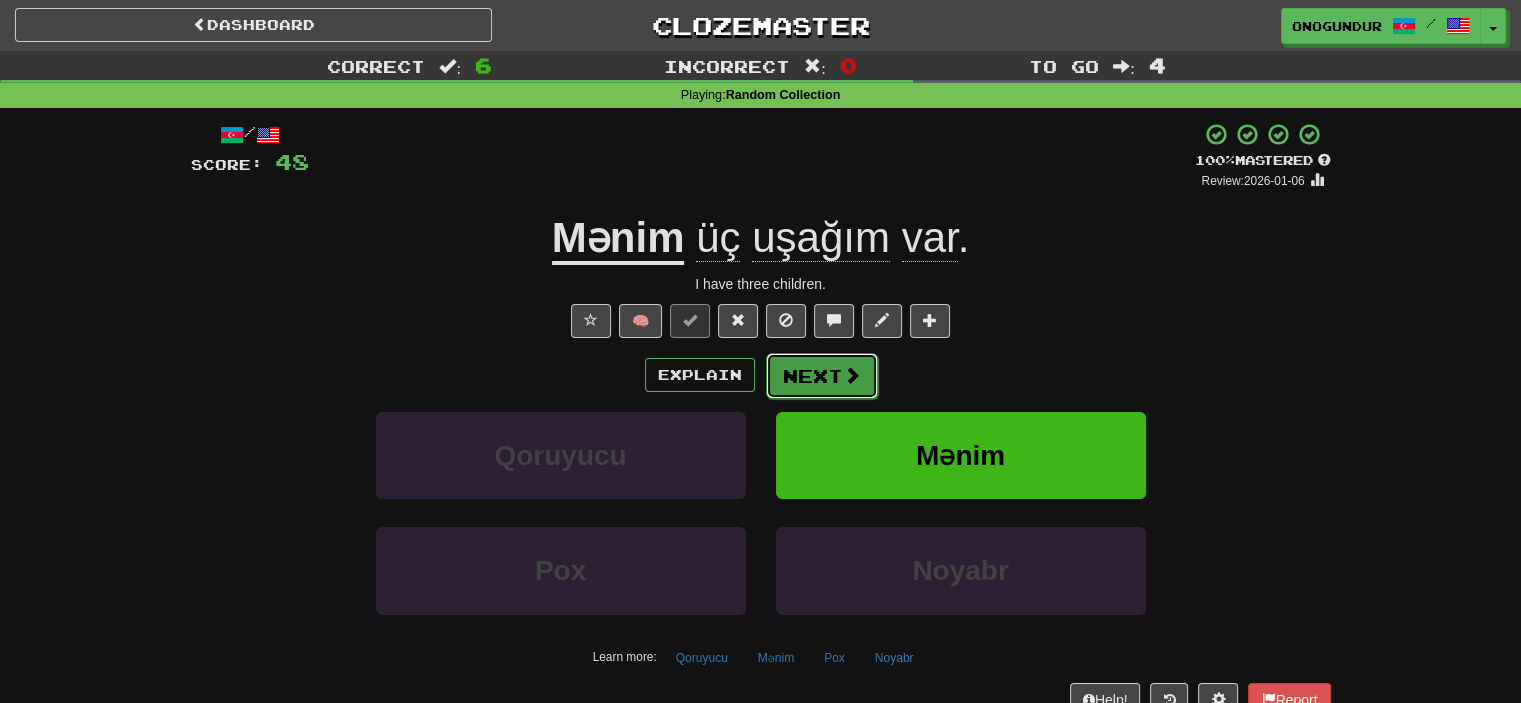 click on "Next" at bounding box center [822, 376] 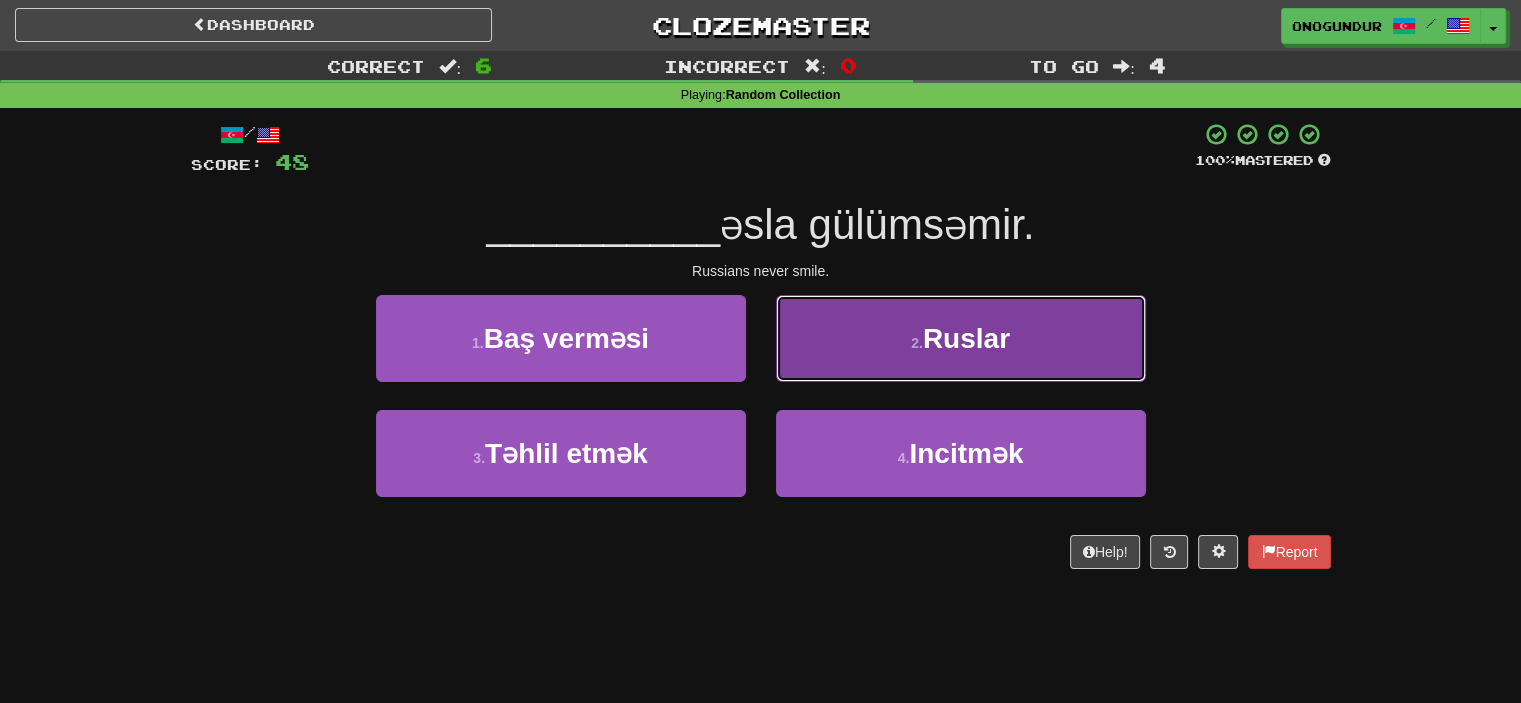 click on "Ruslar" at bounding box center [966, 338] 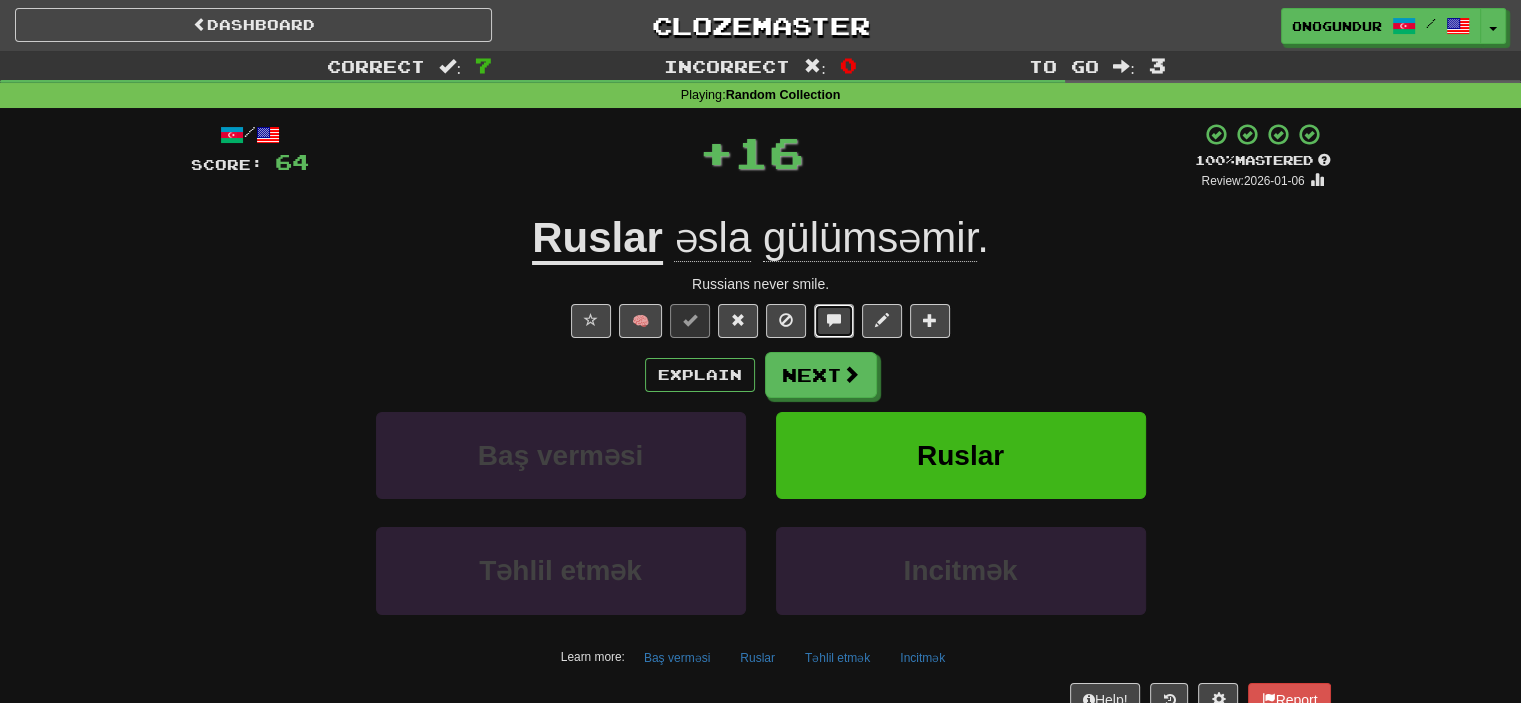 click at bounding box center [834, 321] 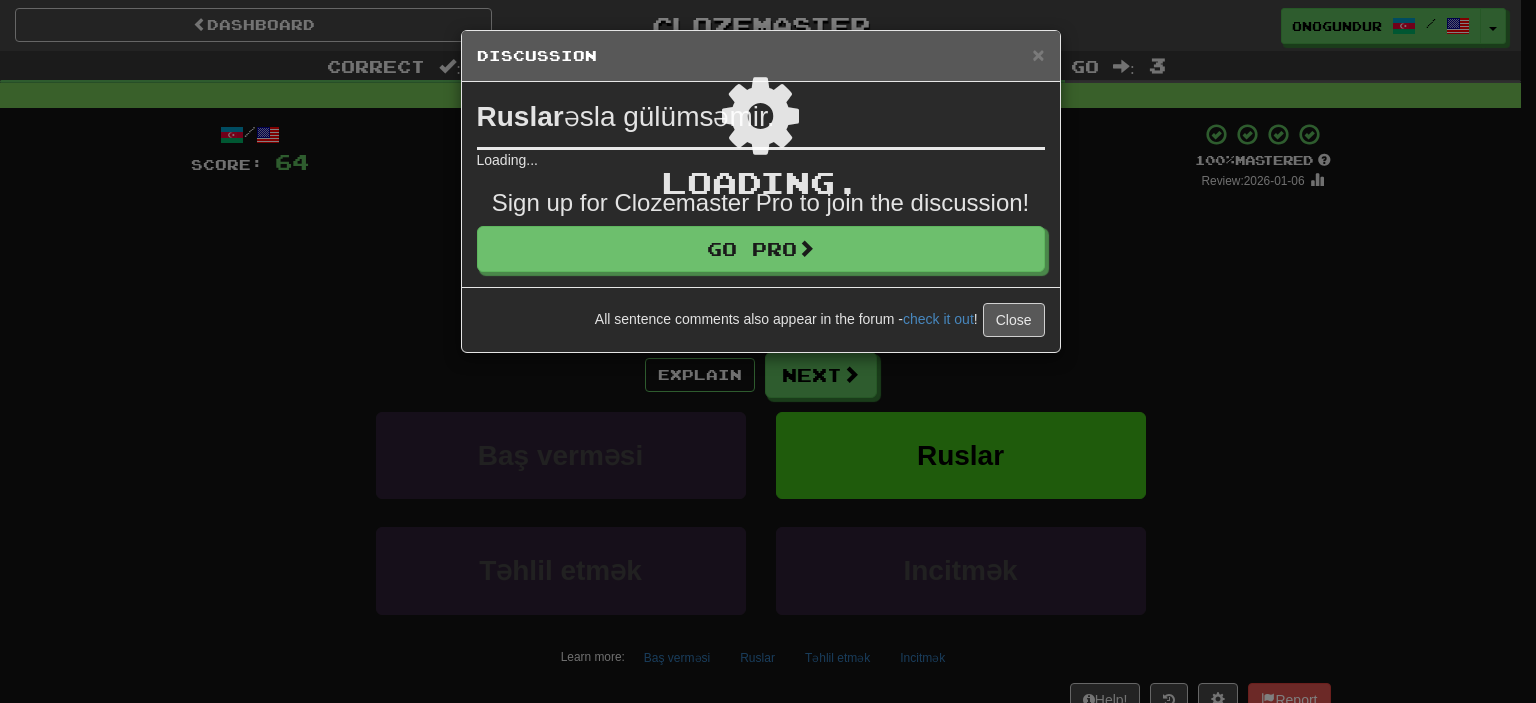 click on "Loading ." at bounding box center (761, 191) 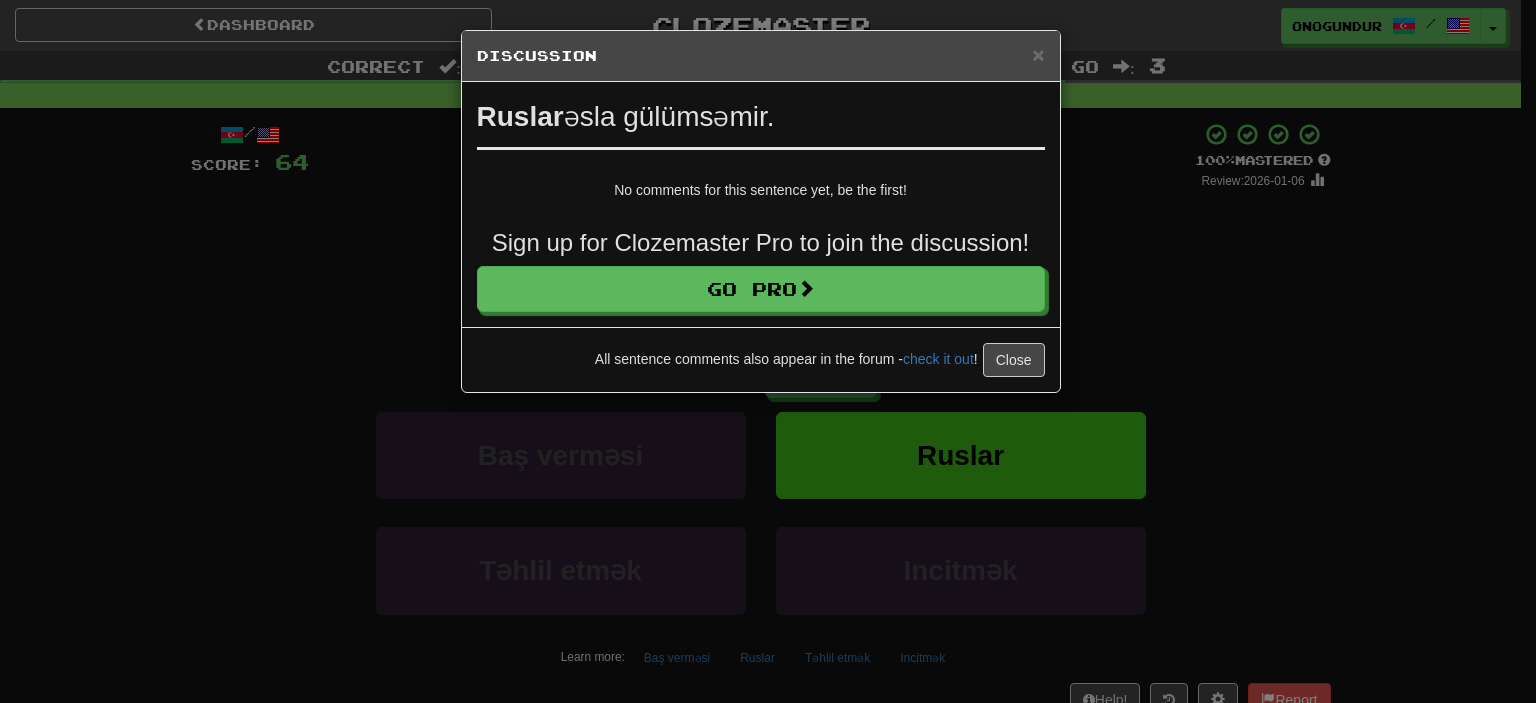 click on "Loading .." at bounding box center [761, 211] 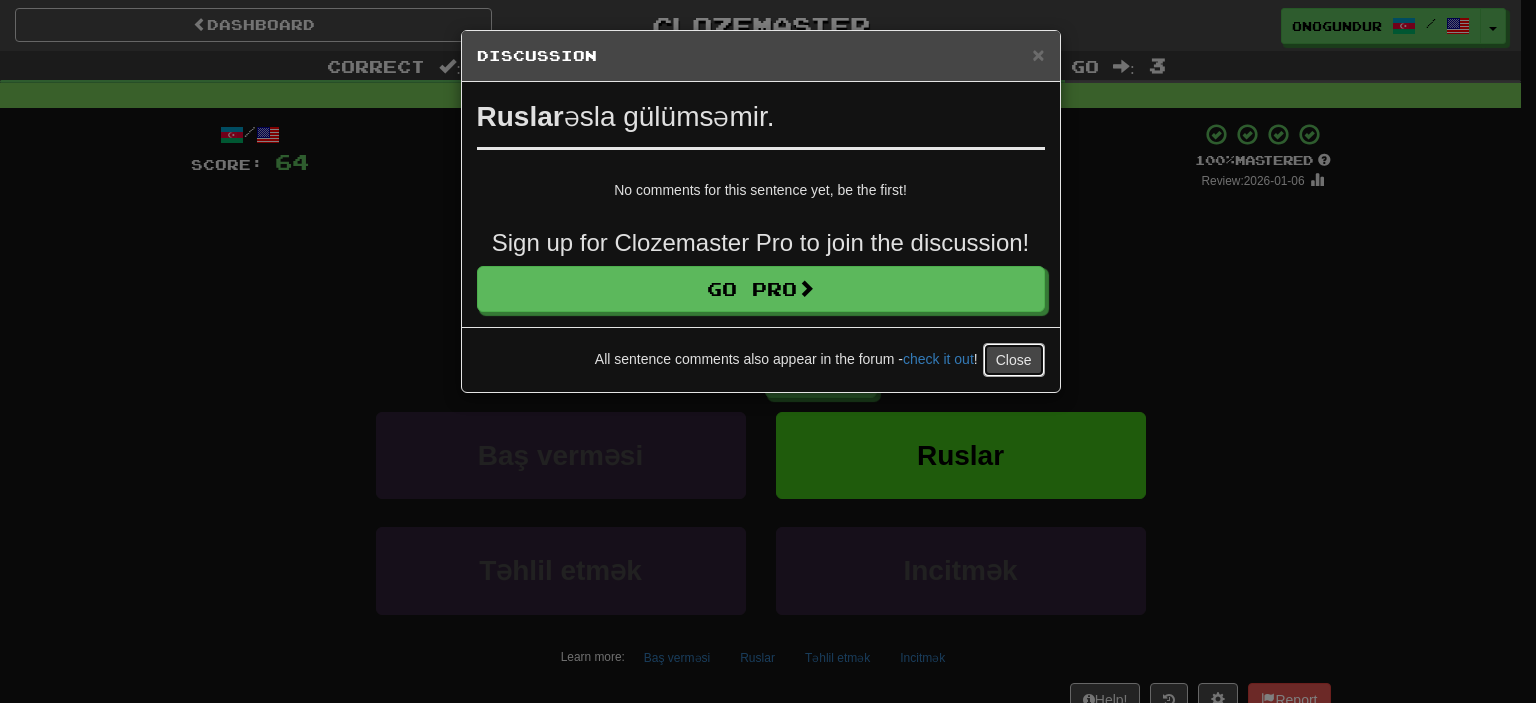 click on "Close" at bounding box center (1014, 360) 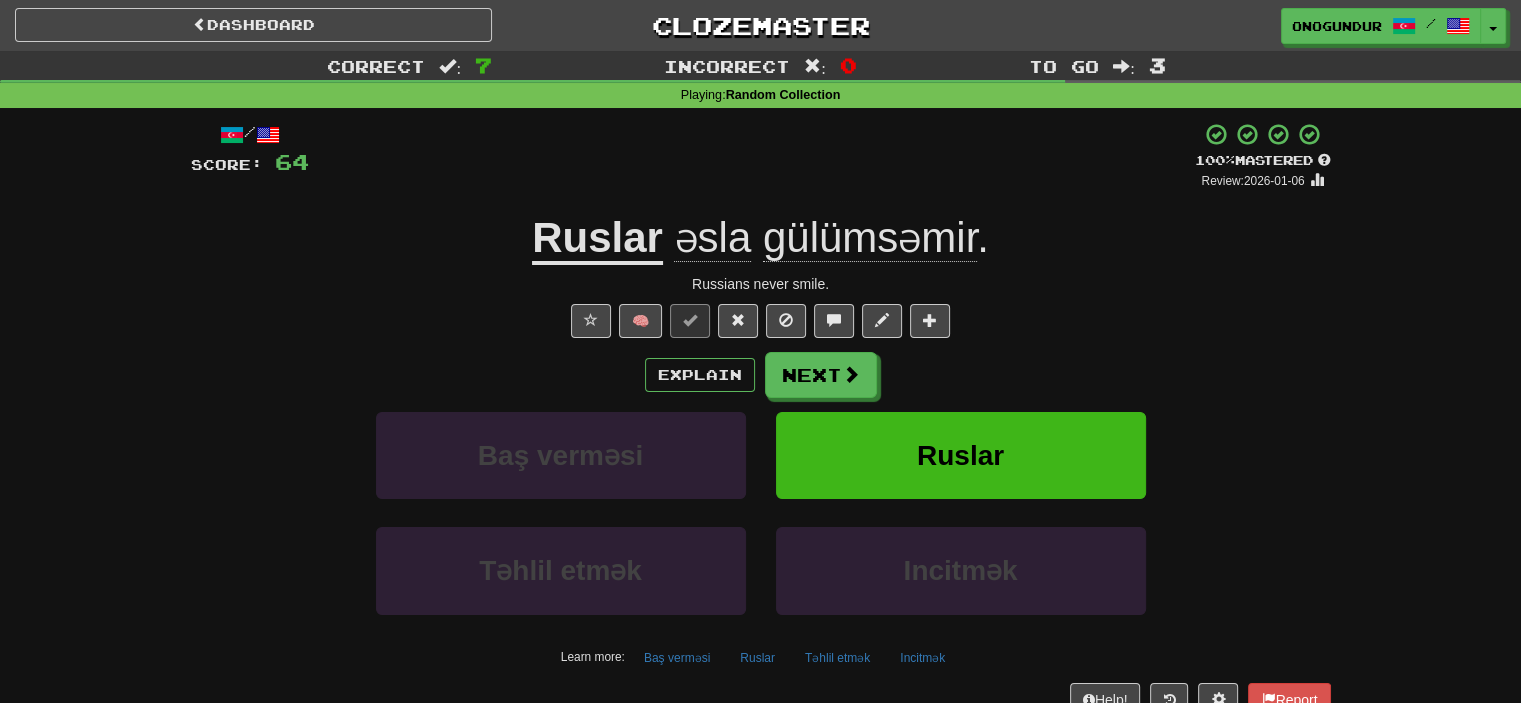click on "Explain Next" at bounding box center [761, 375] 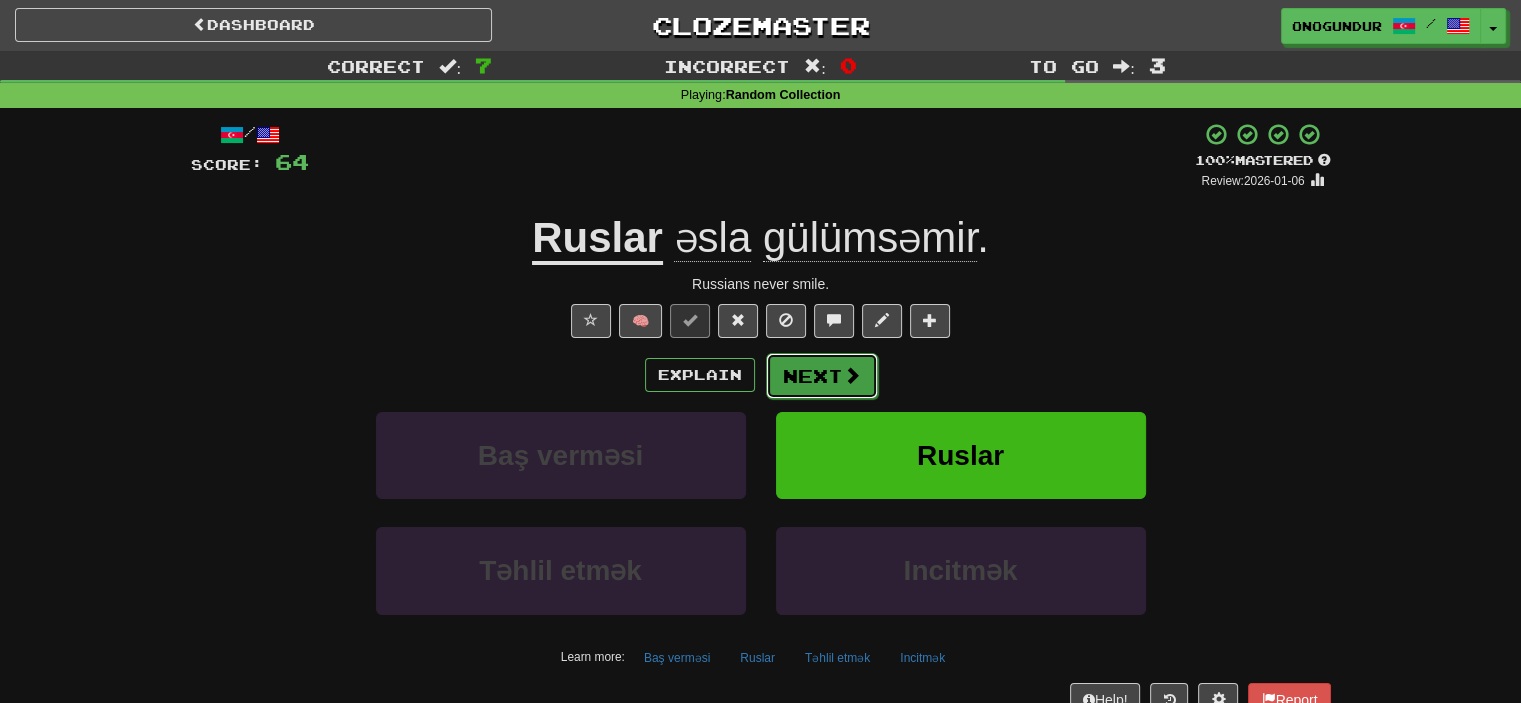 click on "Next" at bounding box center [822, 376] 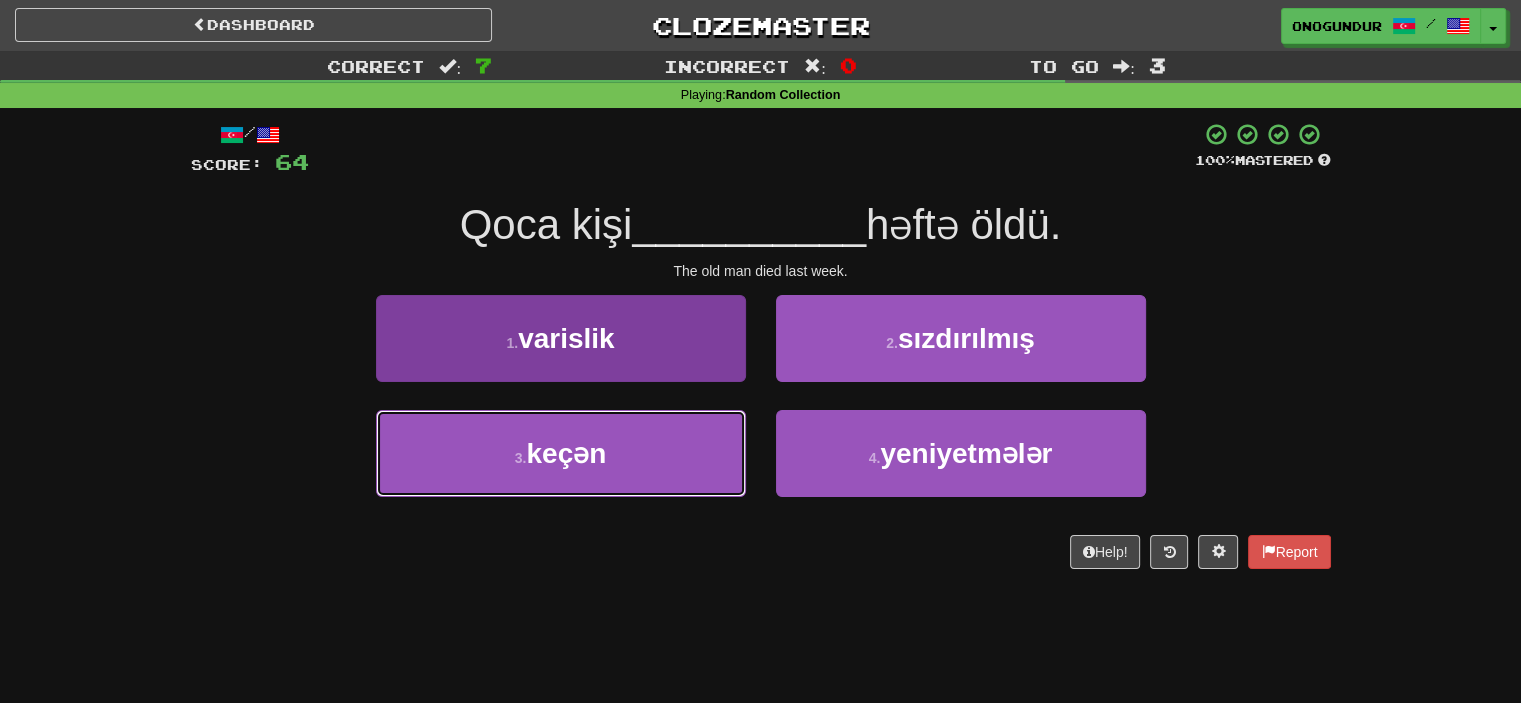 drag, startPoint x: 630, startPoint y: 479, endPoint x: 710, endPoint y: 461, distance: 82 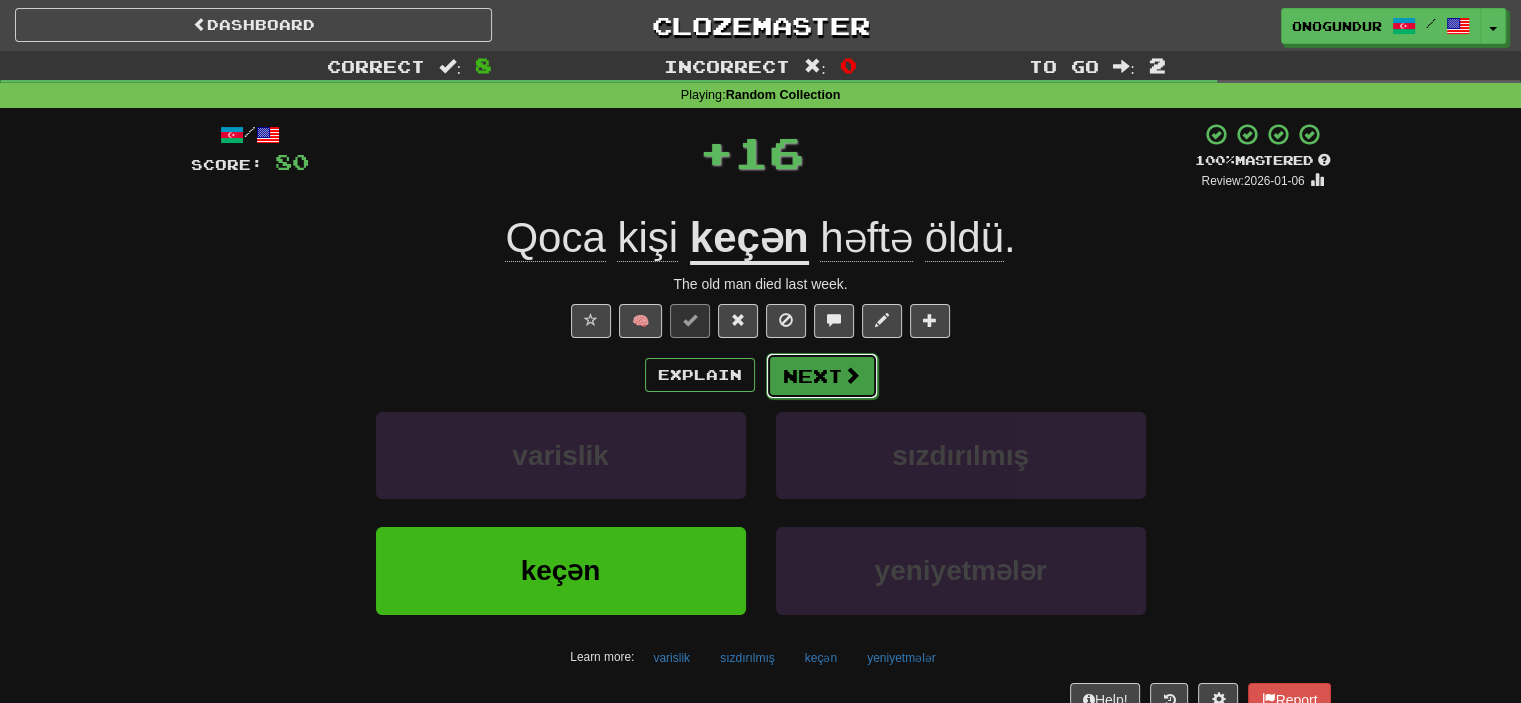 click on "Next" at bounding box center [822, 376] 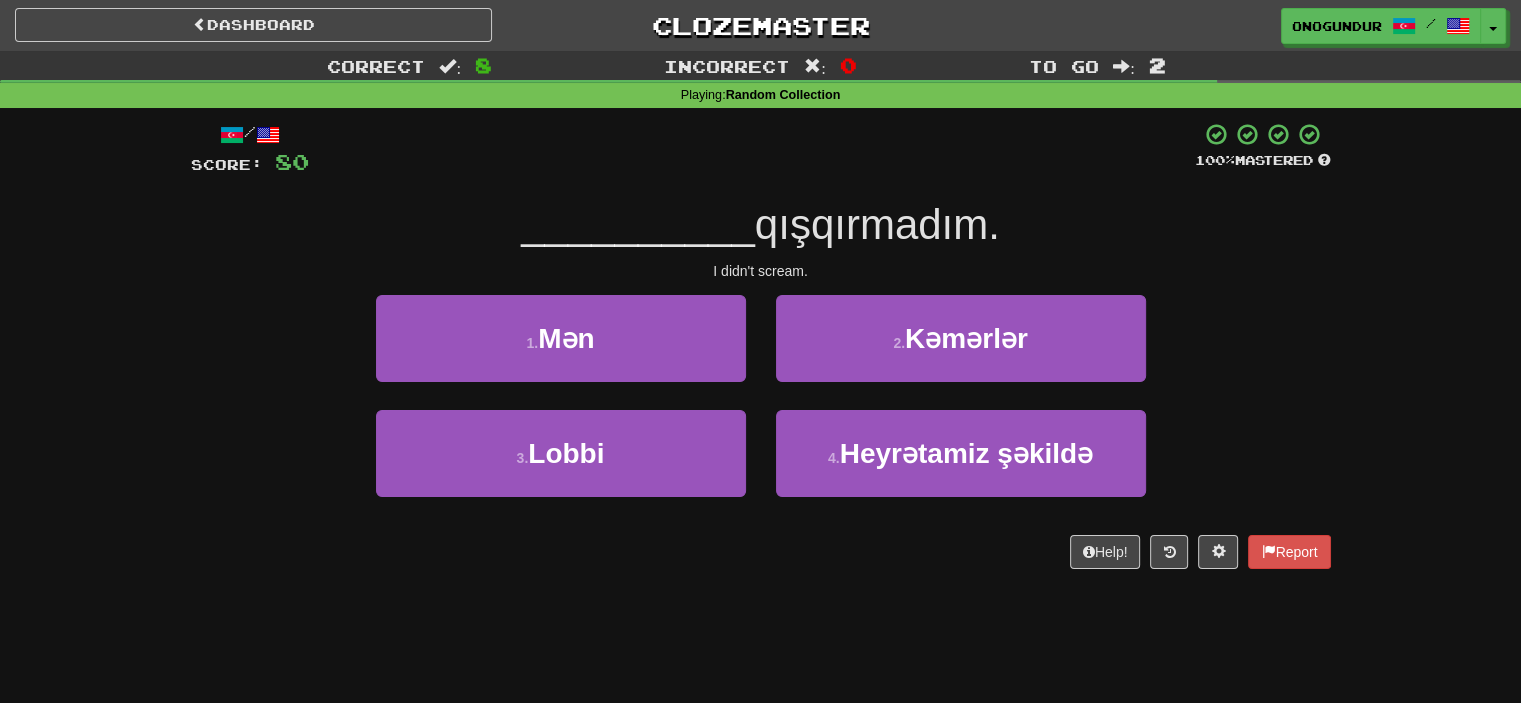 click on "Dashboard
Clozemaster
onogundur
/
Toggle Dropdown
Dashboard
Leaderboard
Activity Feed
Notifications
Profile
Discussions
Azərbaycanca
/
English
Streak:
25
Review:
2,688
Points Today: 0
Català
/
English
Streak:
0
Review:
10
Points Today: 0
Deutsch
/
English
Streak:
0
Review:
1,979
Points Today: 0
Español
/
English
Streak:
0
Review:
1,381
Points Today: 0
Esperanto
/
English
Streak:
0
Review:
1,035
Points Today: 0
Français
/
English
Streak:
0
Review:
19
Points Today: 0
Hrvatski
/
English
Streak:
0
Review:
278
Points Today: 0
Íslenska
/" at bounding box center (760, 351) 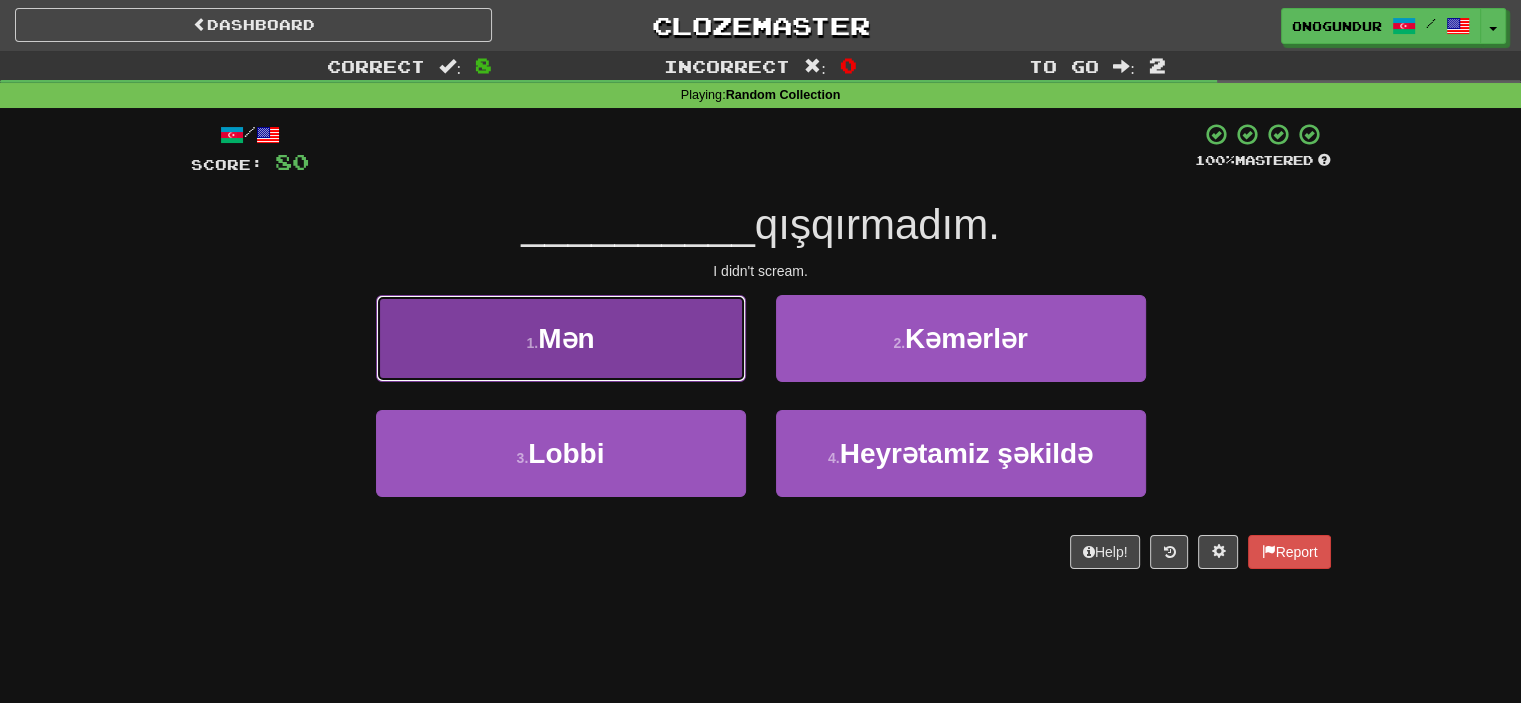 click on "1 .  Mən" at bounding box center [561, 338] 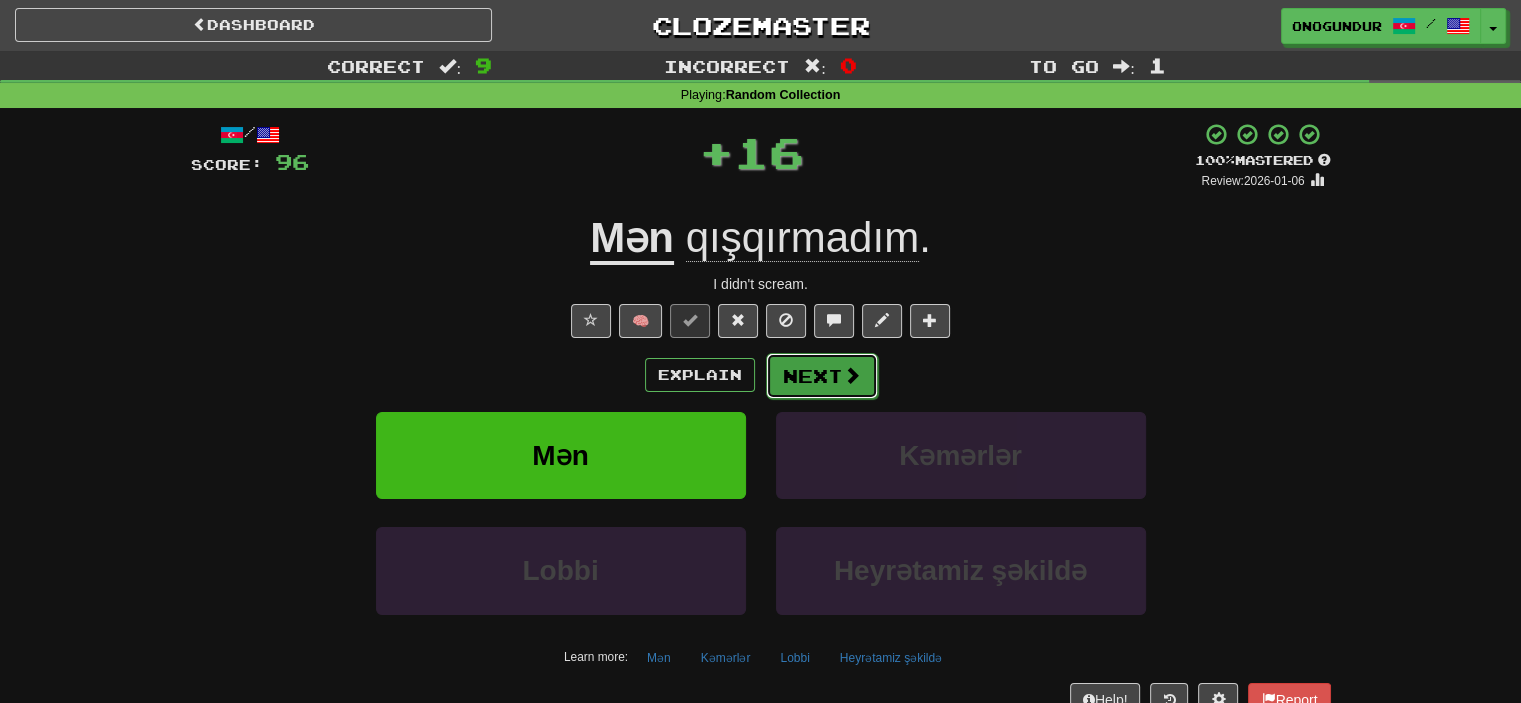 click on "Next" at bounding box center (822, 376) 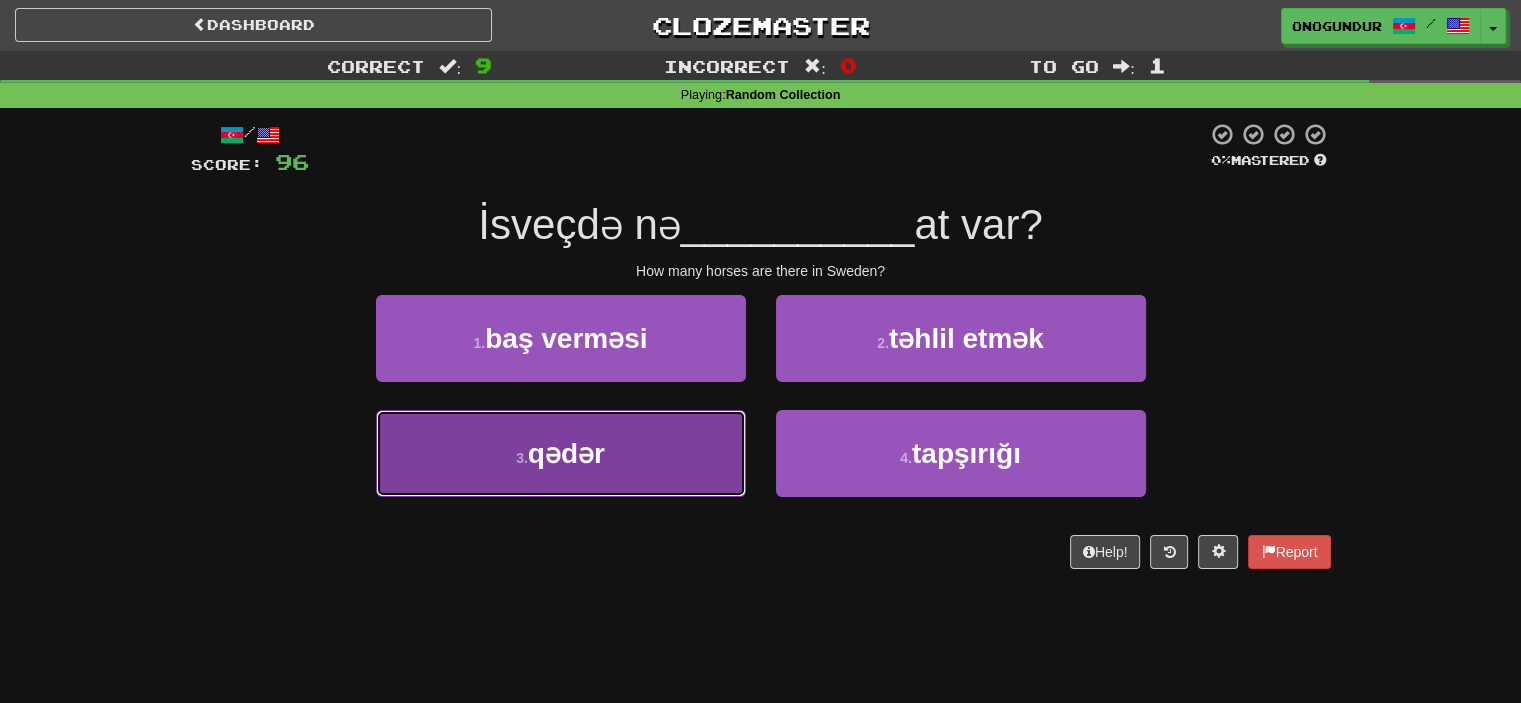 click on "3 .  qədər" at bounding box center (561, 453) 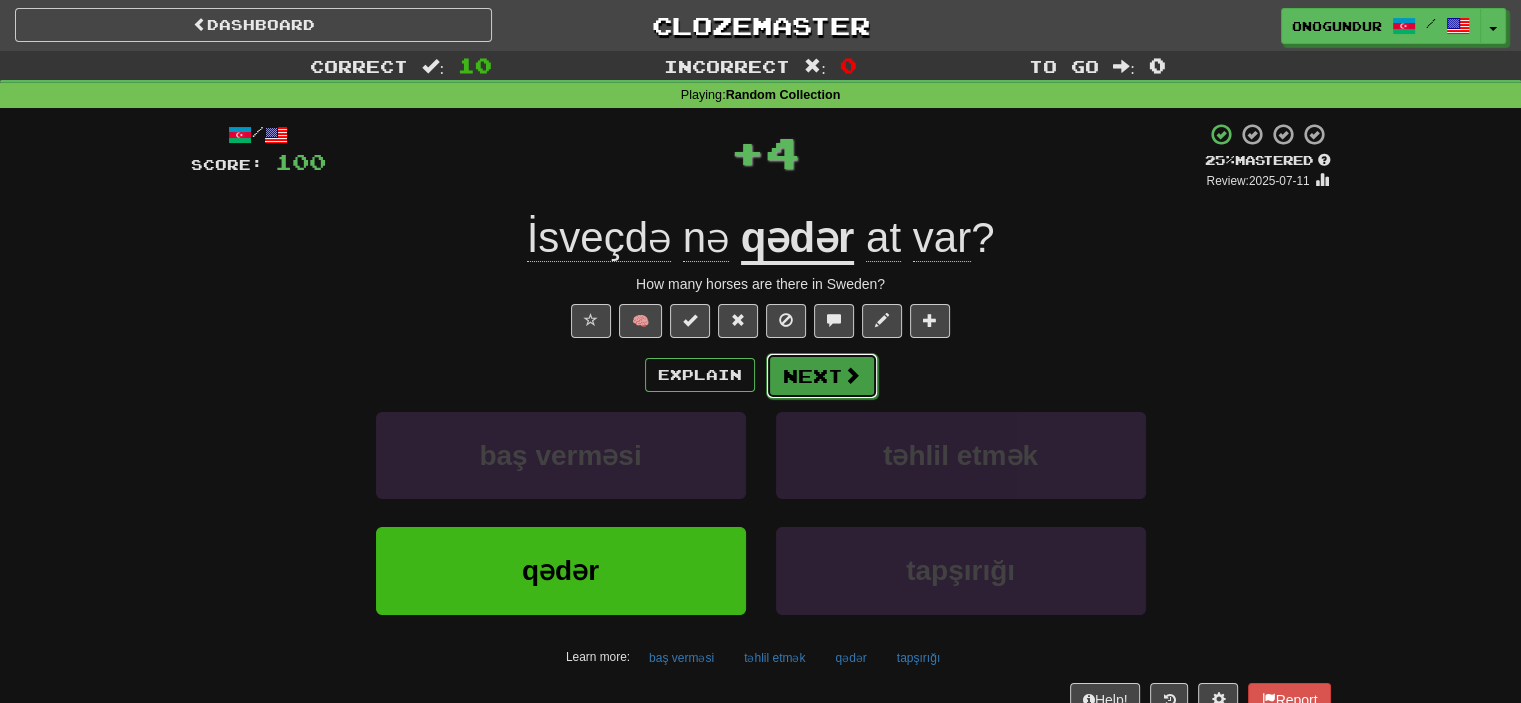 click on "Next" at bounding box center [822, 376] 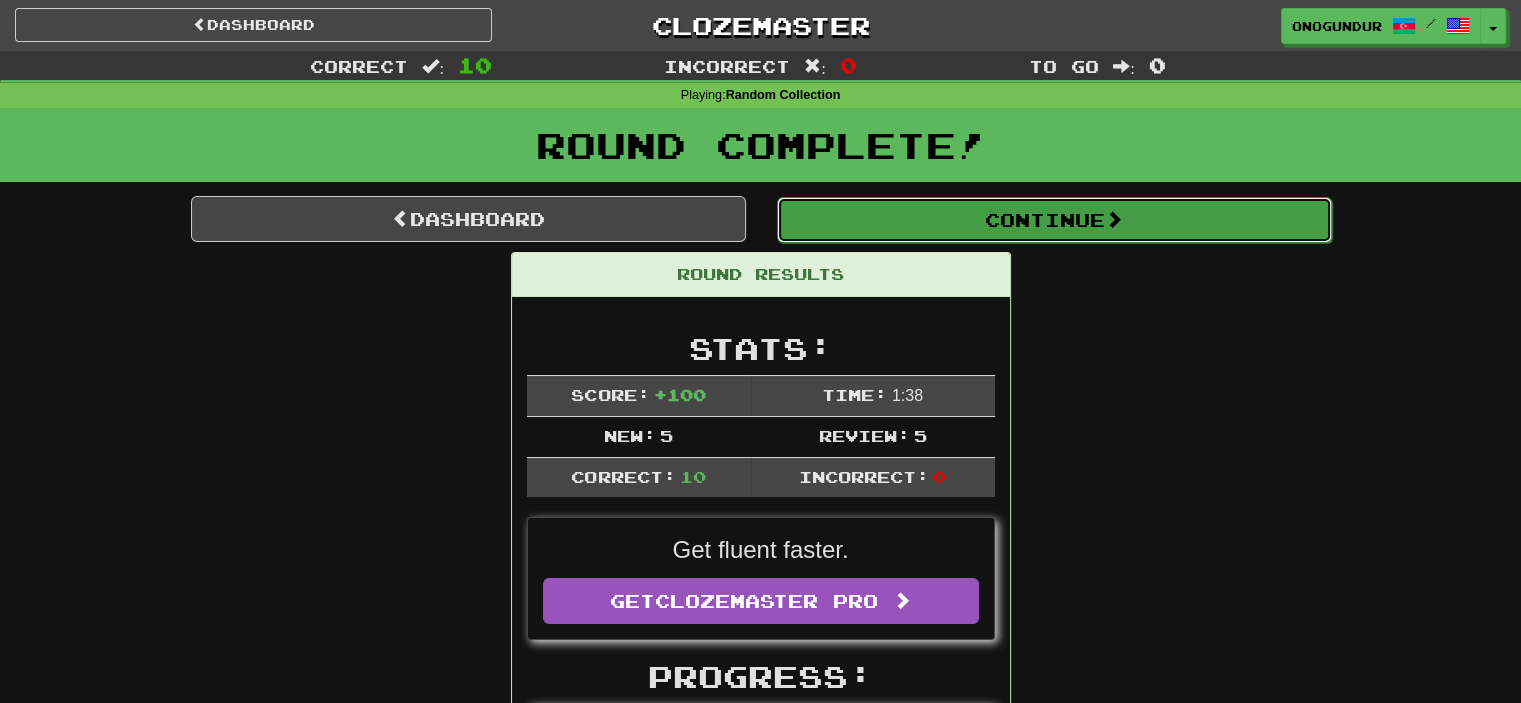 click on "Continue" at bounding box center [1054, 220] 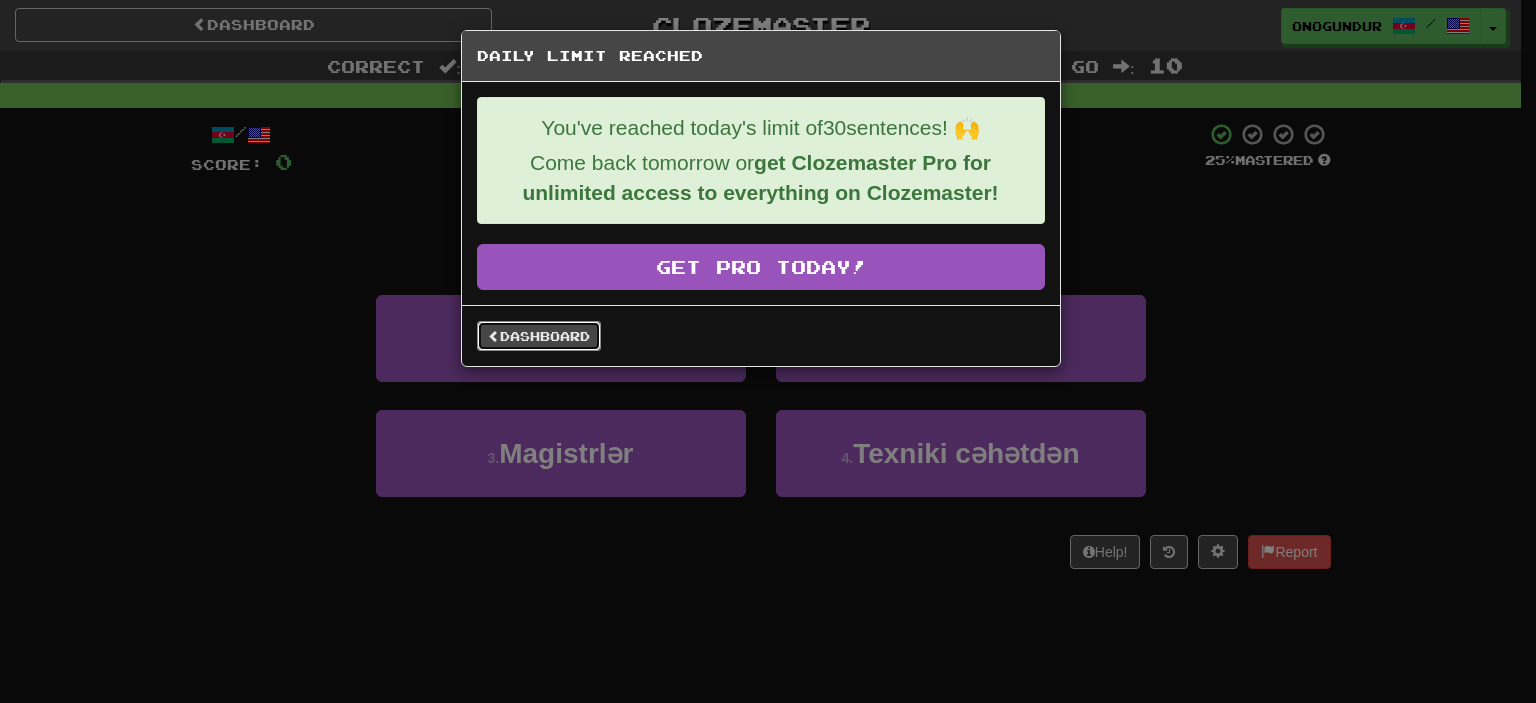 drag, startPoint x: 582, startPoint y: 343, endPoint x: 585, endPoint y: 355, distance: 12.369317 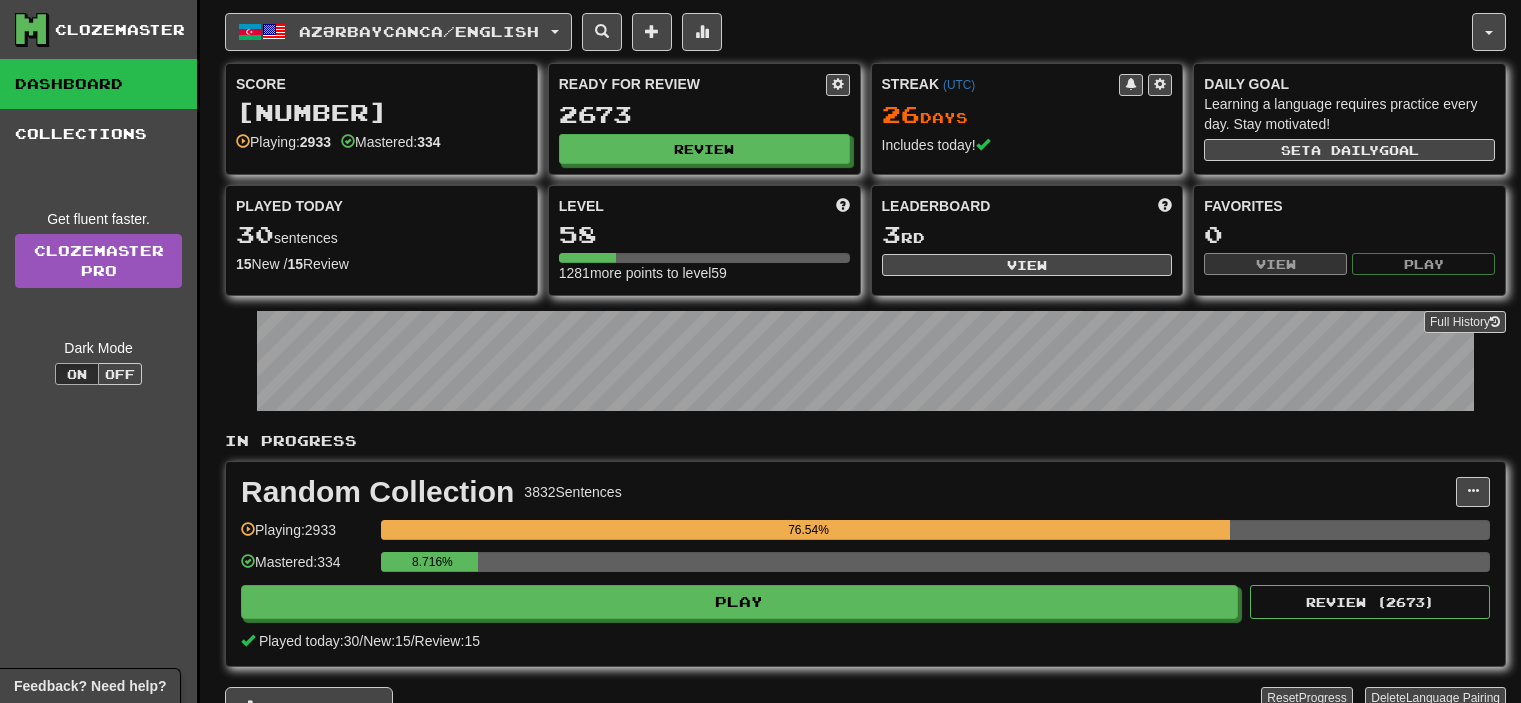scroll, scrollTop: 0, scrollLeft: 0, axis: both 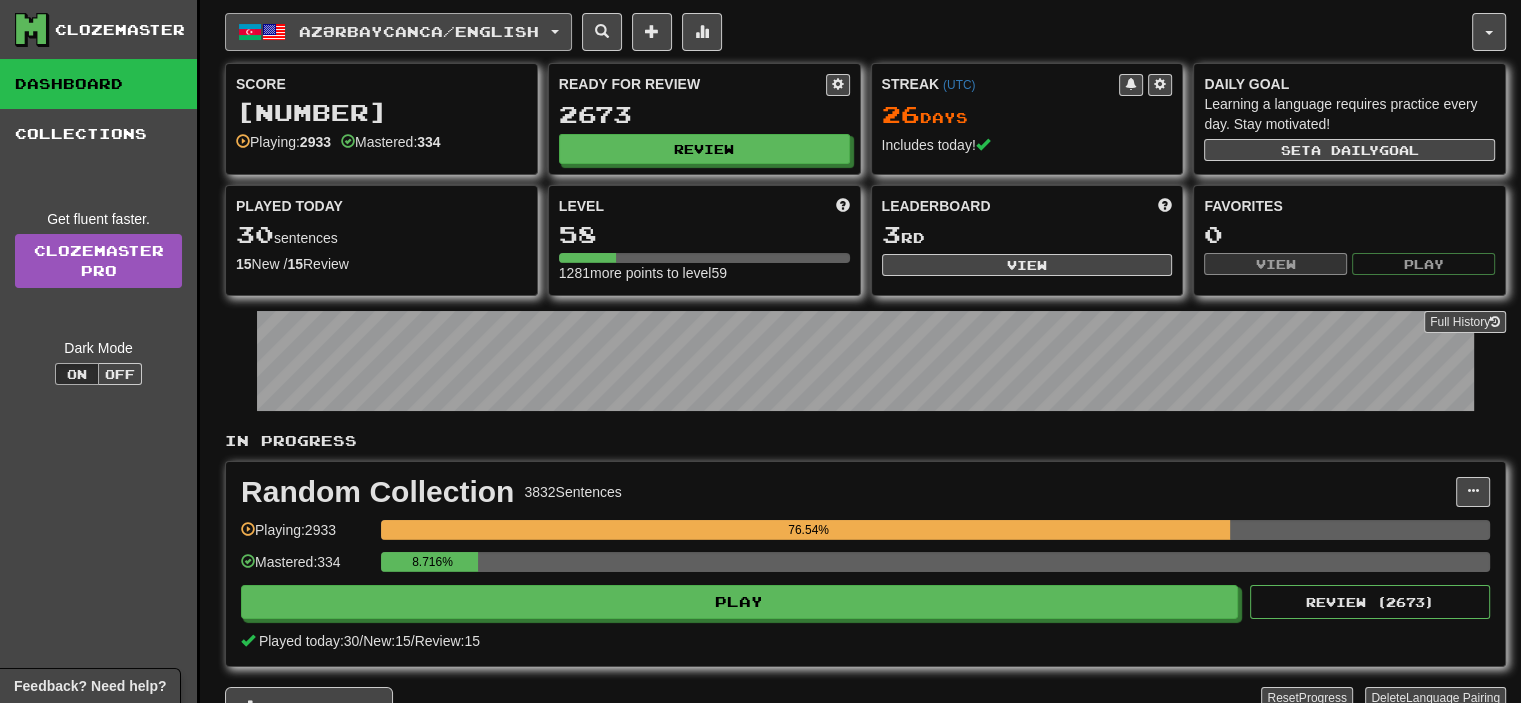 click on "Azərbaycanca  /  English" at bounding box center [419, 31] 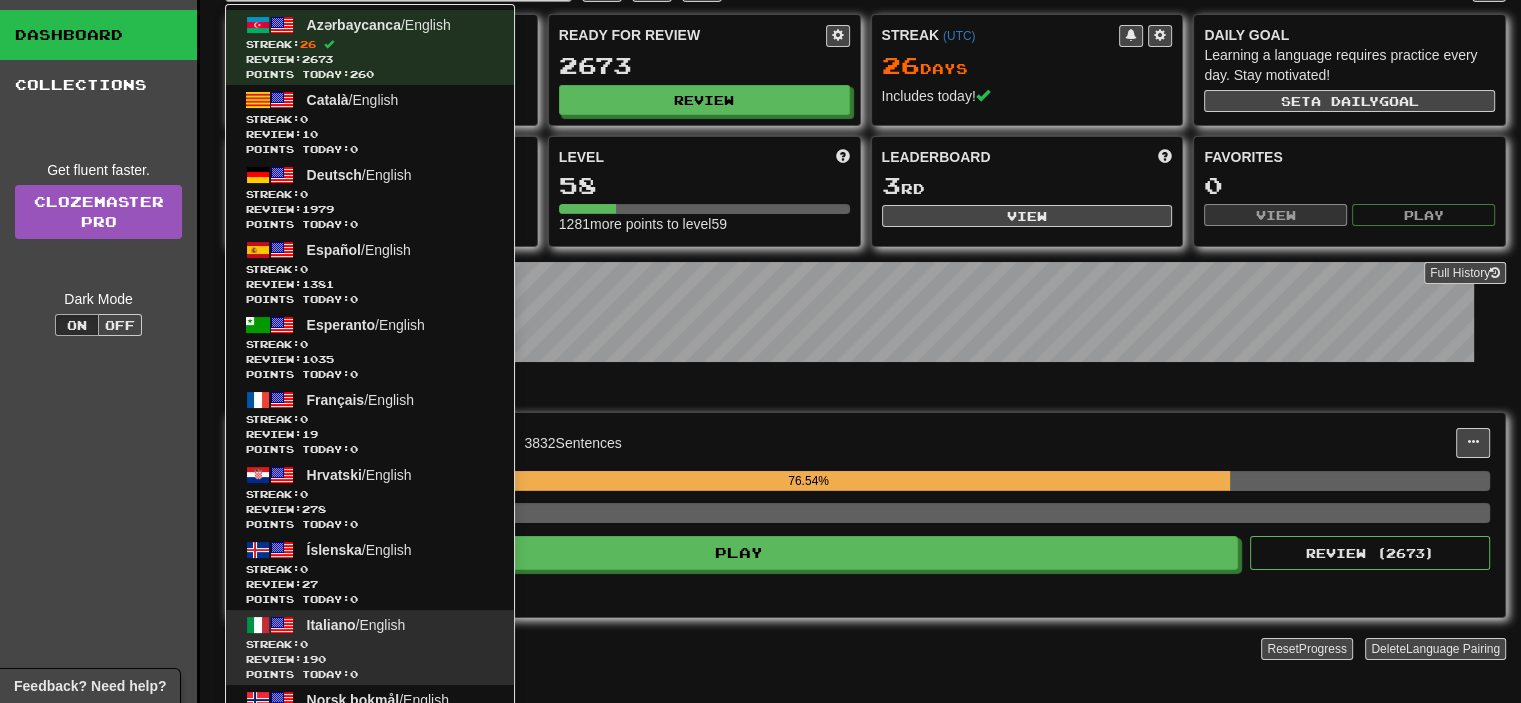 scroll, scrollTop: 0, scrollLeft: 0, axis: both 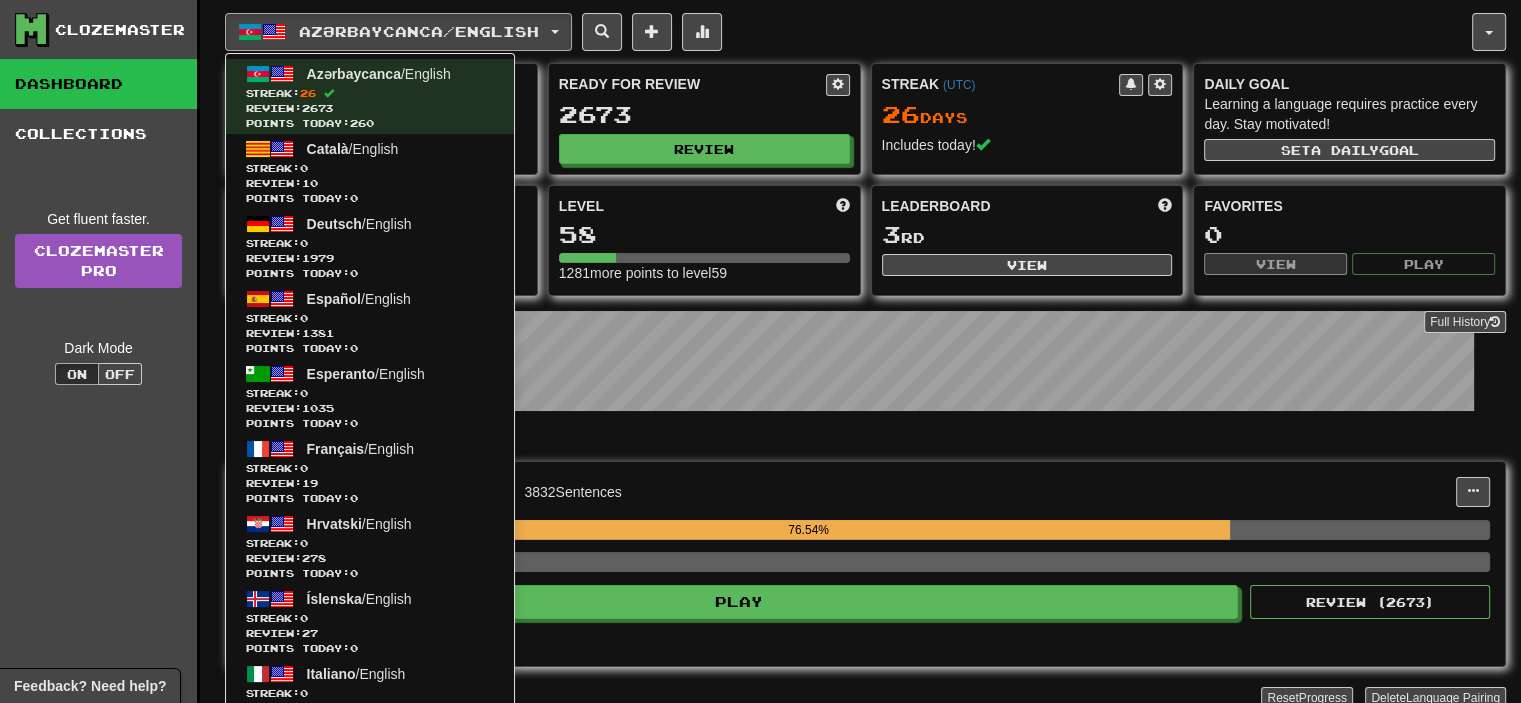 click on "Azərbaycanca  /  English Azərbaycanca  /  English Streak:  26   Review:  2673 Points today:  260 Català  /  English Streak:  0   Review:  10 Points today:  0 Deutsch  /  English Streak:  0   Review:  1979 Points today:  0 Español  /  English Streak:  0   Review:  1381 Points today:  0 Esperanto  /  English Streak:  0   Review:  1035 Points today:  0 Français  /  English Streak:  0   Review:  19 Points today:  0 Hrvatski  /  English Streak:  0   Review:  278 Points today:  0 Íslenska  /  English Streak:  0   Review:  27 Points today:  0 Italiano  /  English Streak:  0   Review:  190 Points today:  0 Norsk bokmål  /  English Streak:  0   Review:  22 Points today:  0 Polski  /  English Streak:  0   Review:  25 Points today:  0 Português  /  English Streak:  0   Review:  10 Points today:  0 Română  /  English Streak:  0   Review:  425 Points today:  0 Shqip  /  English Streak:  0   Review:  35 Points today:  0 Slovenčina  /  English Streak:  0   Review:  113 Points today:  0 Slovenščina  /  English 0" at bounding box center (848, 32) 